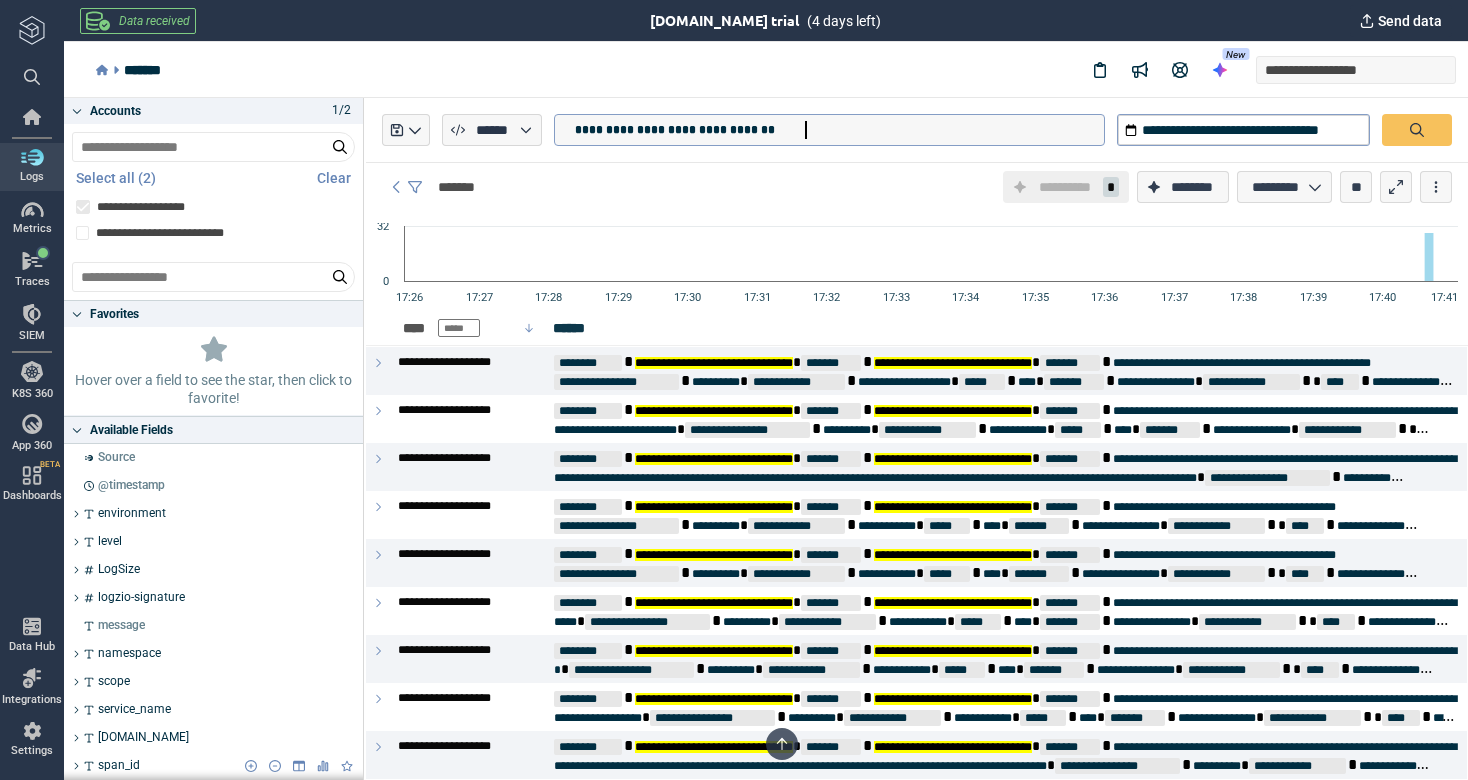 scroll, scrollTop: 0, scrollLeft: 0, axis: both 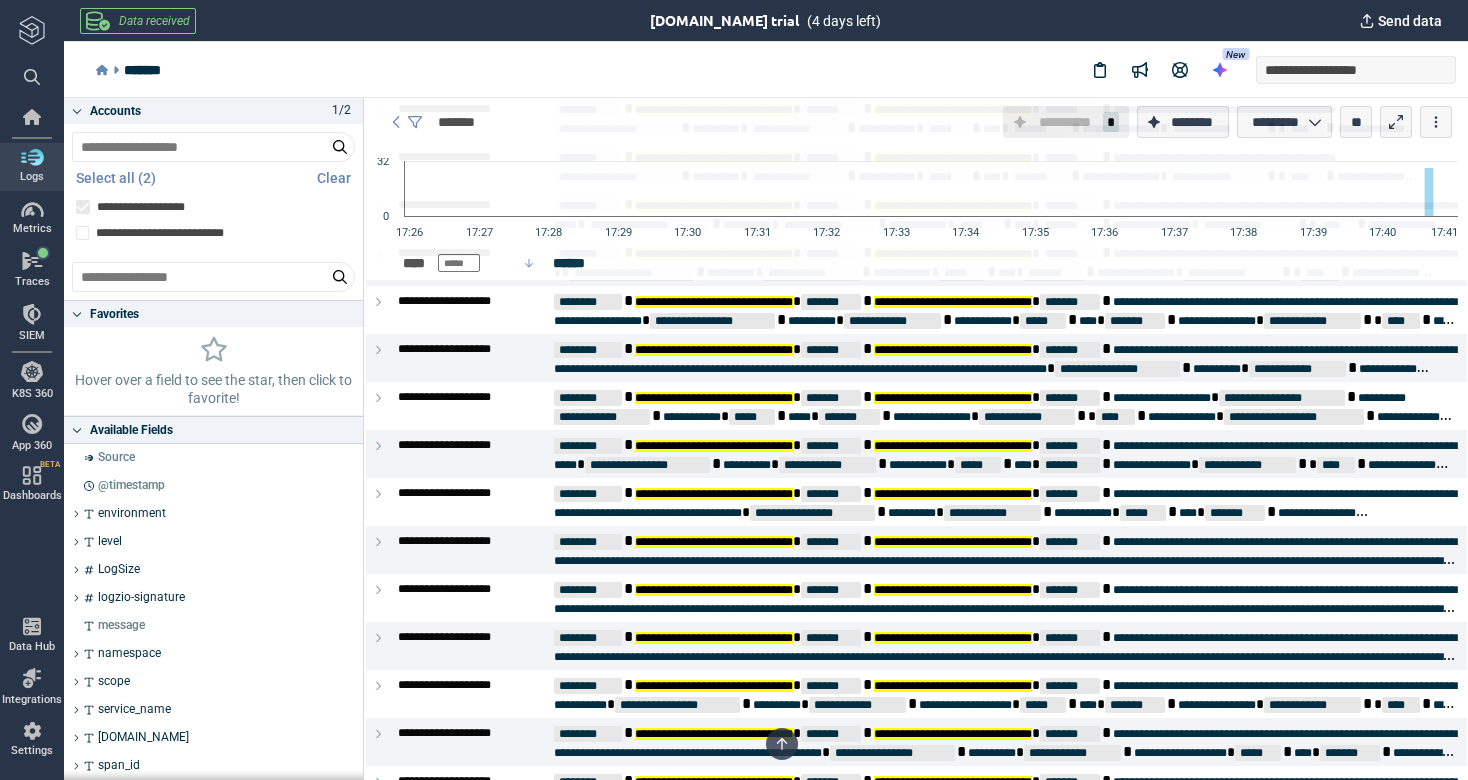 type on "*" 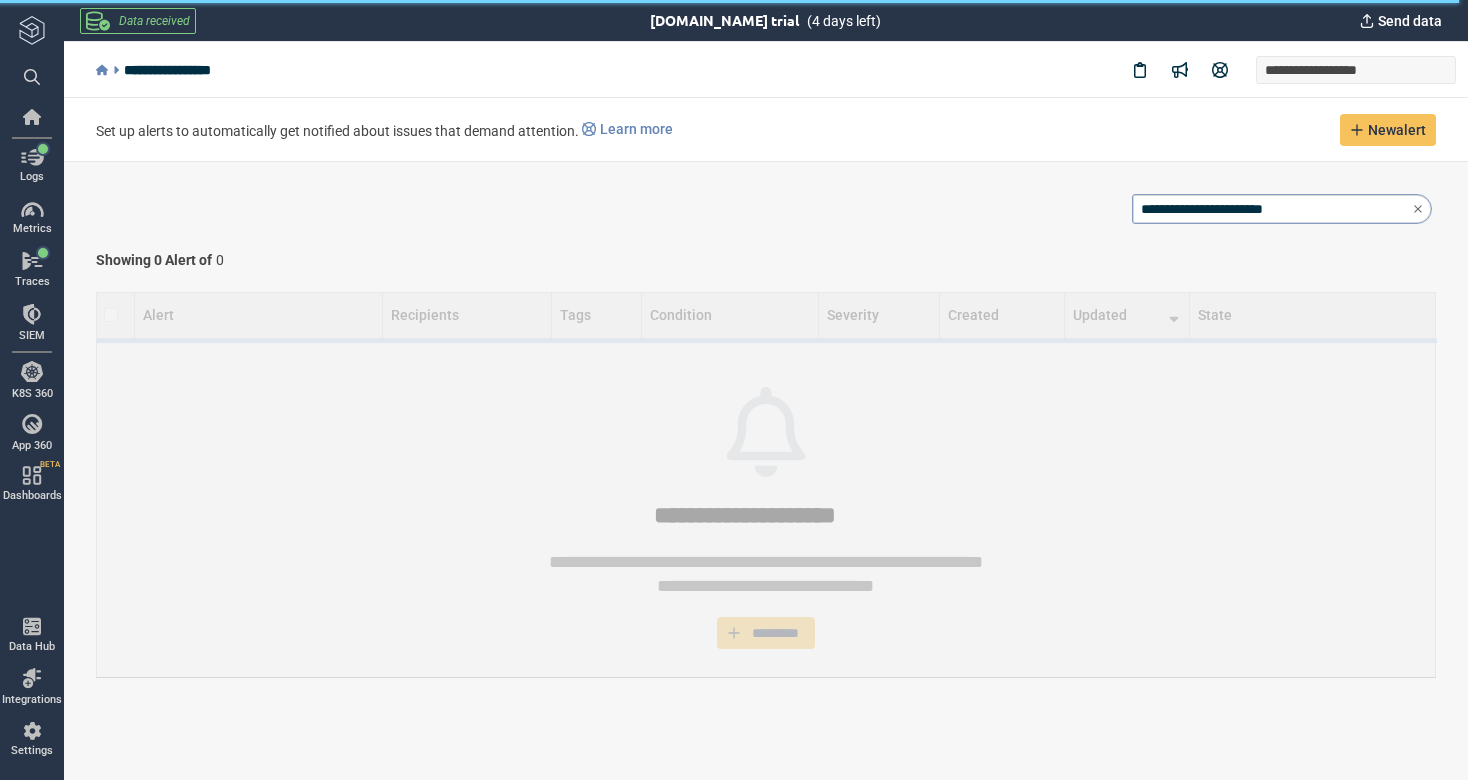 scroll, scrollTop: 0, scrollLeft: 0, axis: both 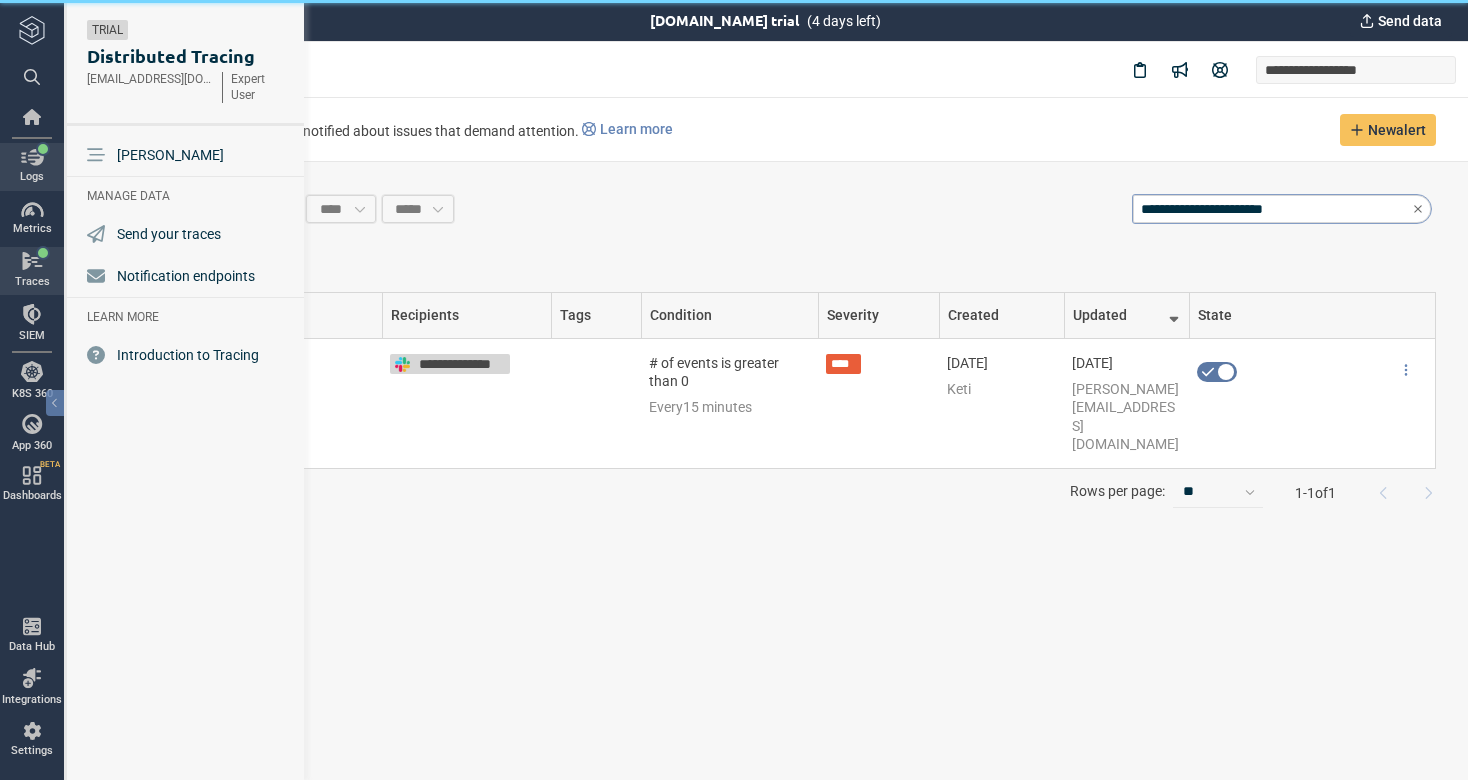click at bounding box center [32, 157] 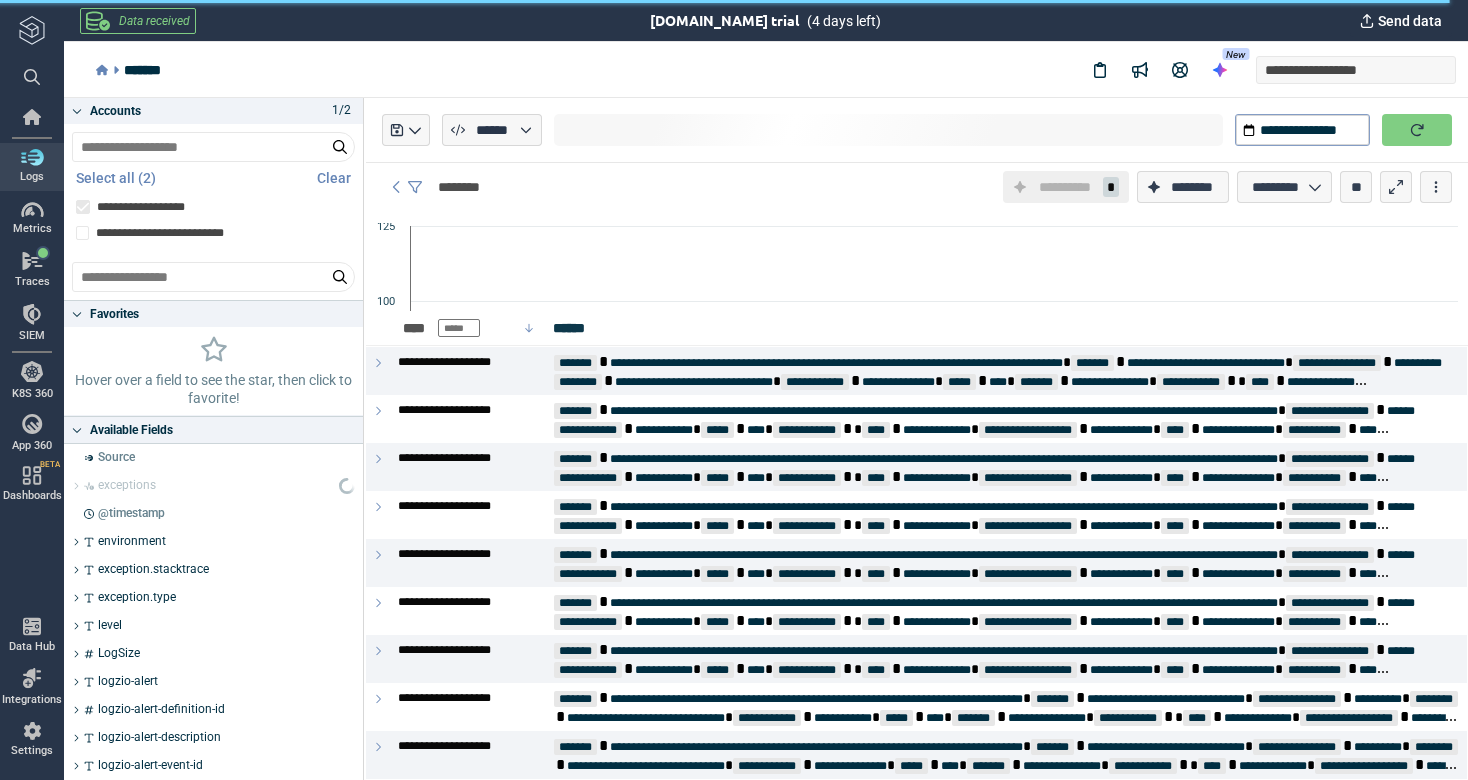 type on "*" 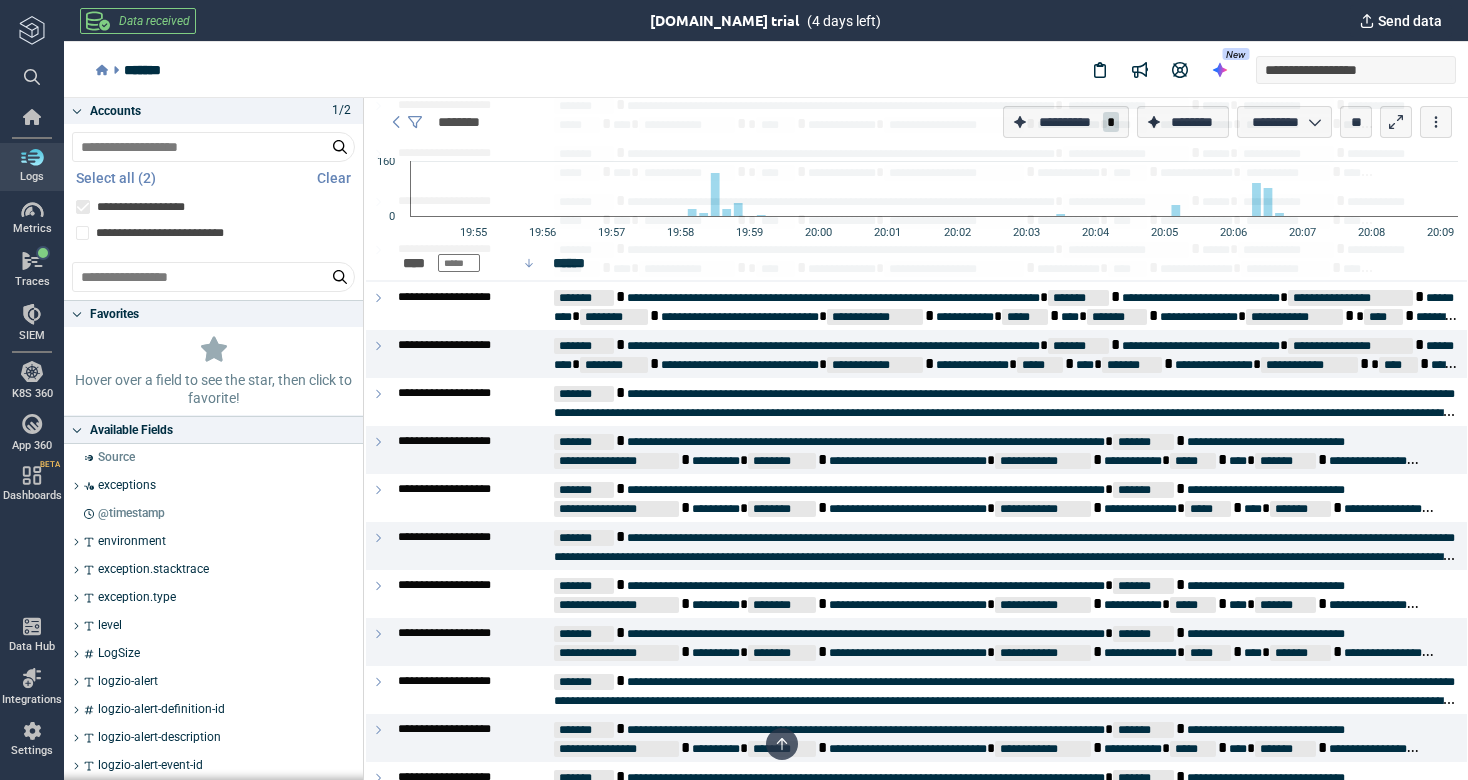 scroll, scrollTop: 4255, scrollLeft: 0, axis: vertical 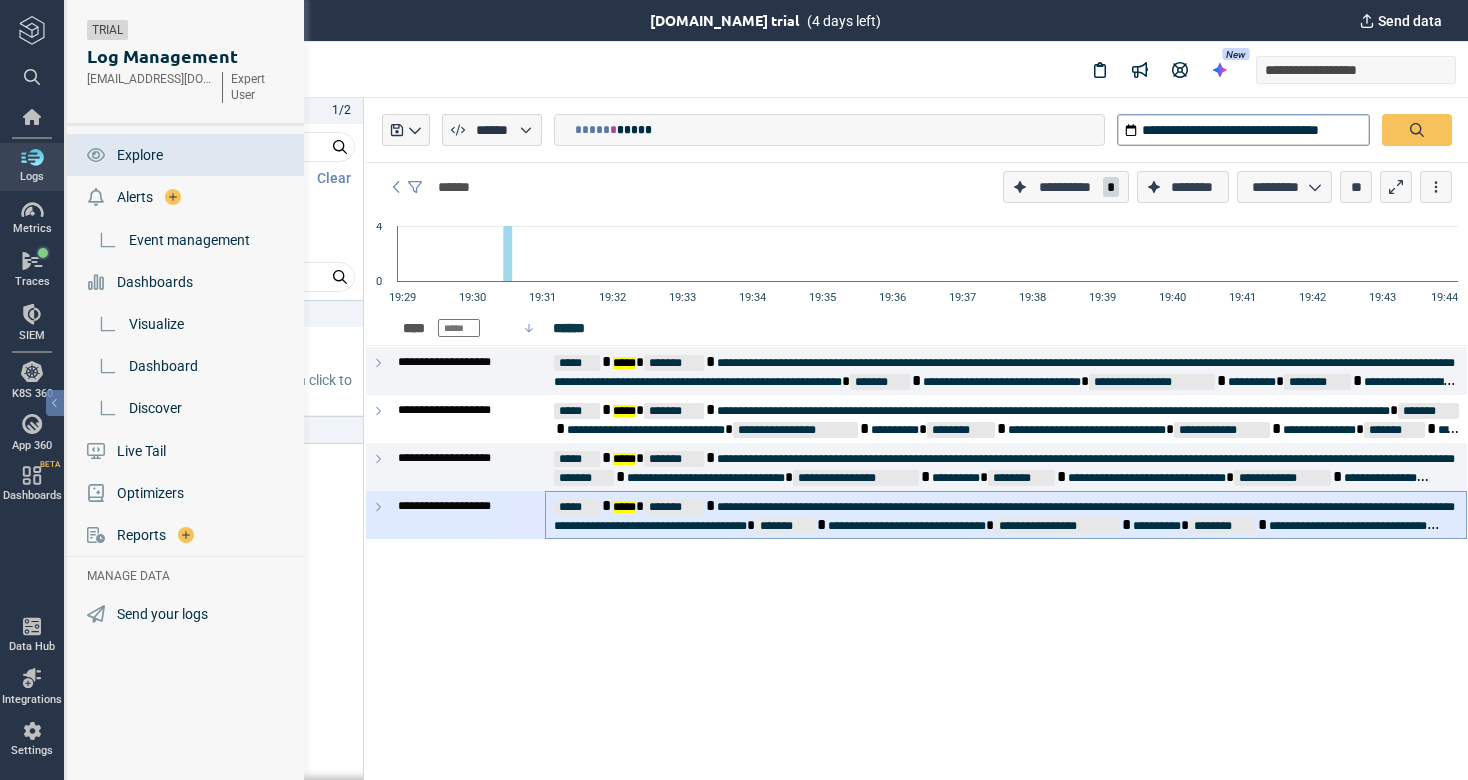 click at bounding box center (32, 157) 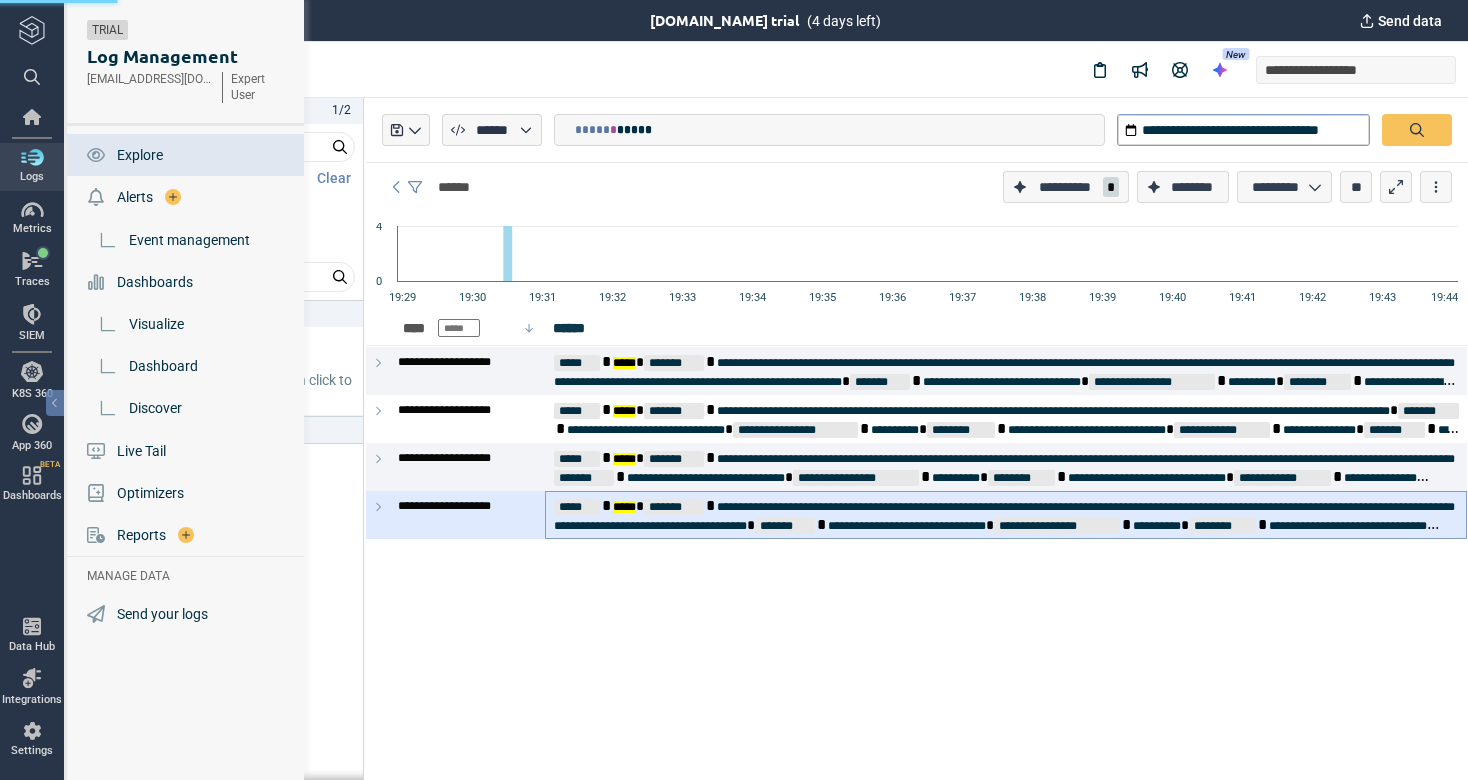 click on "Explore" at bounding box center (187, 155) 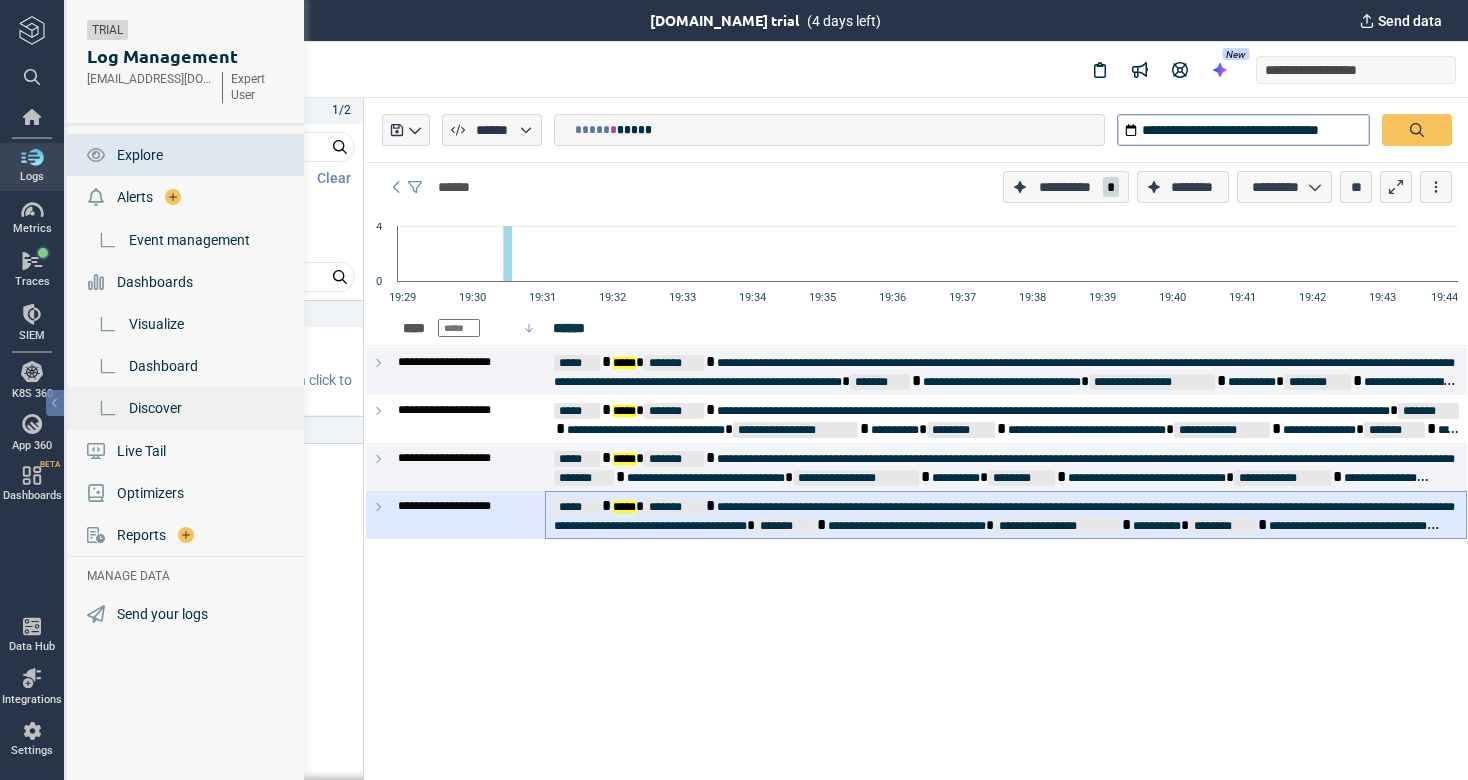 click on "Discover" at bounding box center (155, 408) 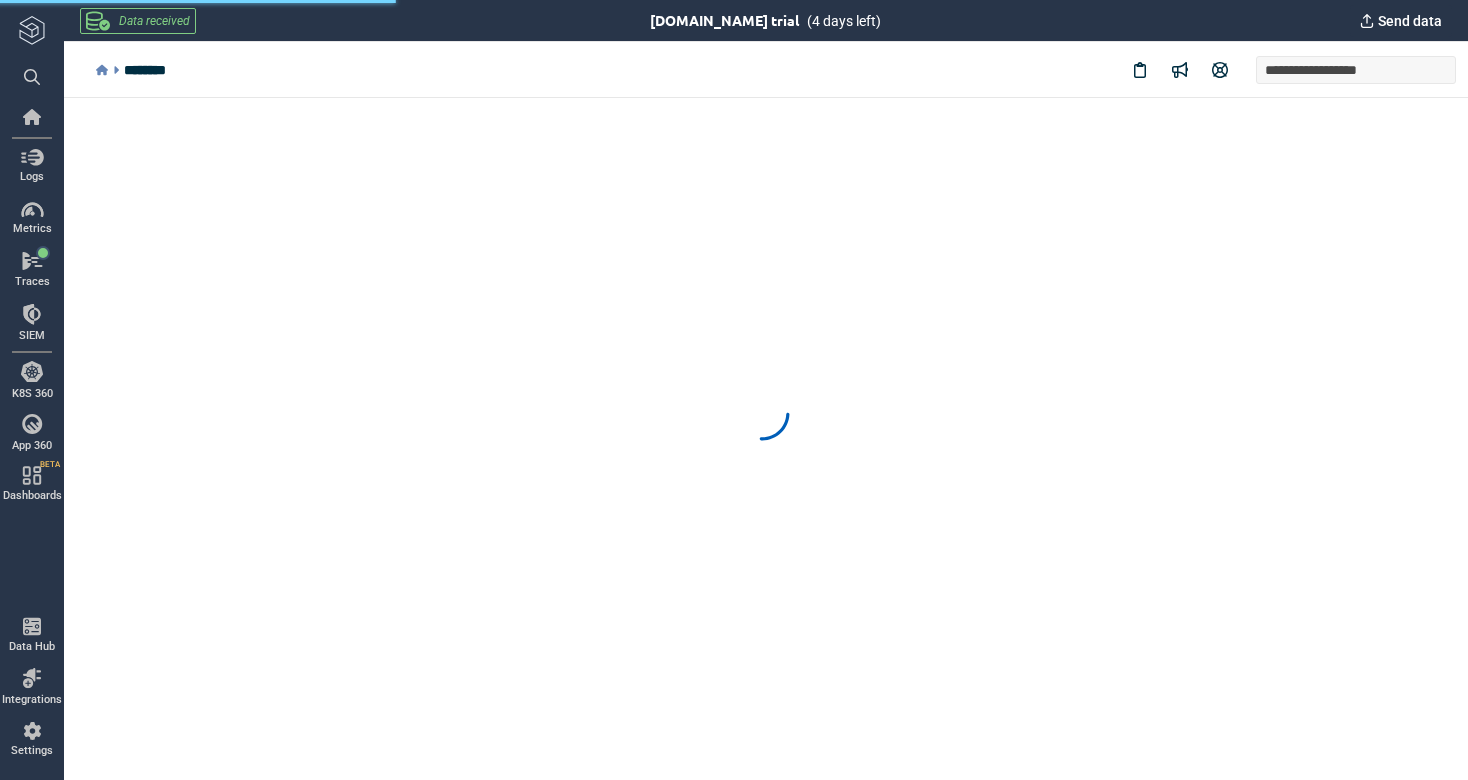 scroll, scrollTop: 0, scrollLeft: 0, axis: both 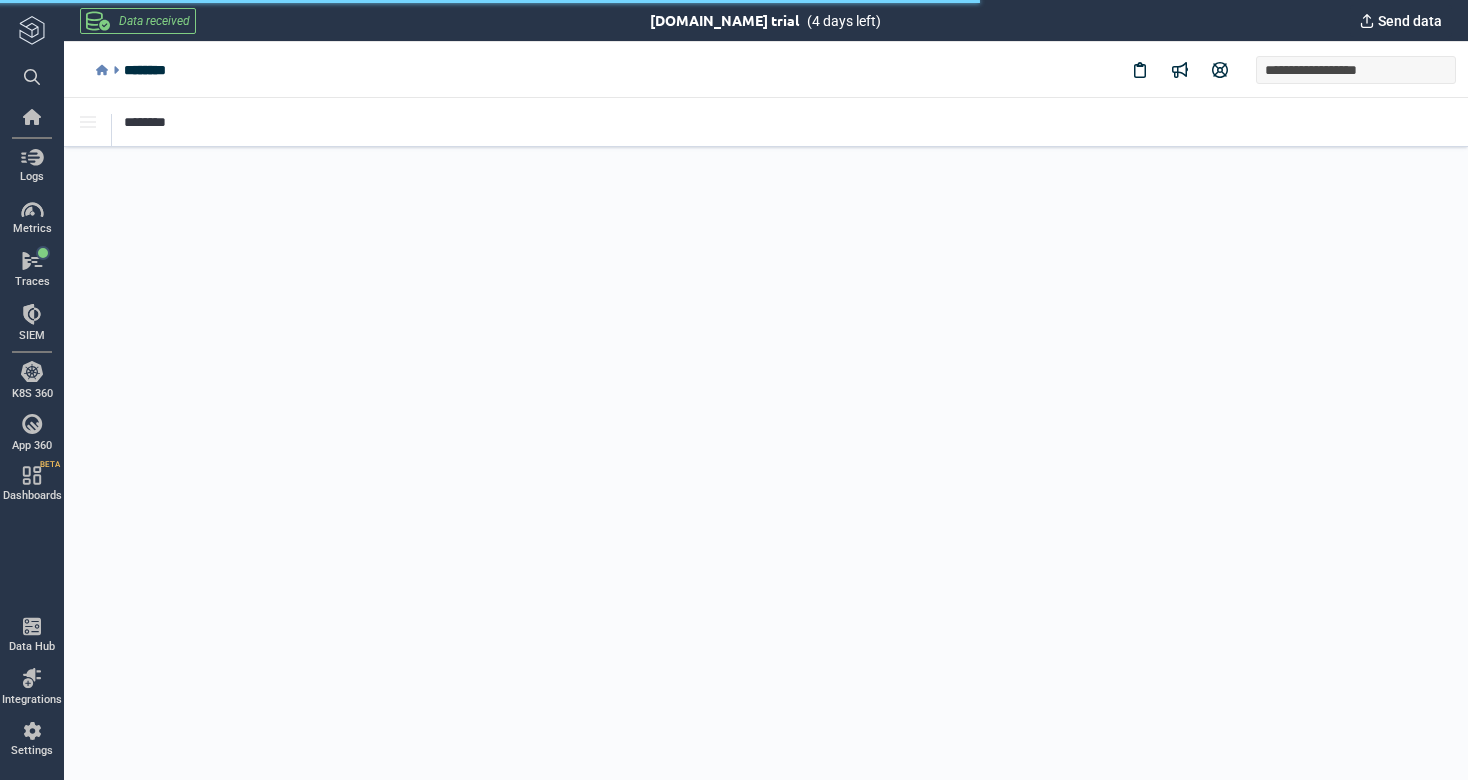 type on "*" 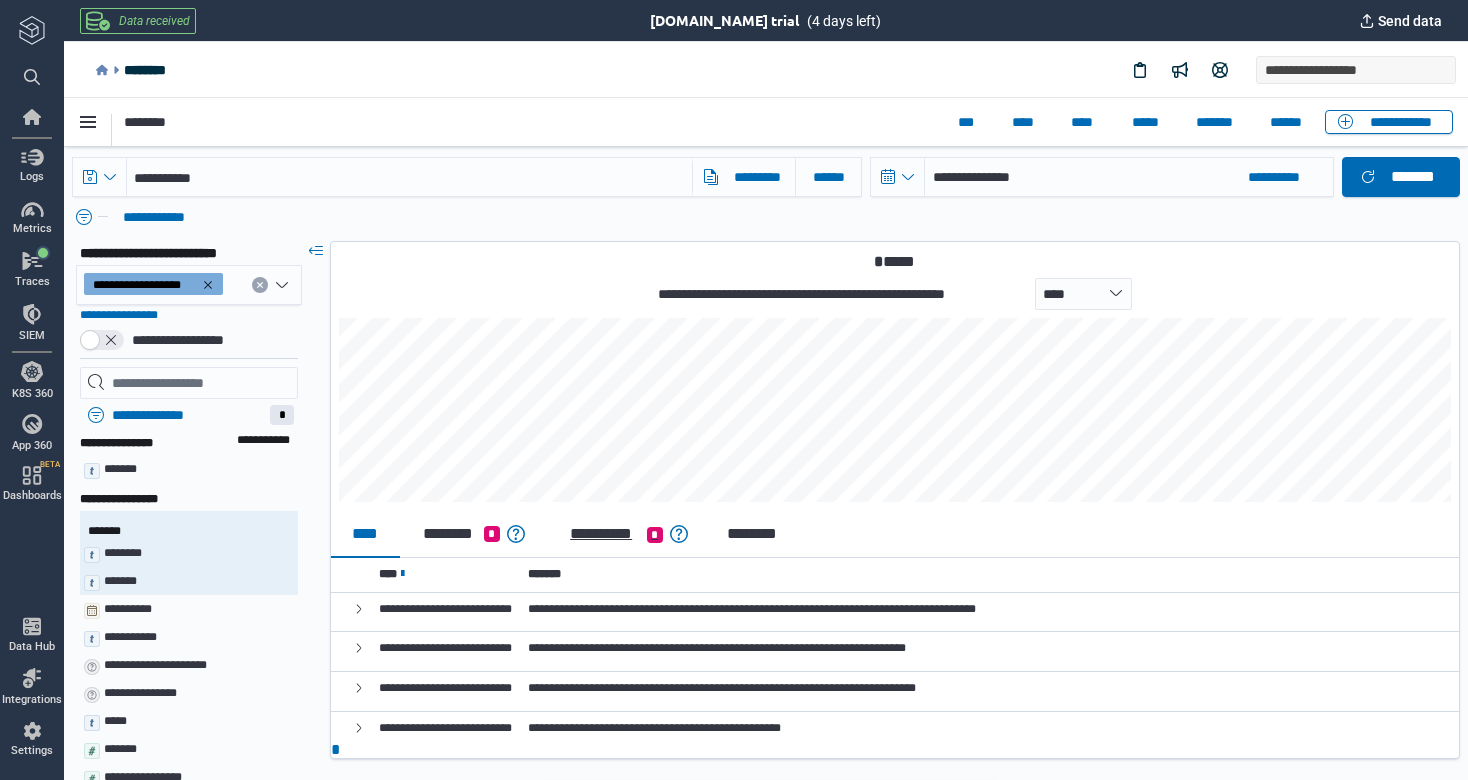 scroll, scrollTop: 1, scrollLeft: 0, axis: vertical 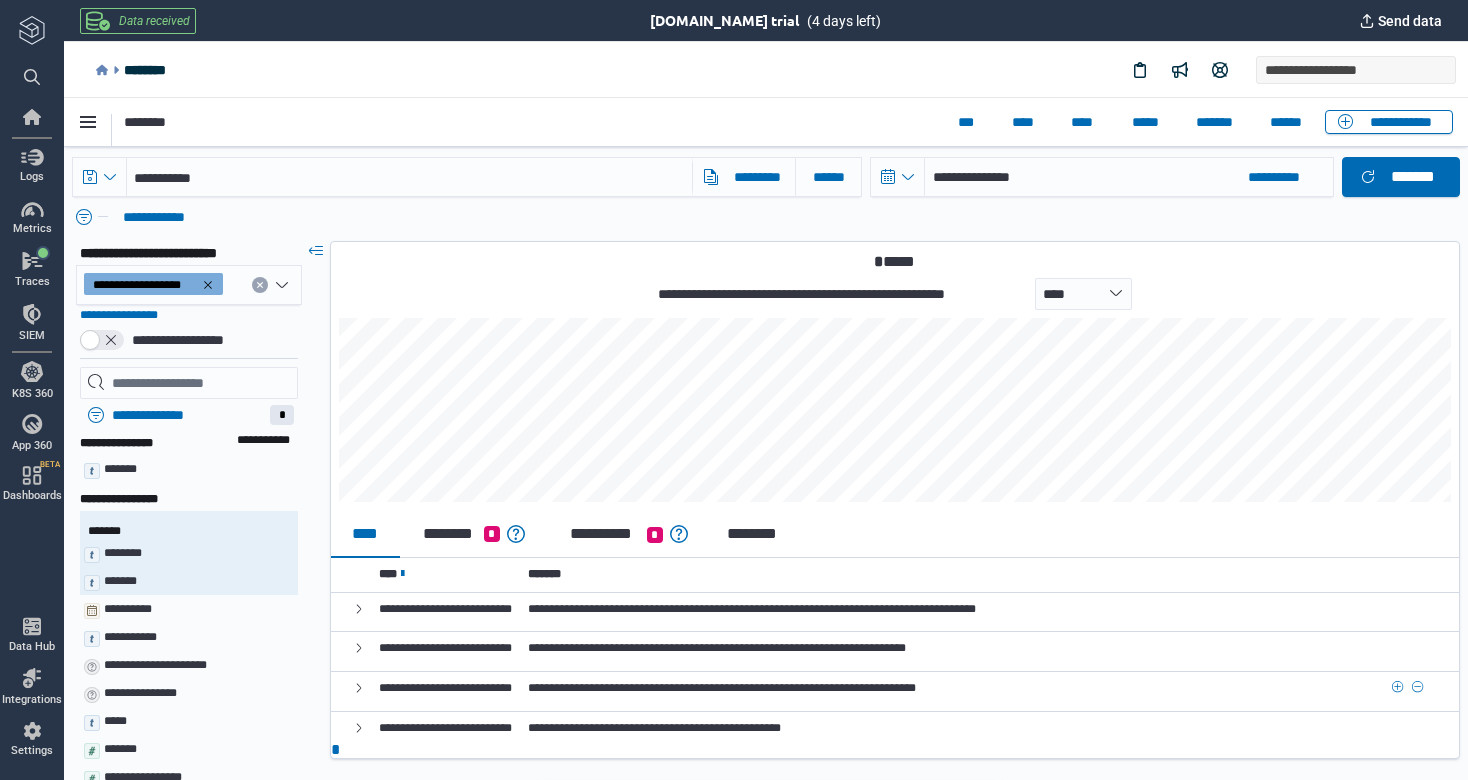 click on "**********" at bounding box center [722, 688] 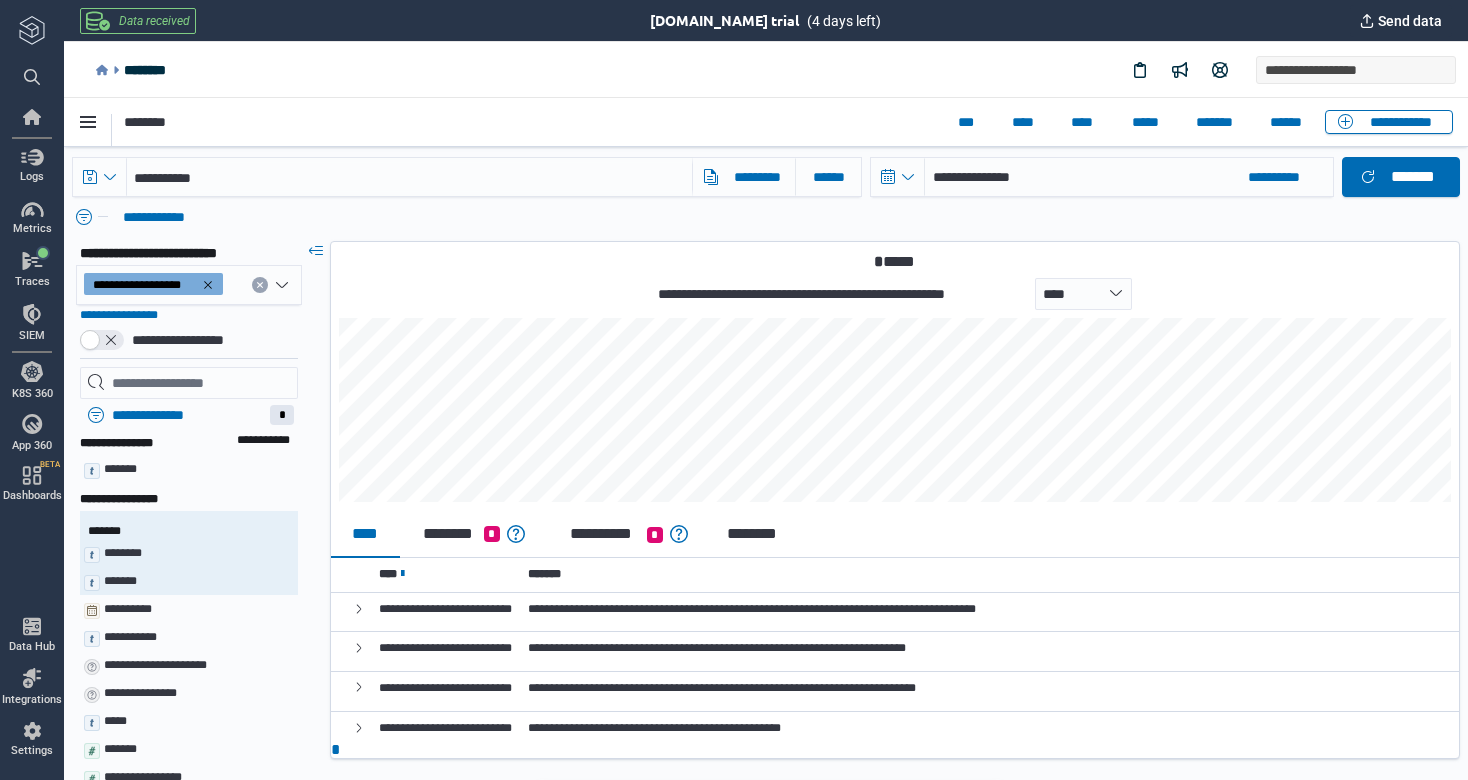 click 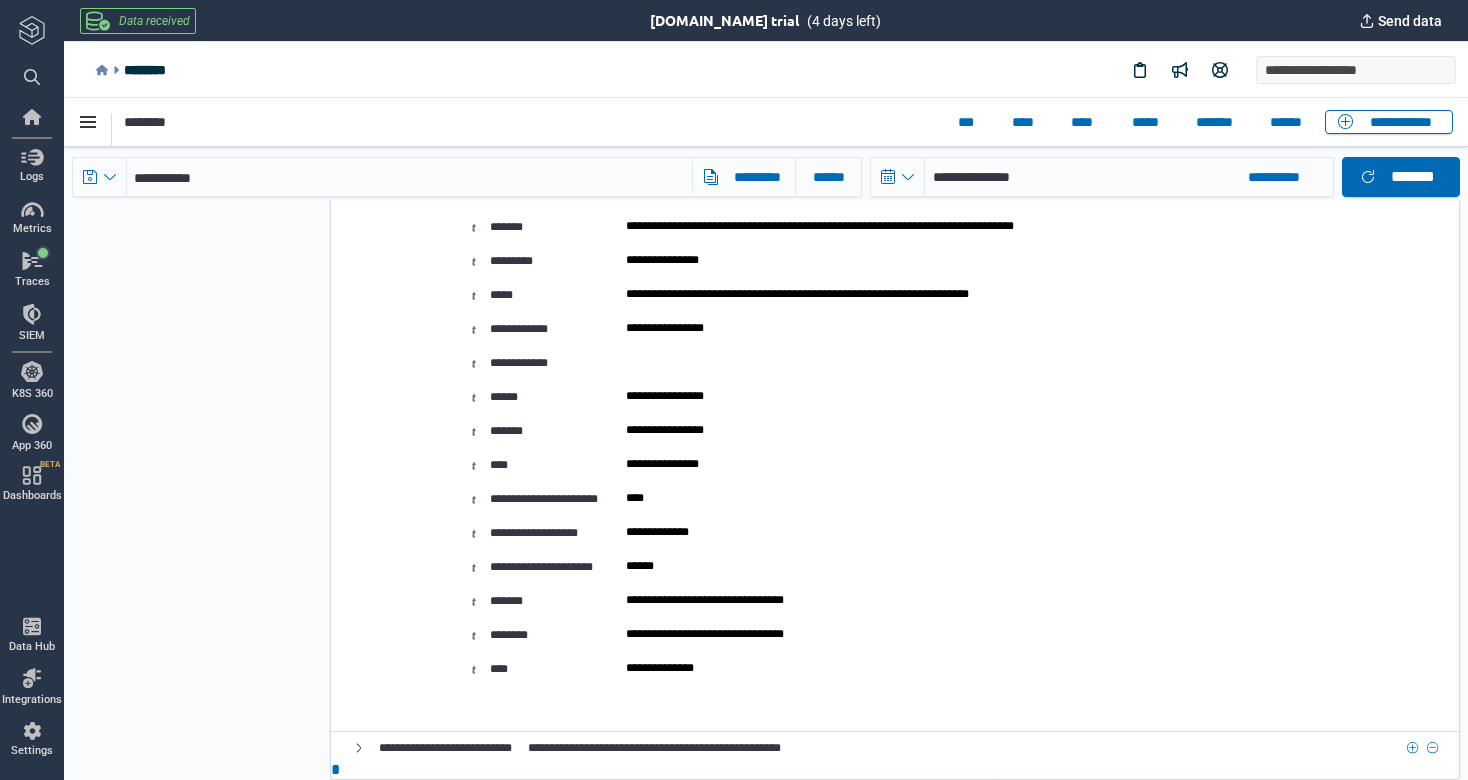 scroll, scrollTop: 965, scrollLeft: 0, axis: vertical 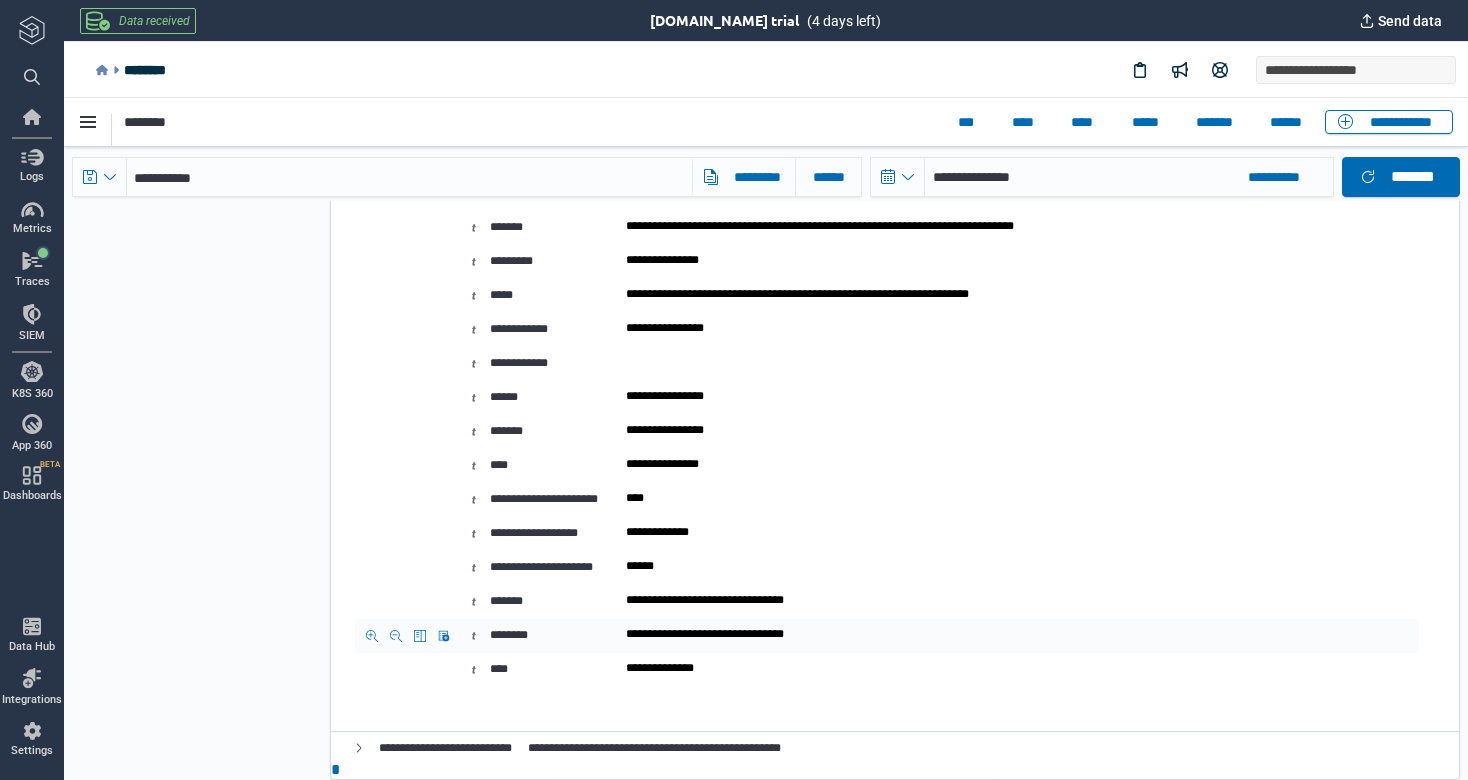 click on "**********" at bounding box center (740, 633) 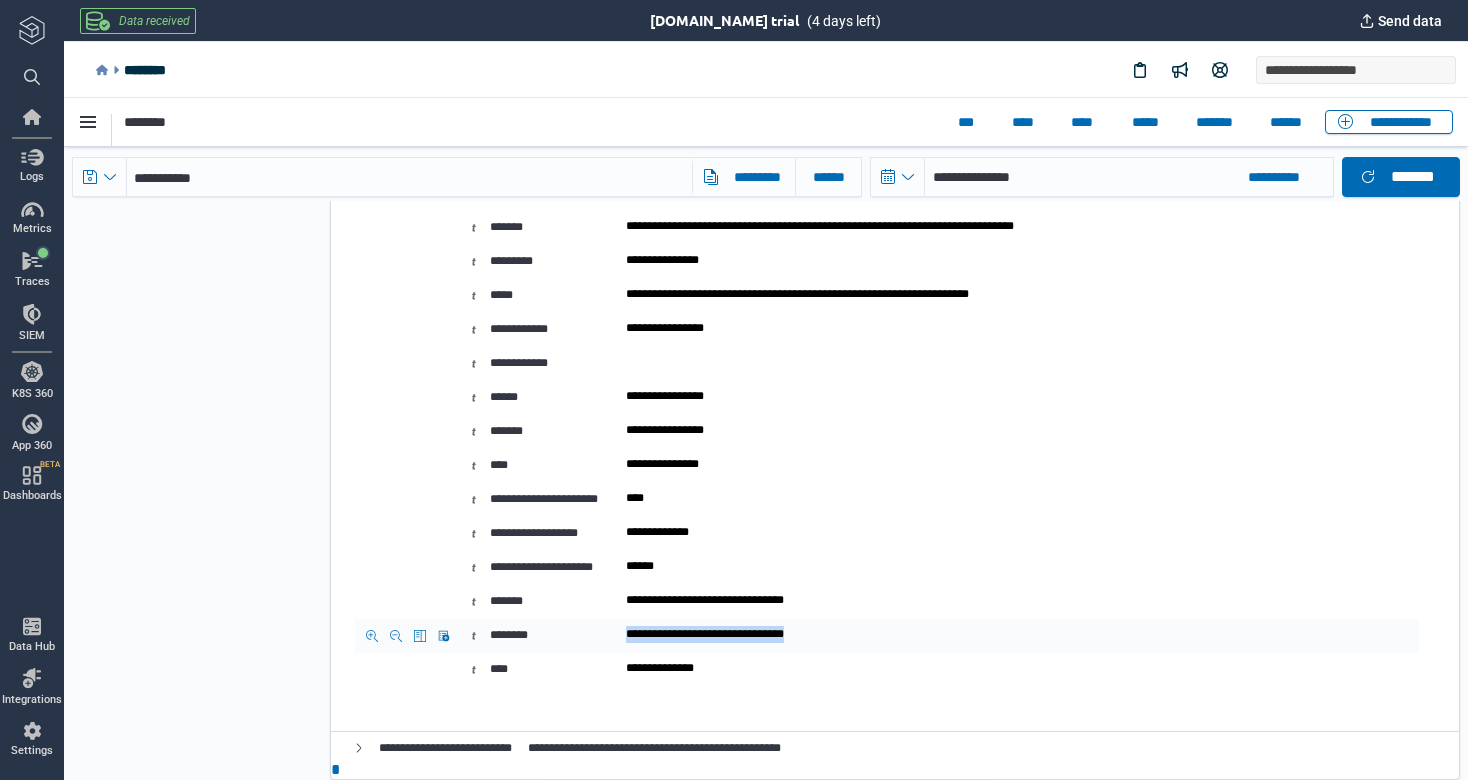 click on "**********" at bounding box center [740, 633] 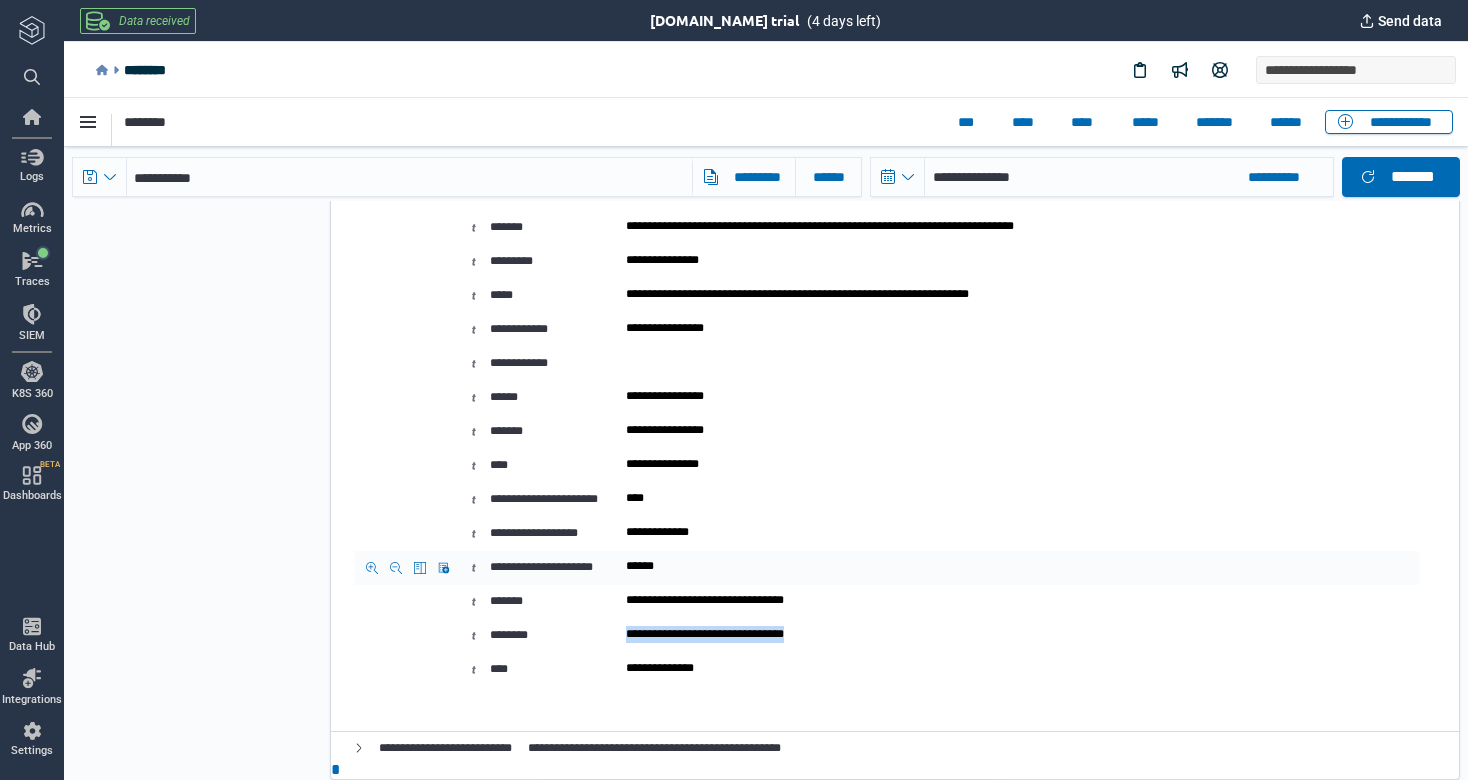 copy on "**********" 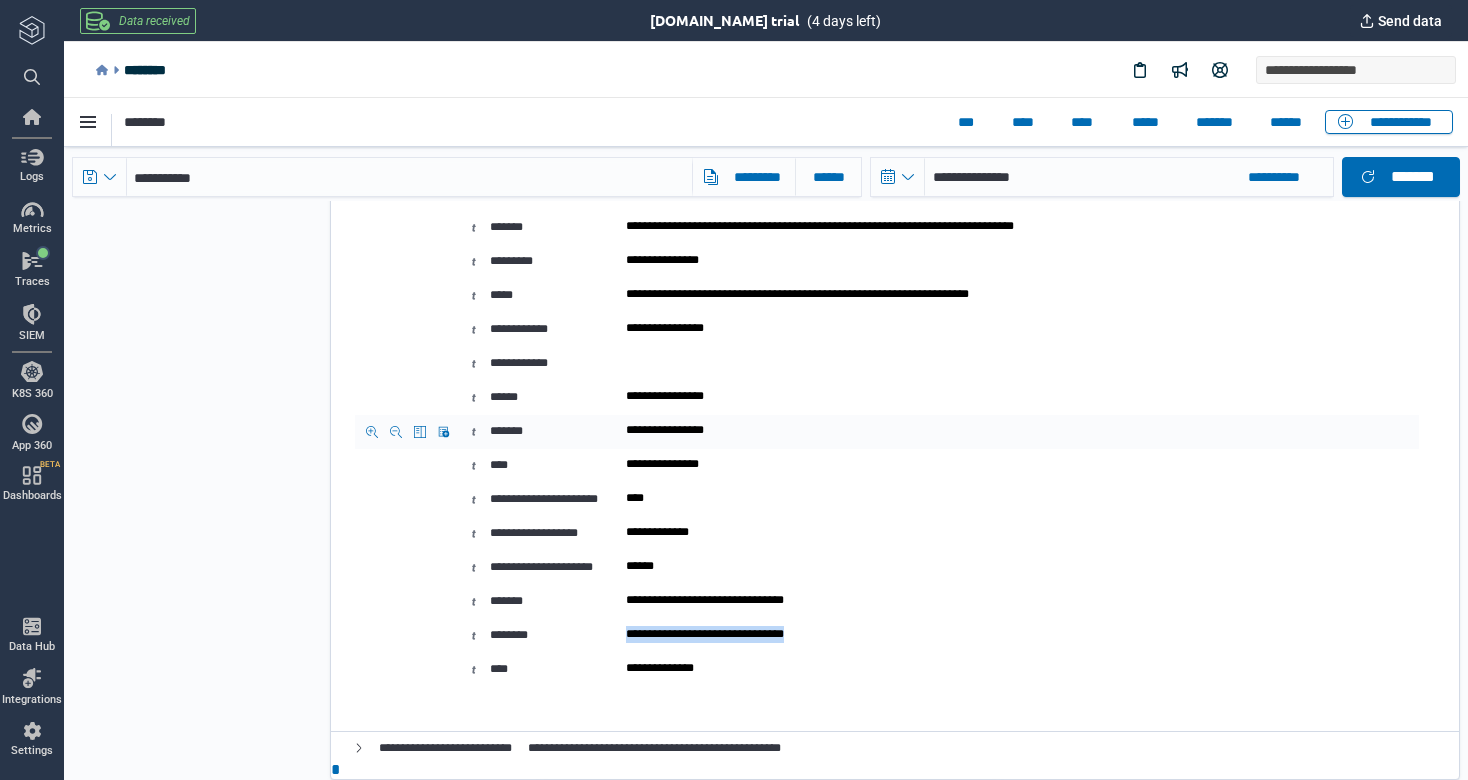 scroll, scrollTop: -6, scrollLeft: 0, axis: vertical 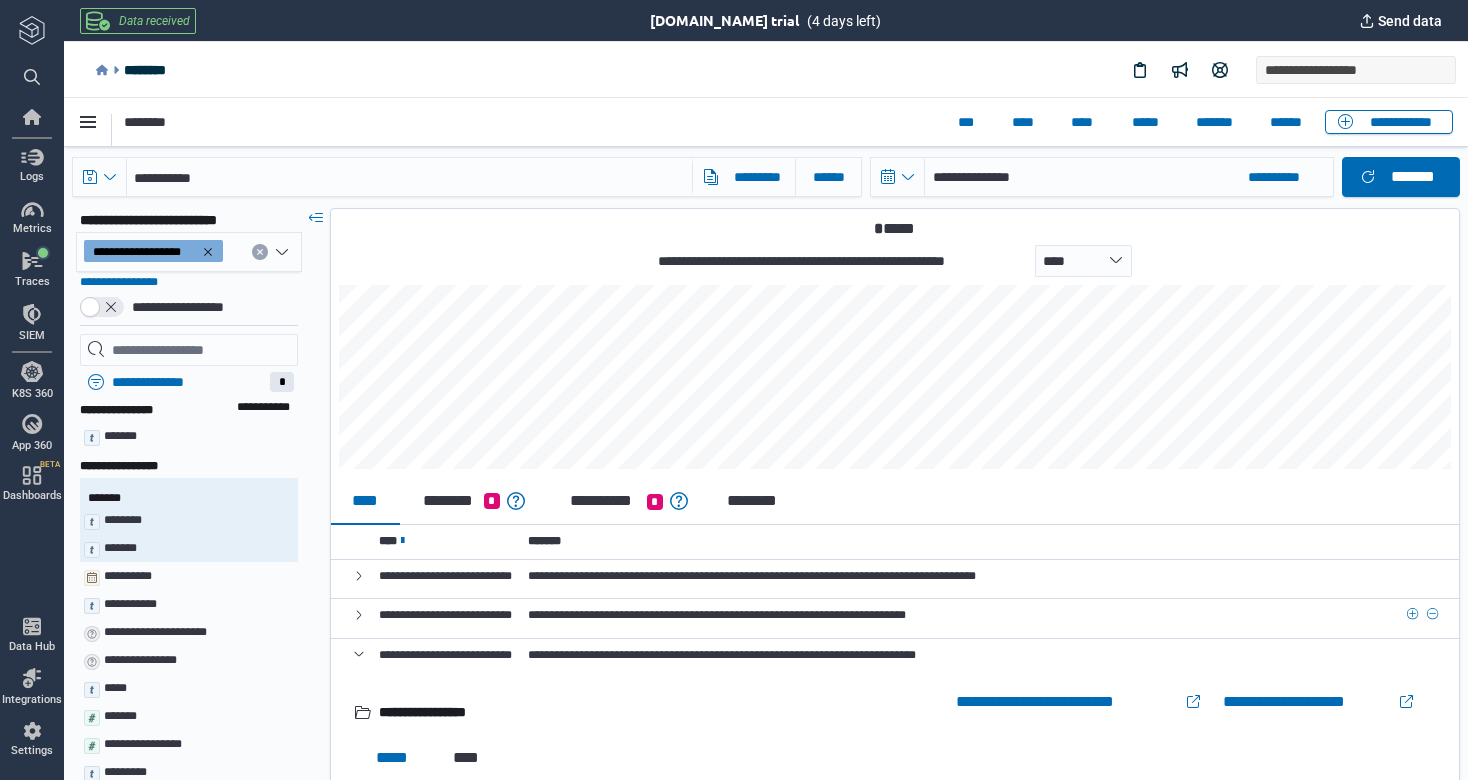 click on "**********" at bounding box center (717, 615) 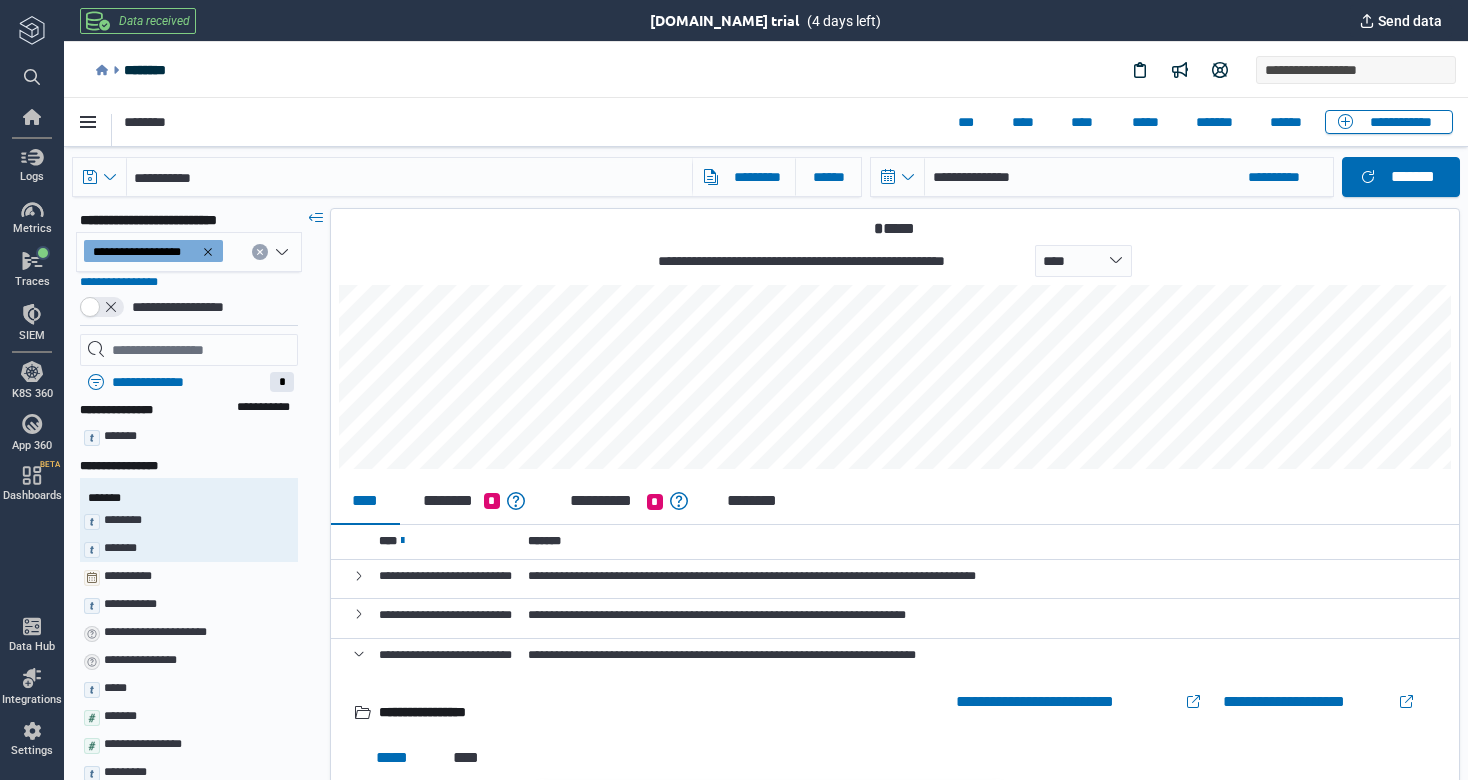click at bounding box center [359, 614] 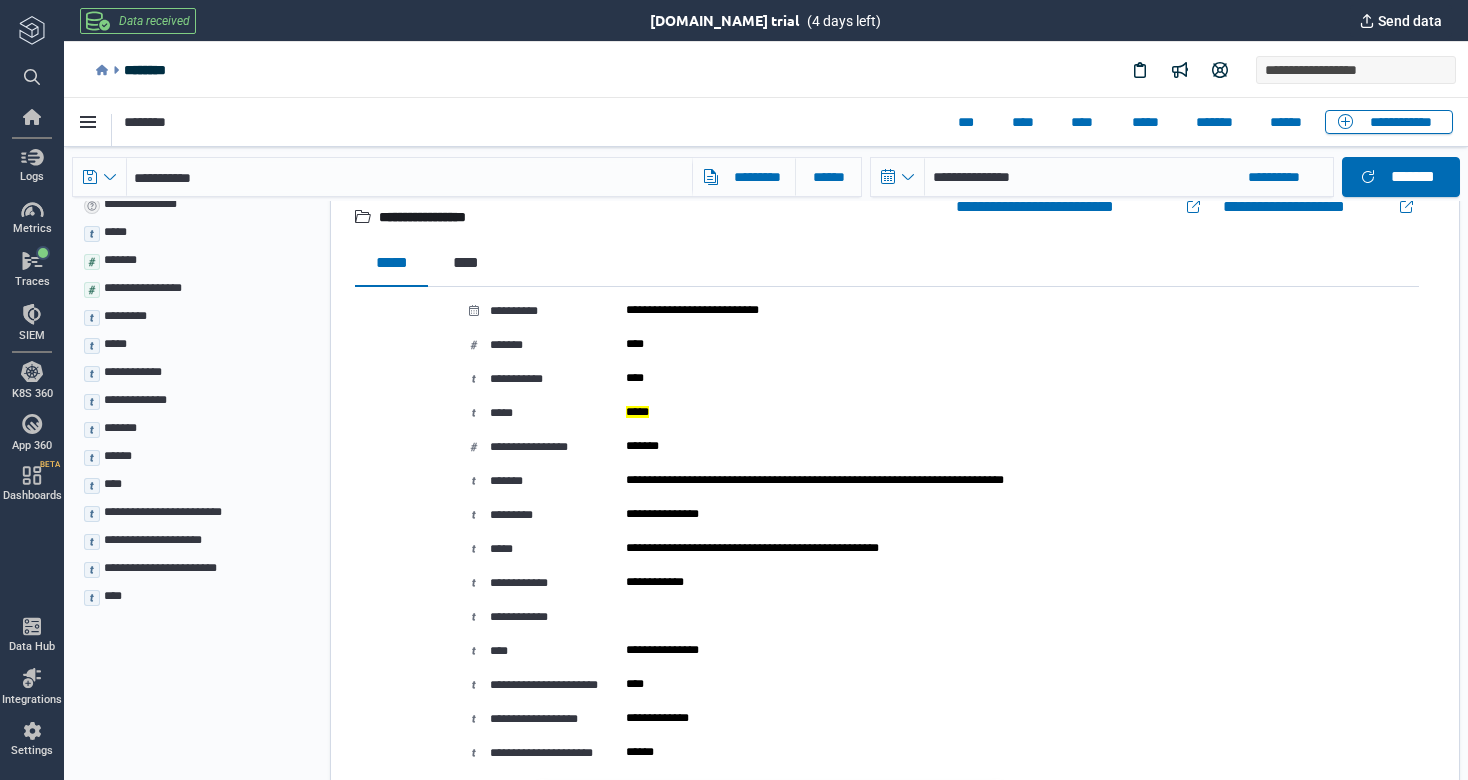 scroll, scrollTop: 568, scrollLeft: 0, axis: vertical 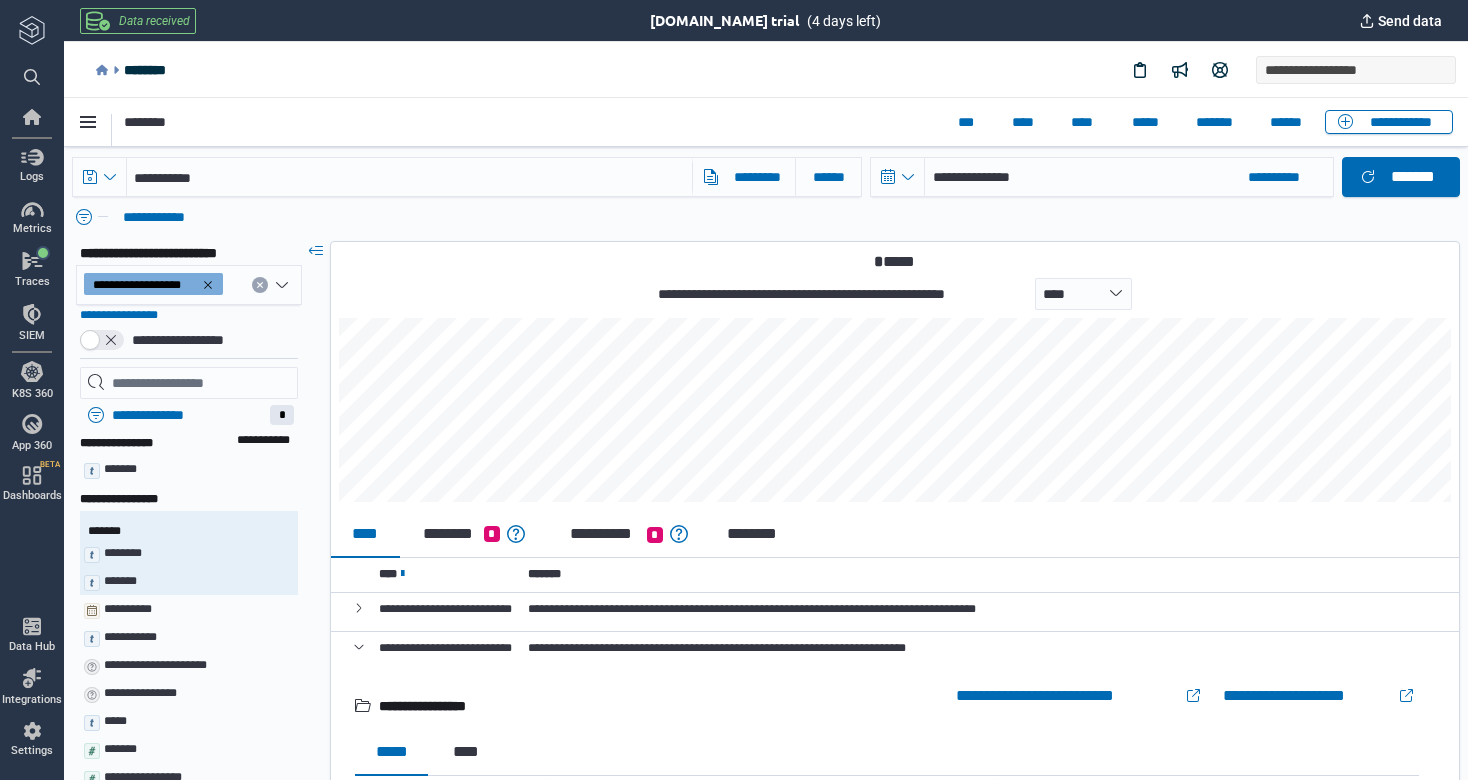click at bounding box center [359, 607] 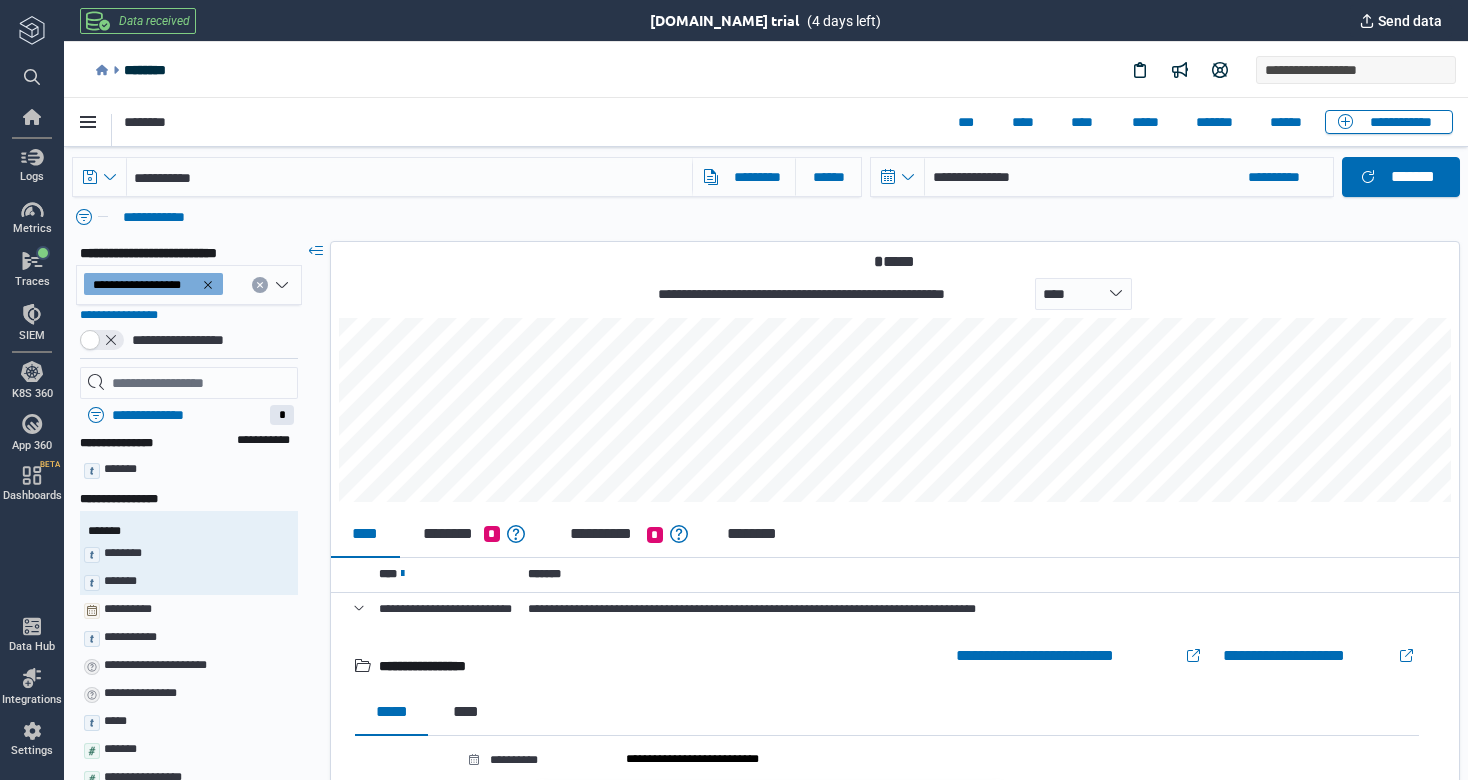 scroll, scrollTop: 1, scrollLeft: 0, axis: vertical 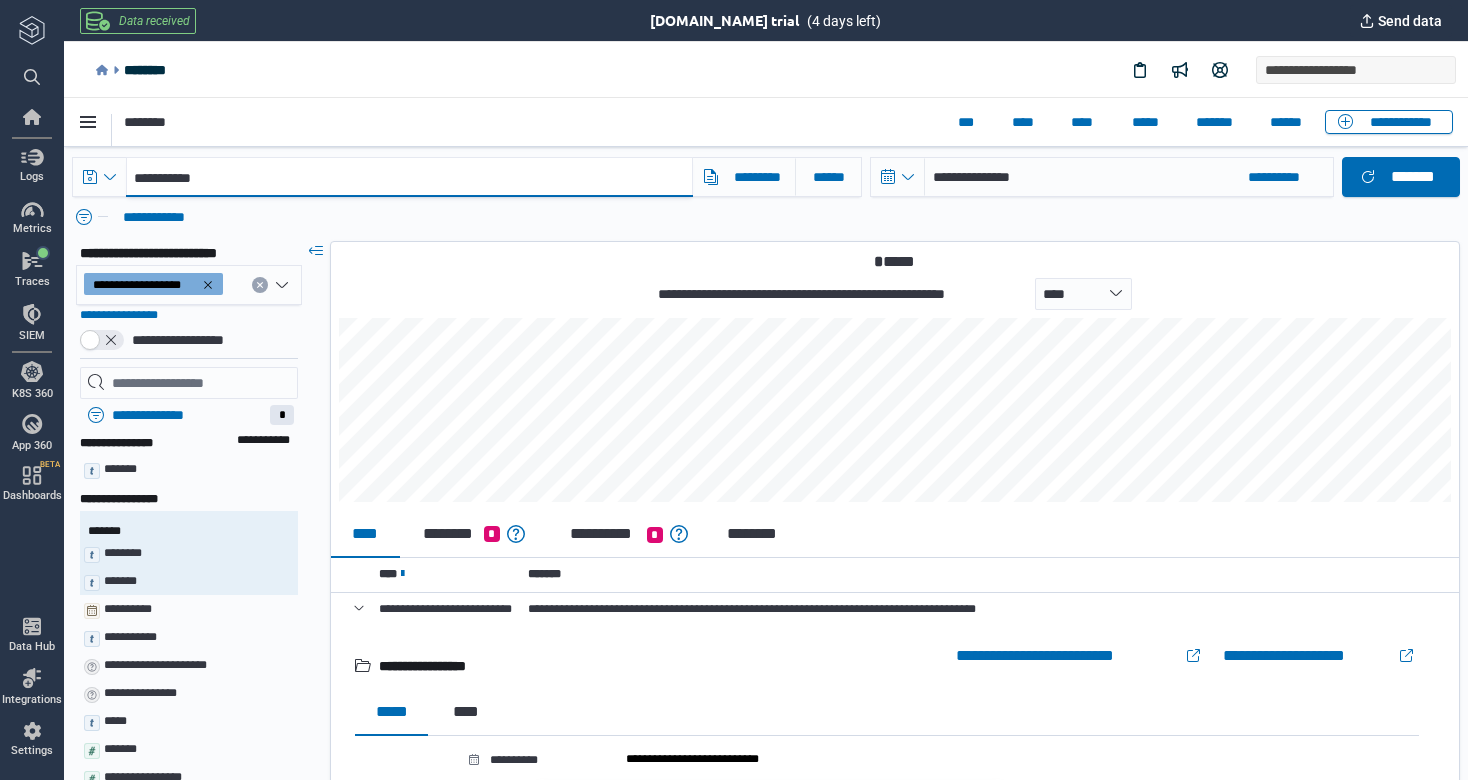 drag, startPoint x: 315, startPoint y: 183, endPoint x: 143, endPoint y: 169, distance: 172.56883 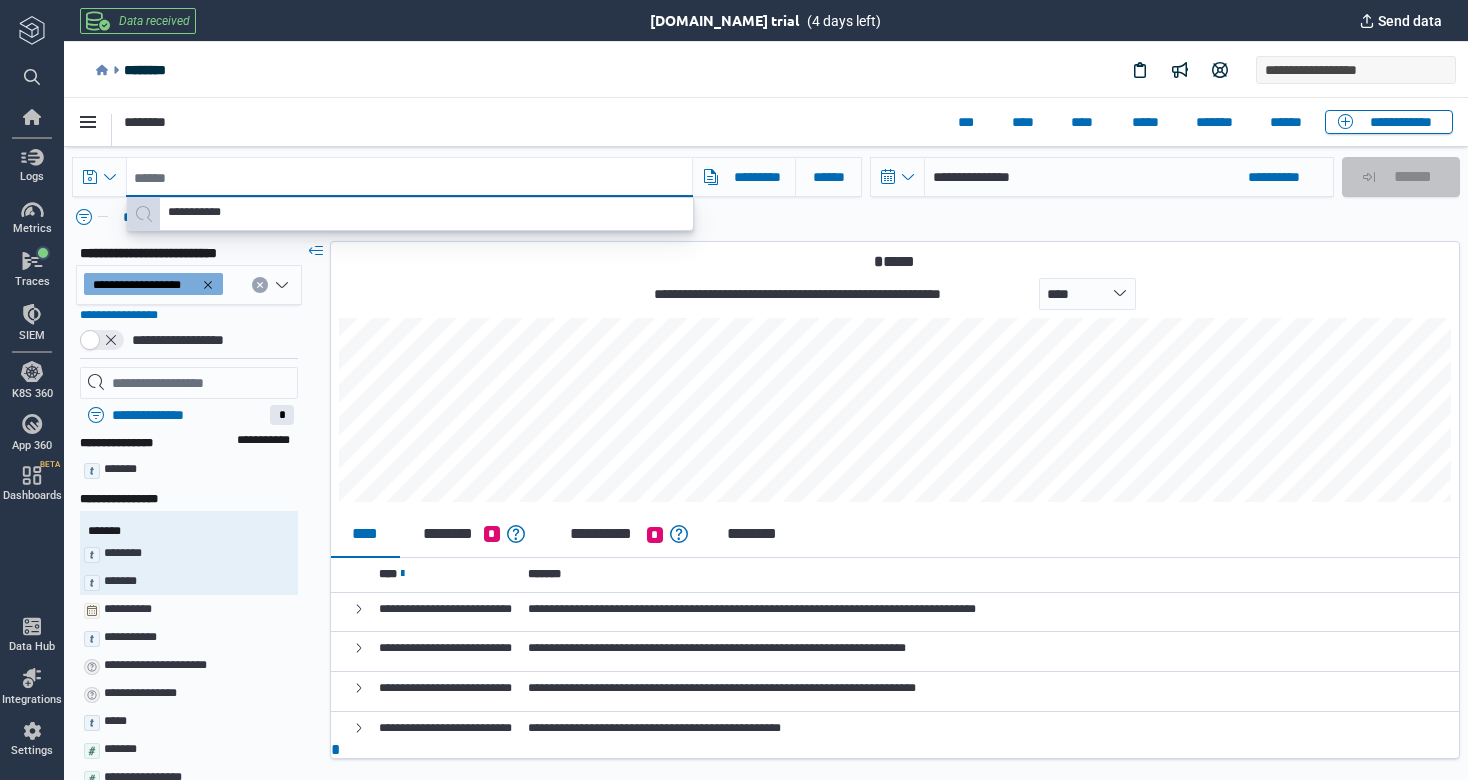 paste on "**********" 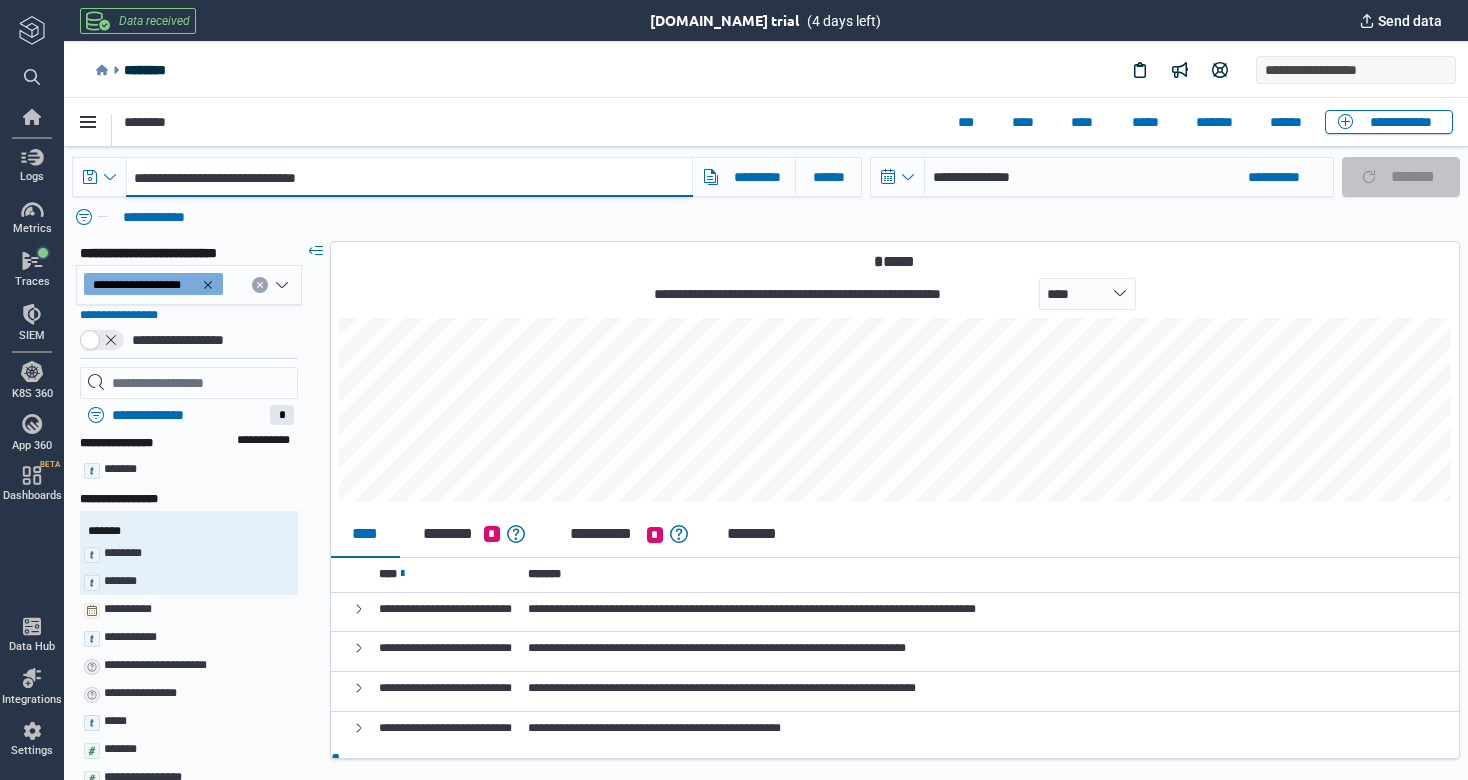 type on "*" 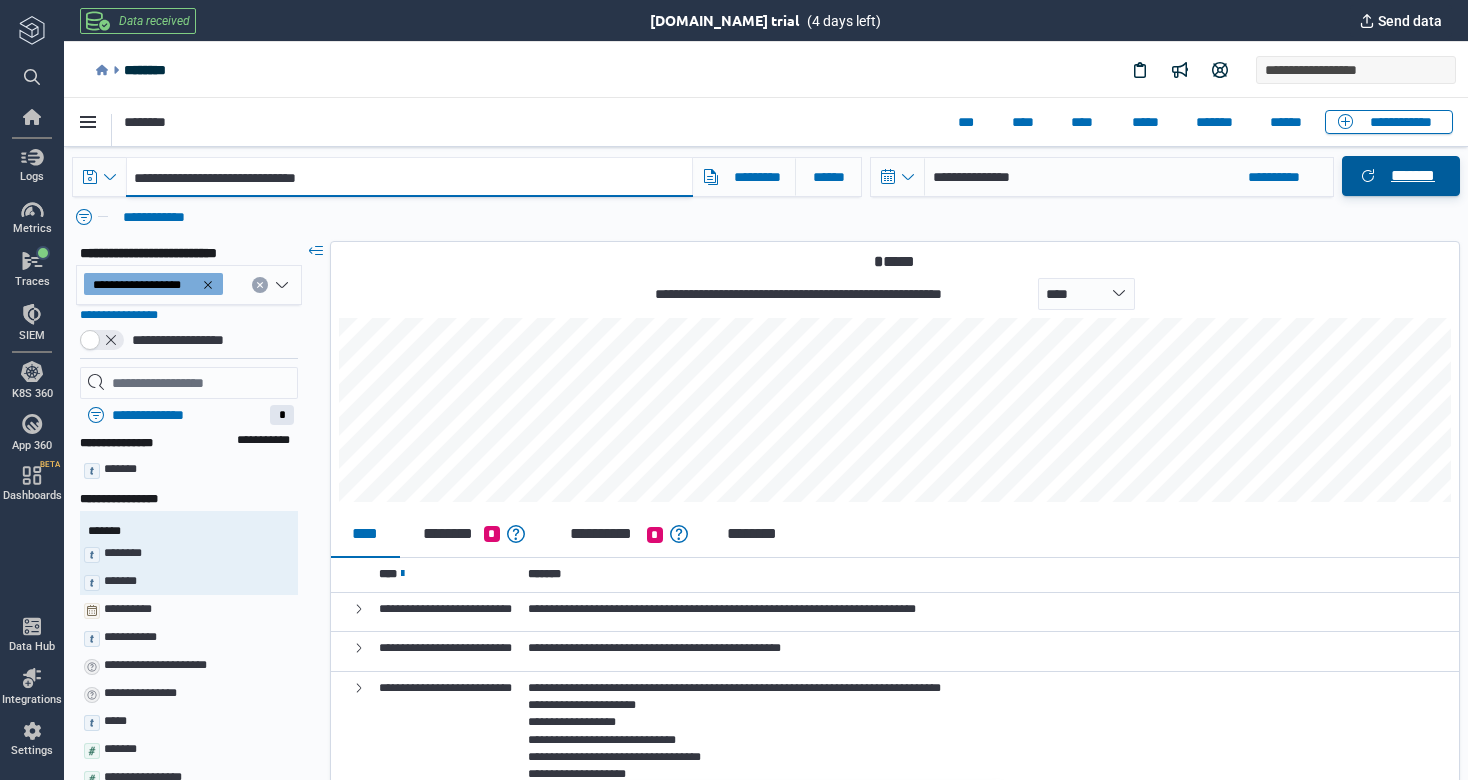 type on "**********" 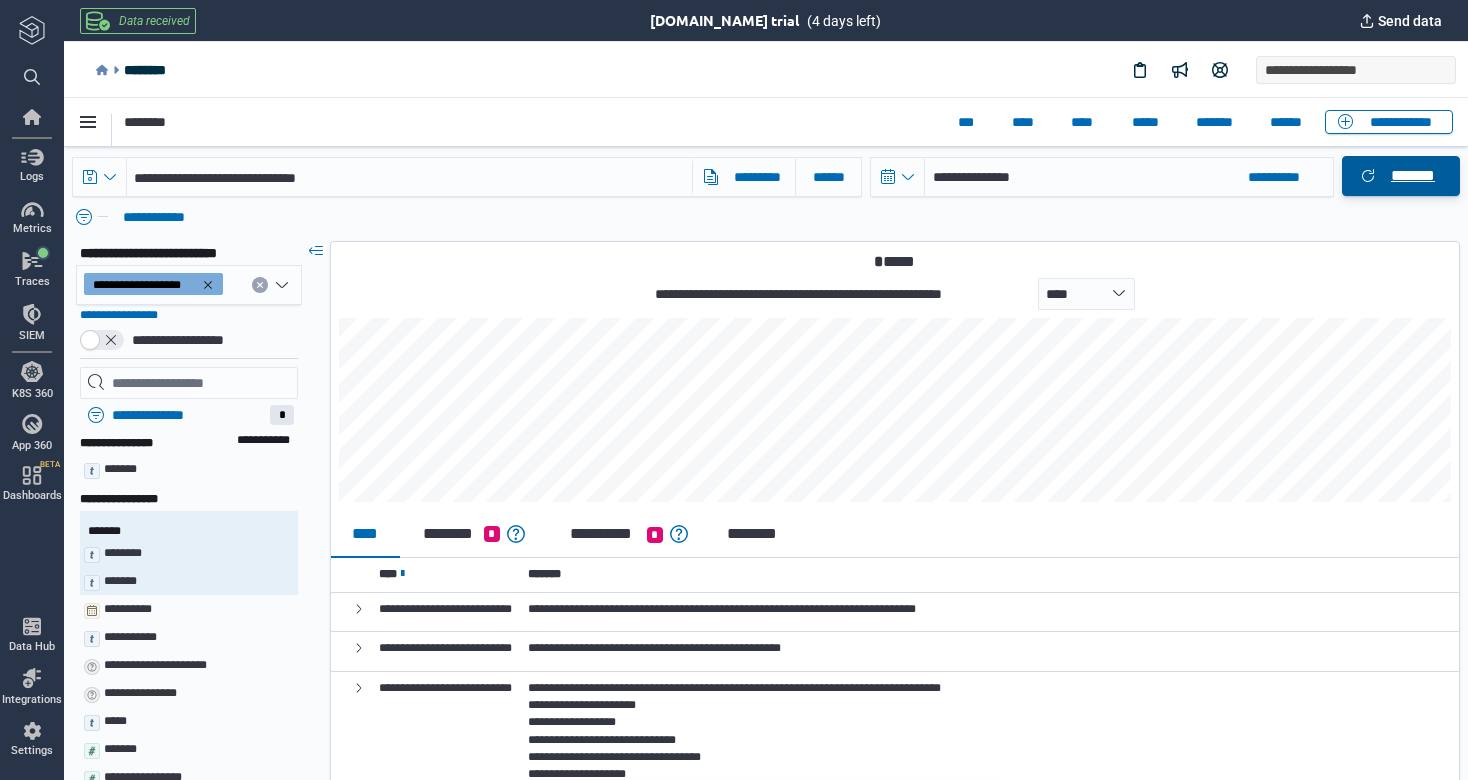 click 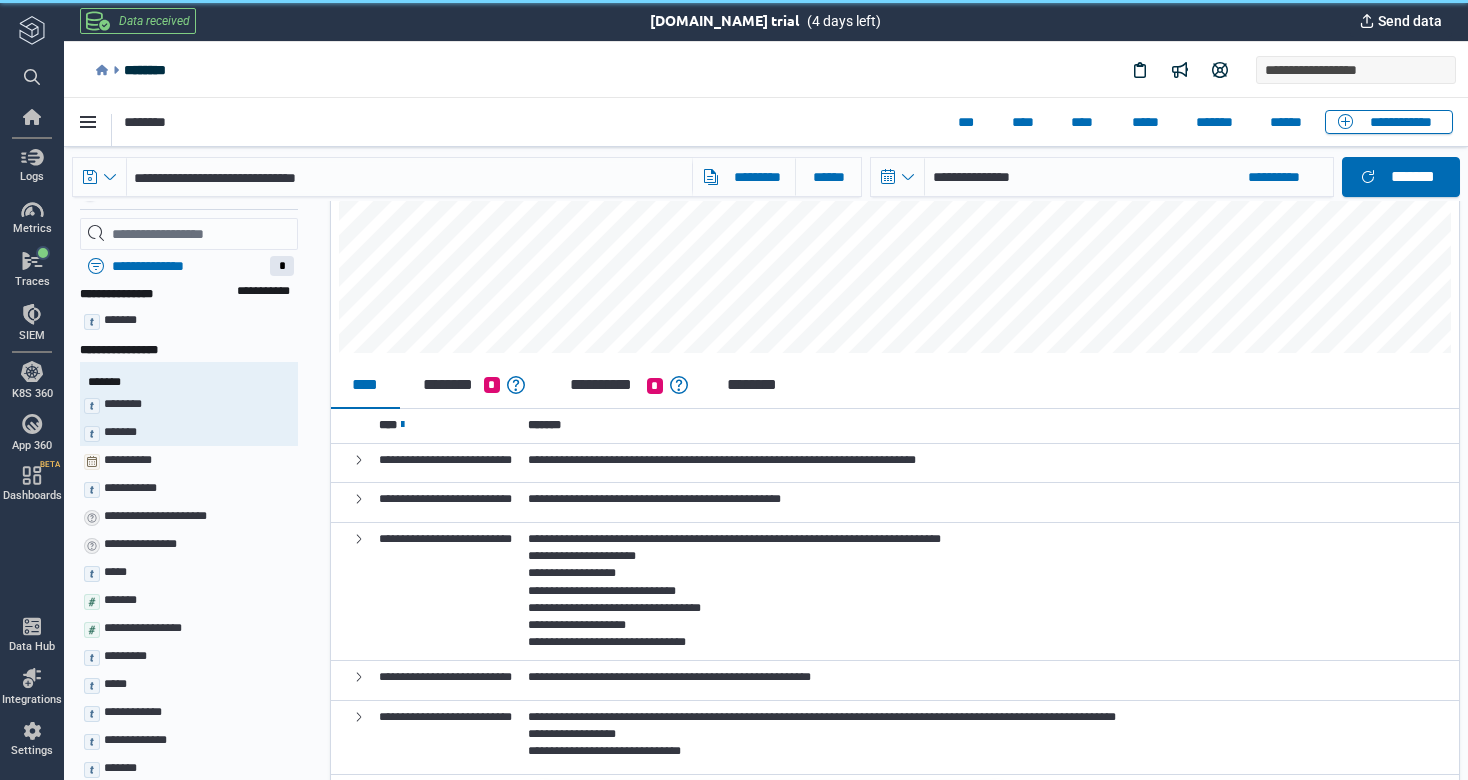 scroll, scrollTop: 151, scrollLeft: 0, axis: vertical 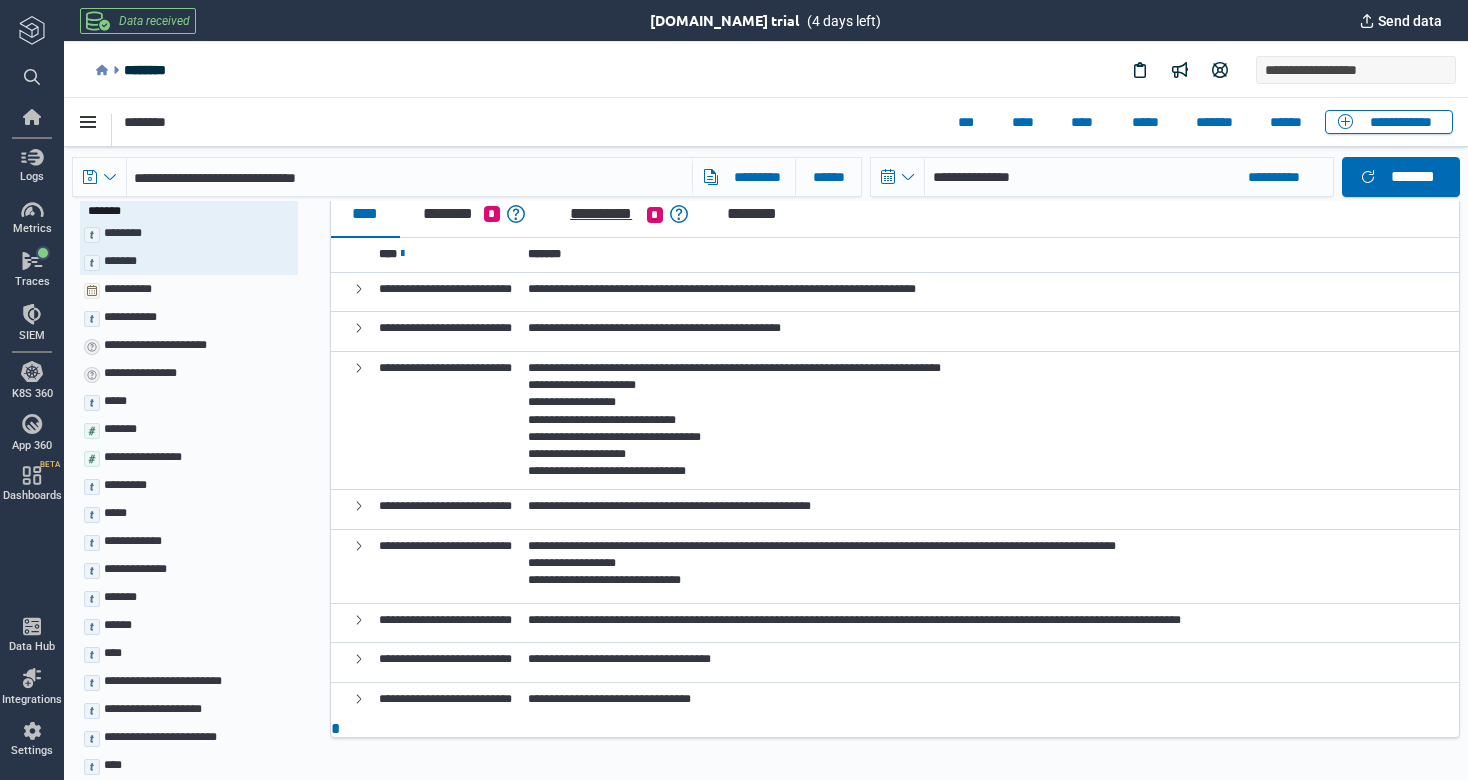 click on "**********" at bounding box center (601, 214) 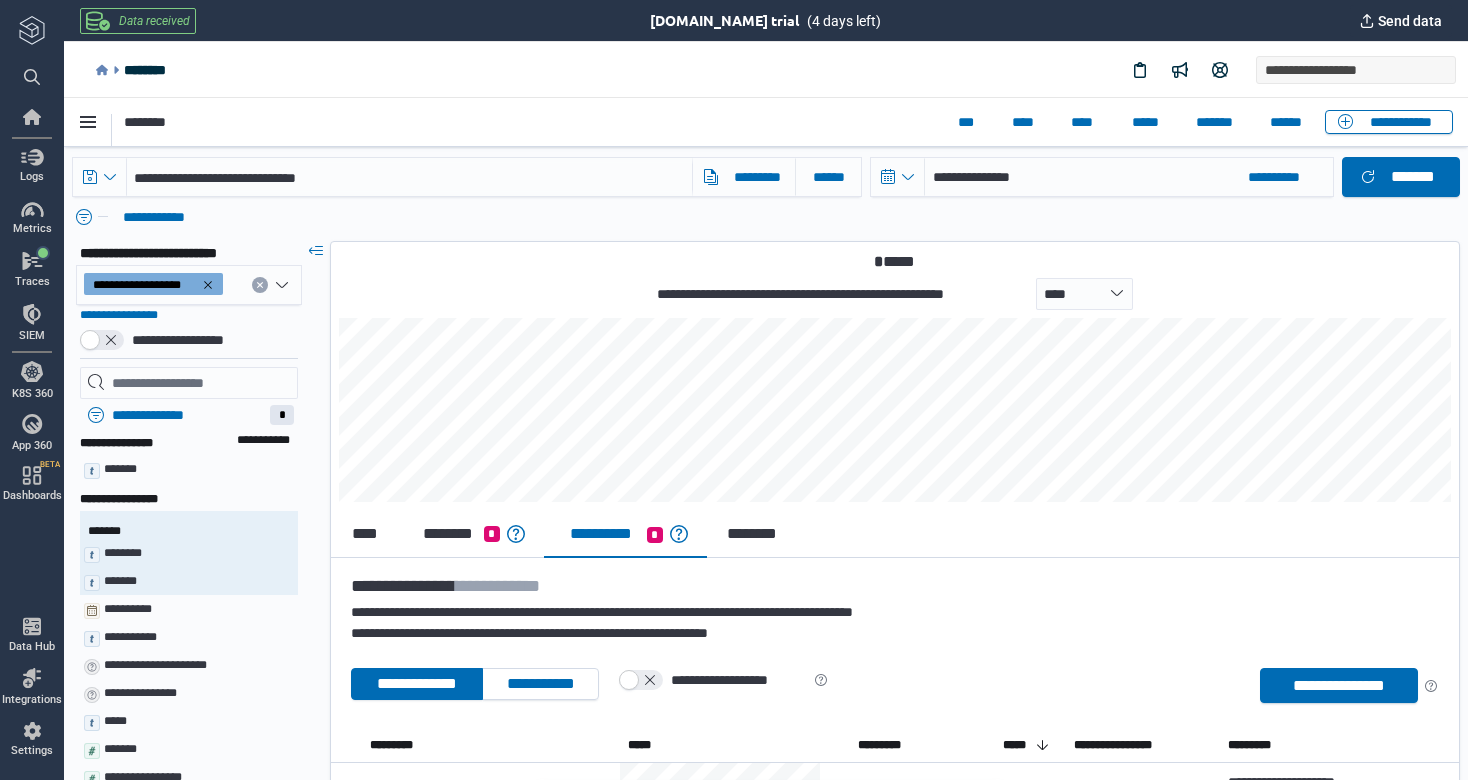 scroll, scrollTop: -1, scrollLeft: 0, axis: vertical 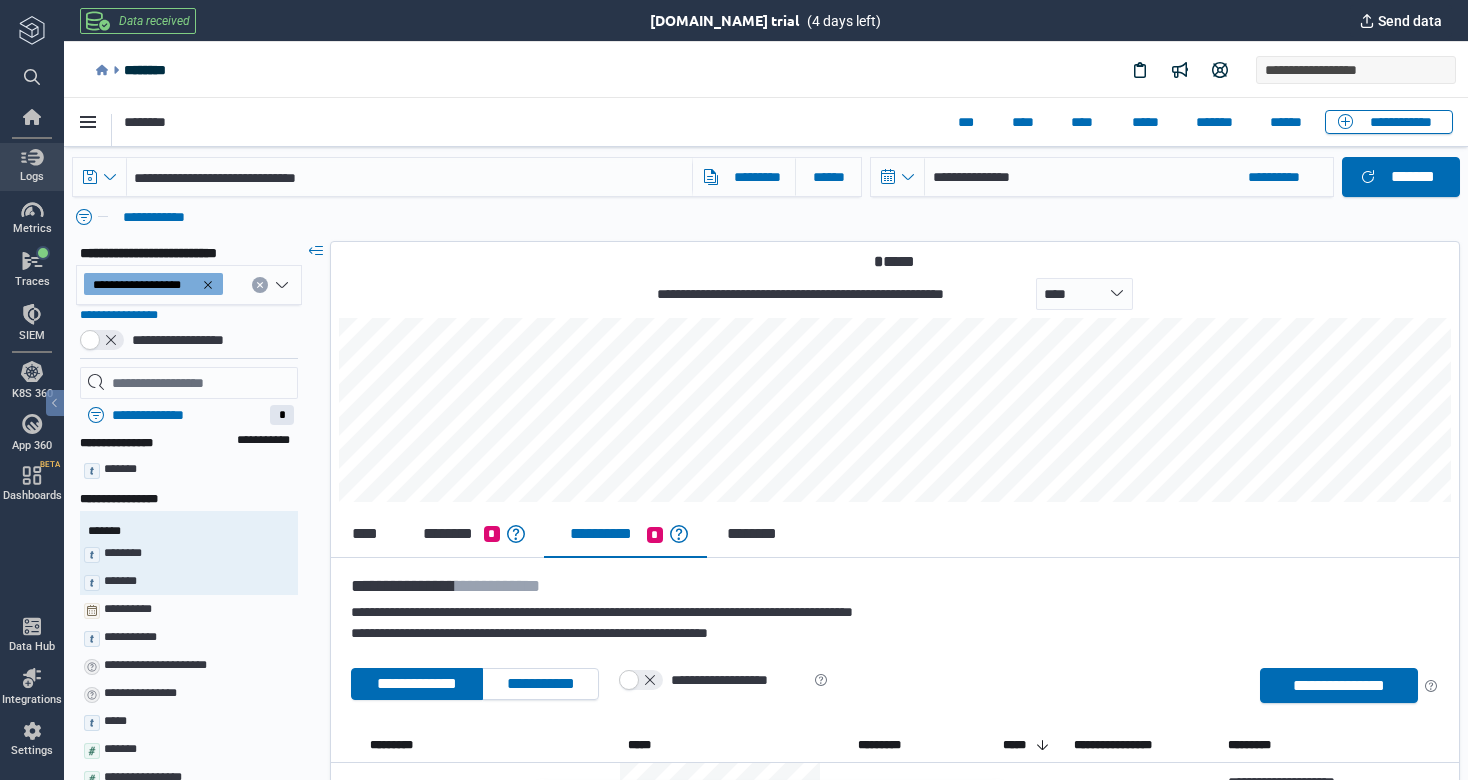 click on "Logs" at bounding box center (32, 166) 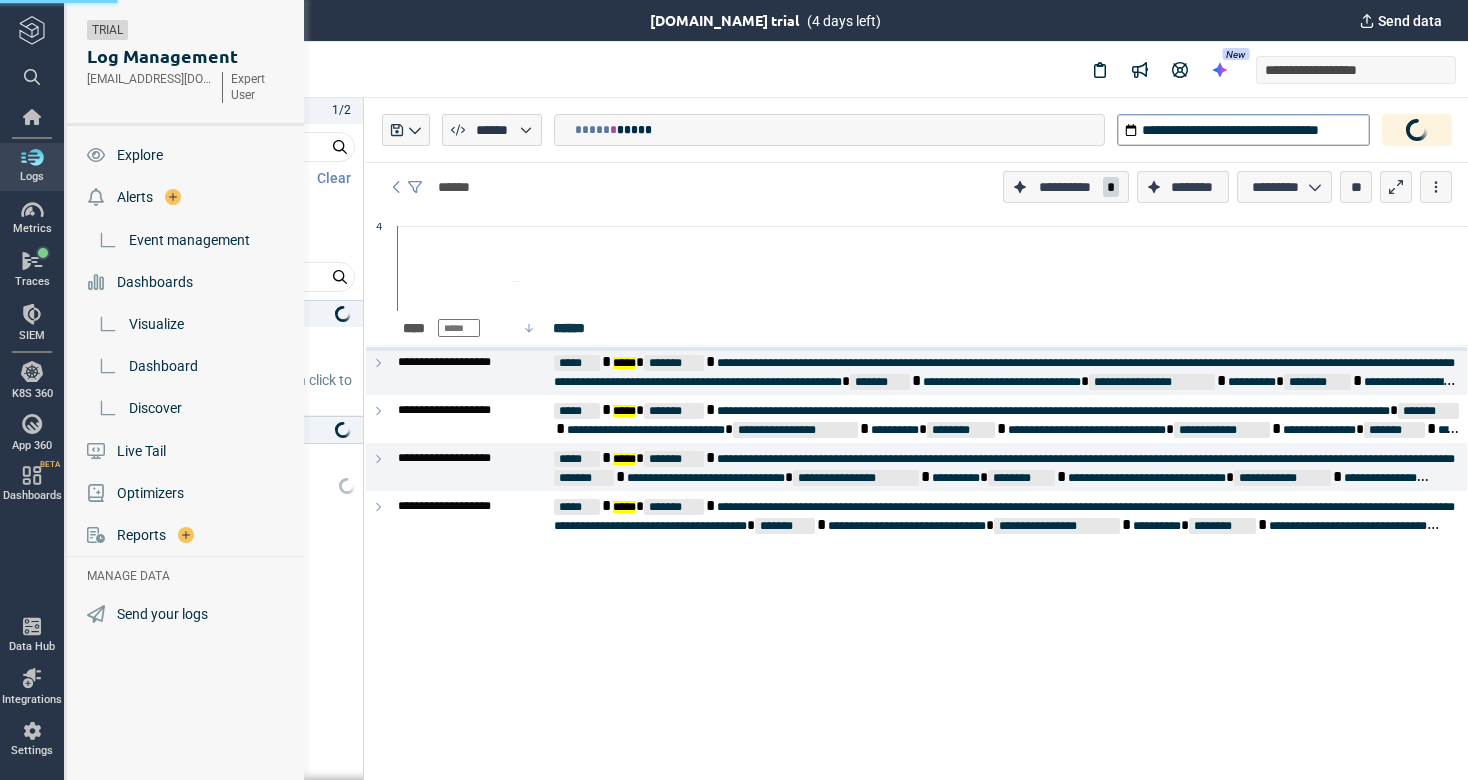 type on "*" 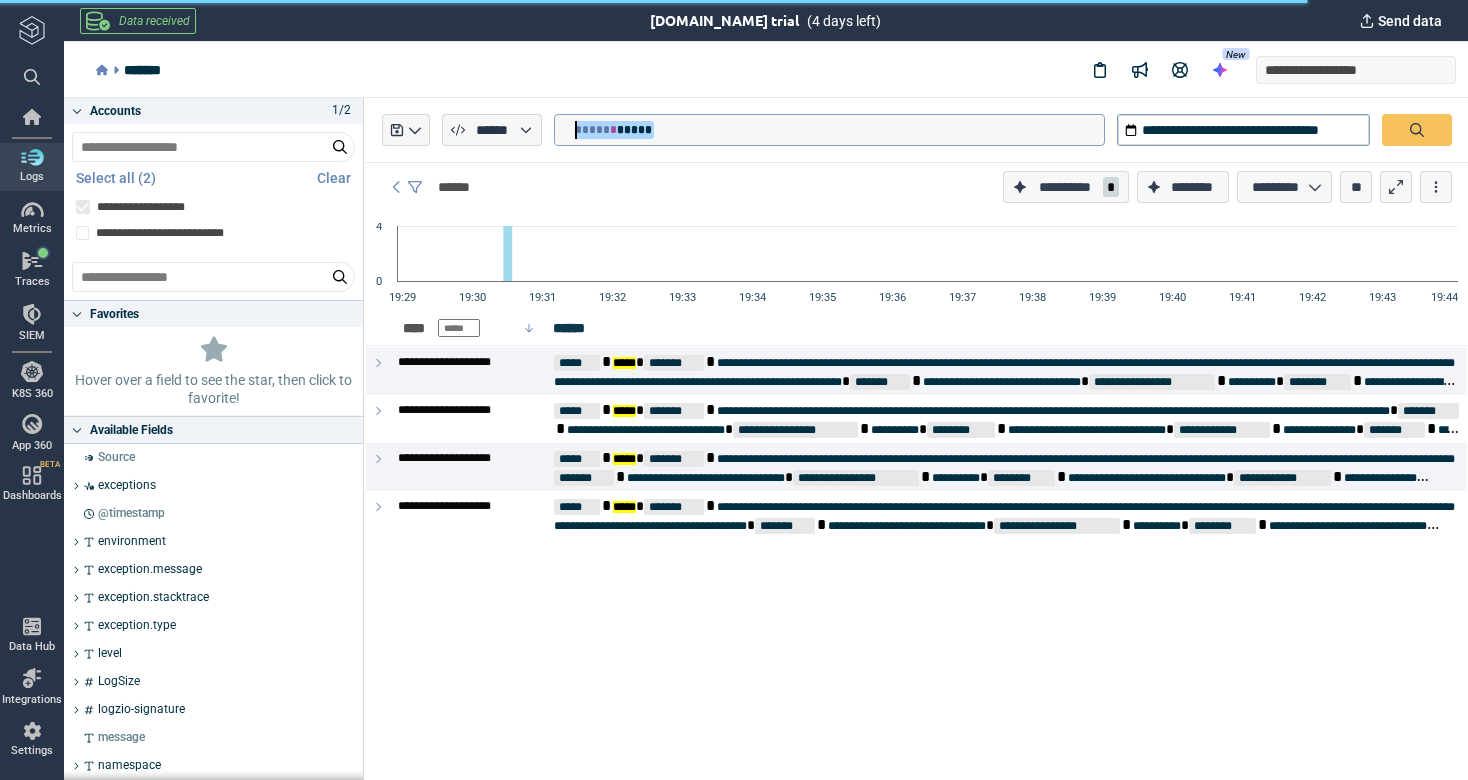 drag, startPoint x: 681, startPoint y: 132, endPoint x: 463, endPoint y: 120, distance: 218.33003 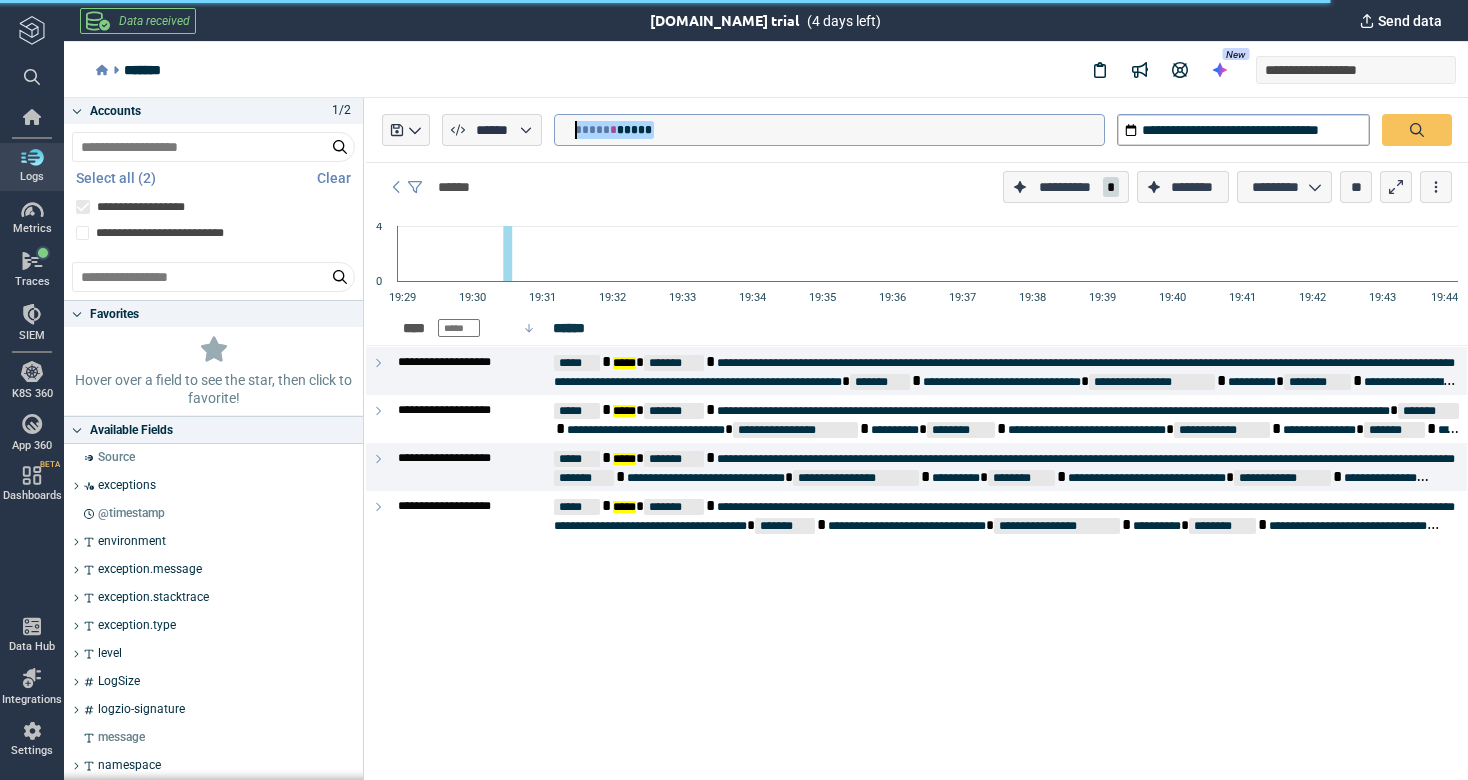 type on "**********" 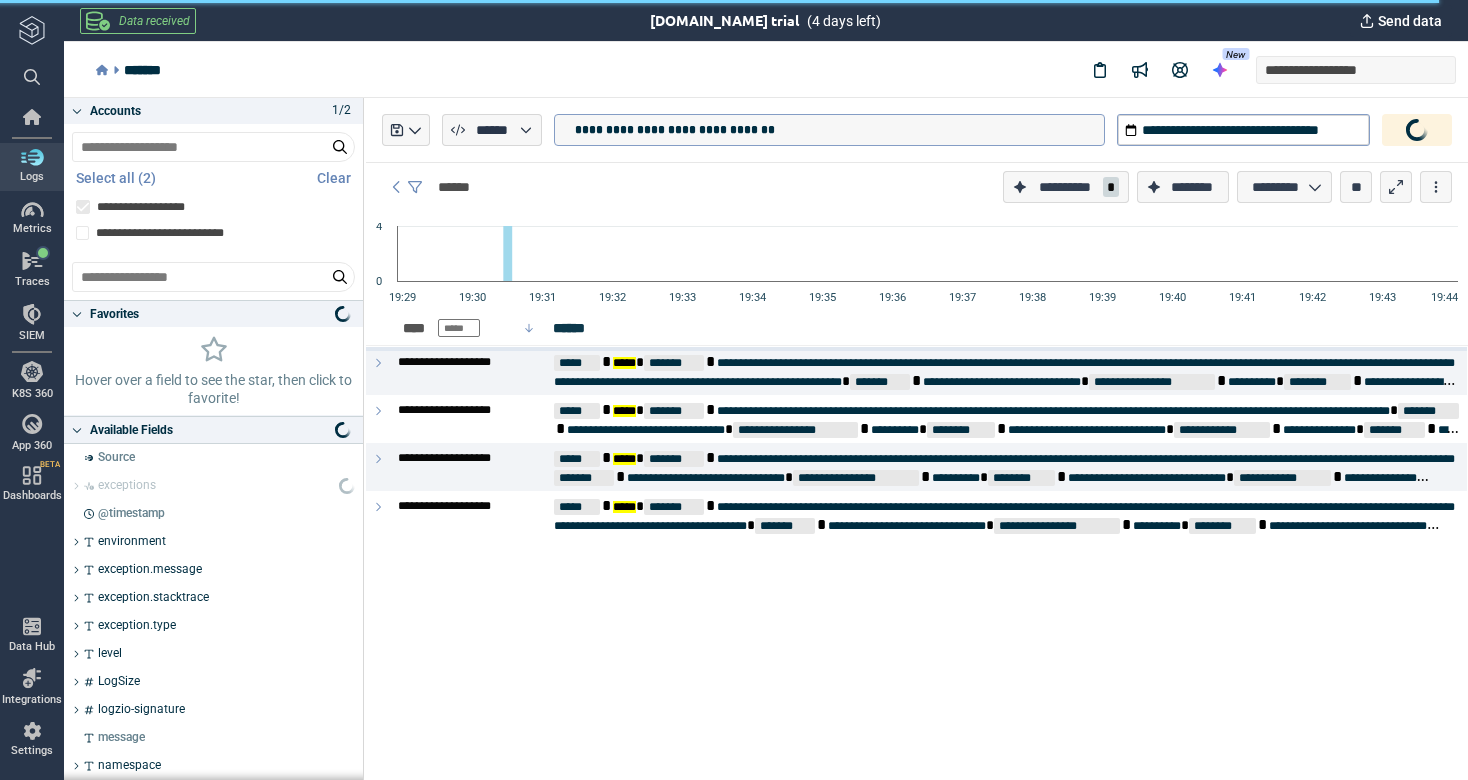 type on "*" 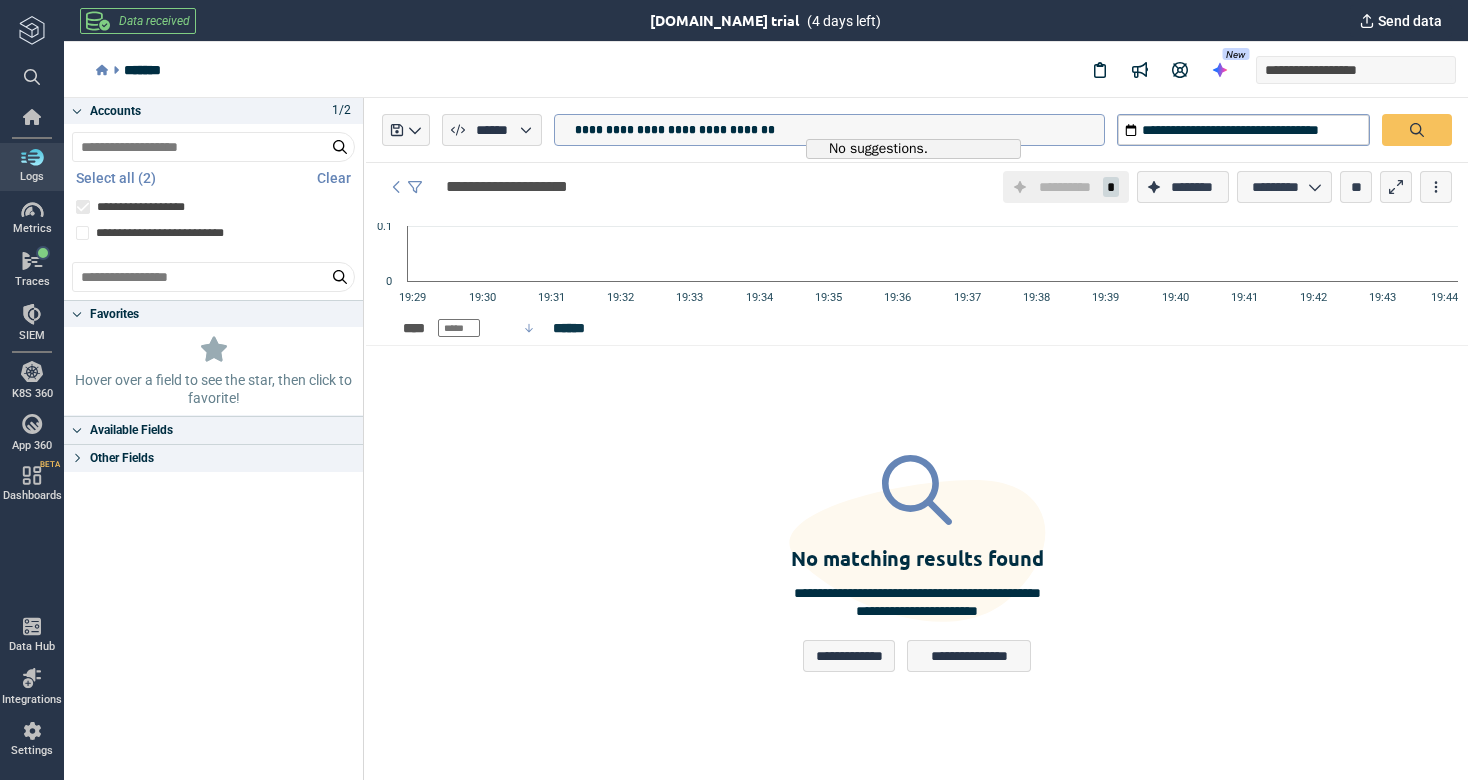 click on "**********" at bounding box center (839, 130) 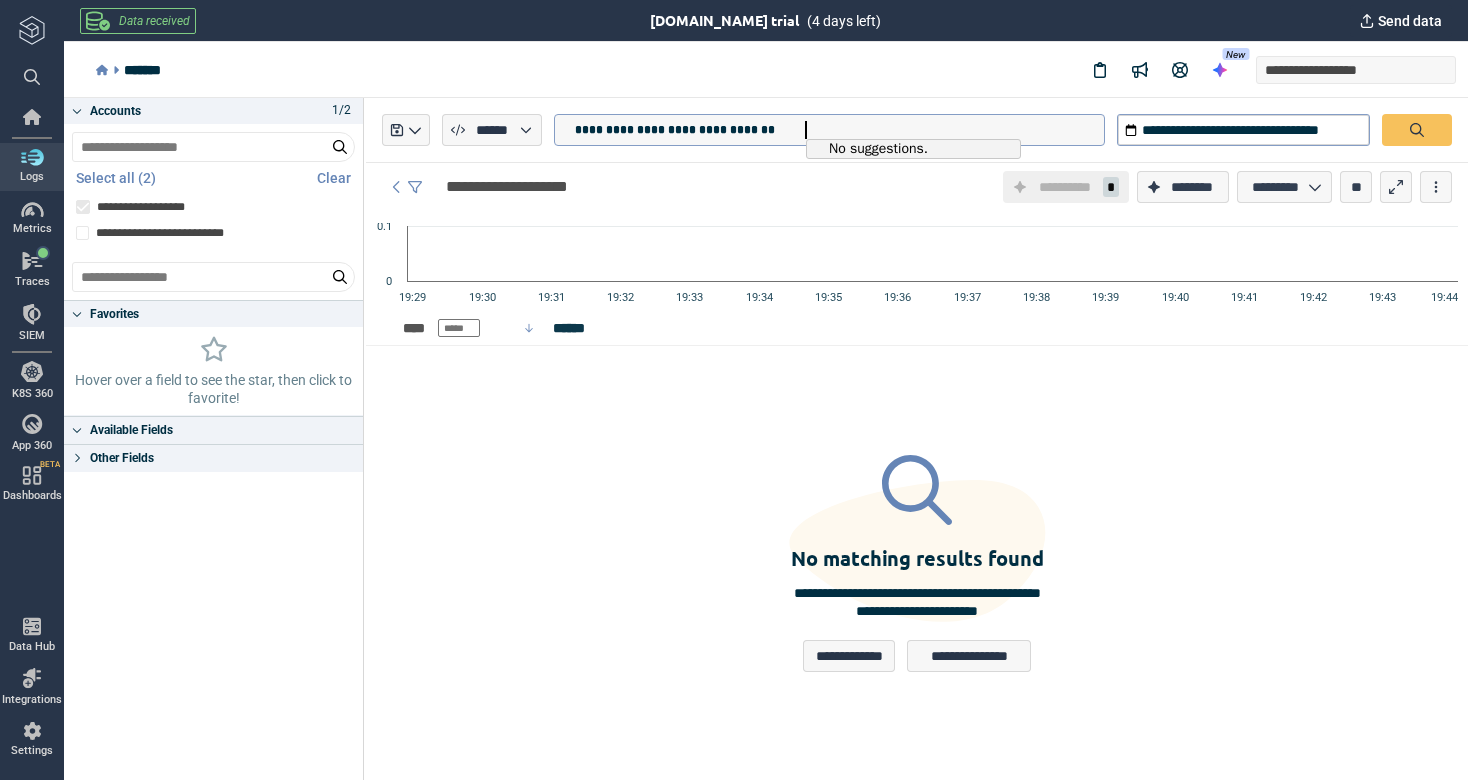 click at bounding box center (565, 130) 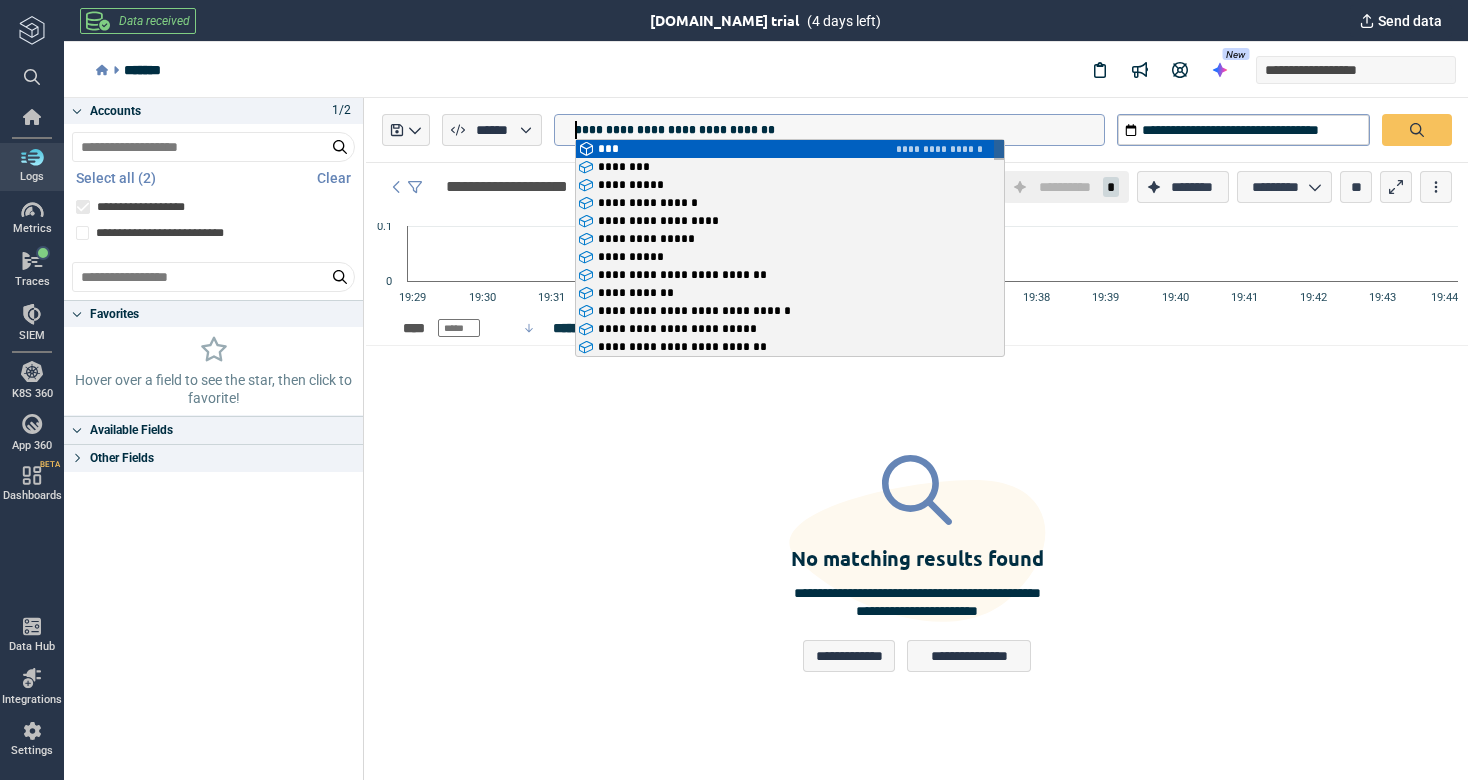 click on "**********" at bounding box center (675, 130) 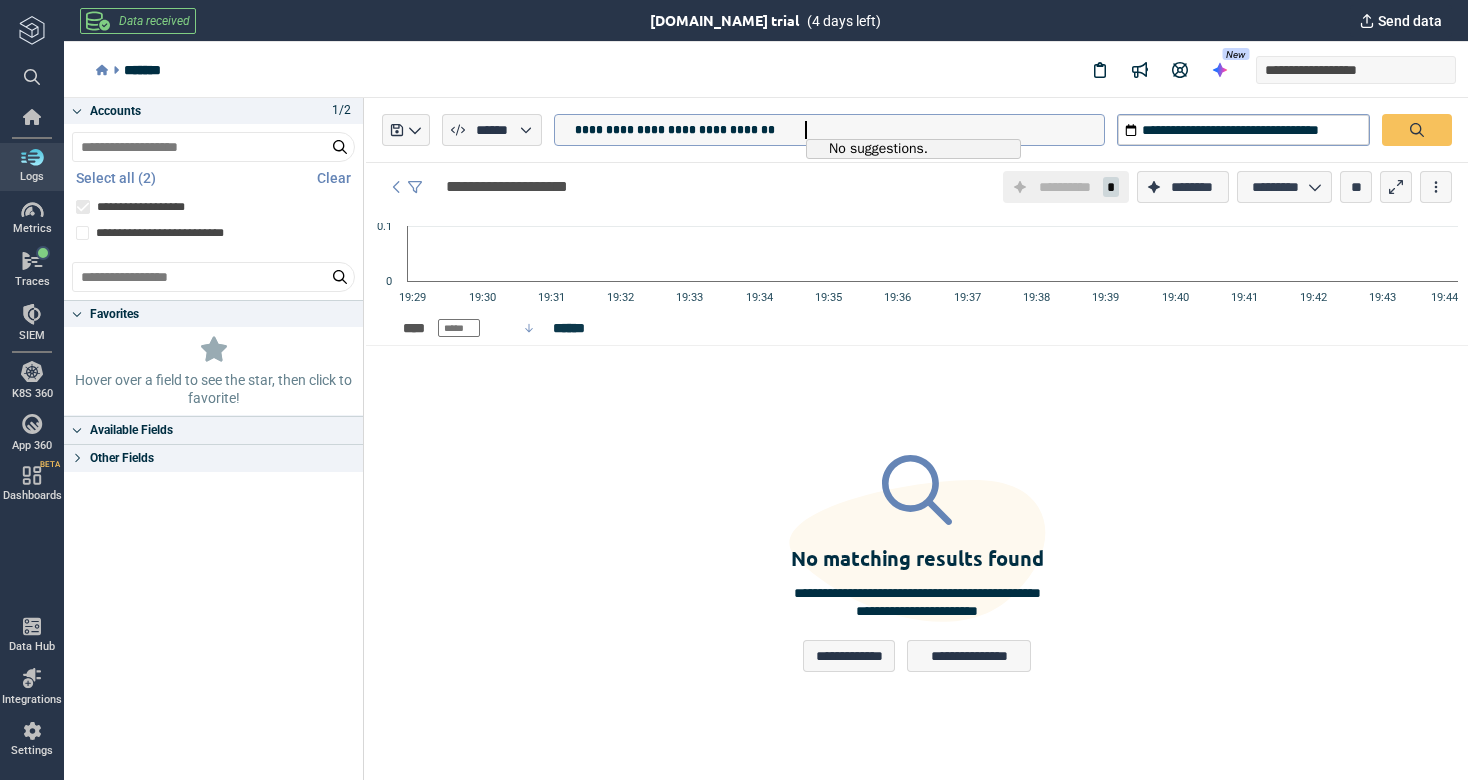 click on "**********" at bounding box center [839, 130] 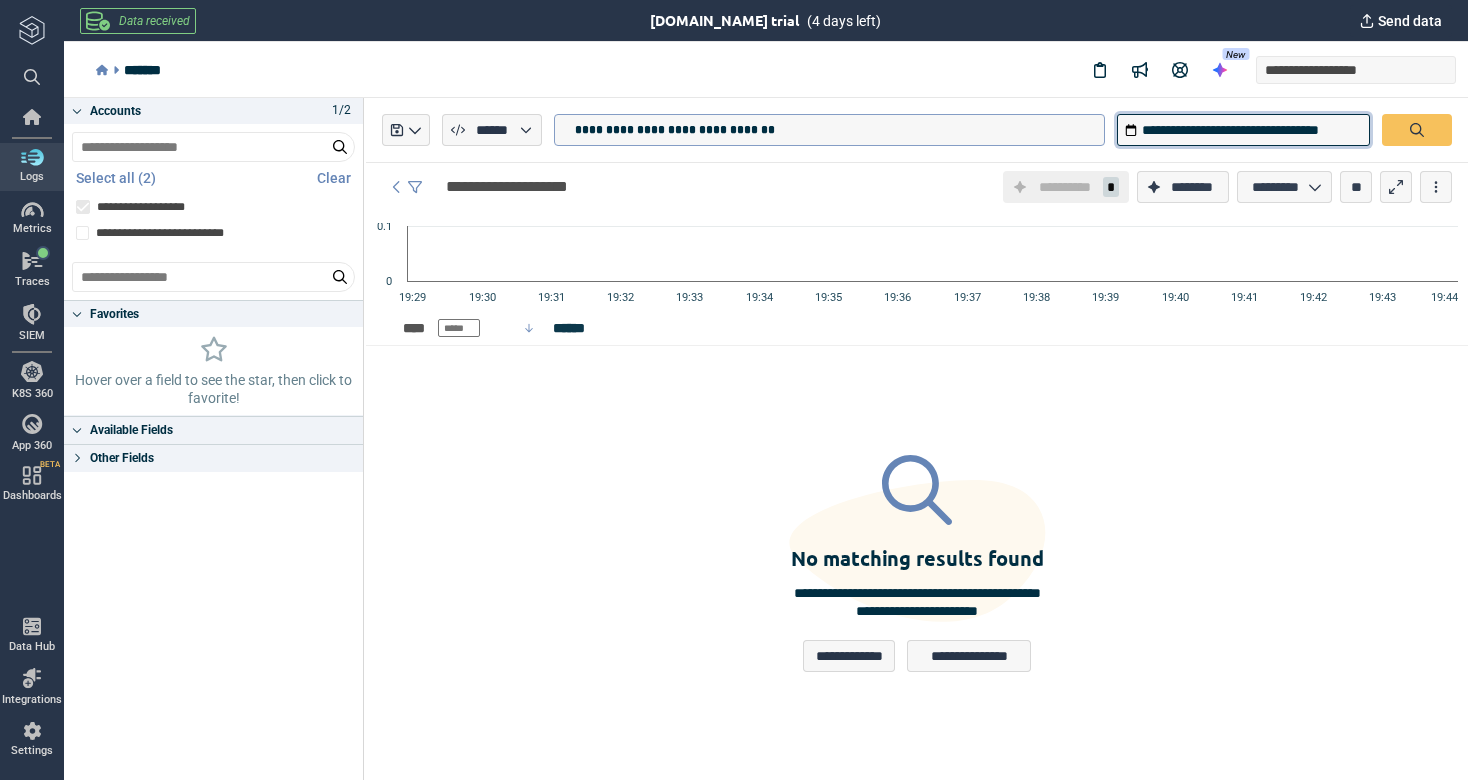click on "**********" at bounding box center [1243, 130] 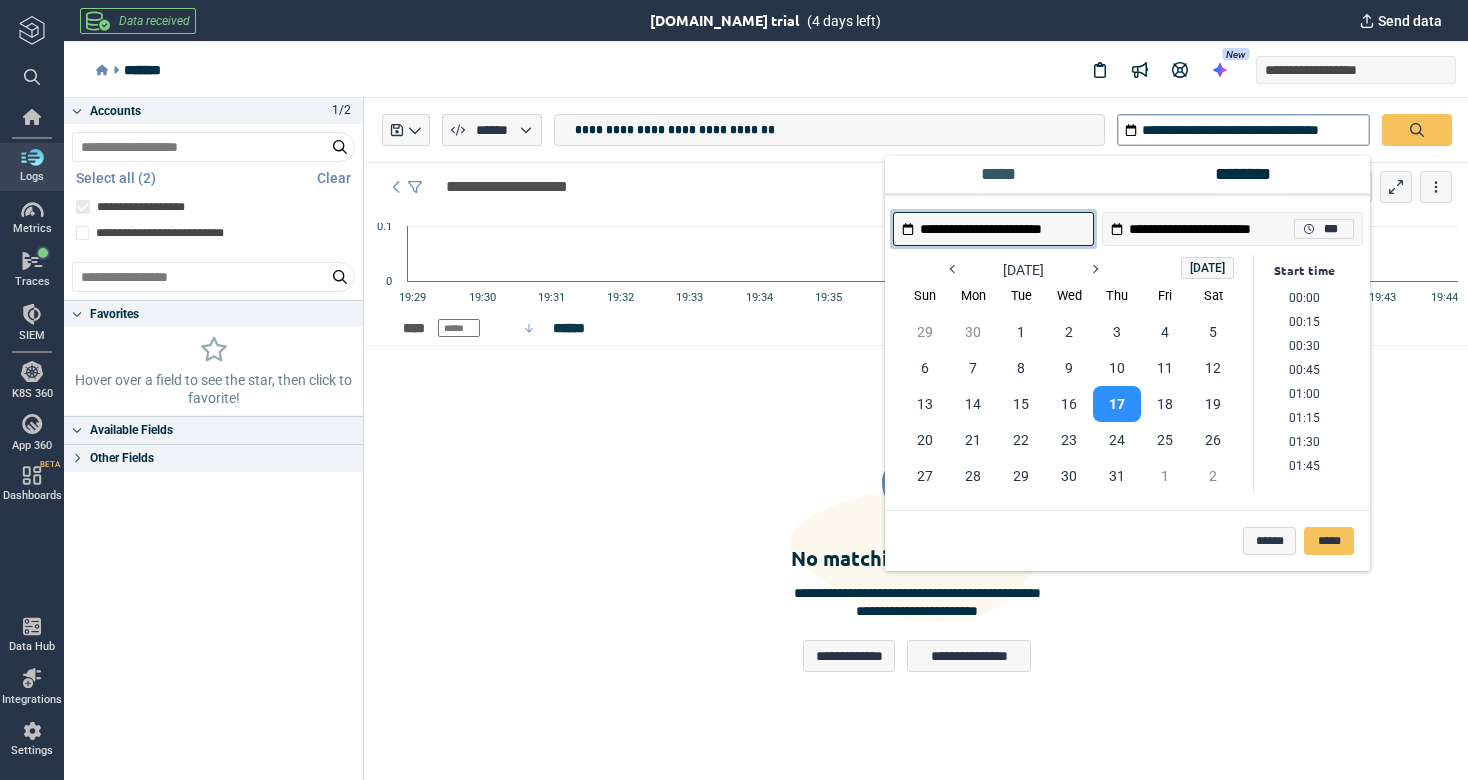 scroll, scrollTop: 1754, scrollLeft: 0, axis: vertical 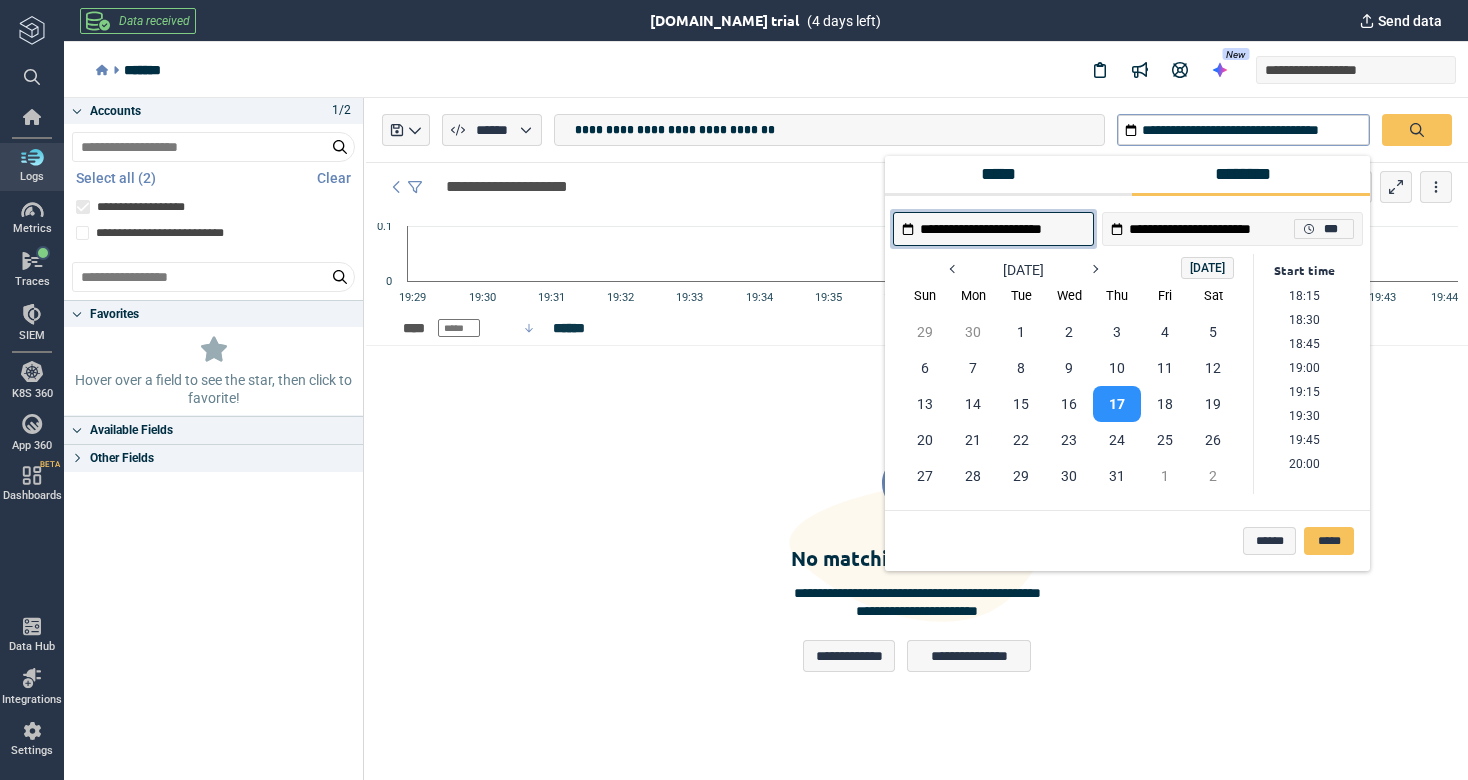 click on "*****" at bounding box center [1004, 174] 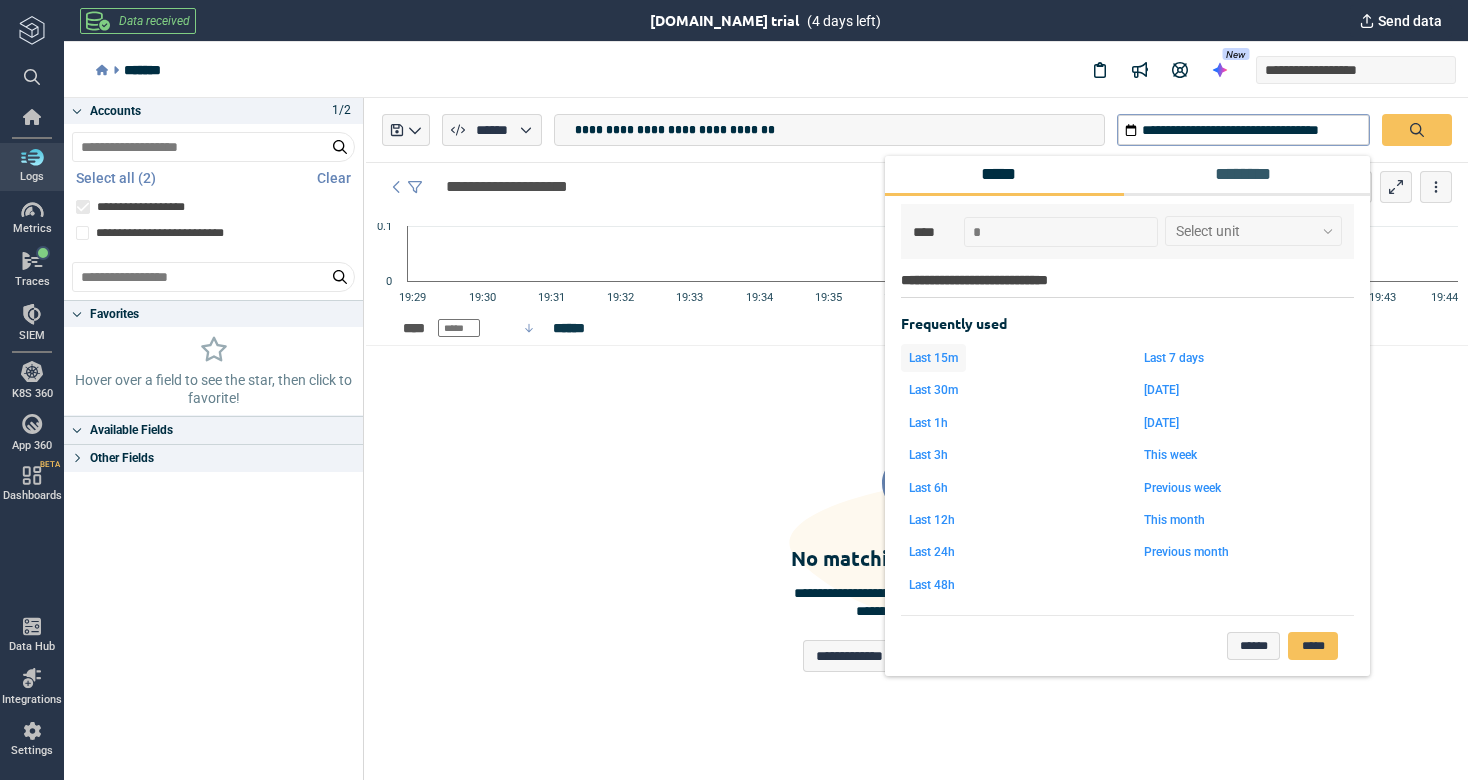 click on "Last 15m" at bounding box center [933, 358] 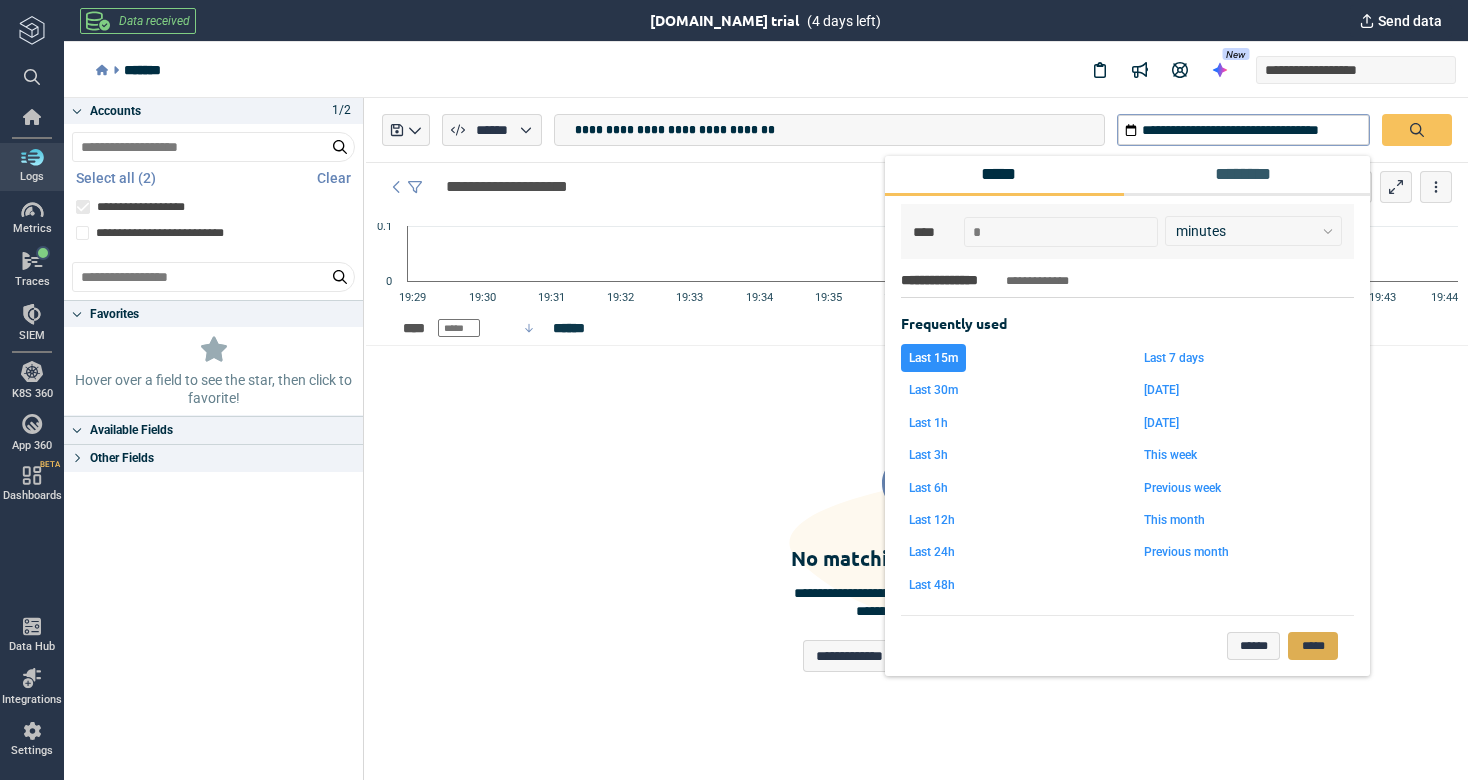 click on "*****" at bounding box center [1313, 646] 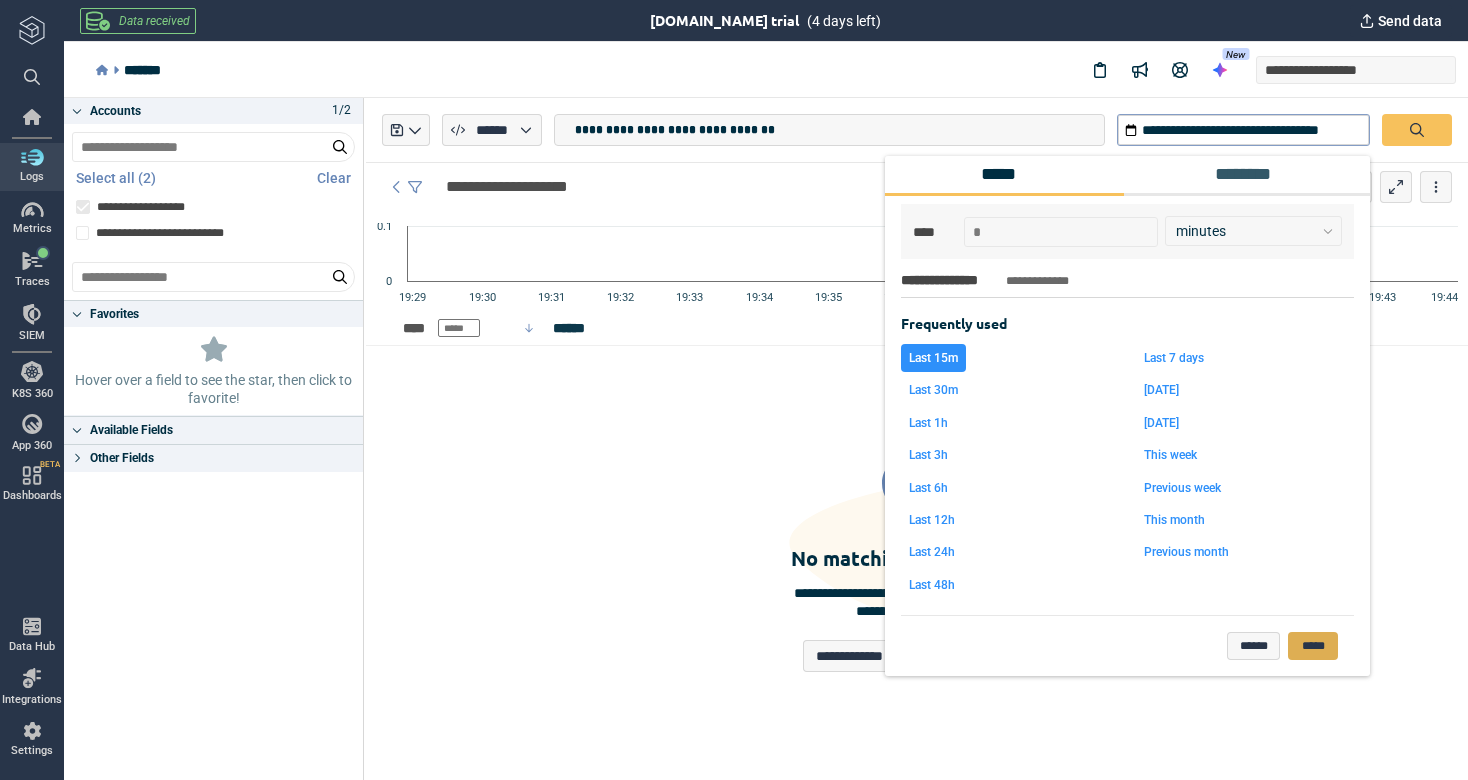 type on "**********" 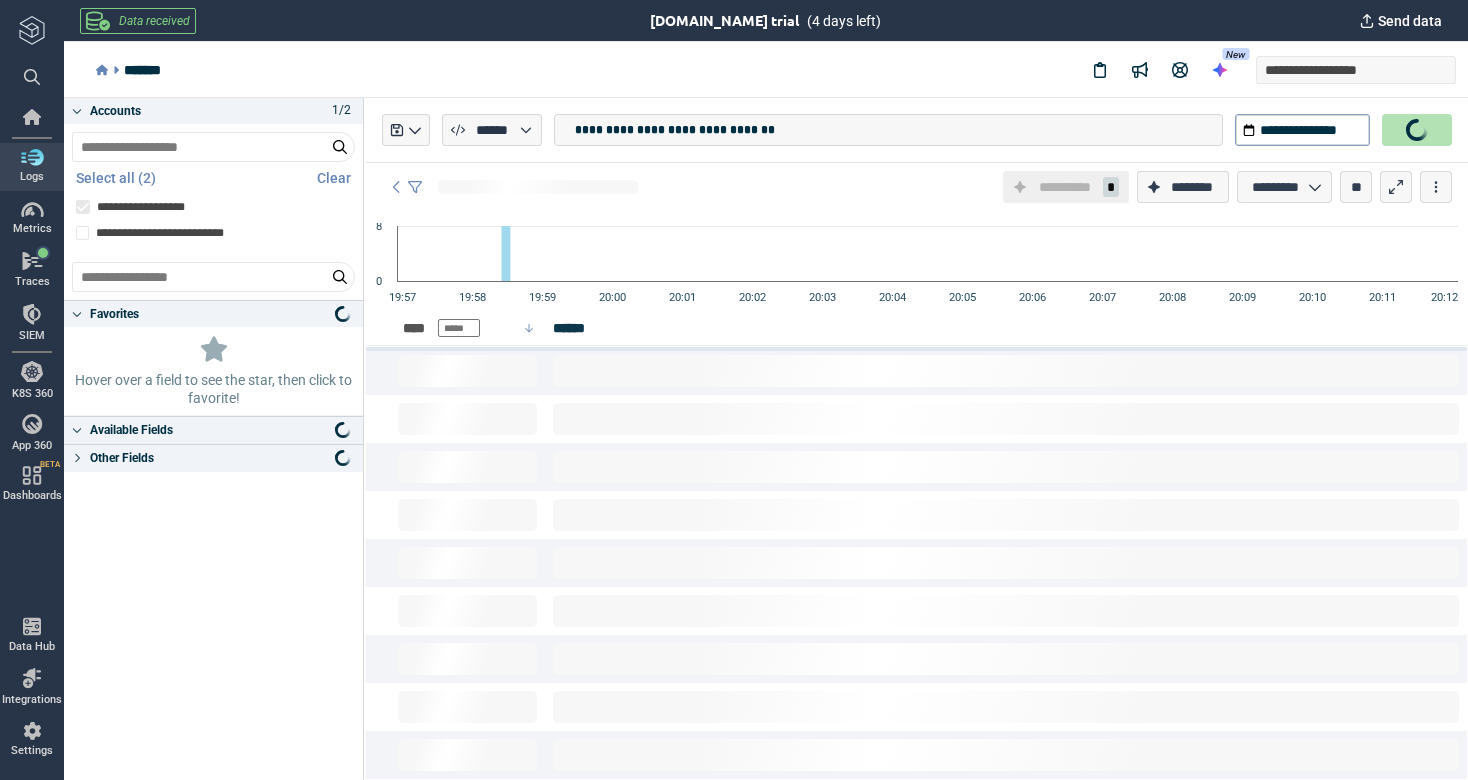 type on "*" 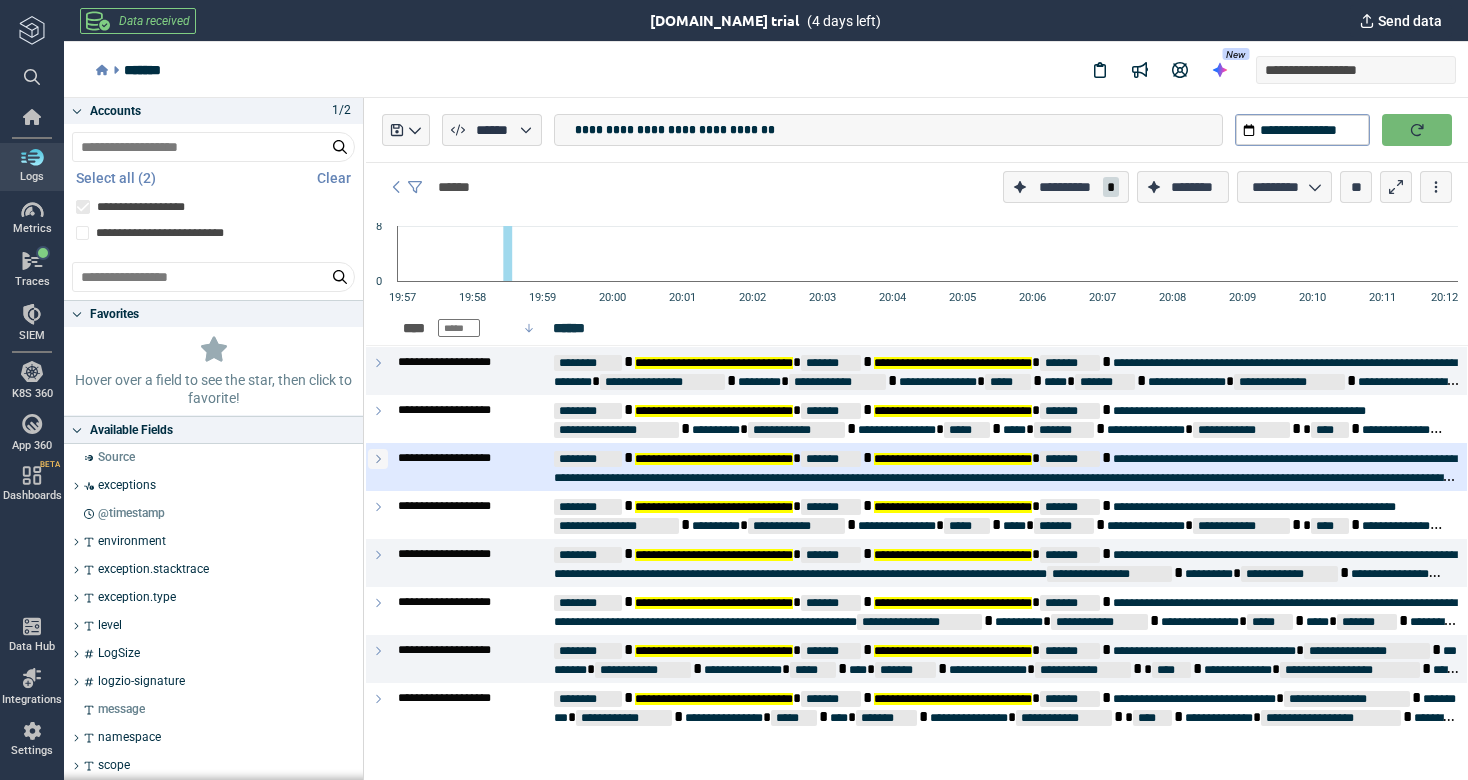 click at bounding box center [378, 459] 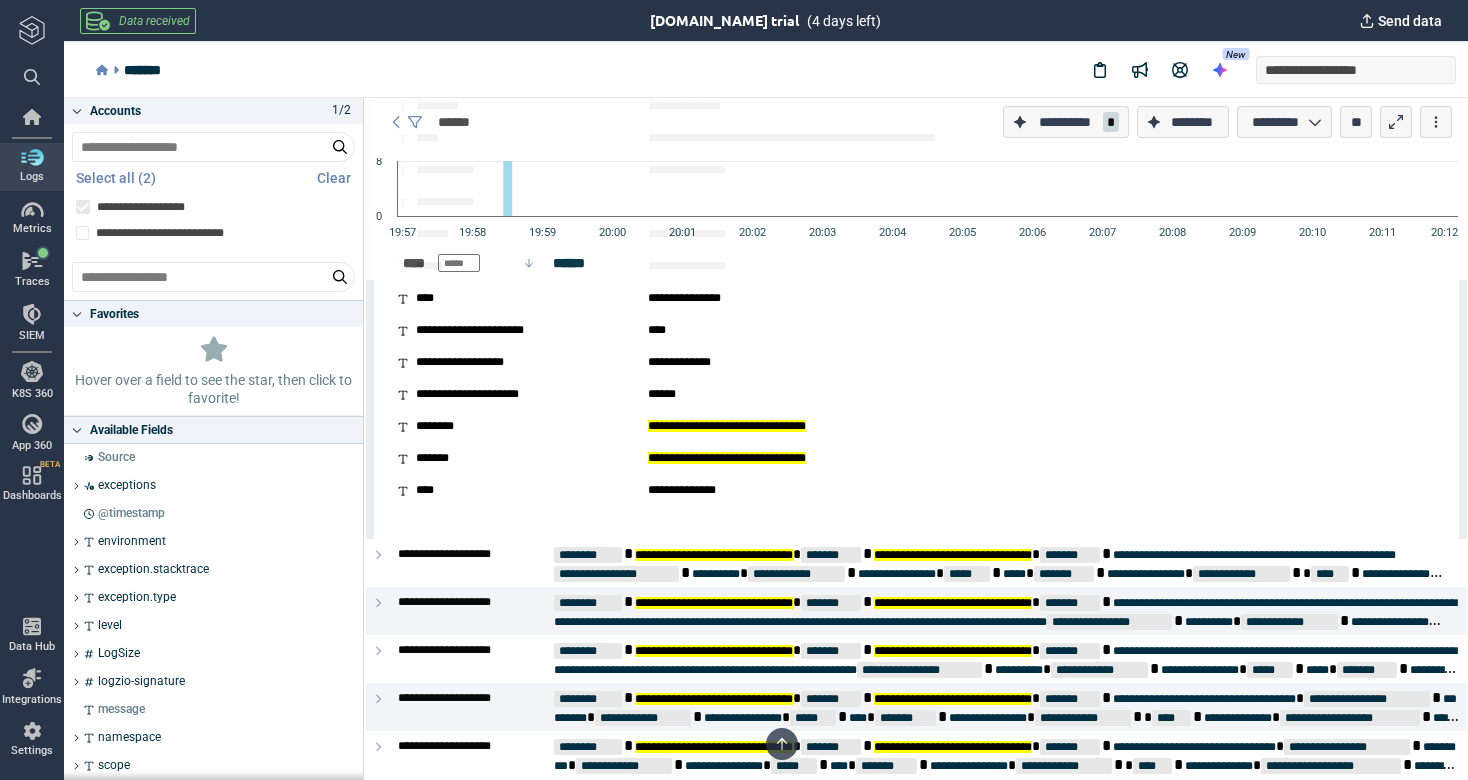 scroll, scrollTop: 782, scrollLeft: 0, axis: vertical 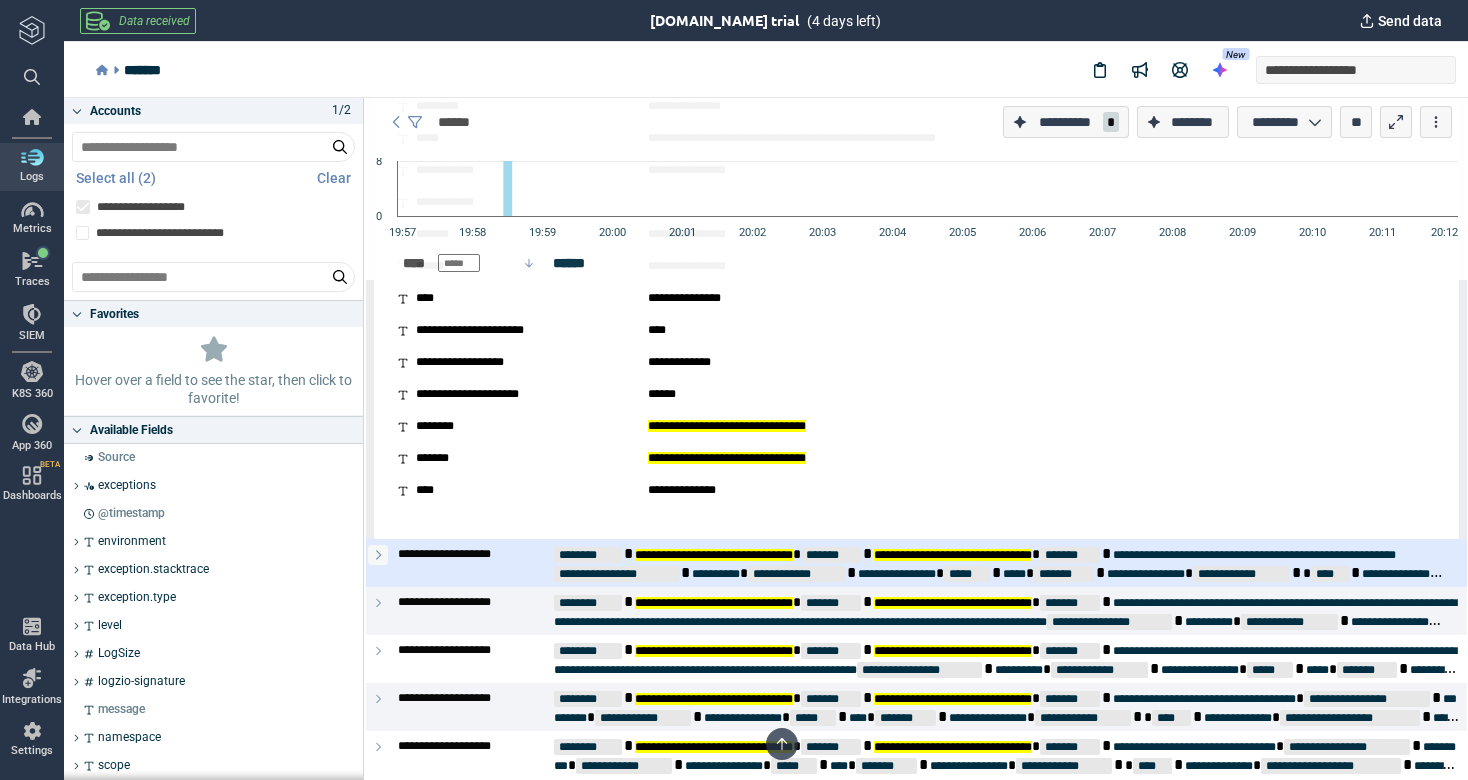 click 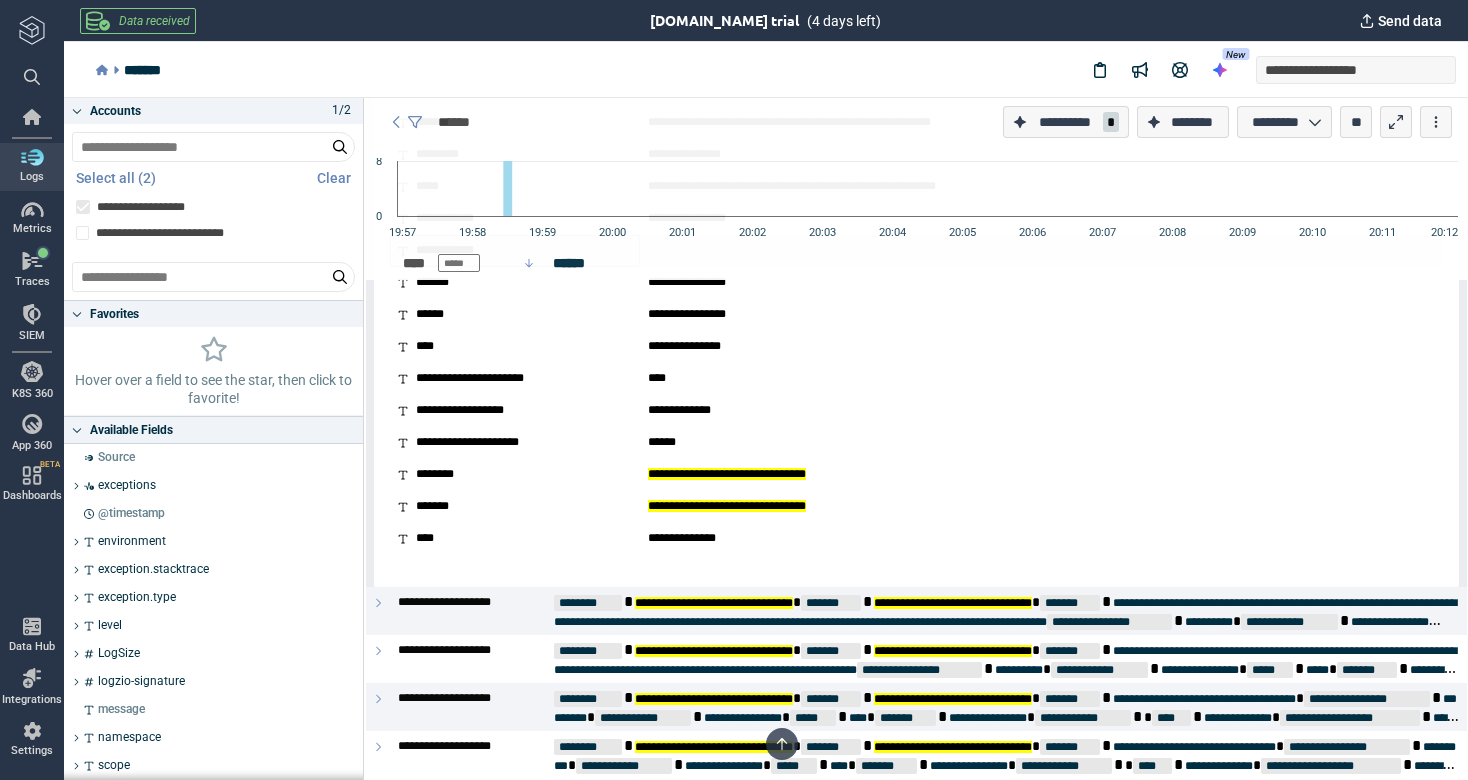 scroll, scrollTop: 1568, scrollLeft: 0, axis: vertical 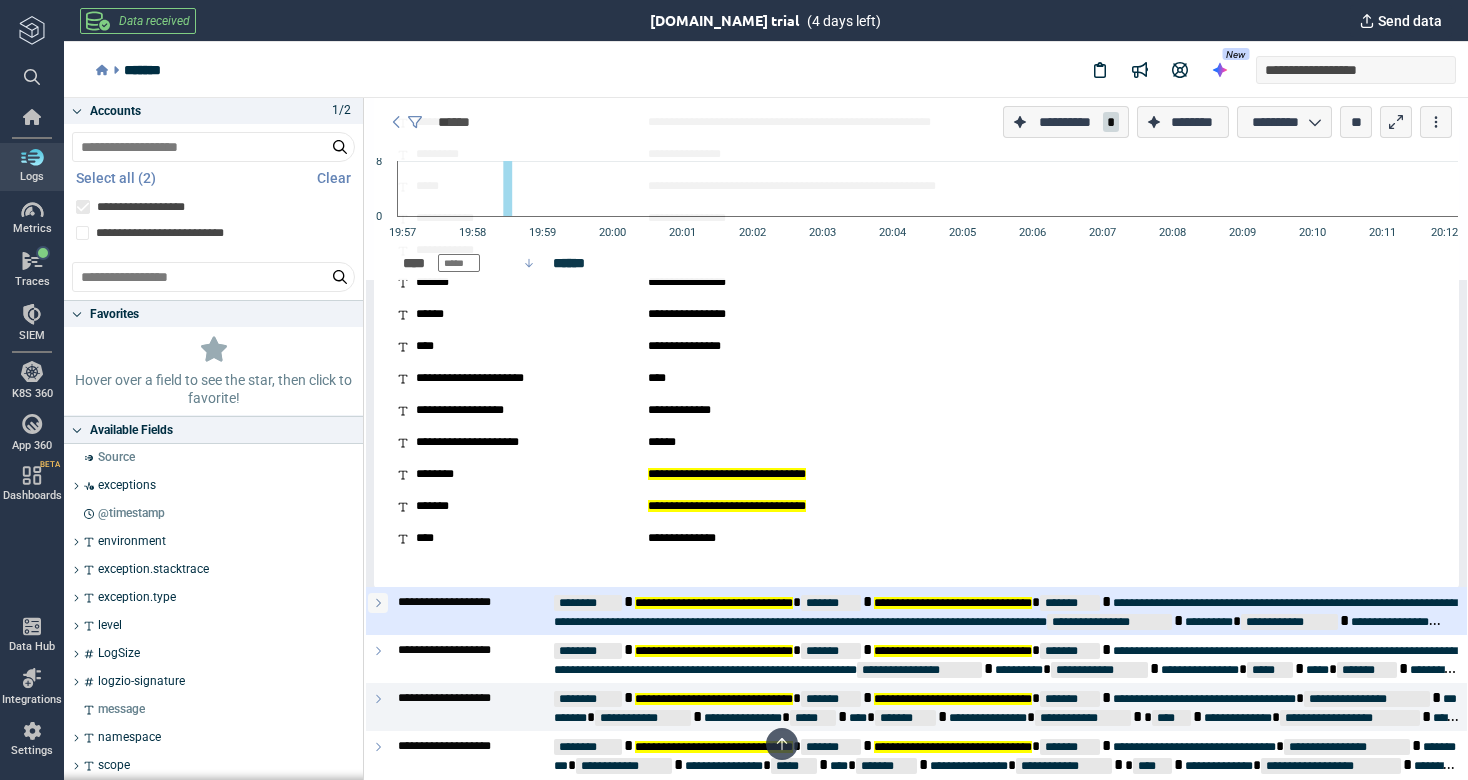 click at bounding box center (378, 603) 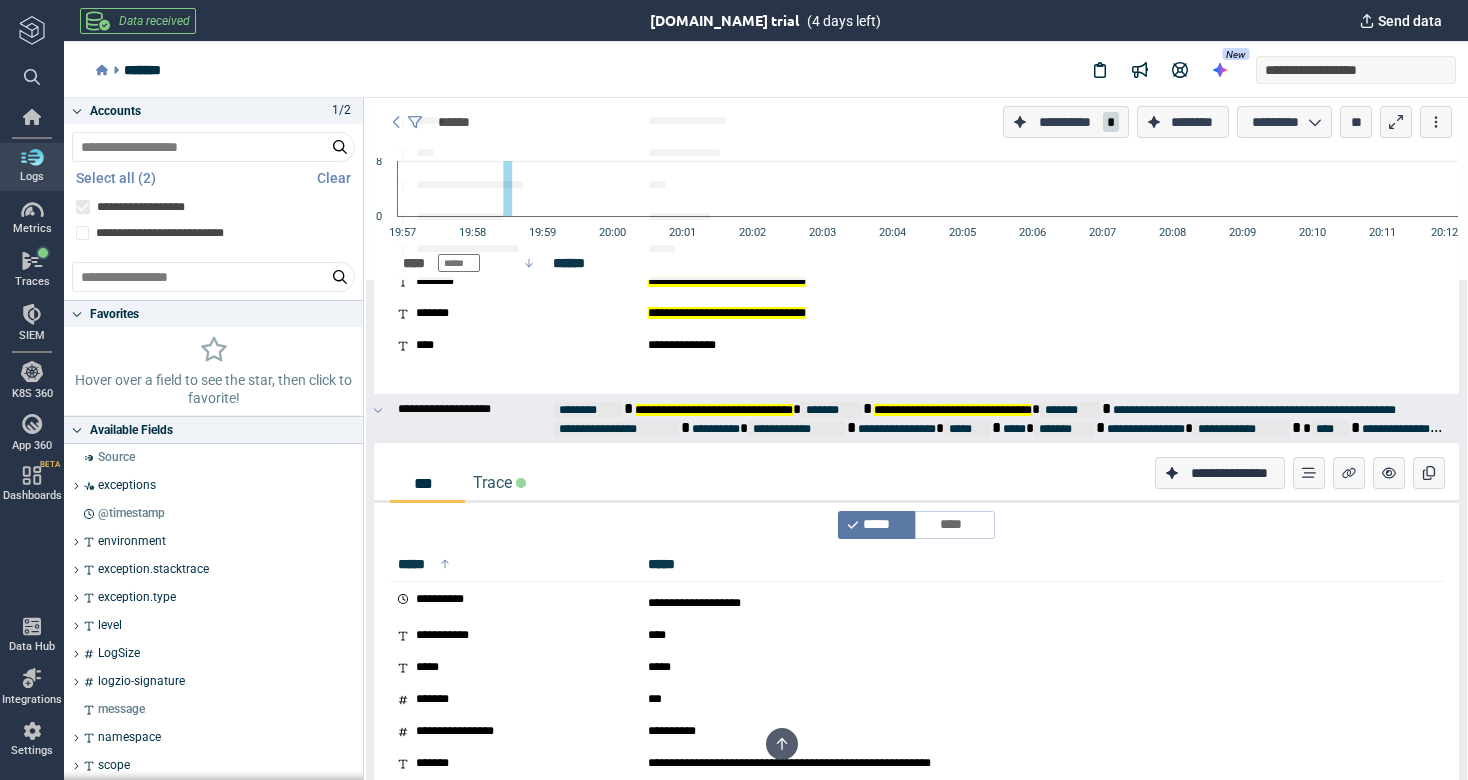 scroll, scrollTop: 909, scrollLeft: 0, axis: vertical 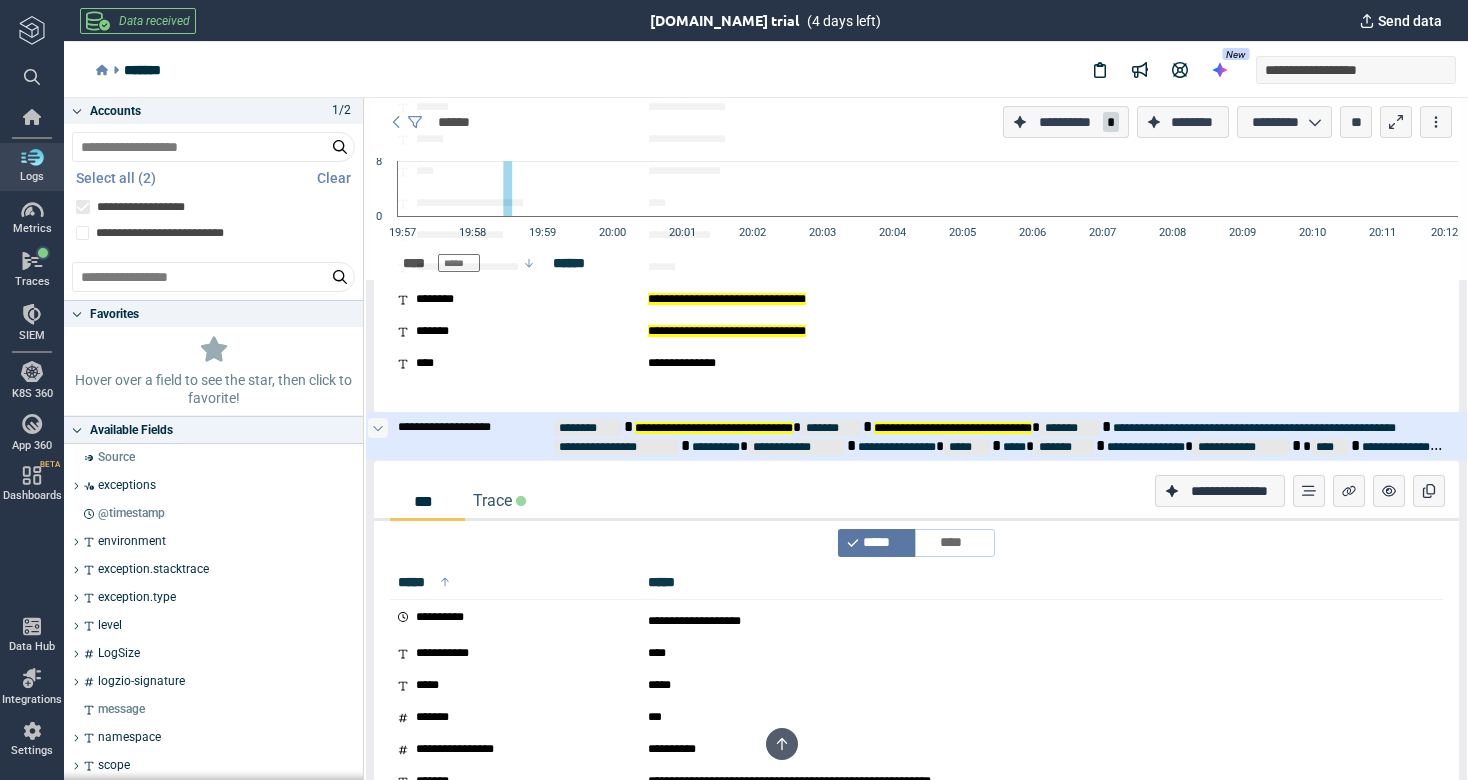 click 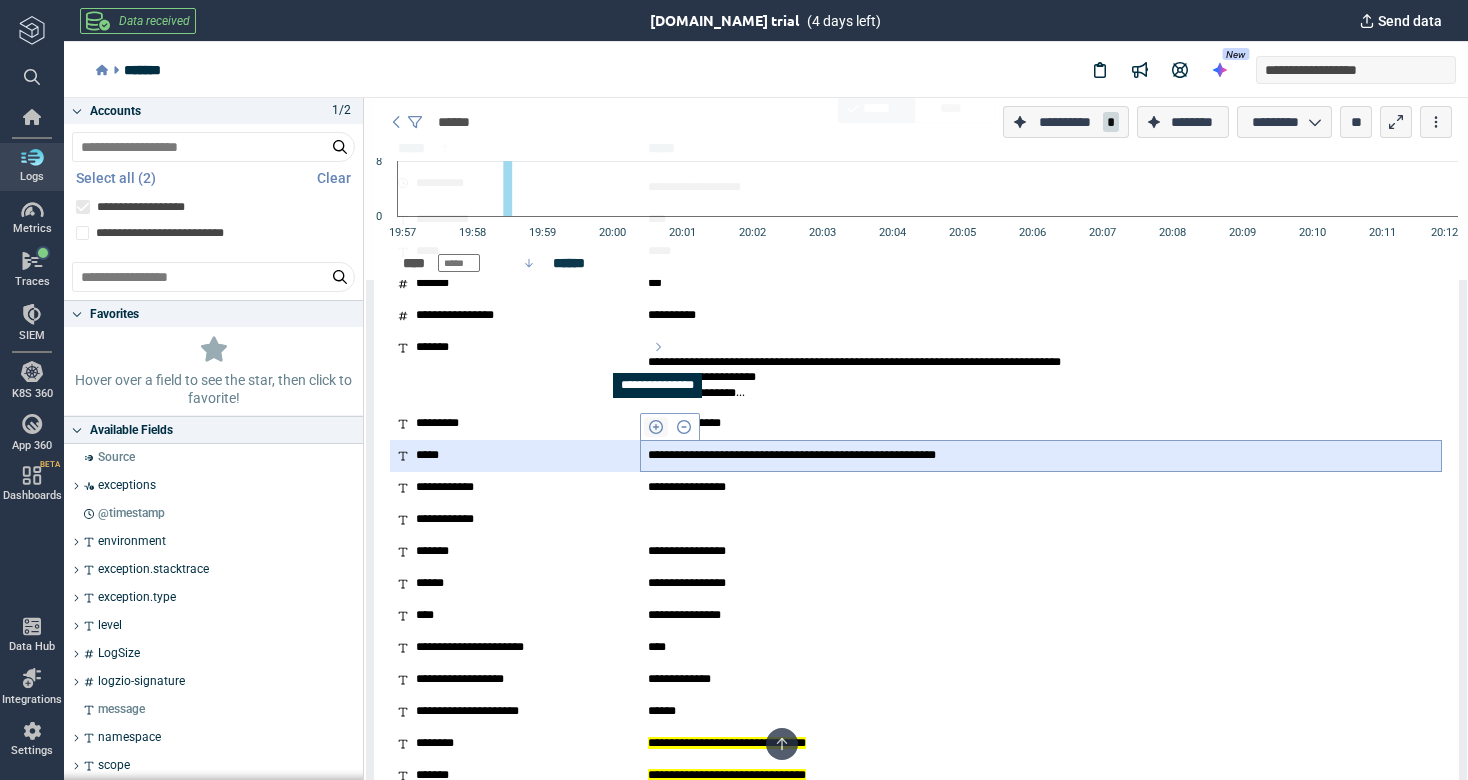 scroll, scrollTop: 429, scrollLeft: 0, axis: vertical 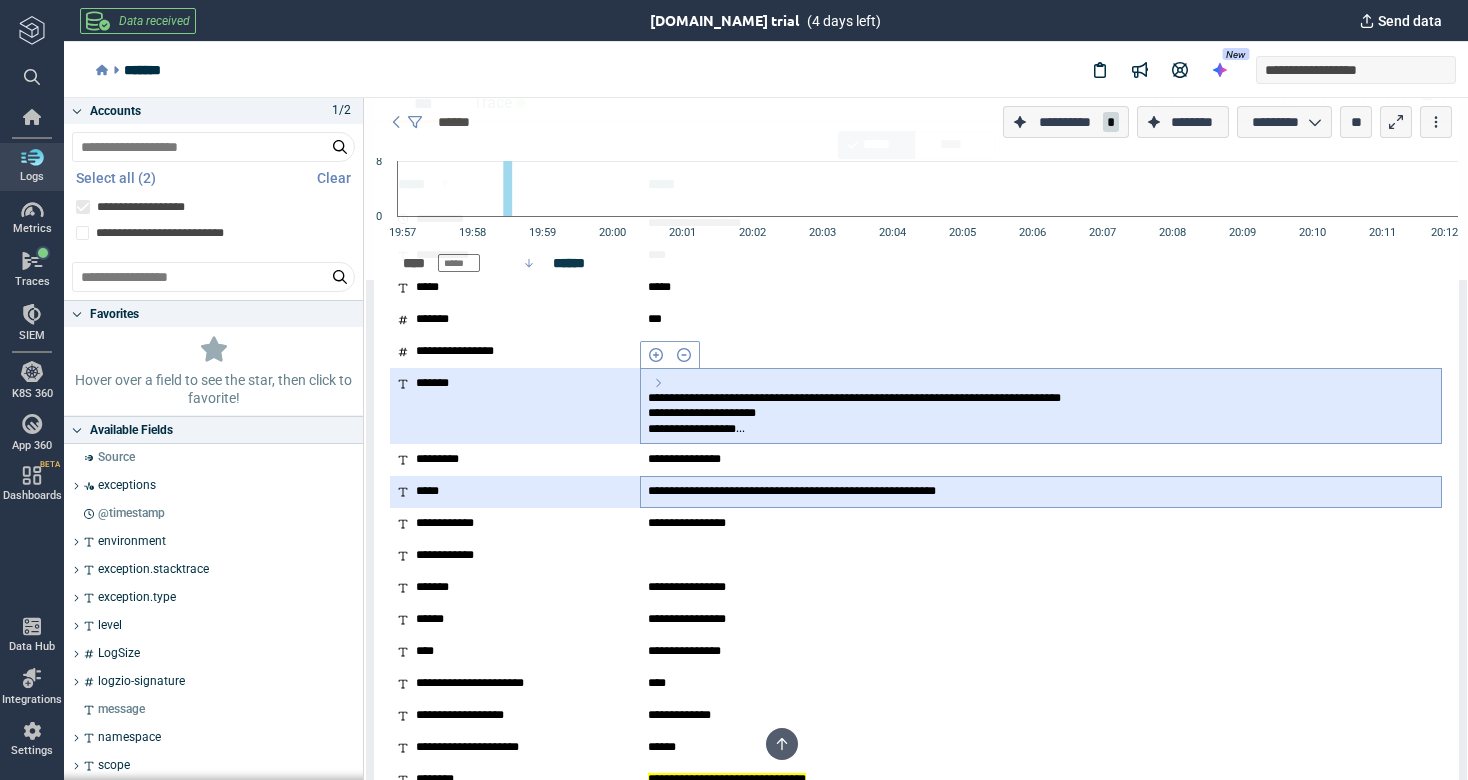 click on "**********" at bounding box center [947, 413] 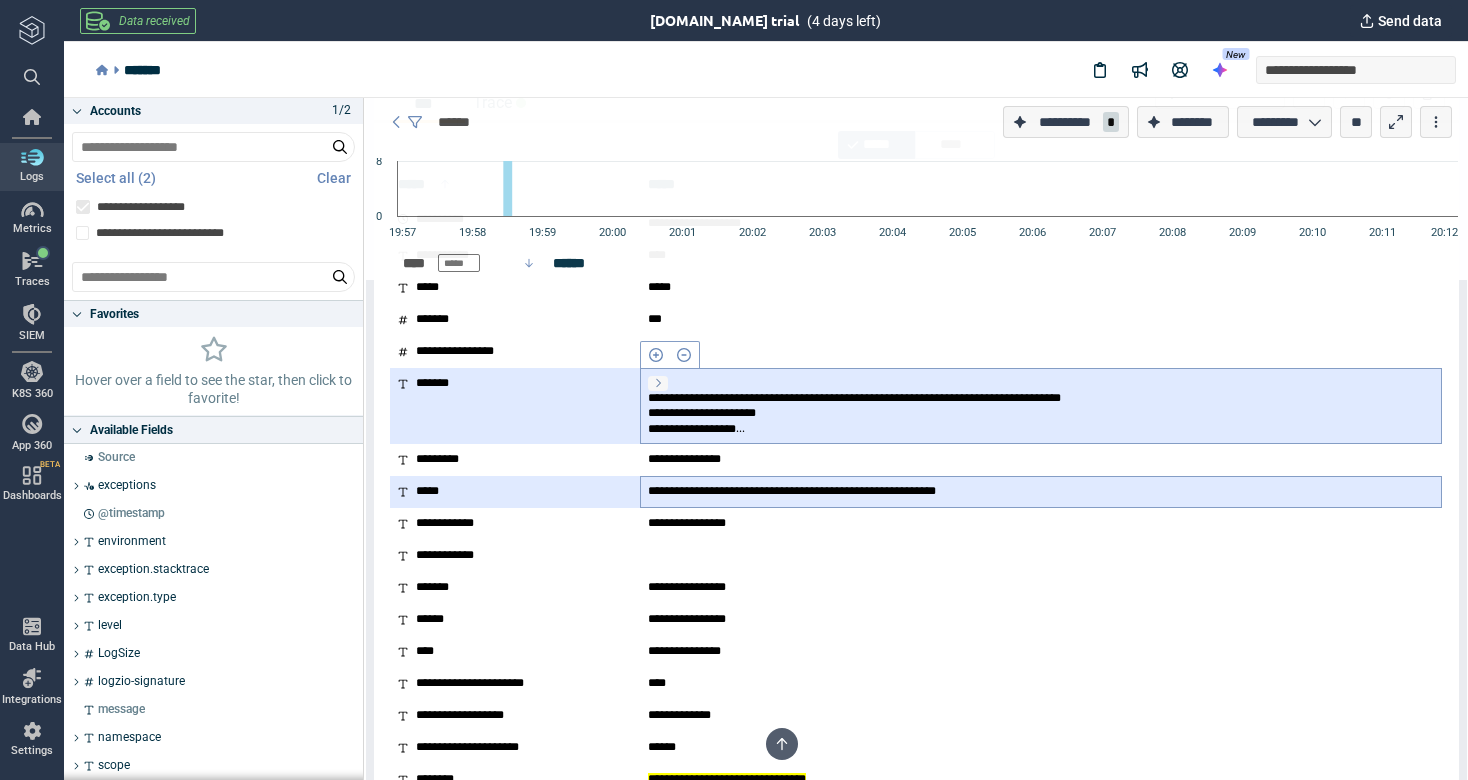 click 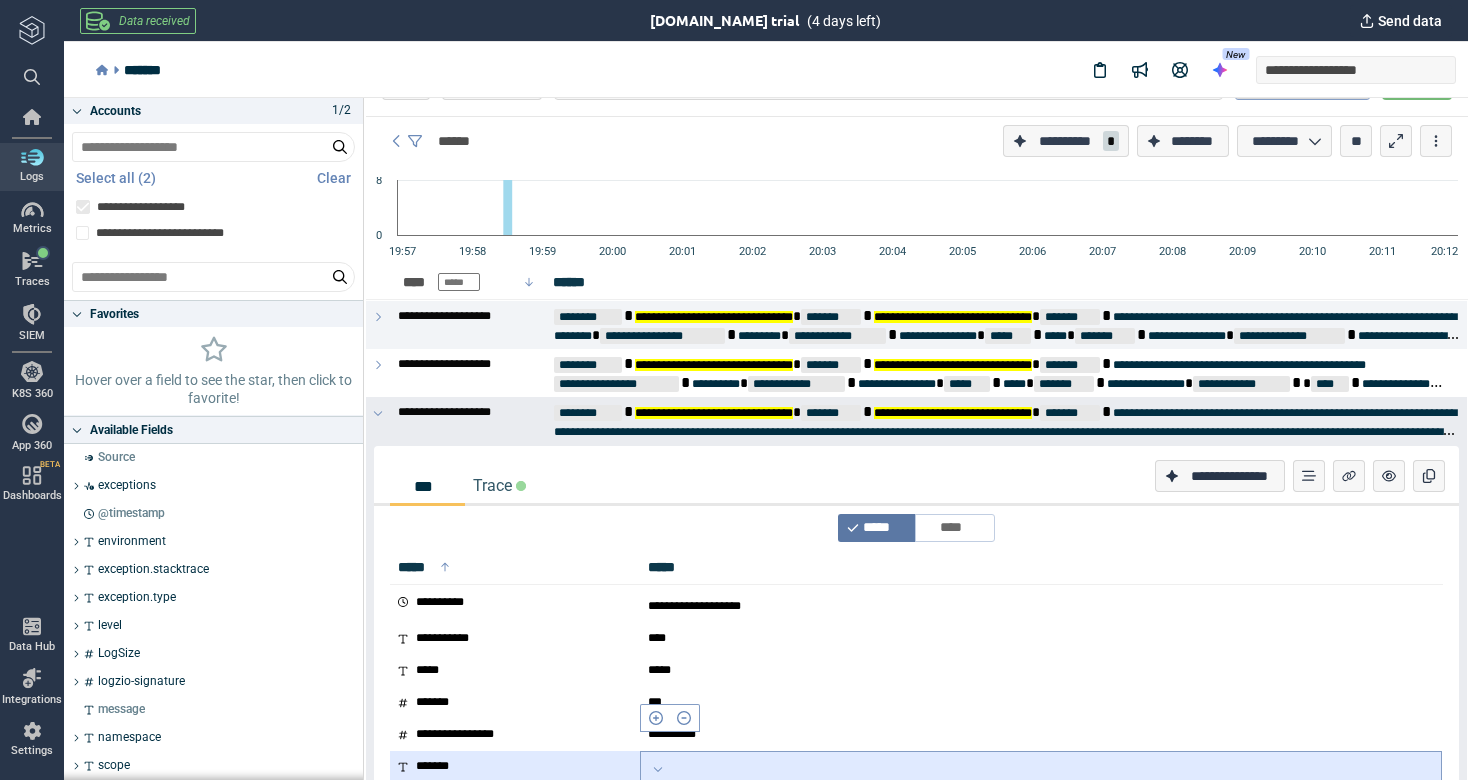 scroll, scrollTop: 0, scrollLeft: 0, axis: both 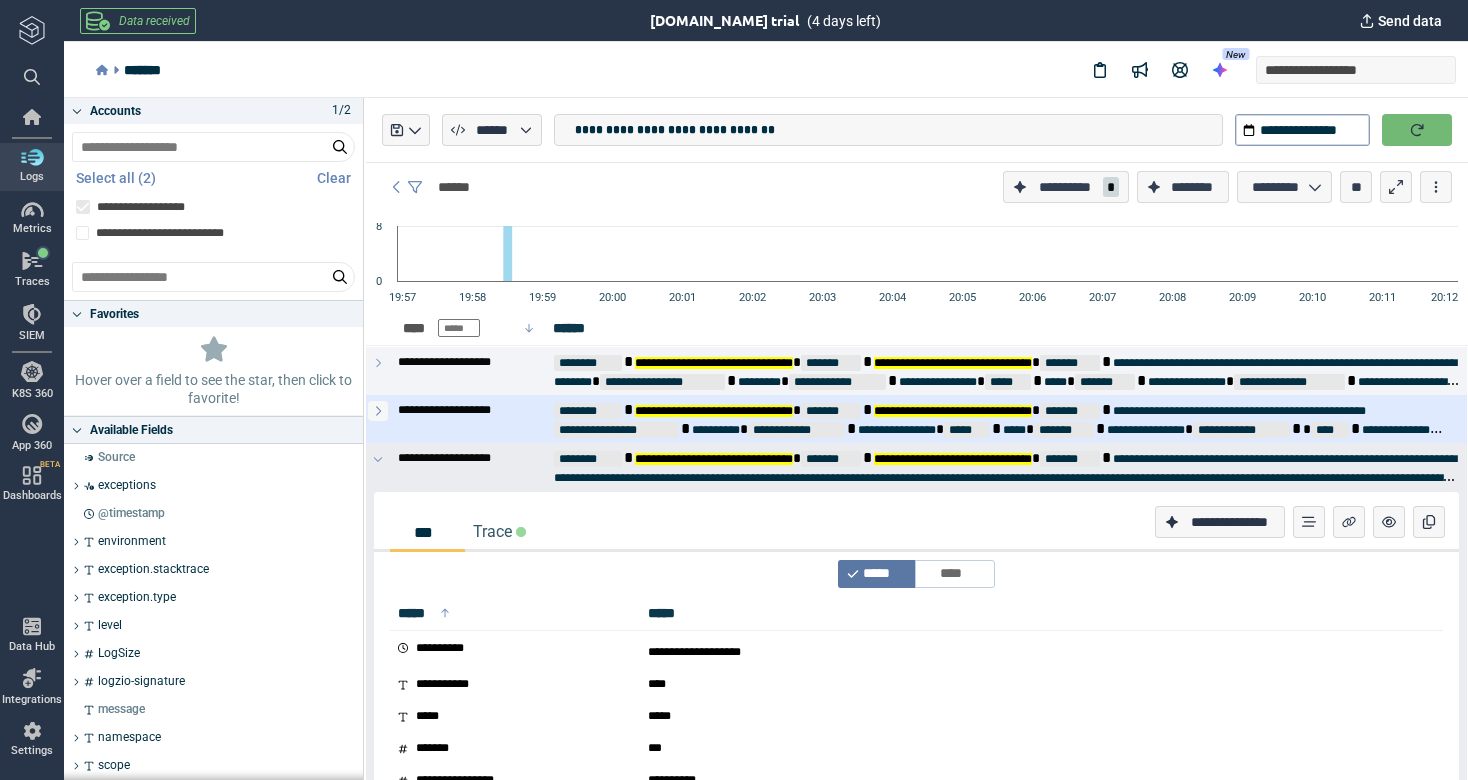 click 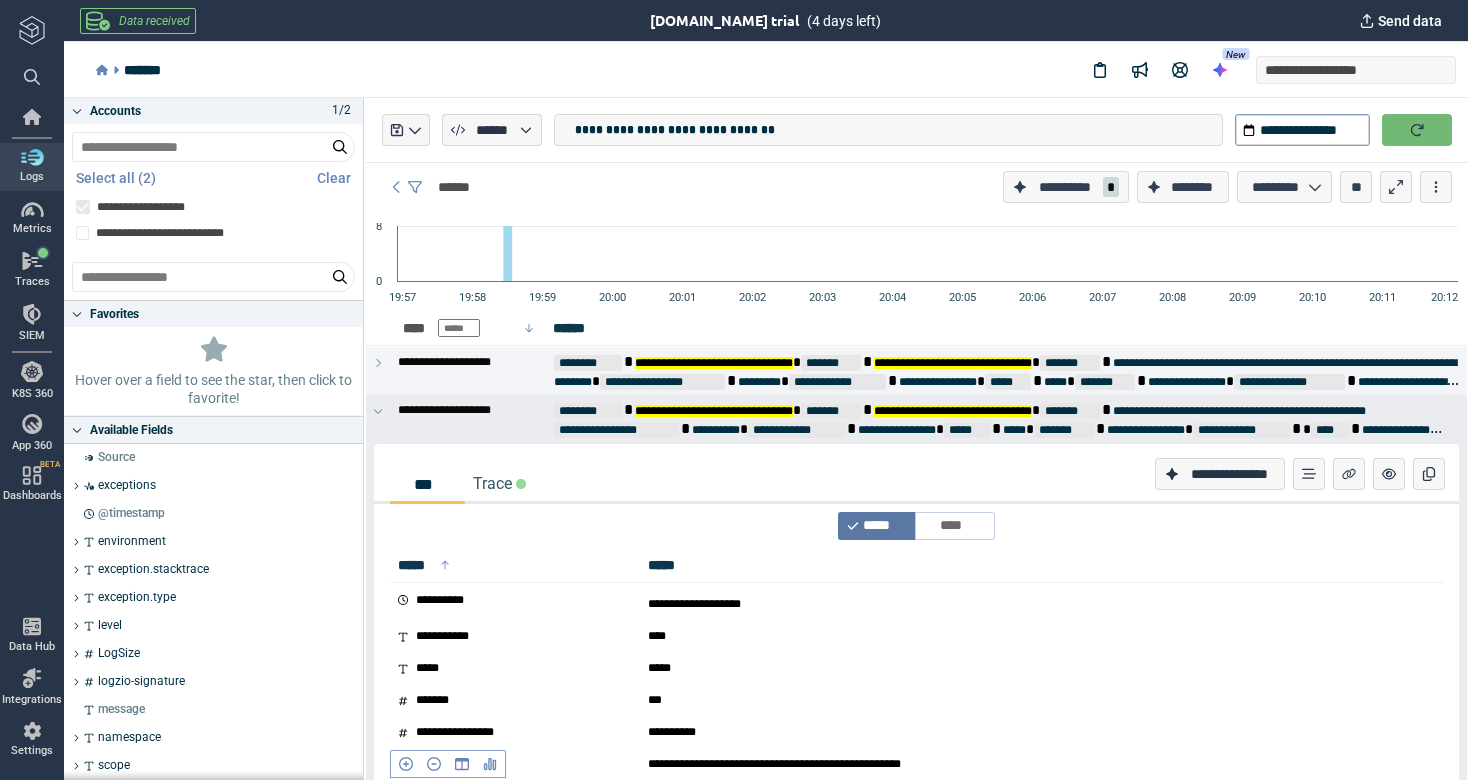scroll, scrollTop: 0, scrollLeft: 0, axis: both 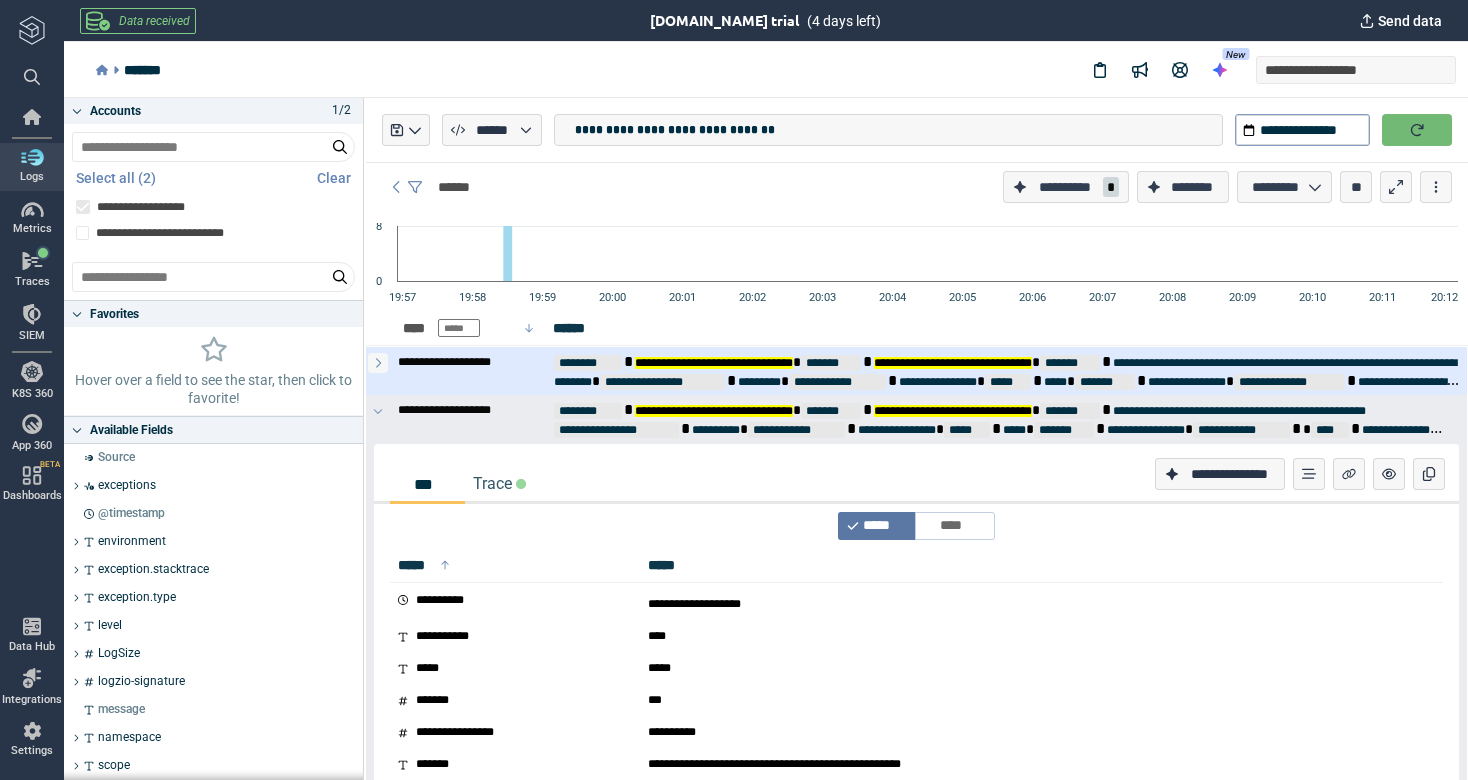 click 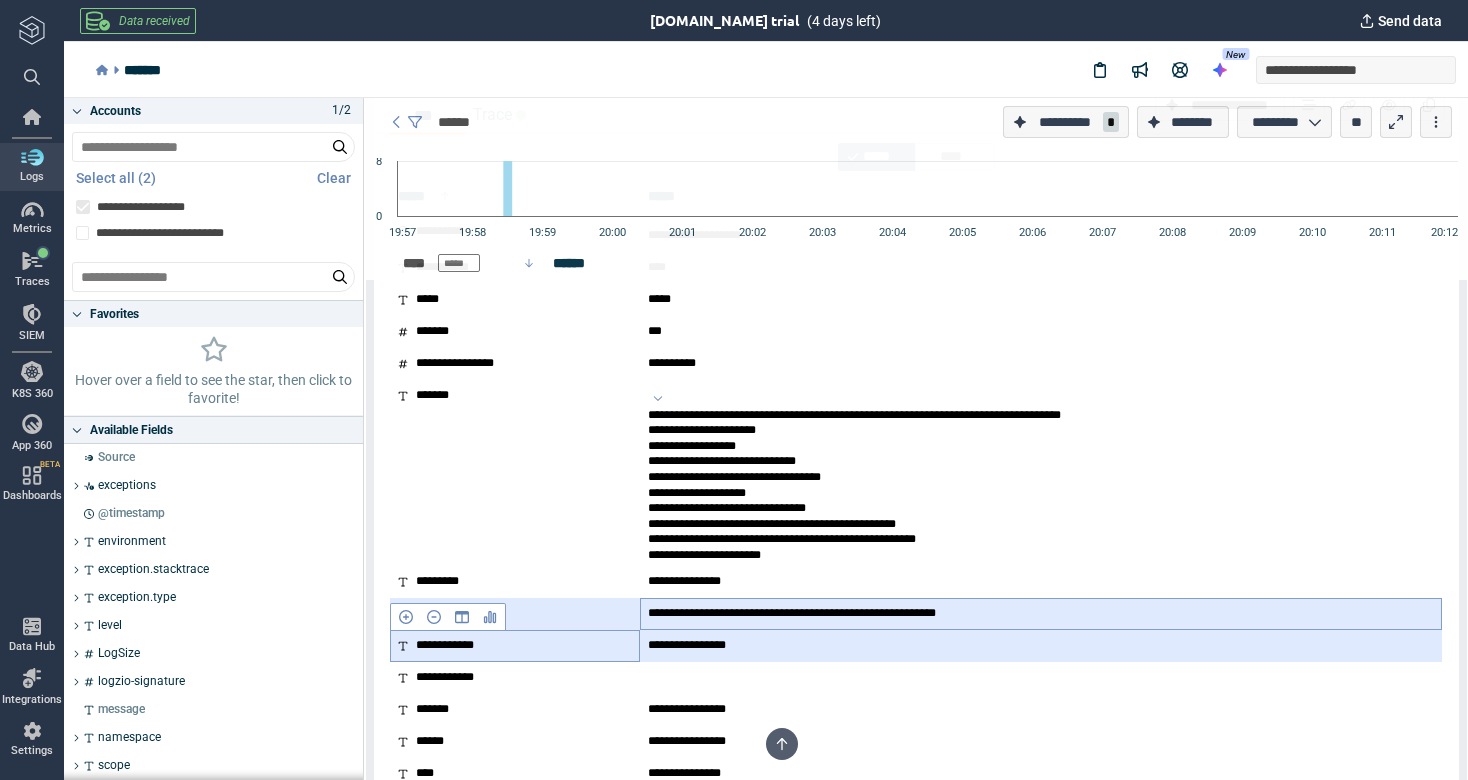 scroll, scrollTop: 2160, scrollLeft: 0, axis: vertical 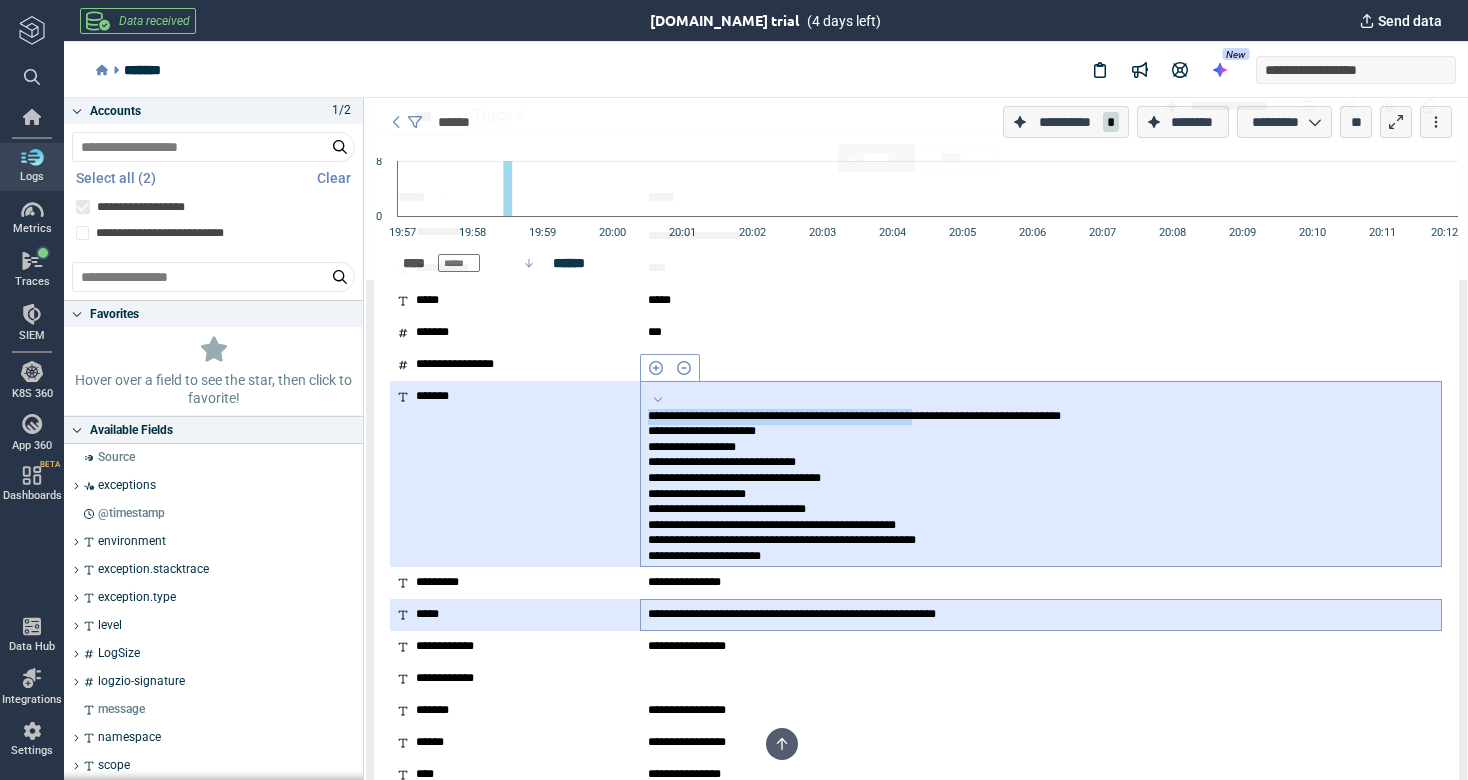 drag, startPoint x: 650, startPoint y: 416, endPoint x: 1032, endPoint y: 414, distance: 382.00525 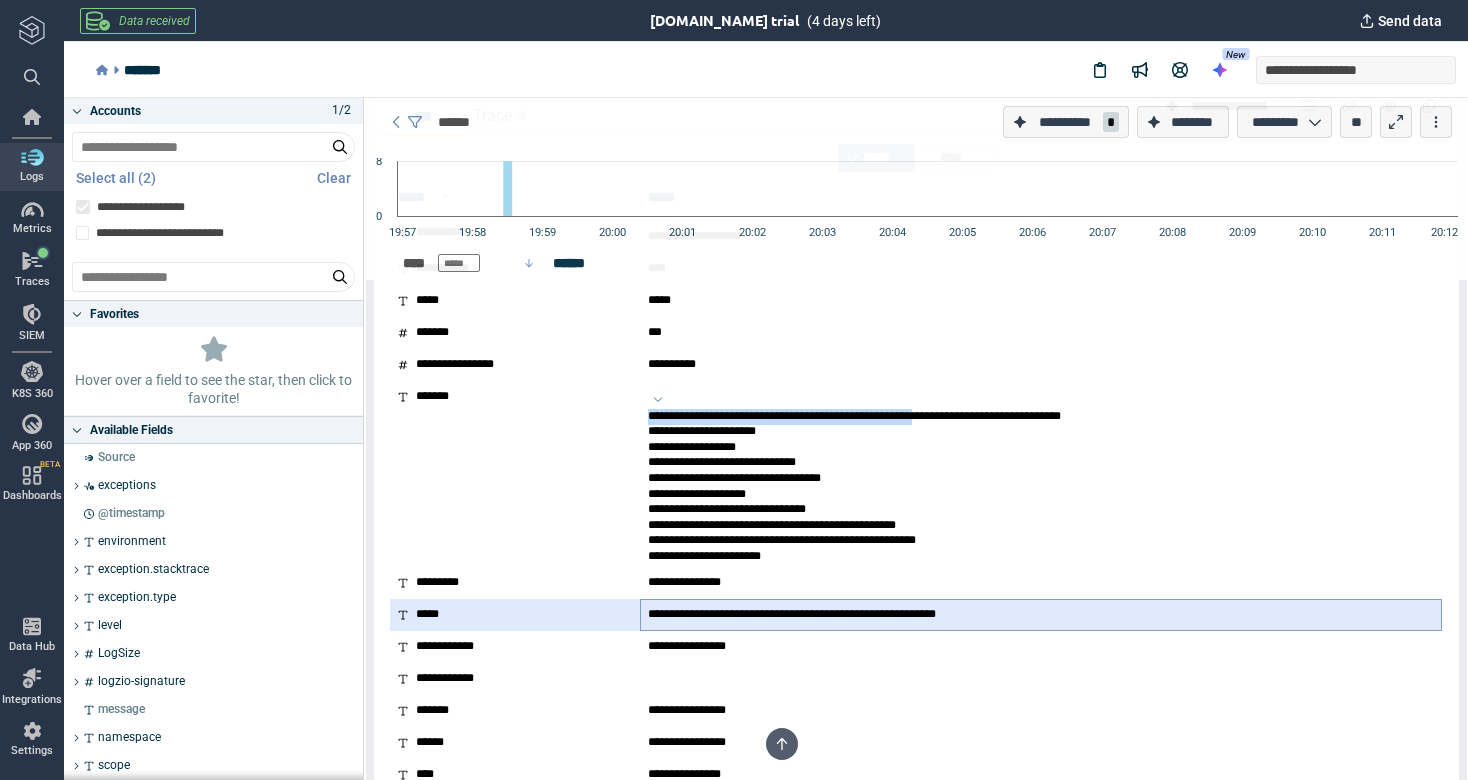 copy on "**********" 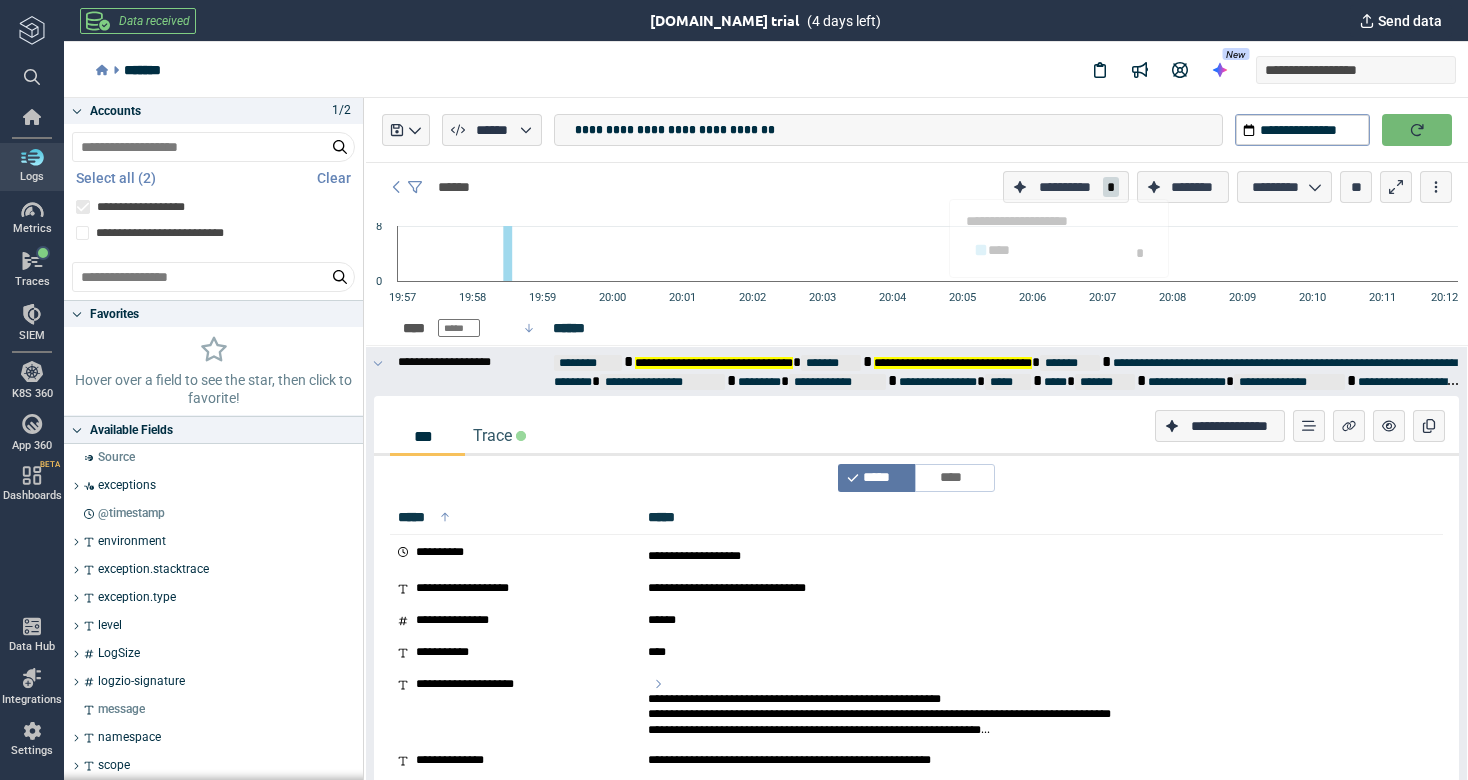 scroll, scrollTop: 0, scrollLeft: 0, axis: both 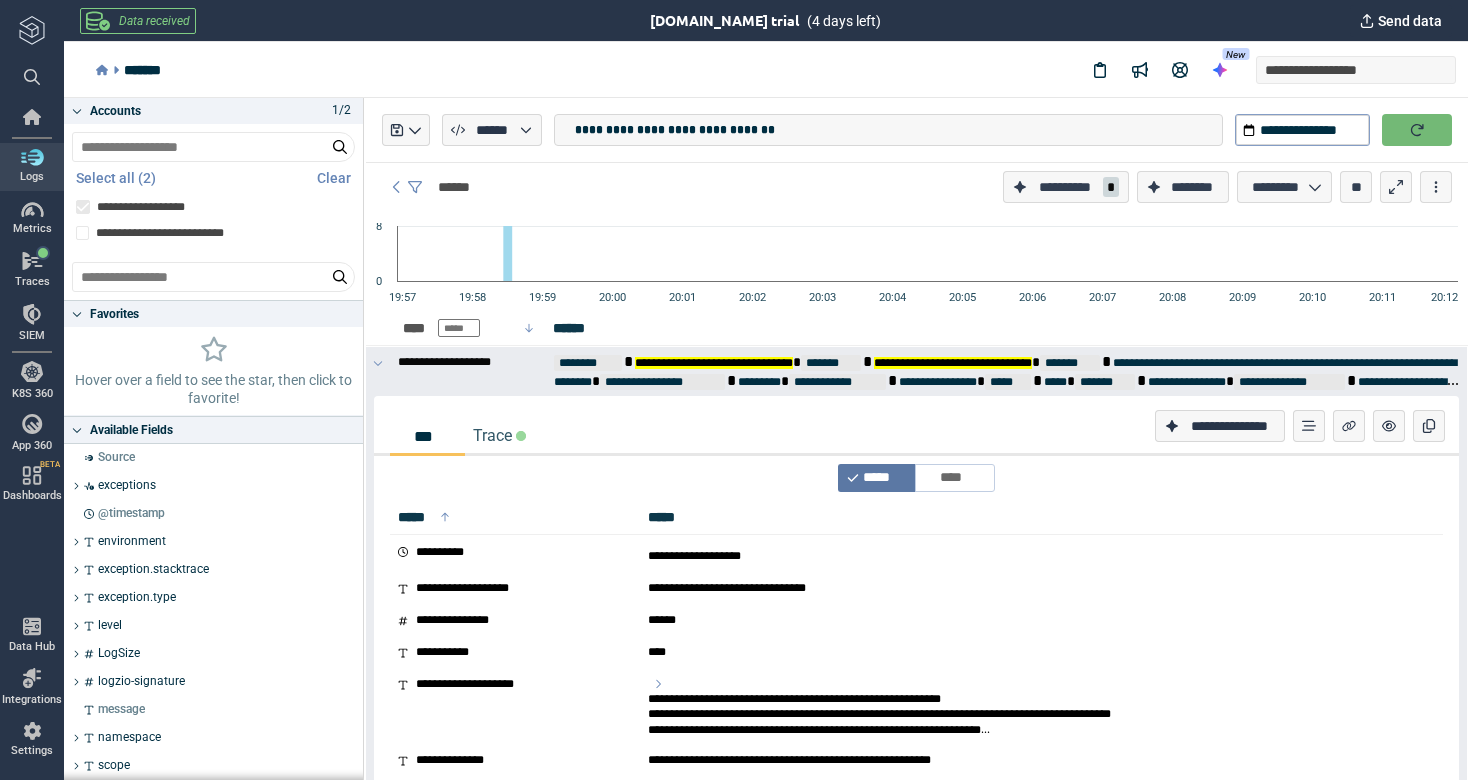 click on "**********" at bounding box center (675, 130) 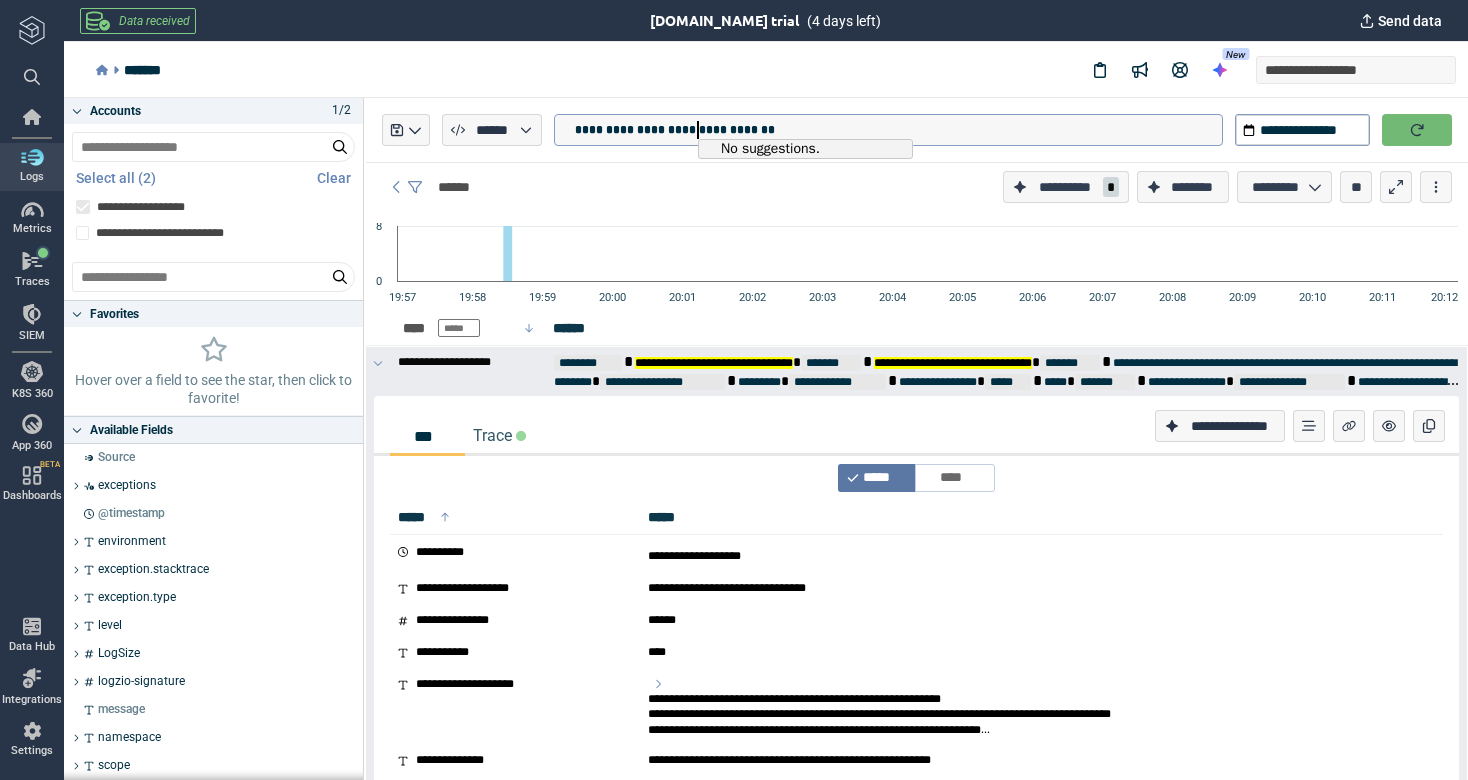 click on "**********" at bounding box center (675, 130) 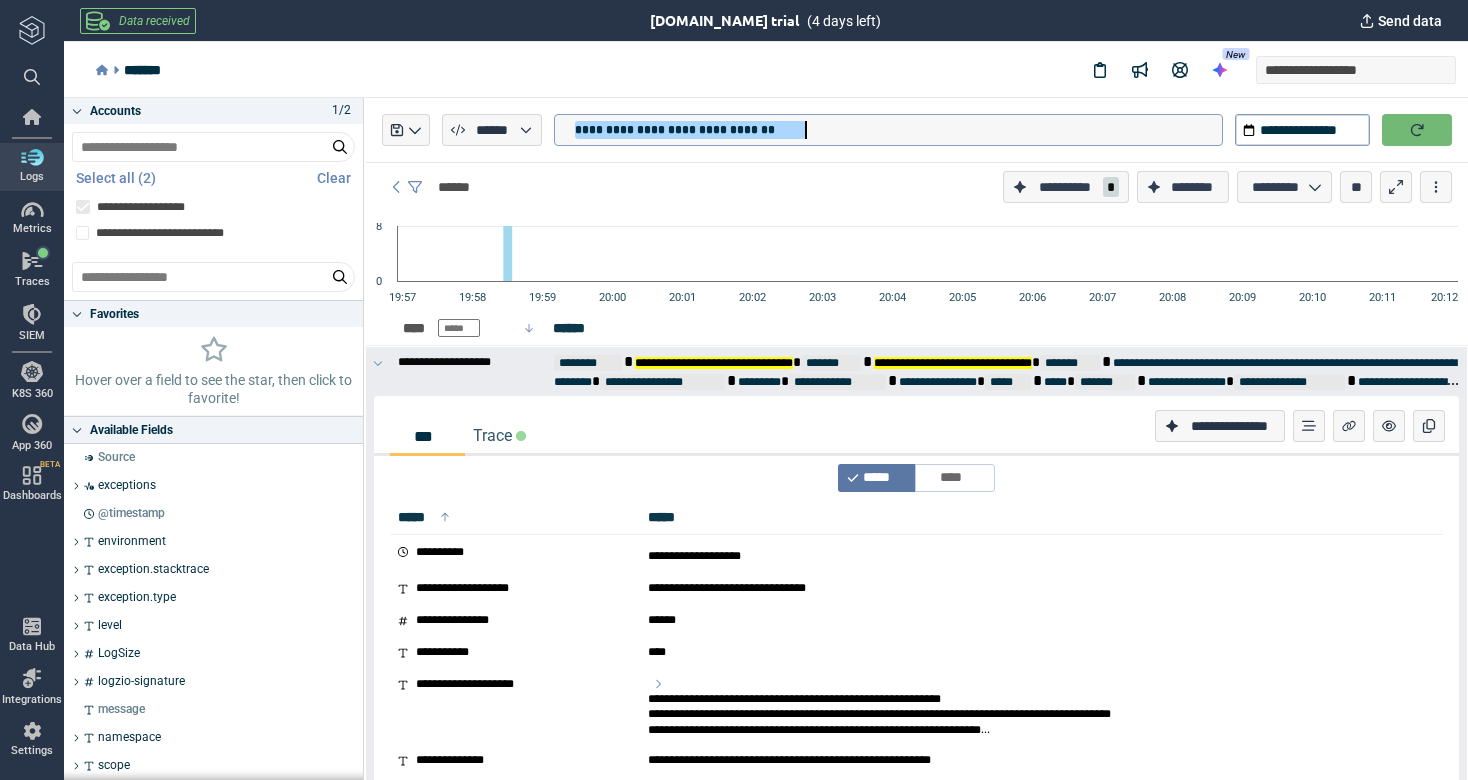 type on "**********" 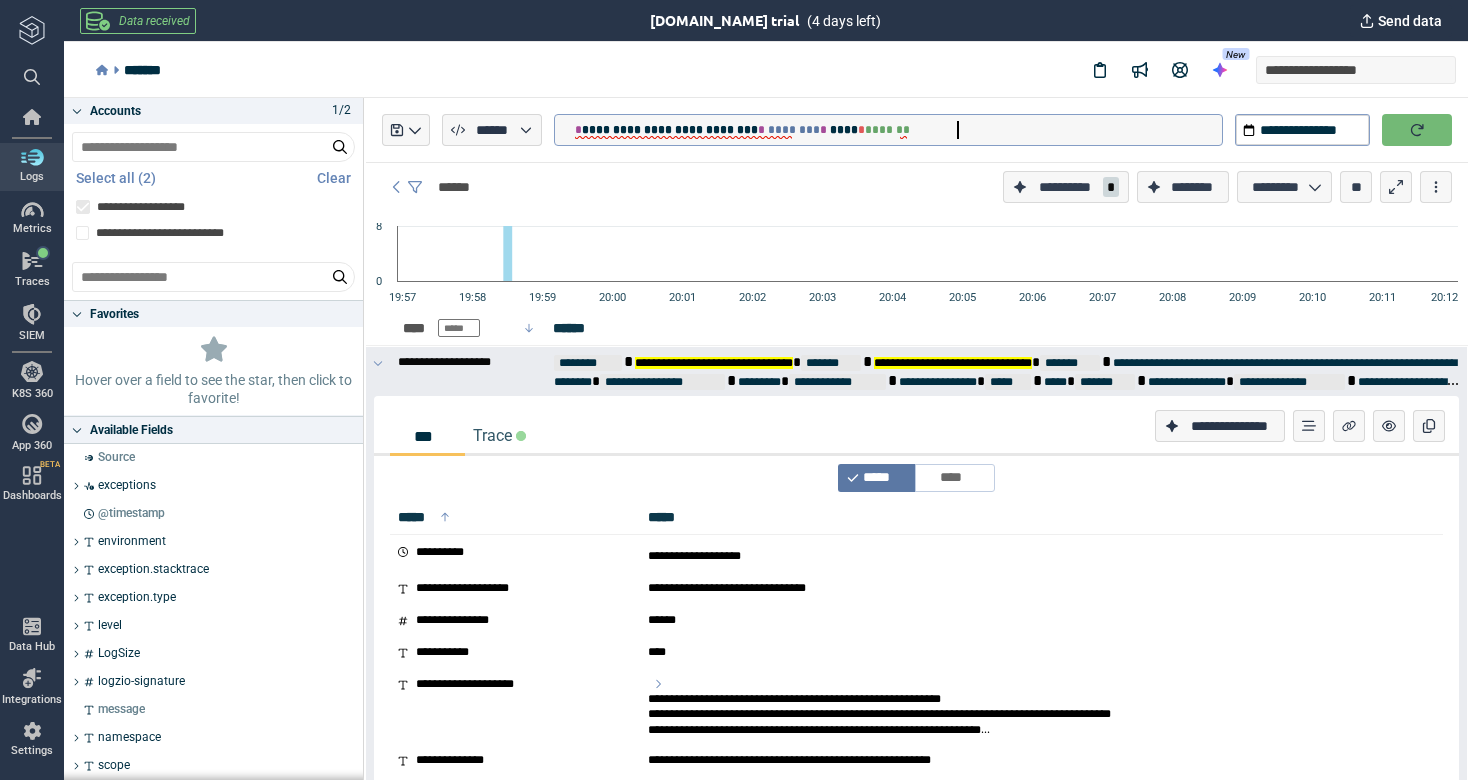 click at bounding box center [1417, 130] 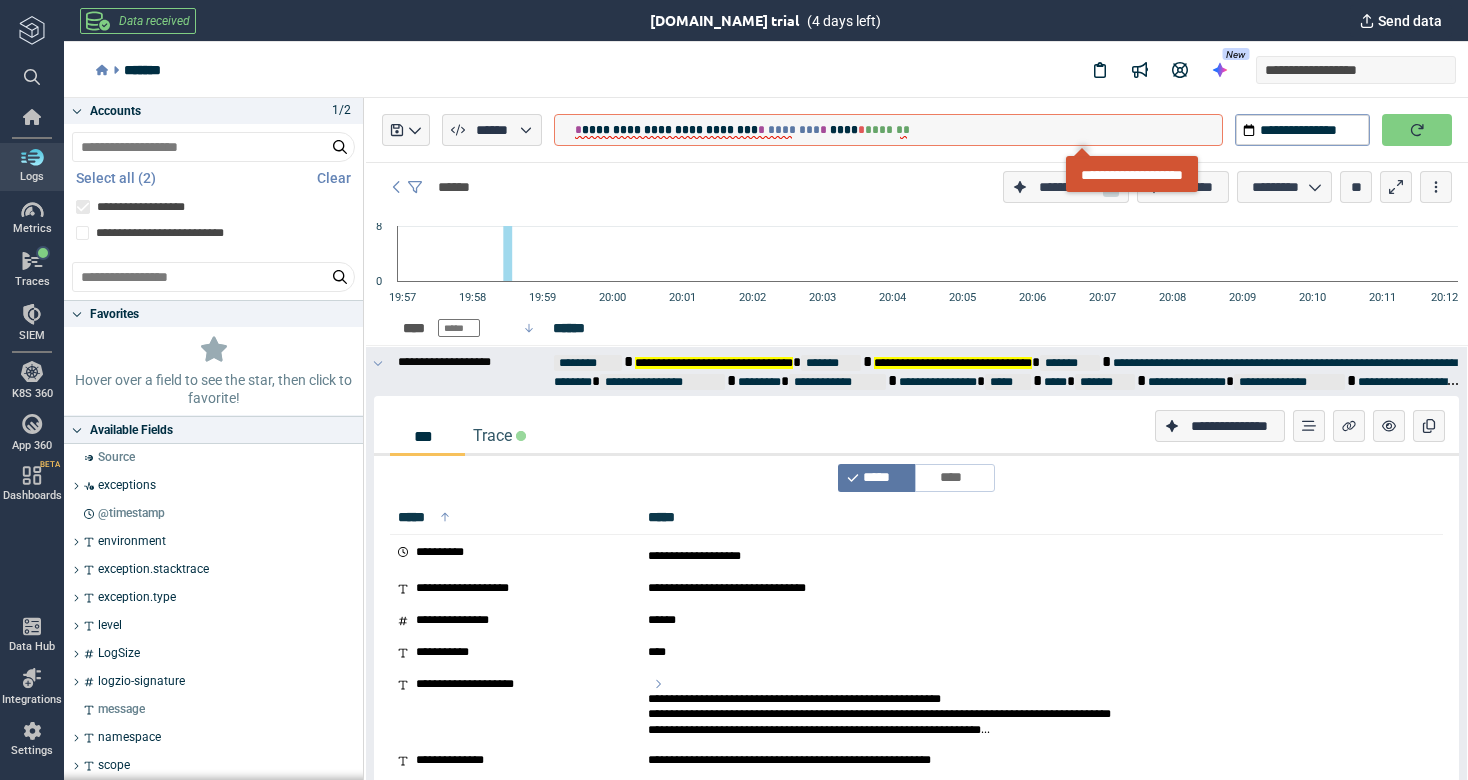 click on "**********" at bounding box center (670, 130) 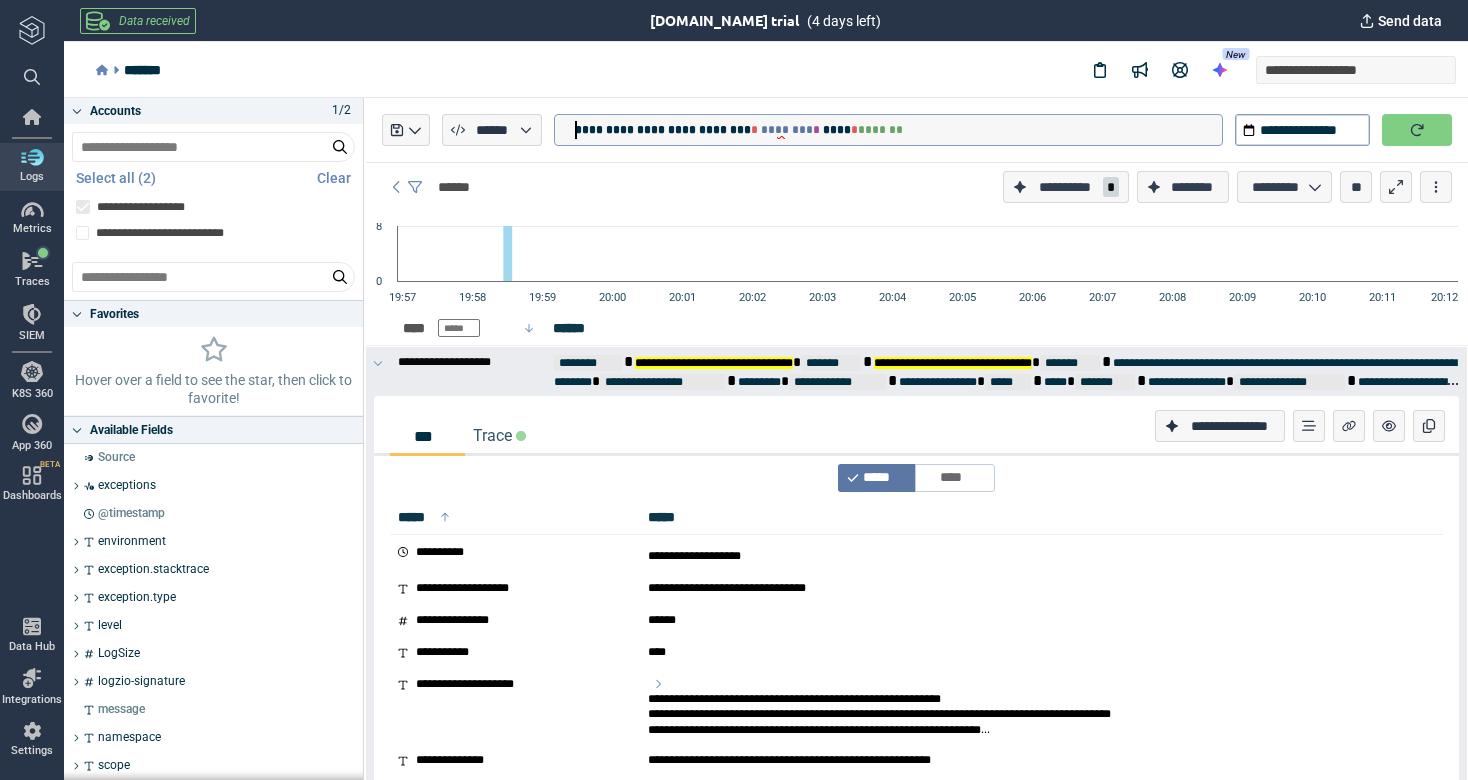 click on "*" at bounding box center [756, 130] 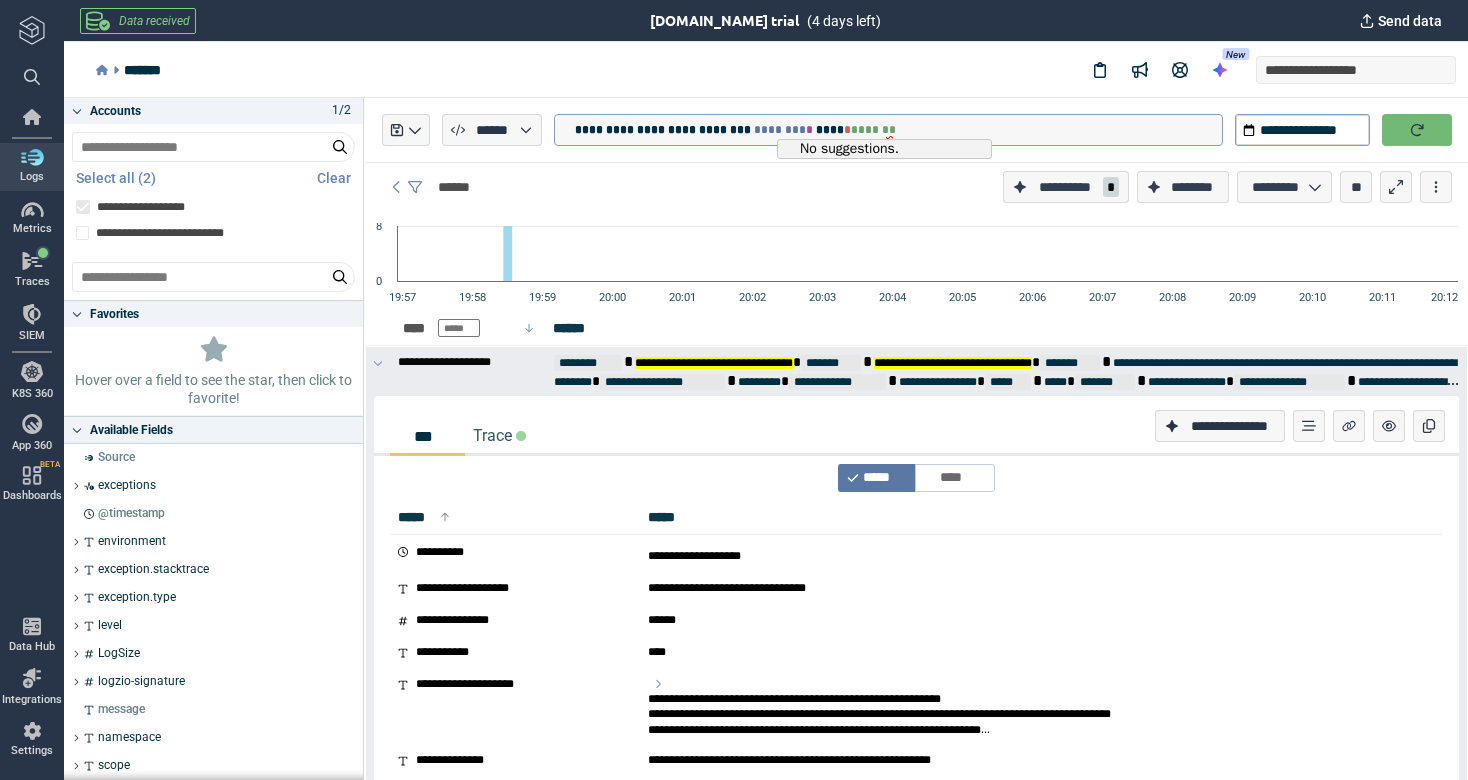 click at bounding box center (1417, 130) 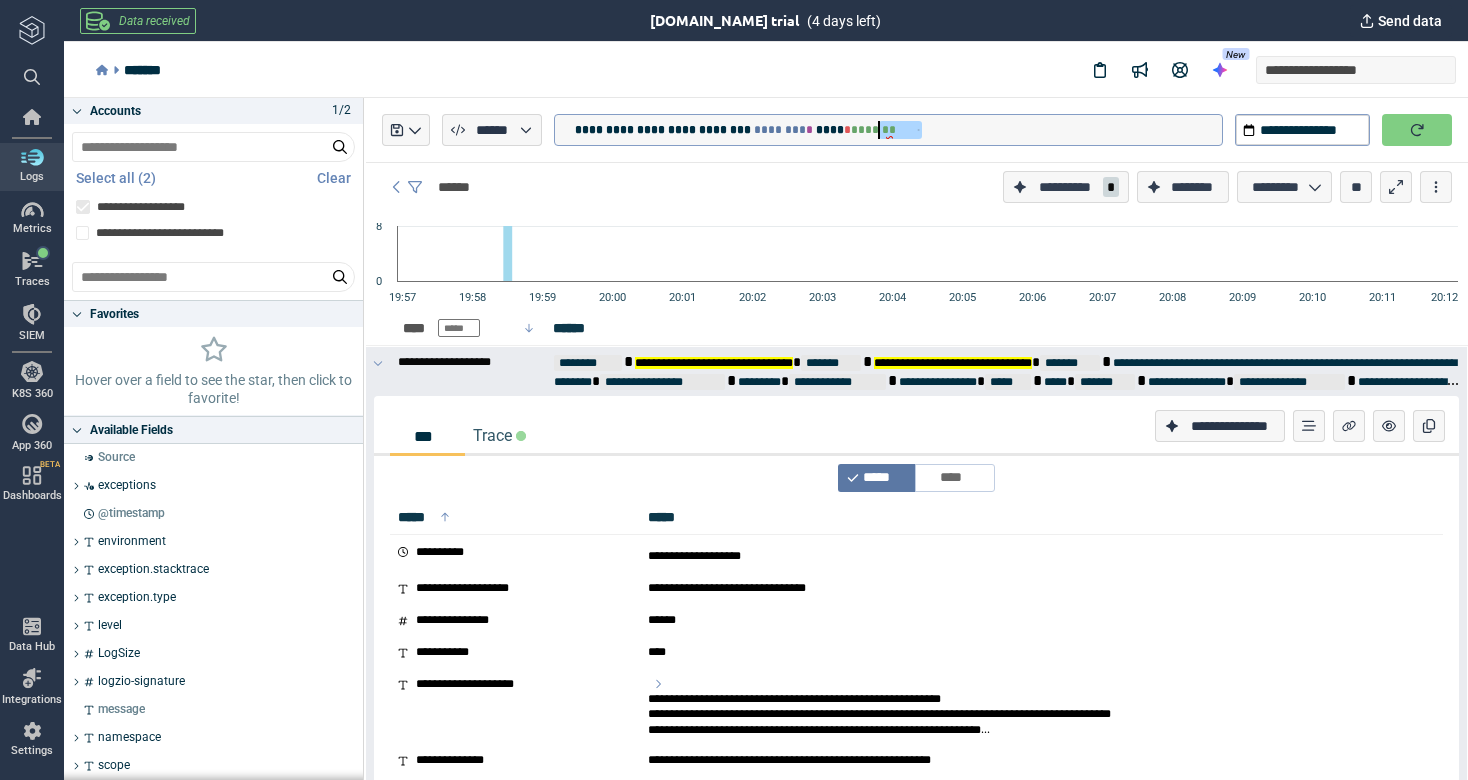 drag, startPoint x: 924, startPoint y: 128, endPoint x: 879, endPoint y: 128, distance: 45 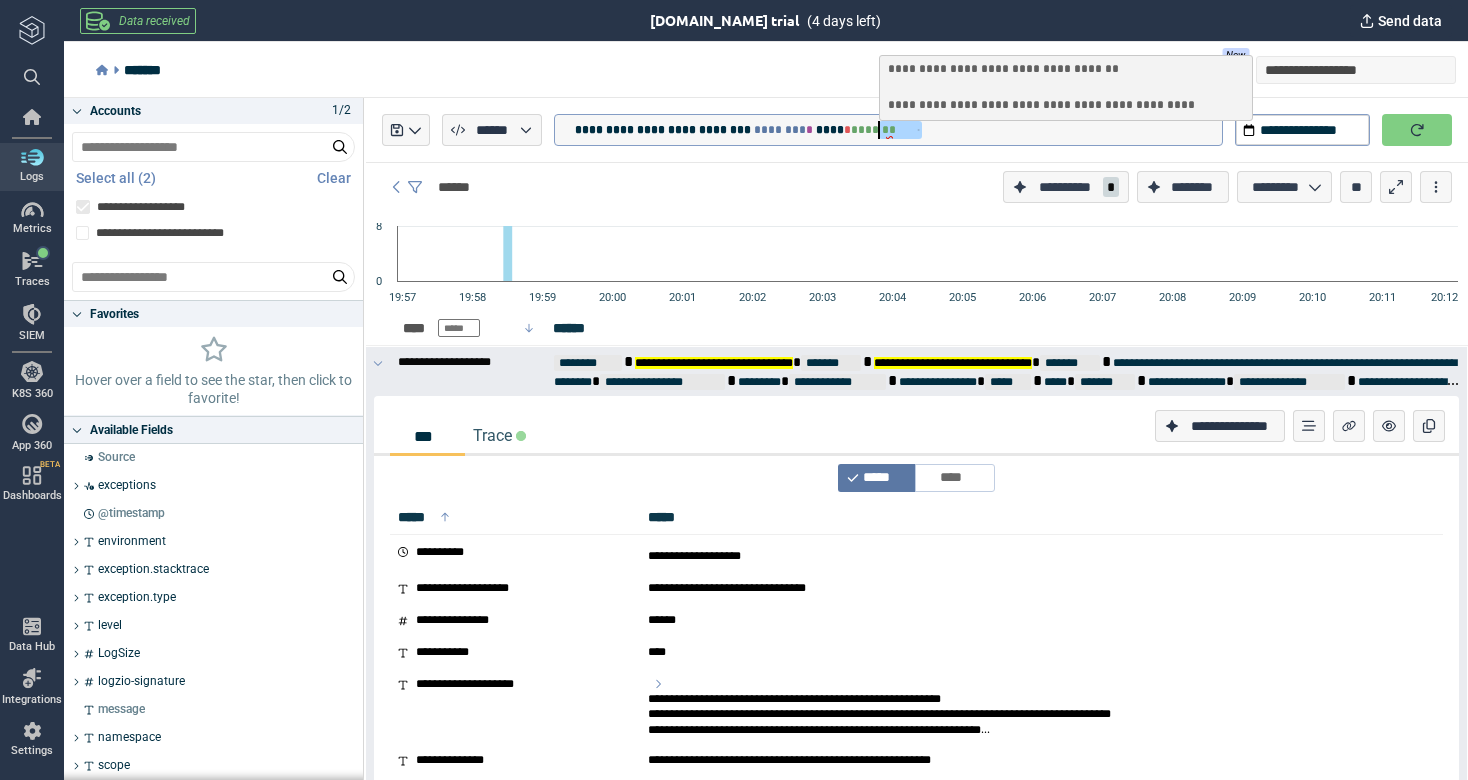 click on "*" at bounding box center (847, 130) 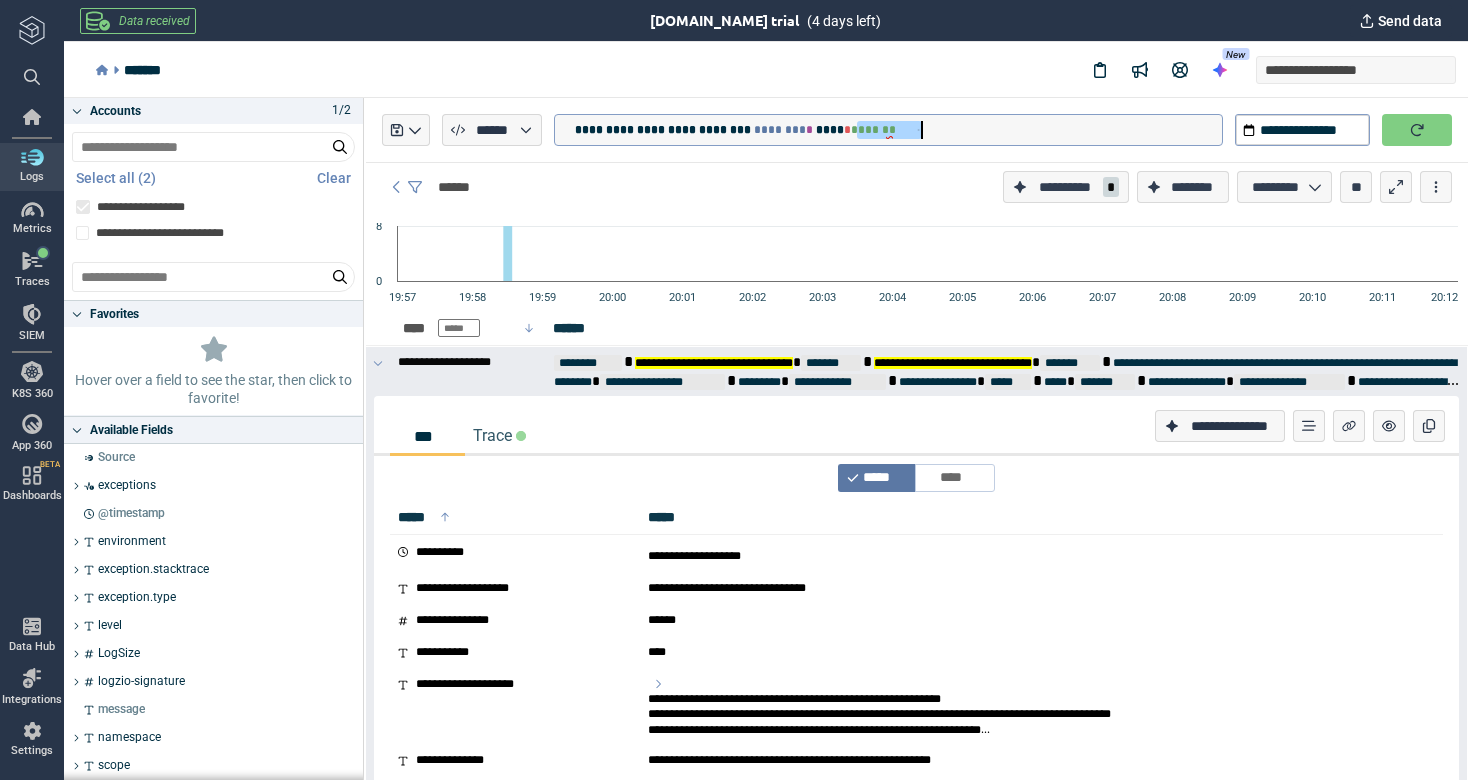 drag, startPoint x: 855, startPoint y: 131, endPoint x: 920, endPoint y: 138, distance: 65.37584 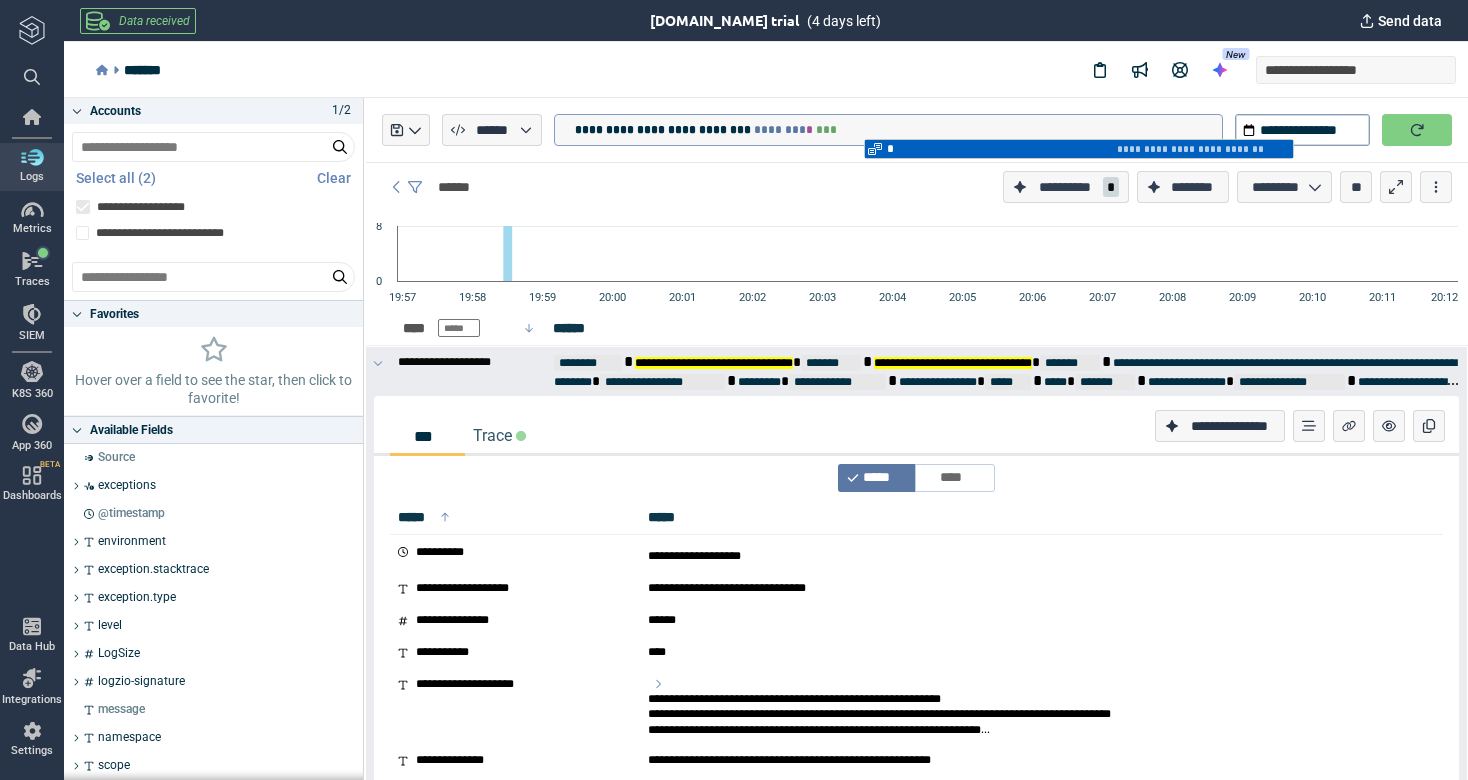 type on "**********" 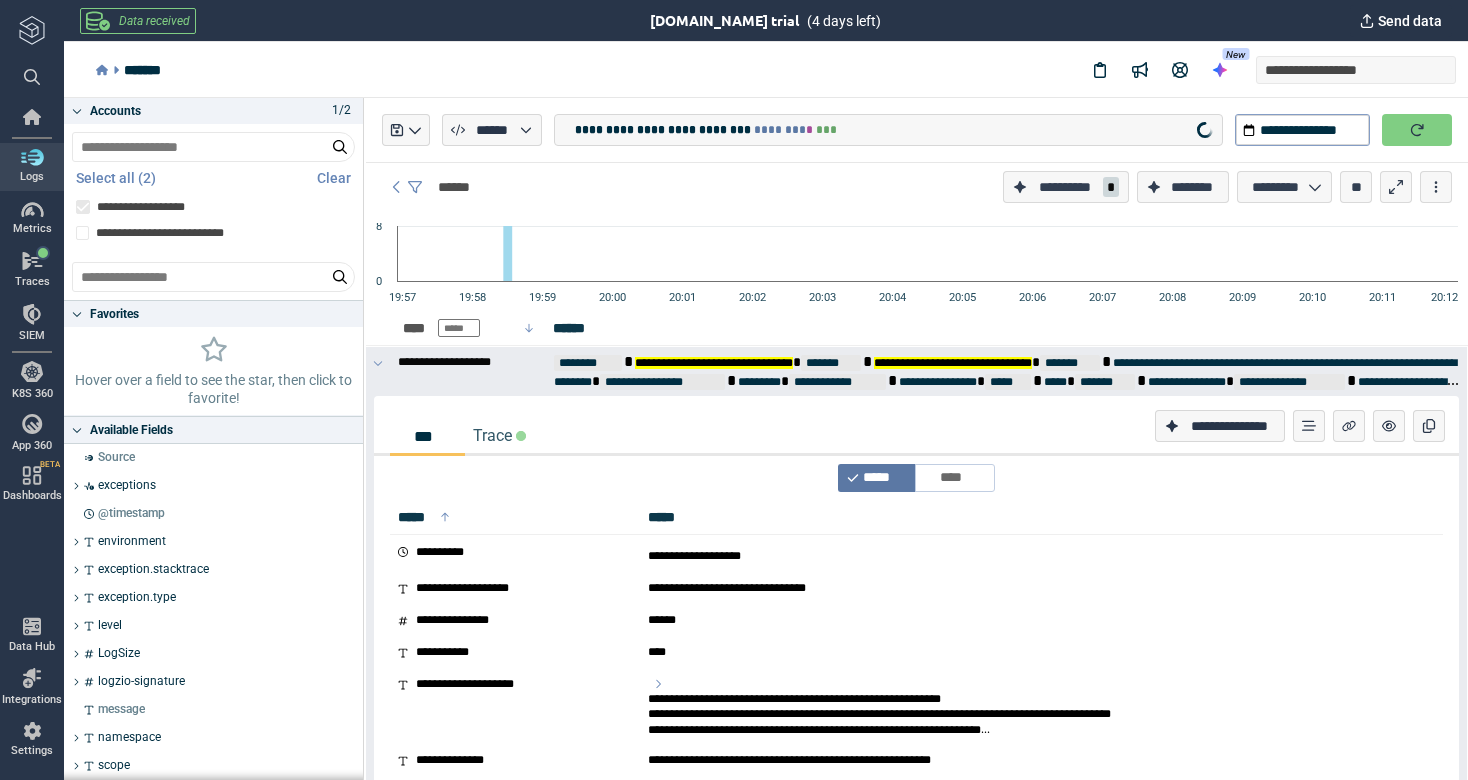 click 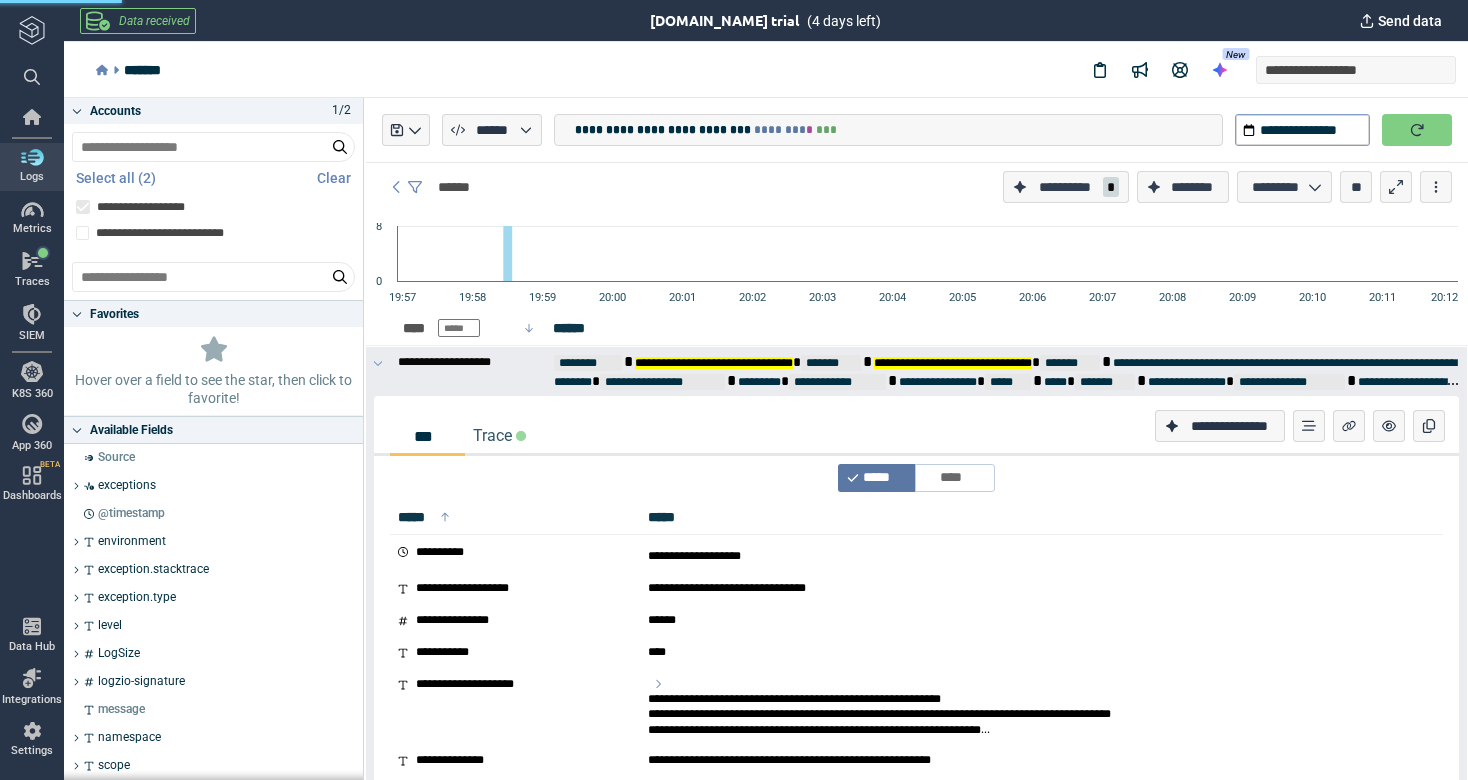 click at bounding box center [1417, 130] 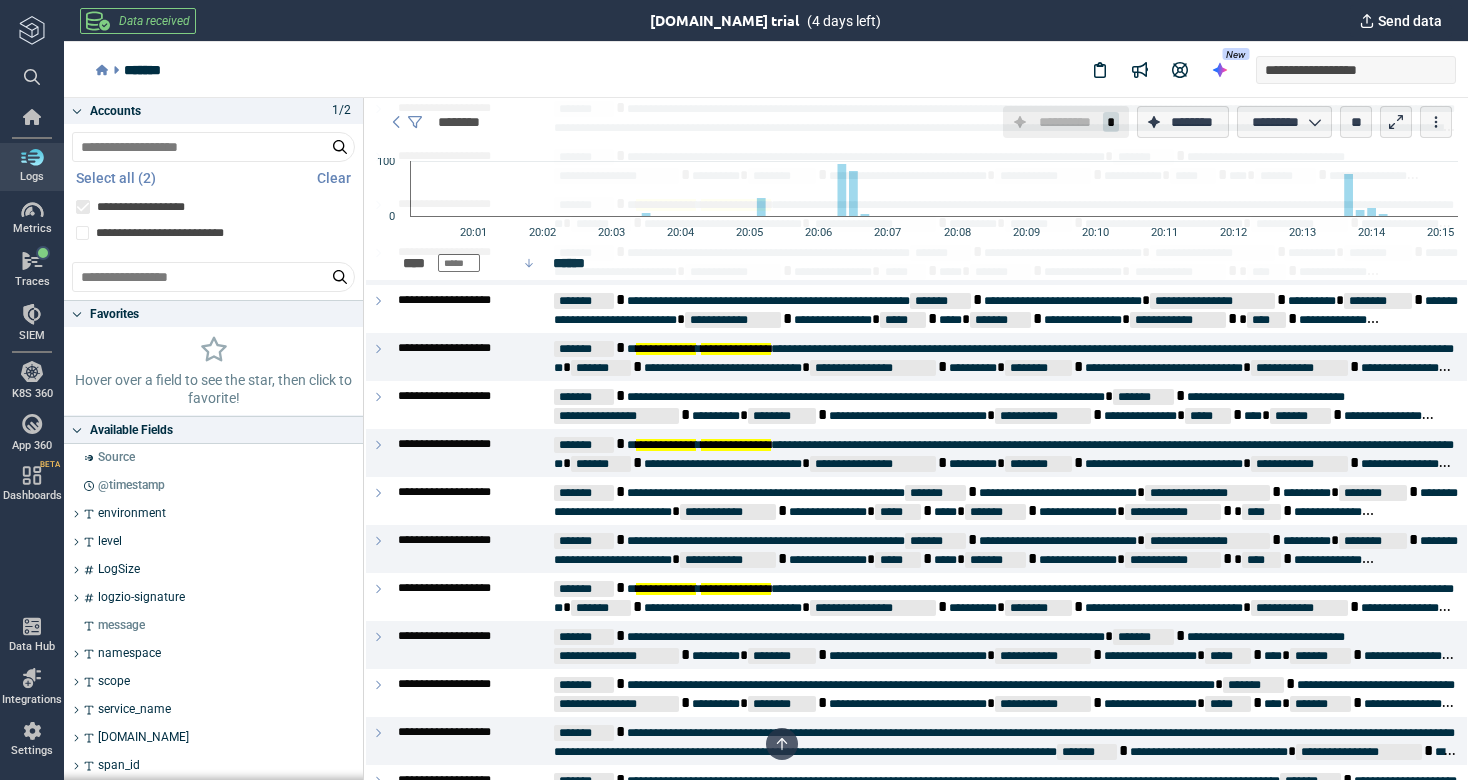scroll, scrollTop: 11704, scrollLeft: 0, axis: vertical 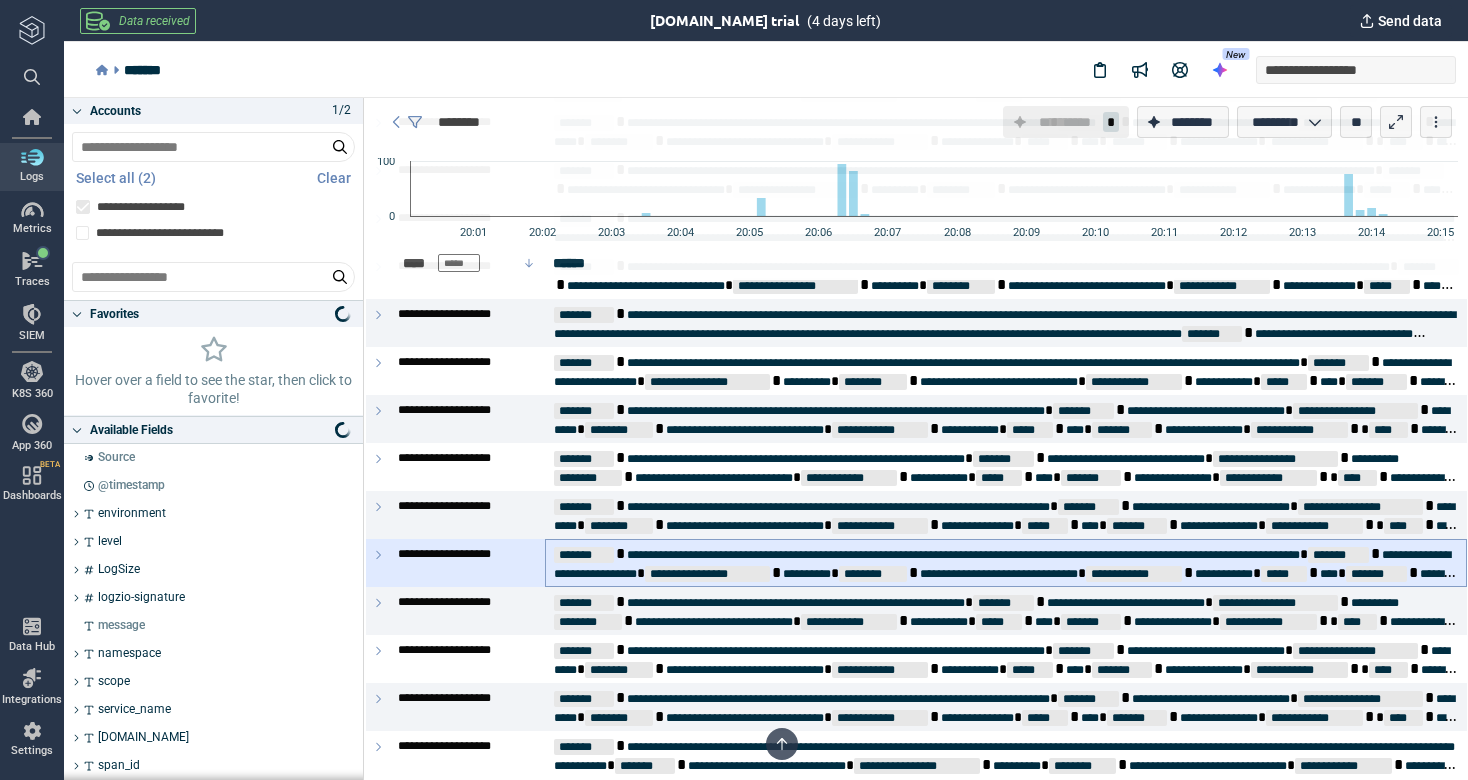 type on "*" 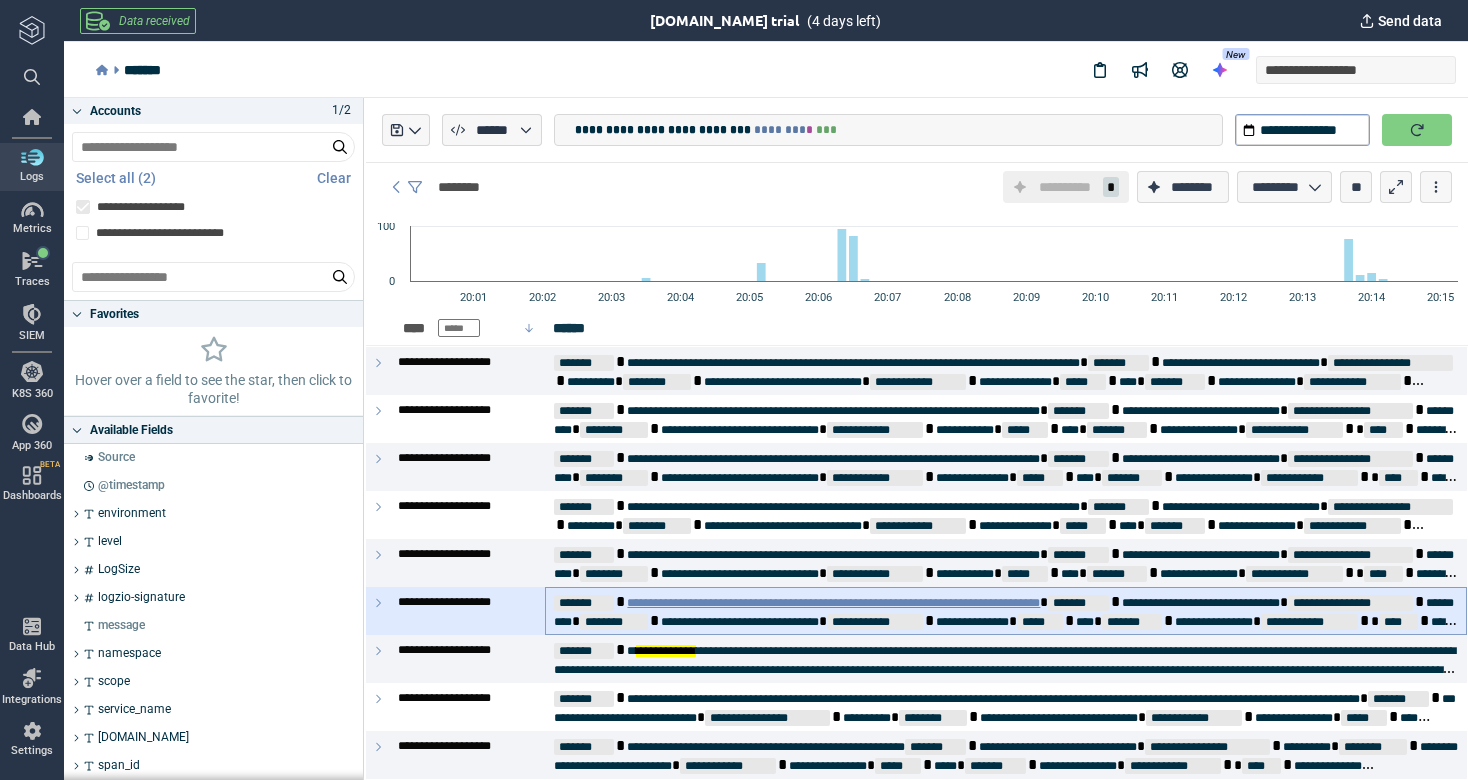 scroll, scrollTop: 0, scrollLeft: 0, axis: both 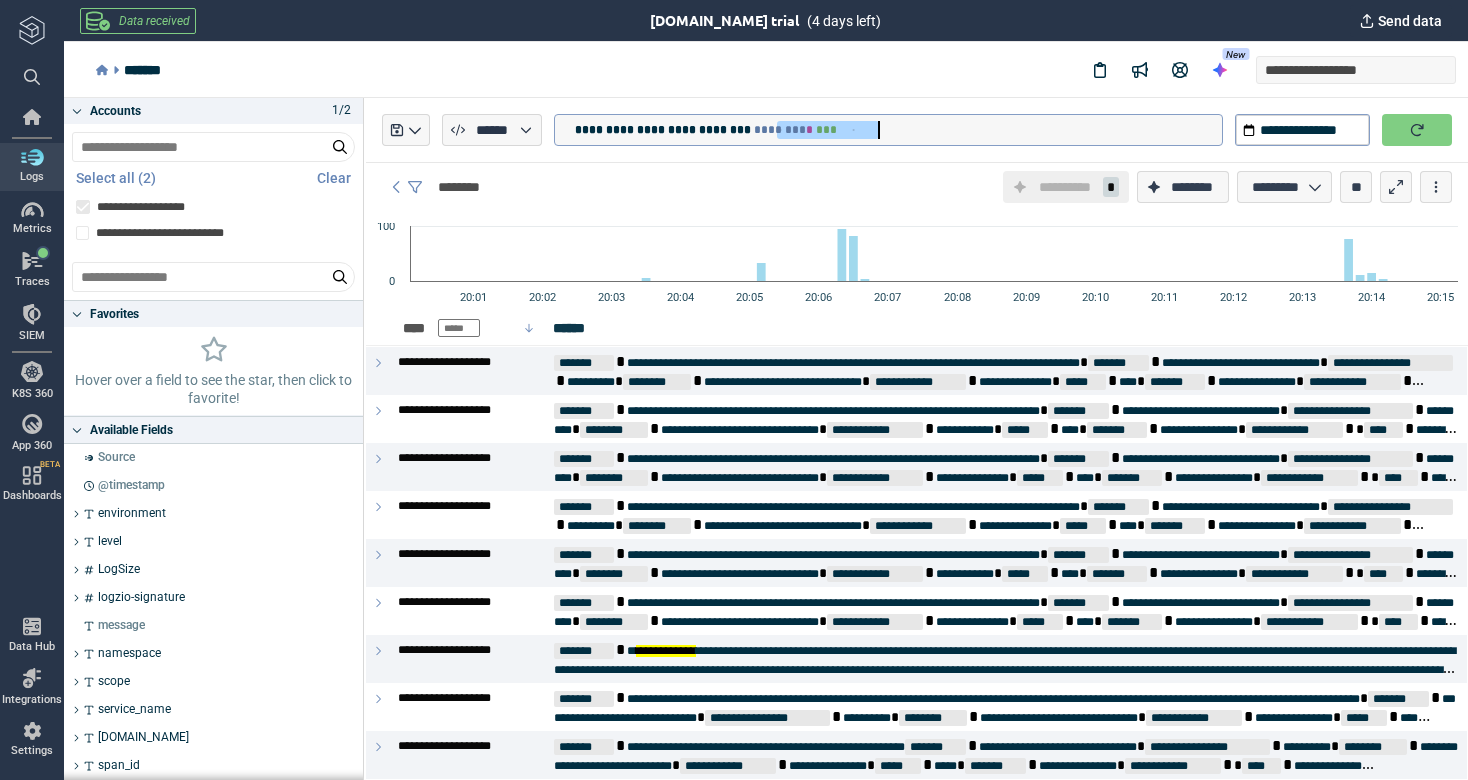 drag, startPoint x: 779, startPoint y: 132, endPoint x: 1024, endPoint y: 146, distance: 245.39967 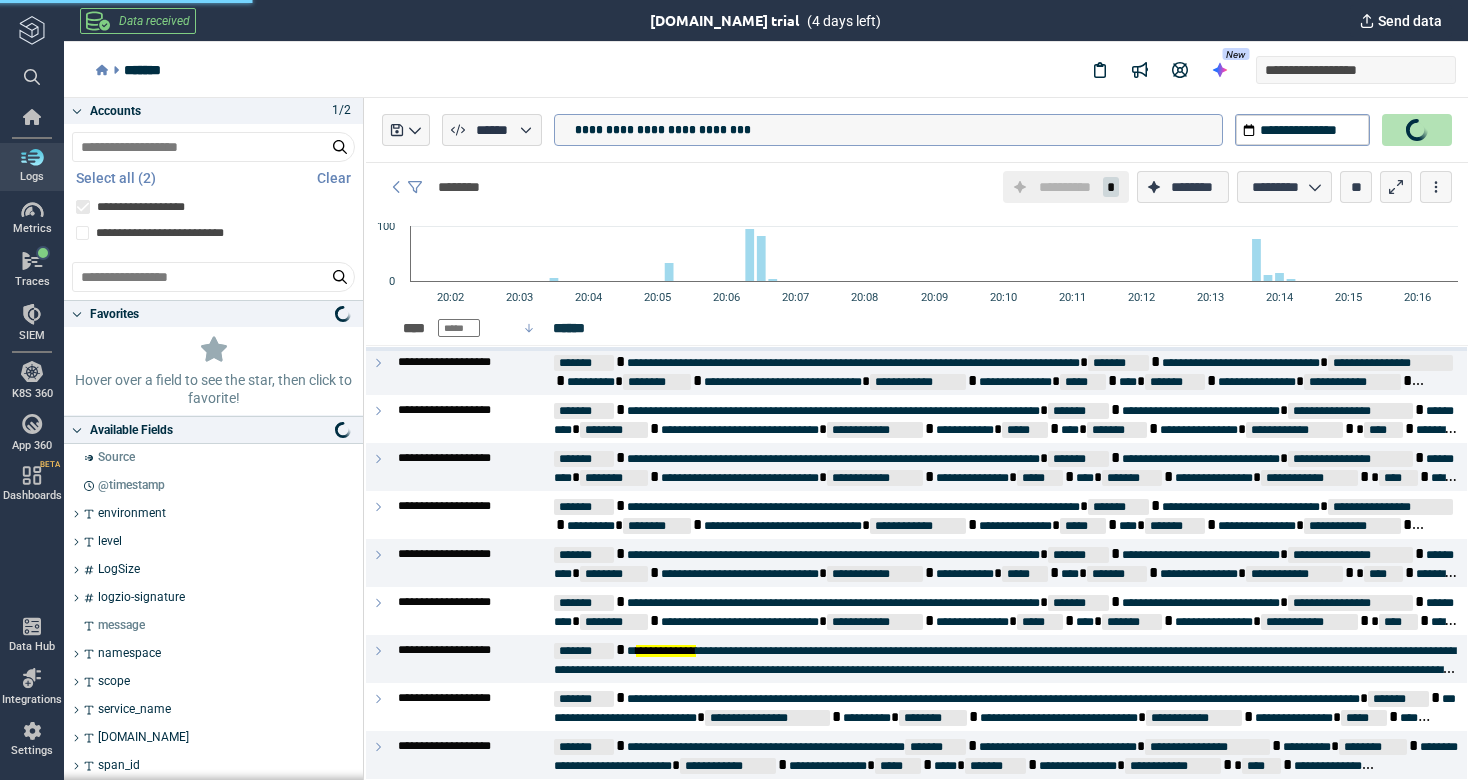 type on "*" 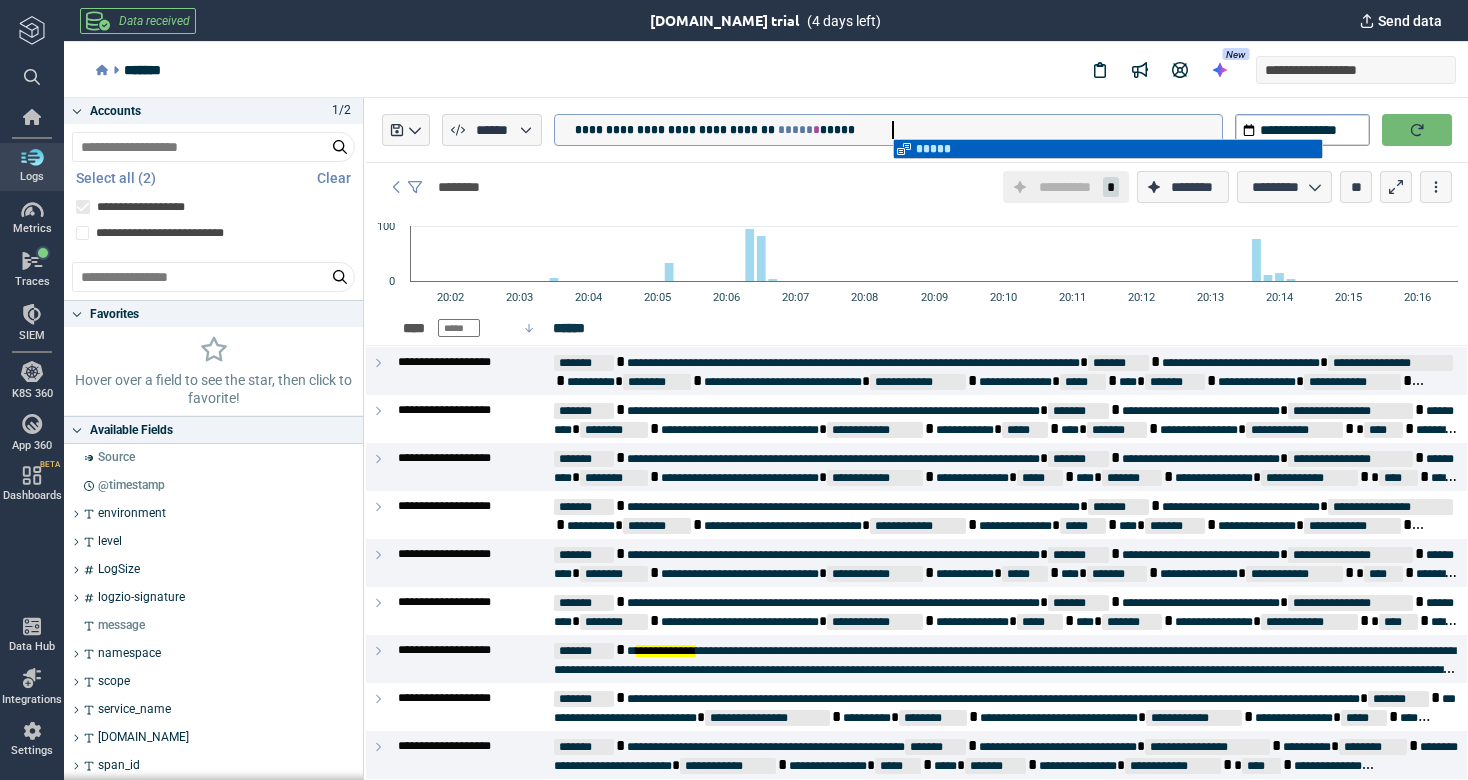 type on "**********" 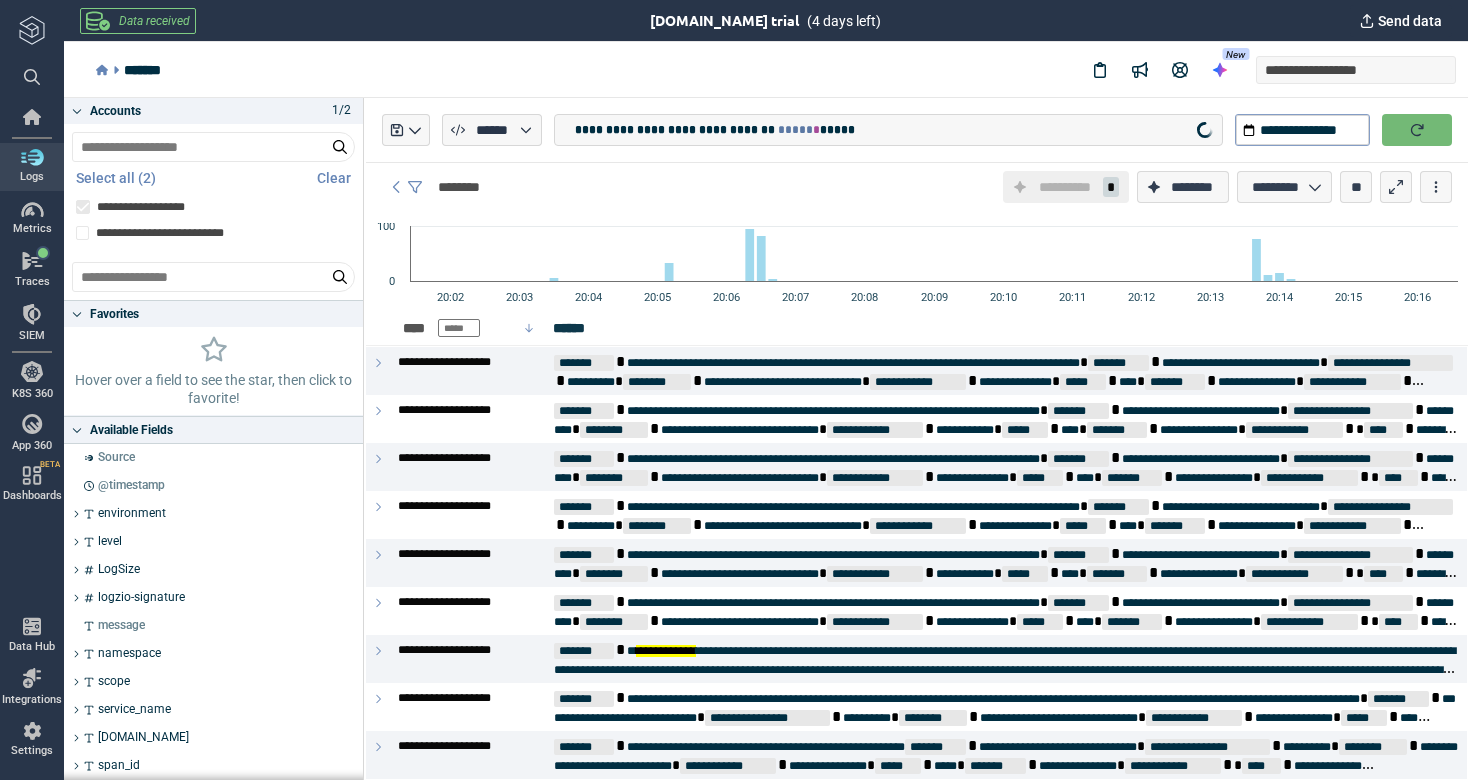 click at bounding box center (1417, 130) 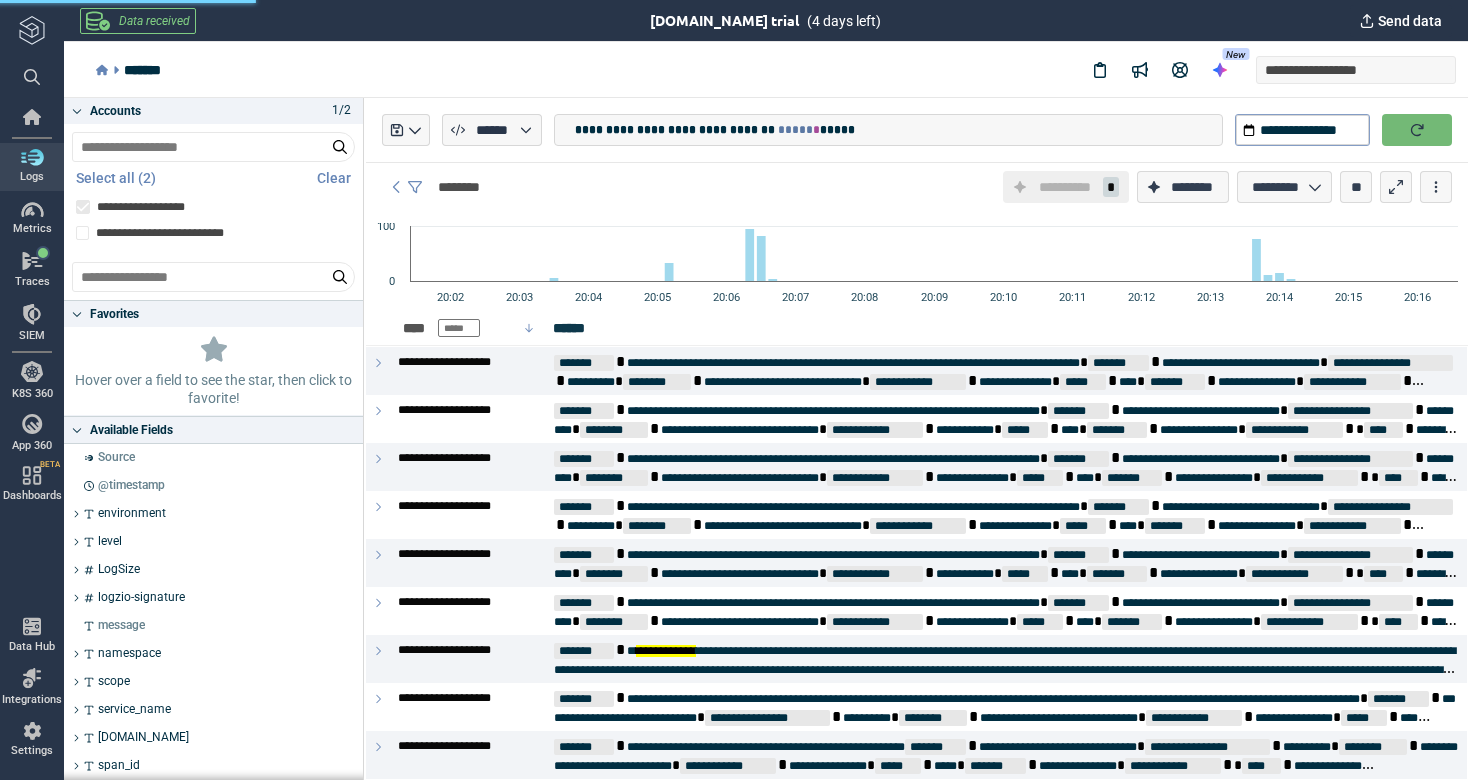 click at bounding box center [1417, 130] 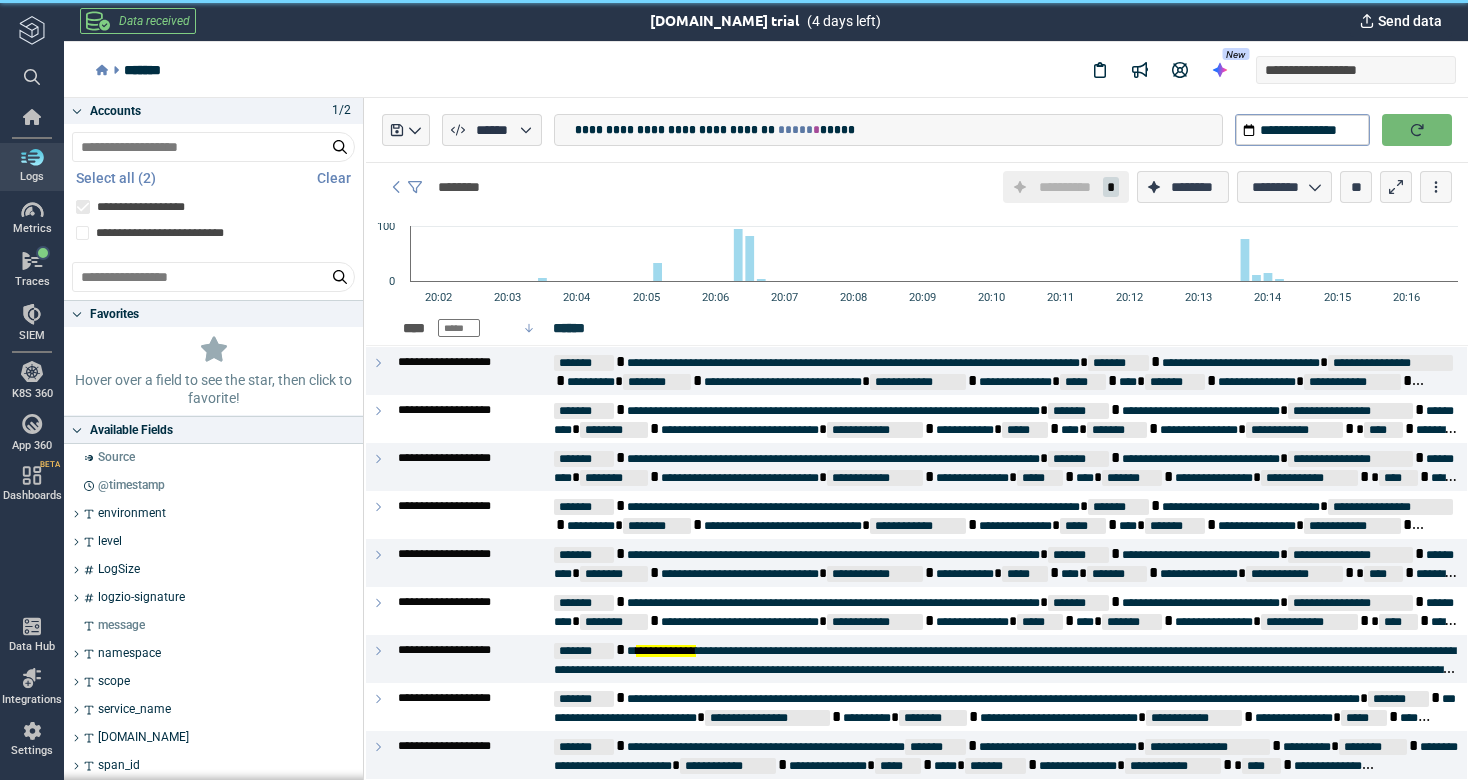 click at bounding box center (1417, 130) 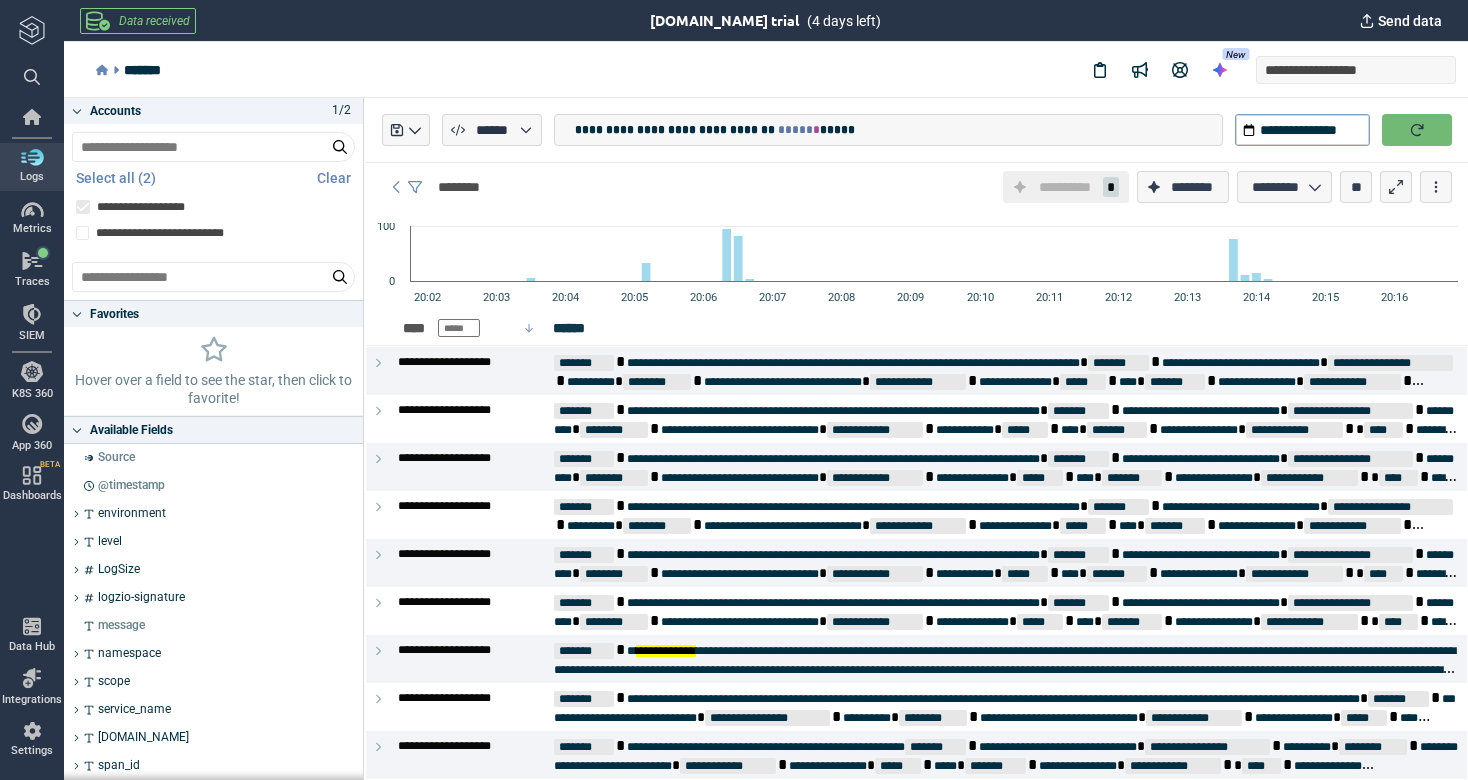 type on "*" 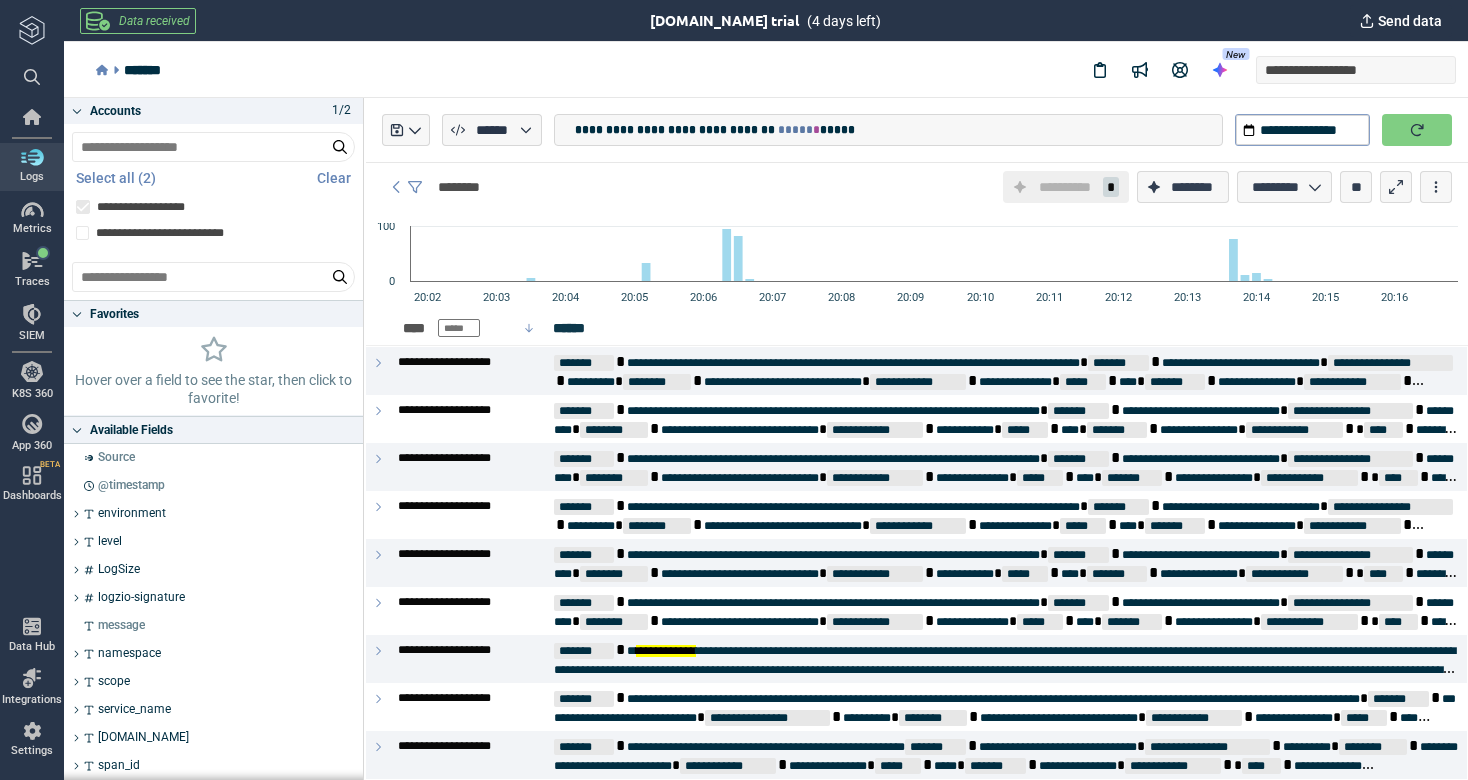 scroll, scrollTop: 0, scrollLeft: 0, axis: both 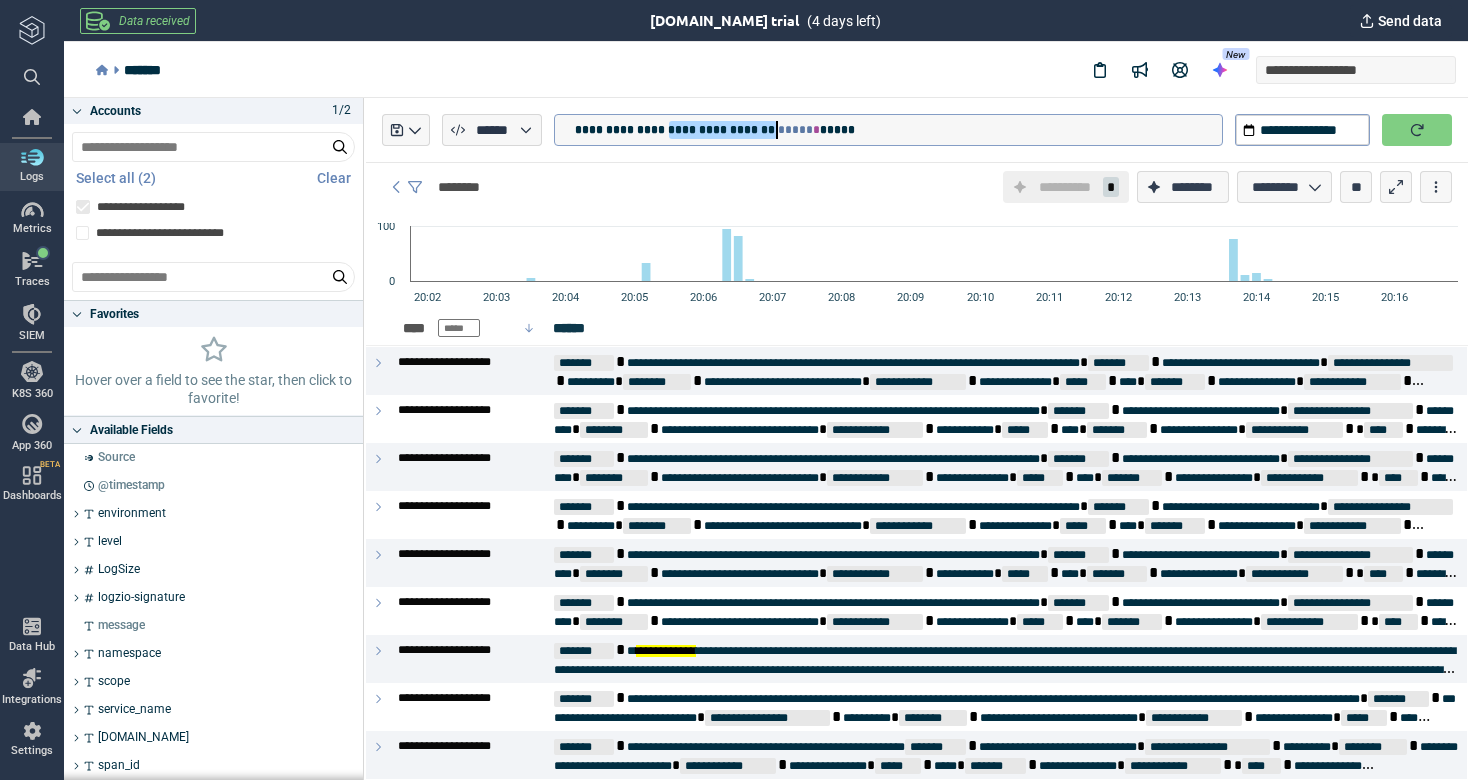 drag, startPoint x: 669, startPoint y: 128, endPoint x: 774, endPoint y: 135, distance: 105.23308 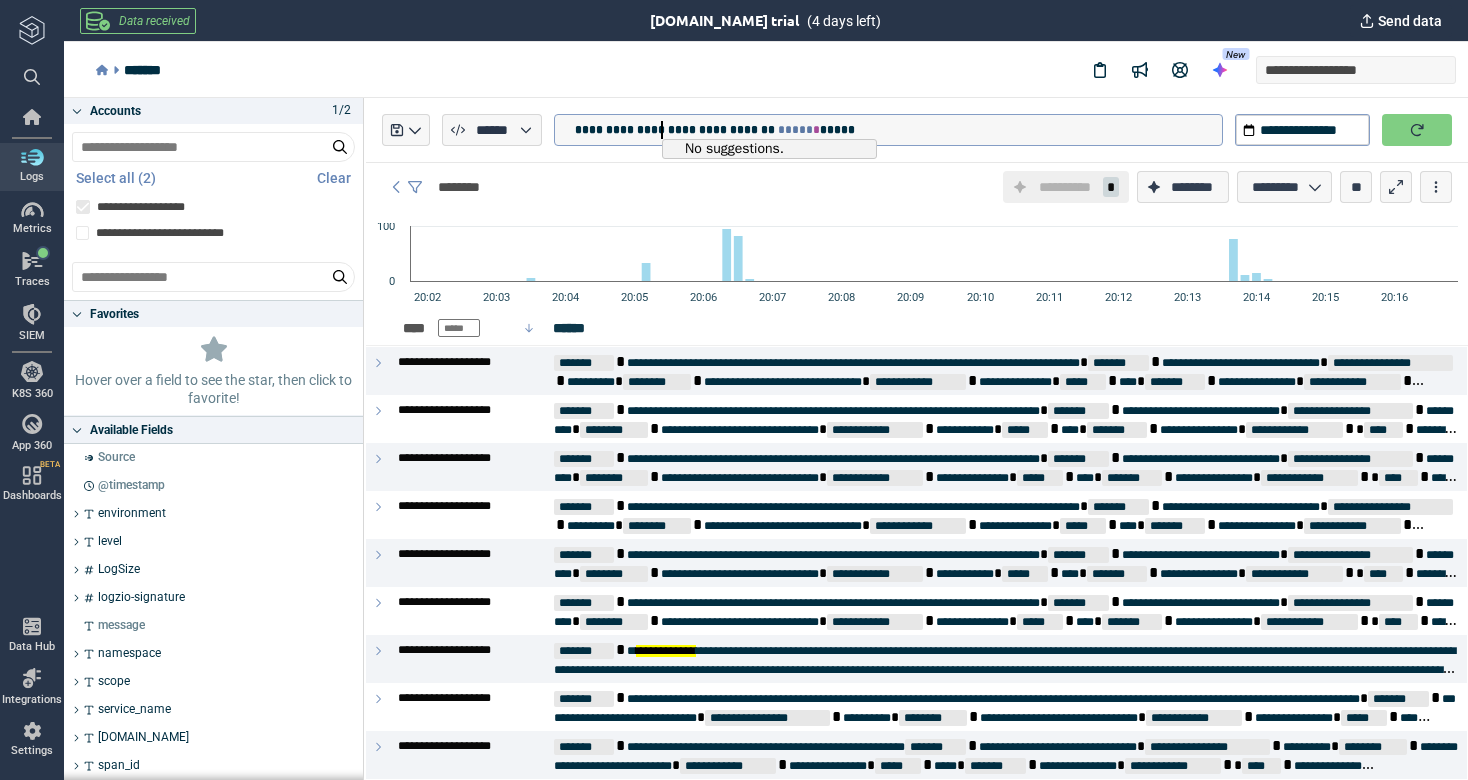 click on "**********" at bounding box center [676, 130] 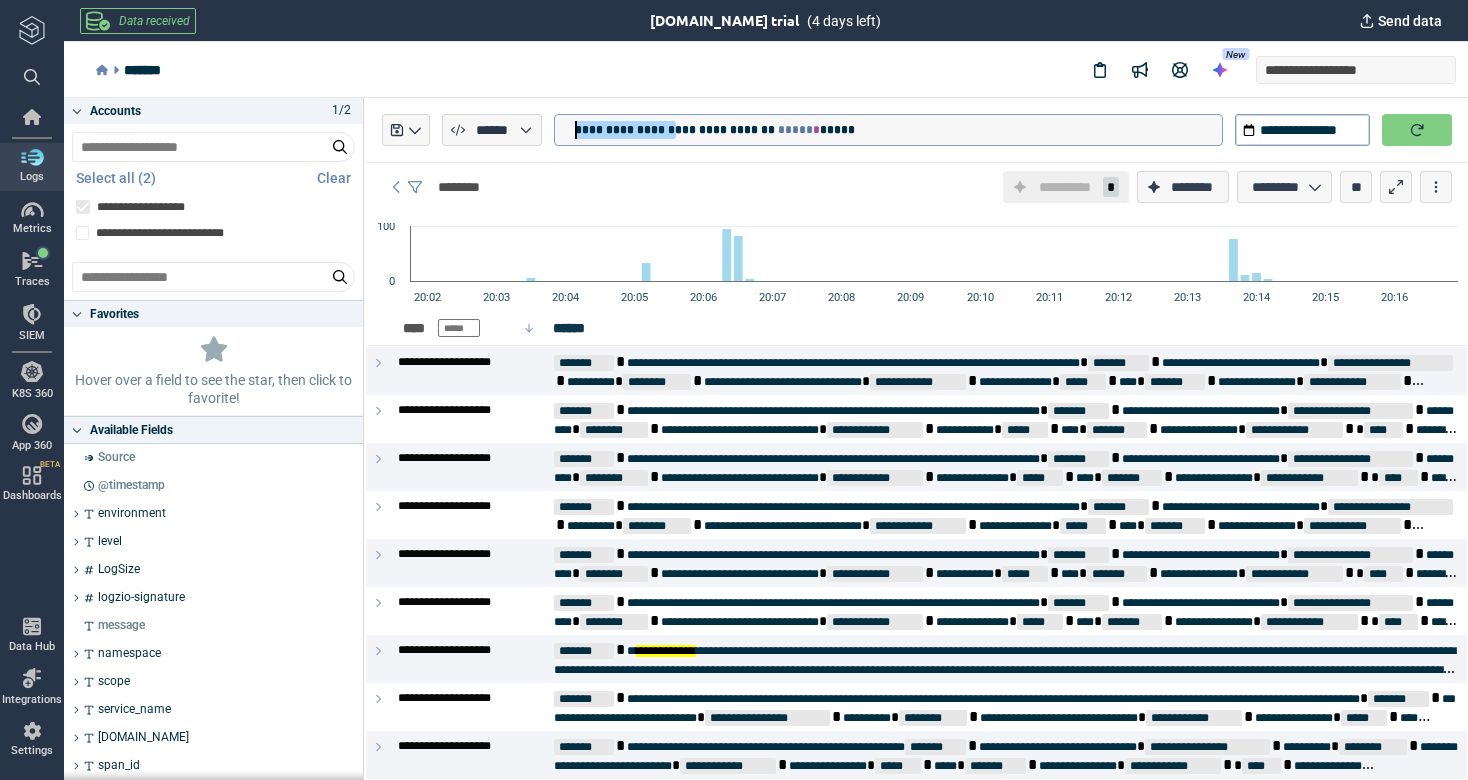 drag, startPoint x: 679, startPoint y: 130, endPoint x: 456, endPoint y: 91, distance: 226.38463 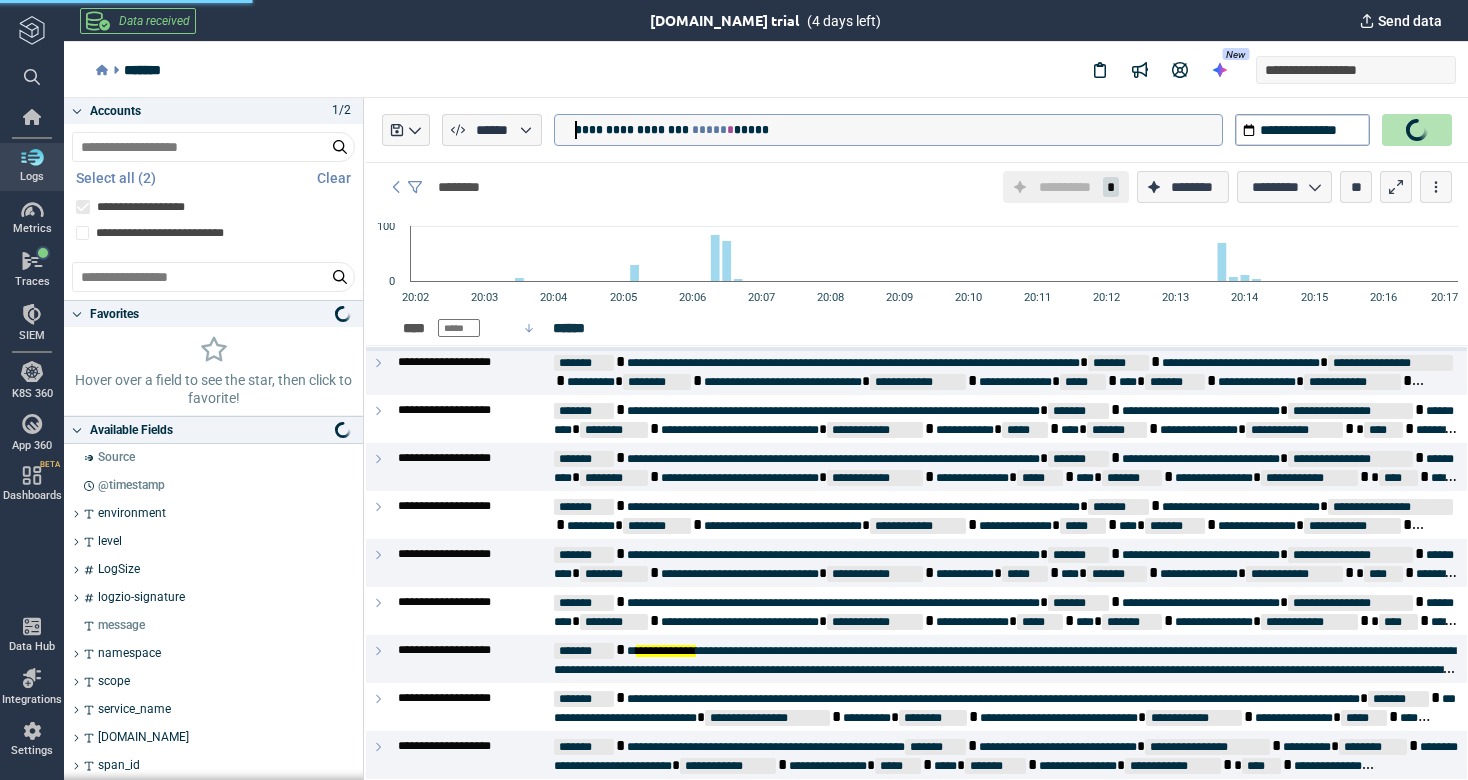 type on "*" 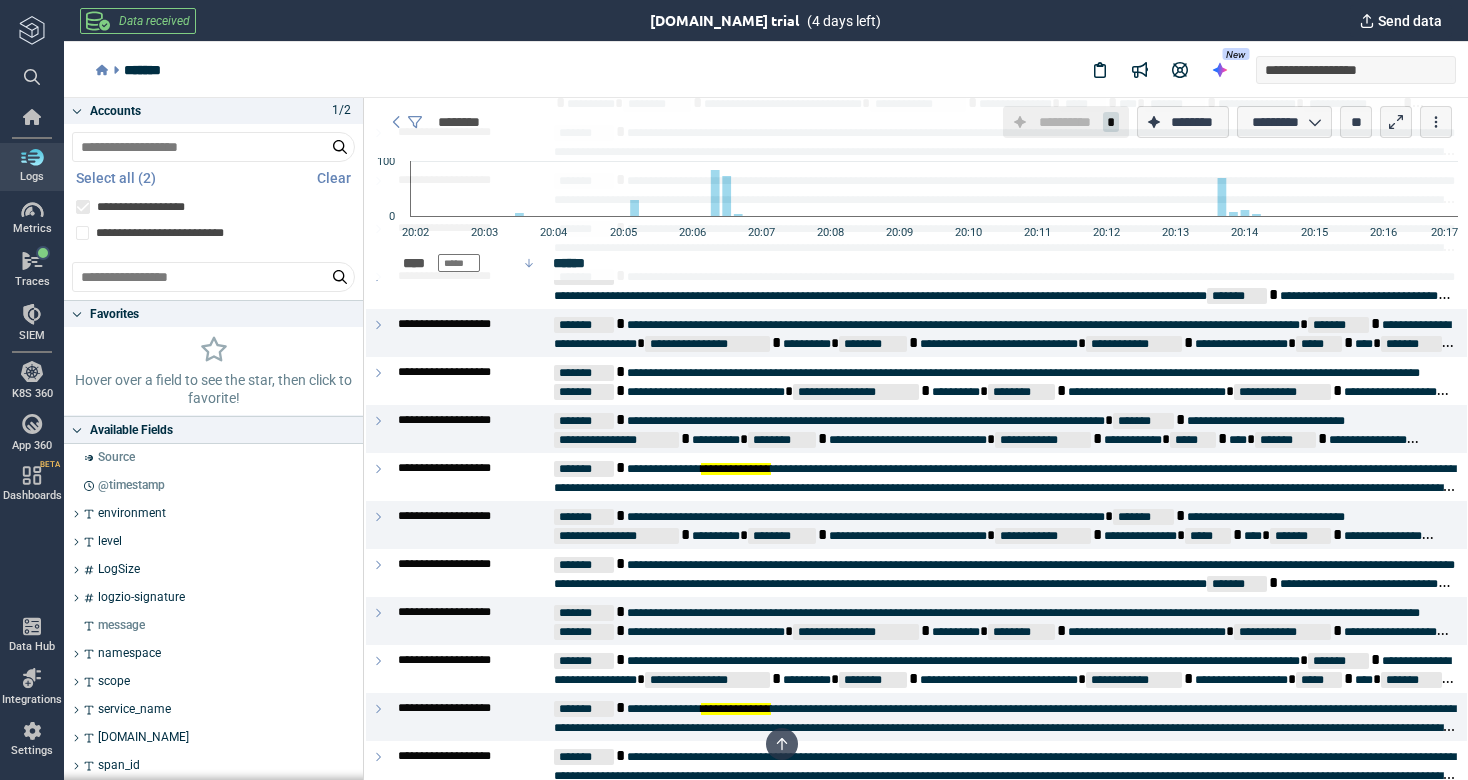 scroll, scrollTop: 1525, scrollLeft: 0, axis: vertical 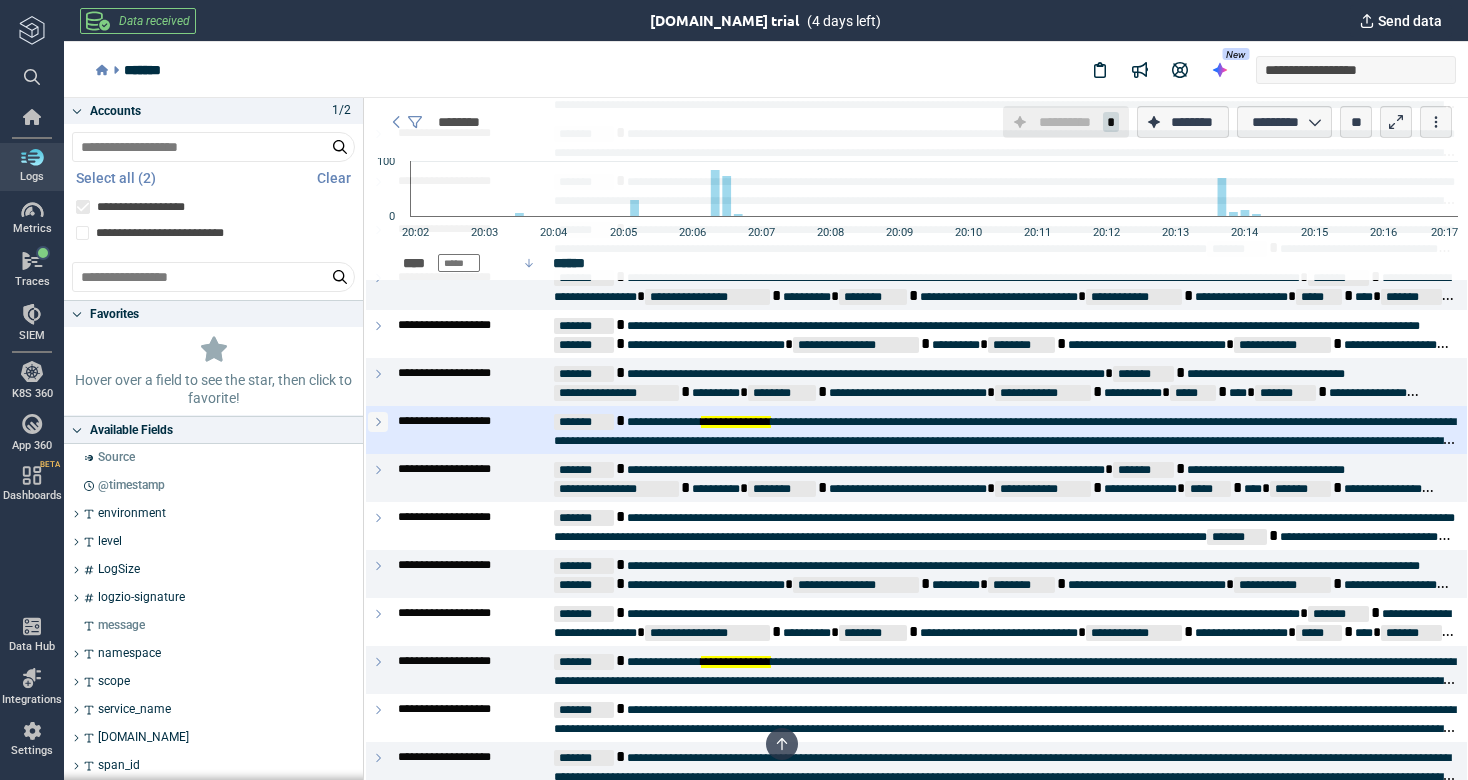 click at bounding box center [378, 422] 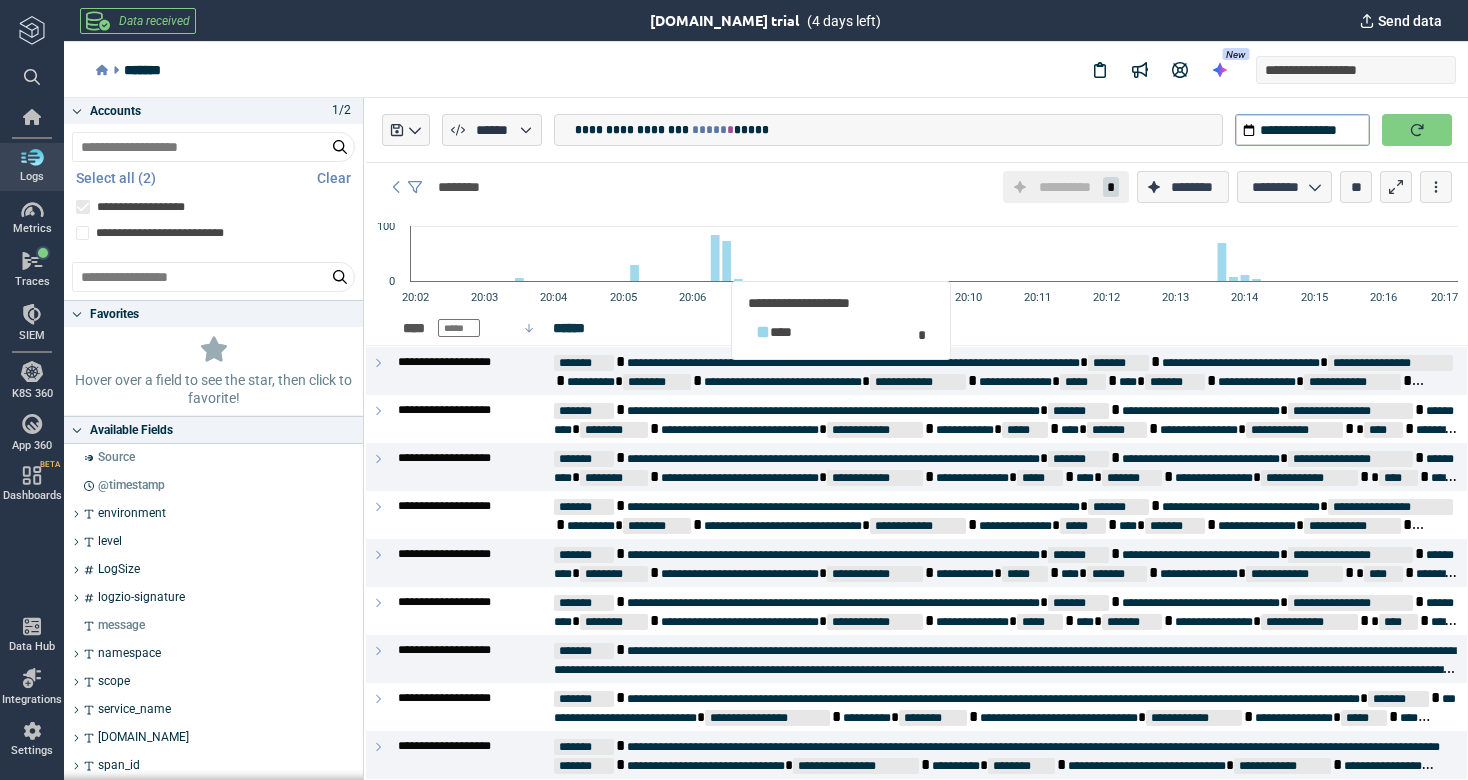 scroll, scrollTop: 0, scrollLeft: 0, axis: both 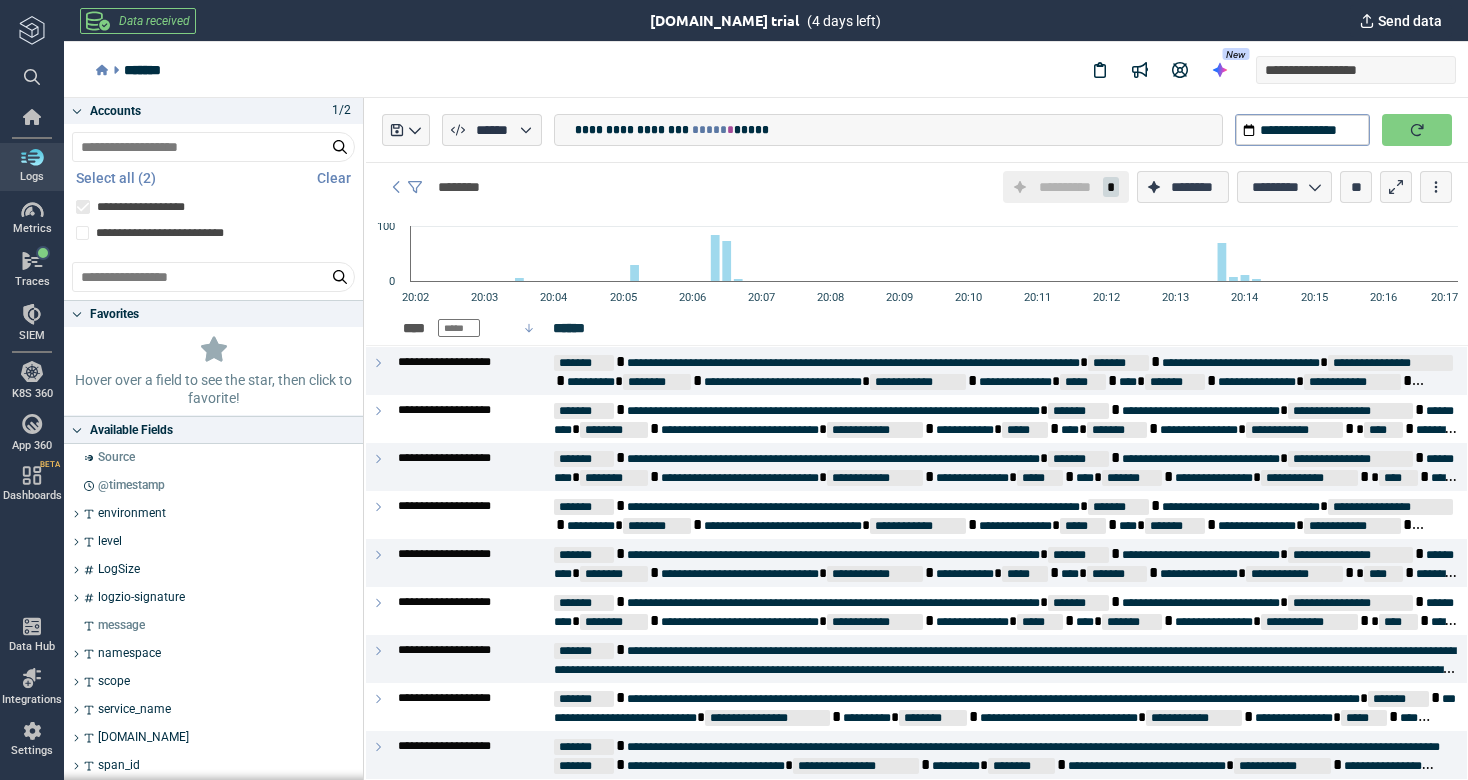 click on "**********" at bounding box center [633, 130] 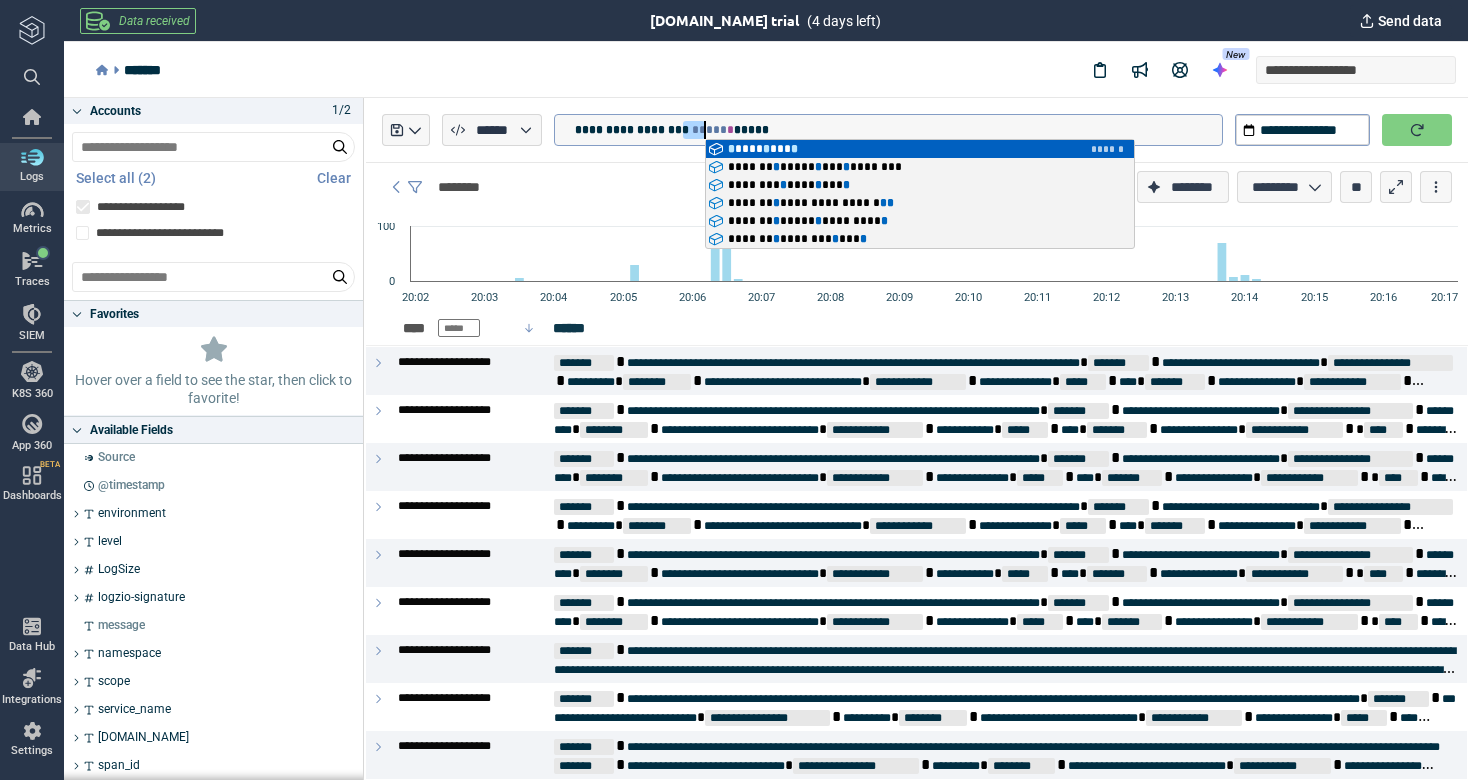 click on "**********" at bounding box center (633, 130) 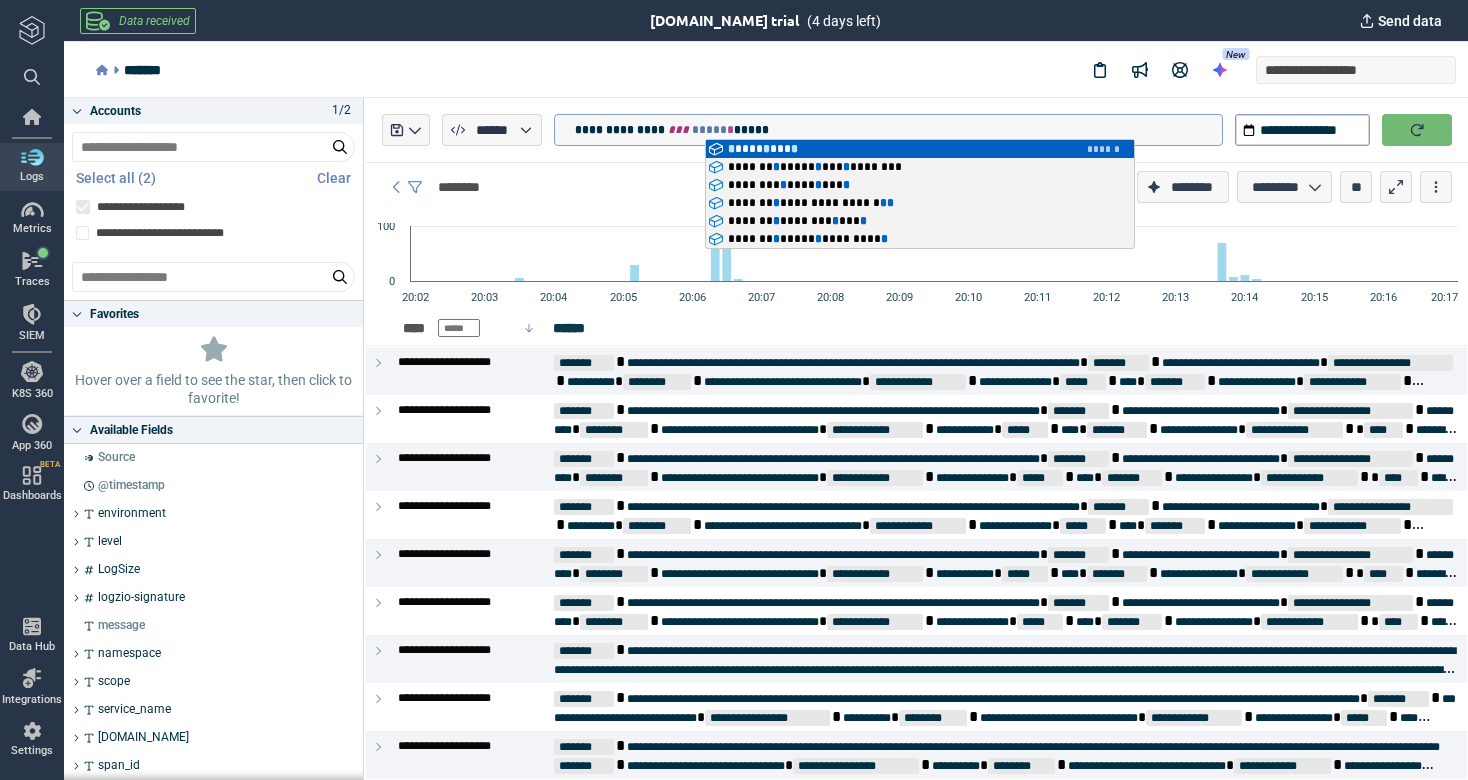type on "**********" 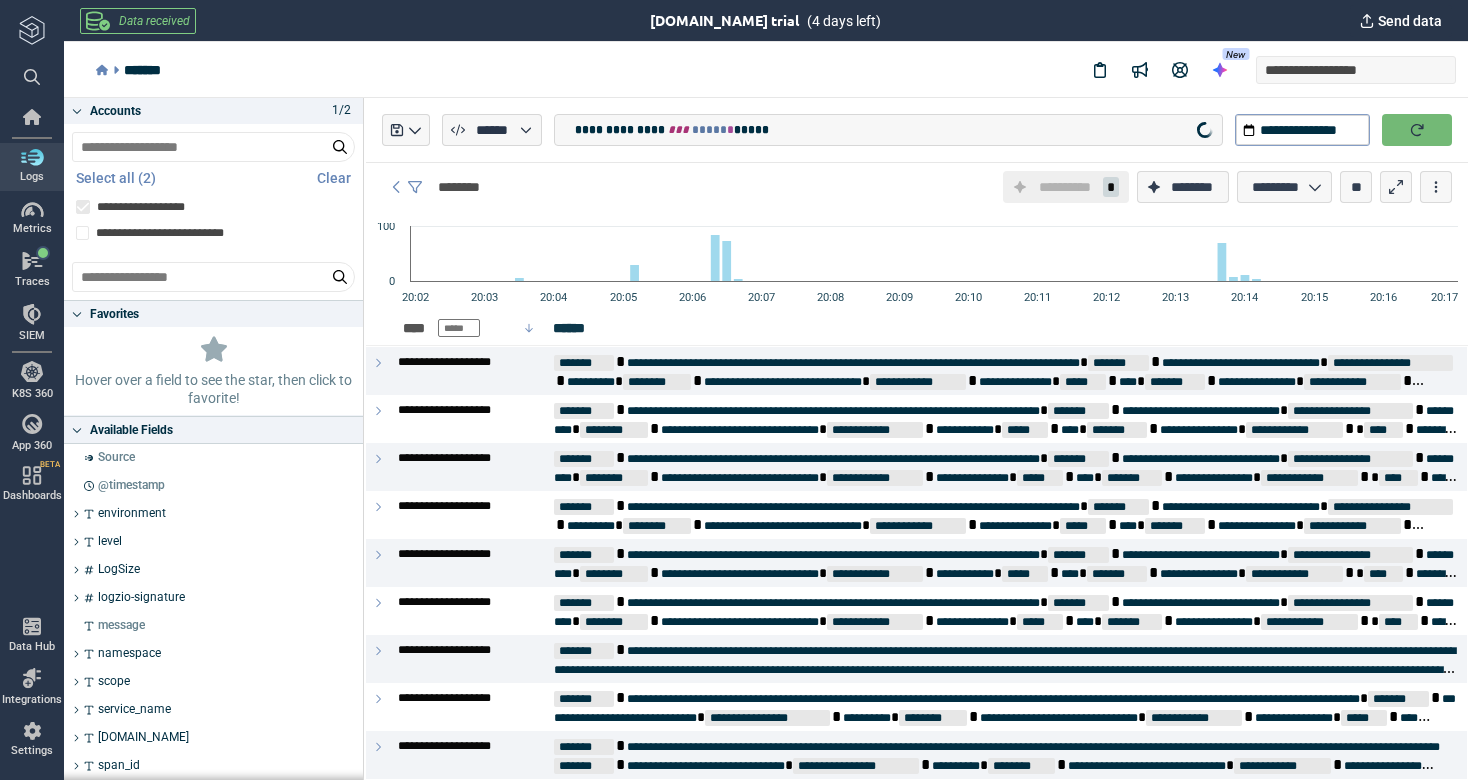 click at bounding box center (1417, 130) 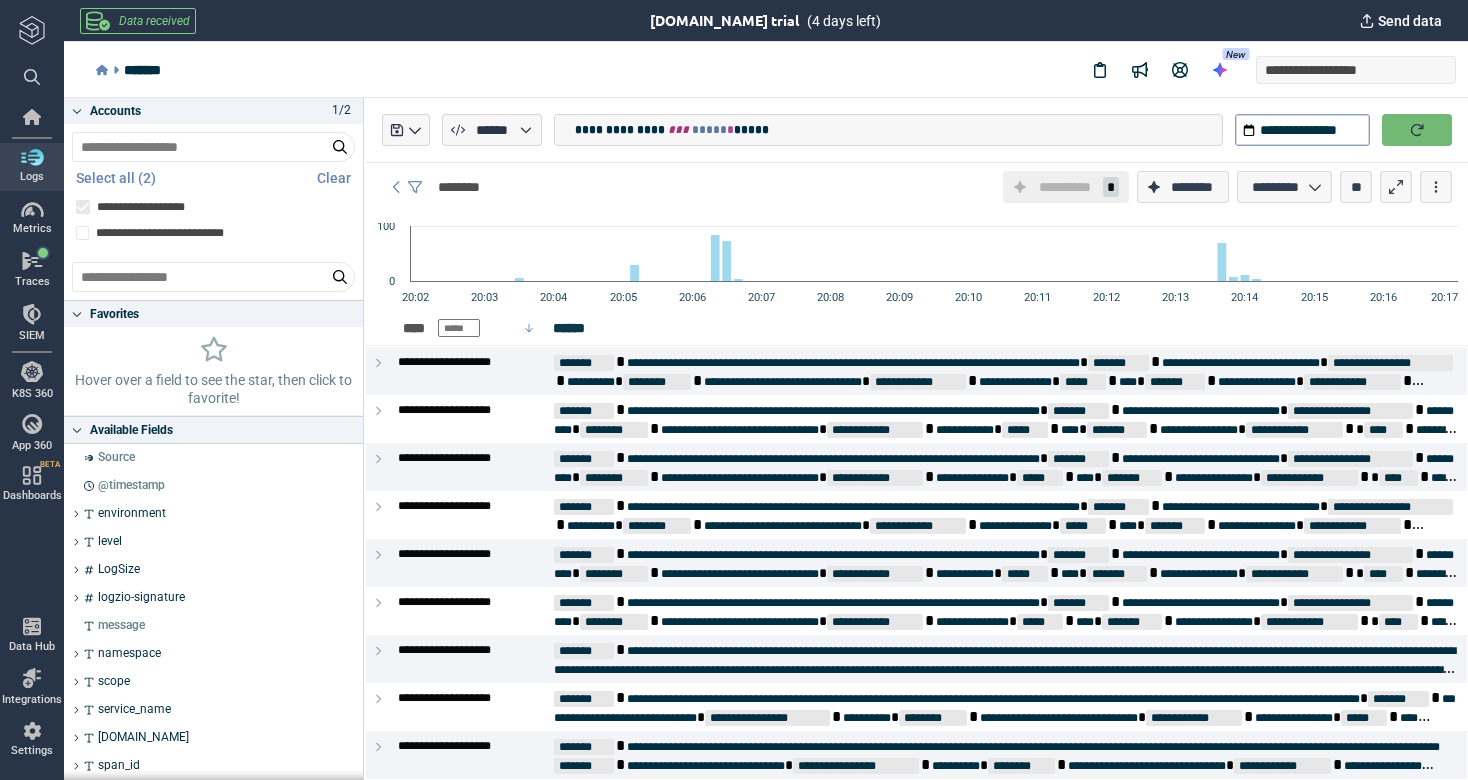click 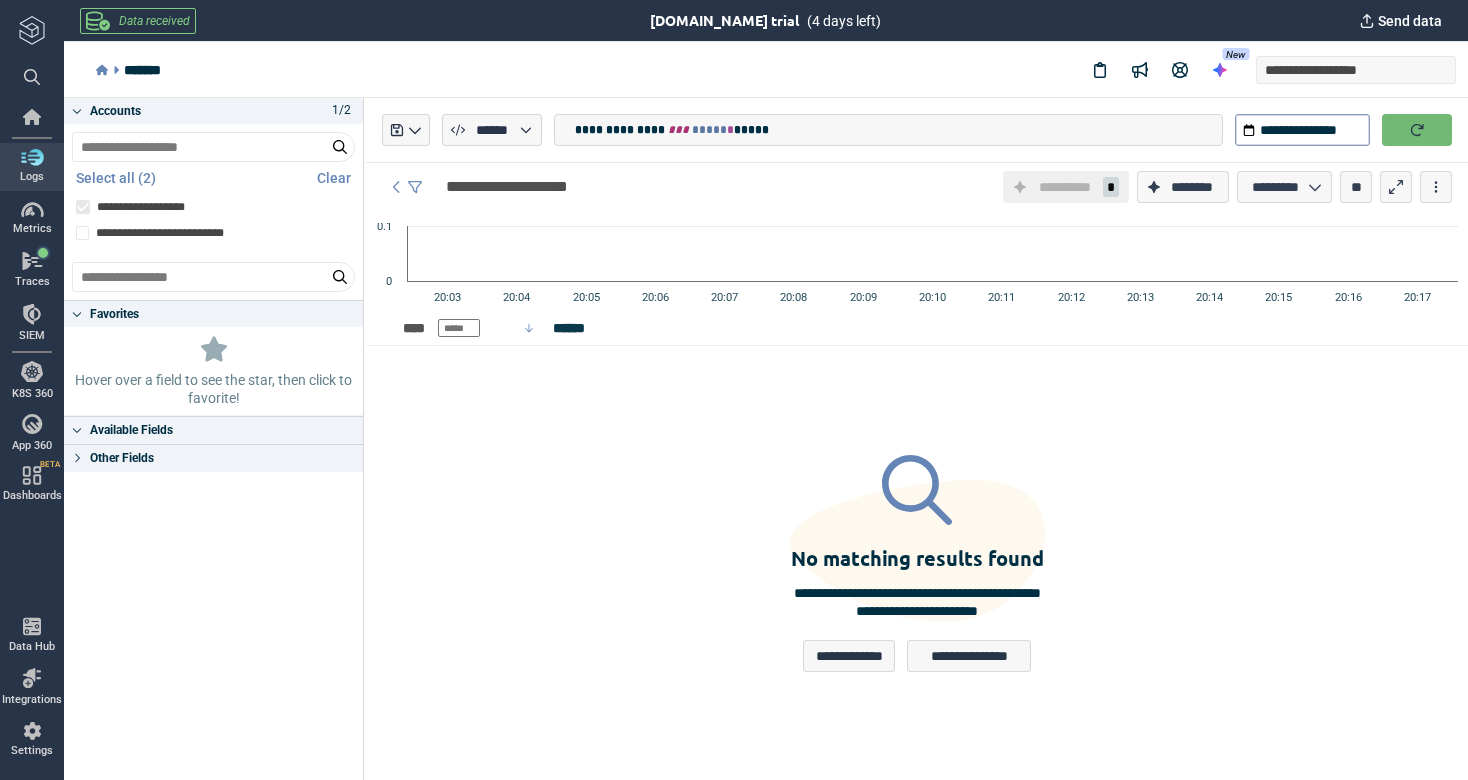 click at bounding box center [1417, 130] 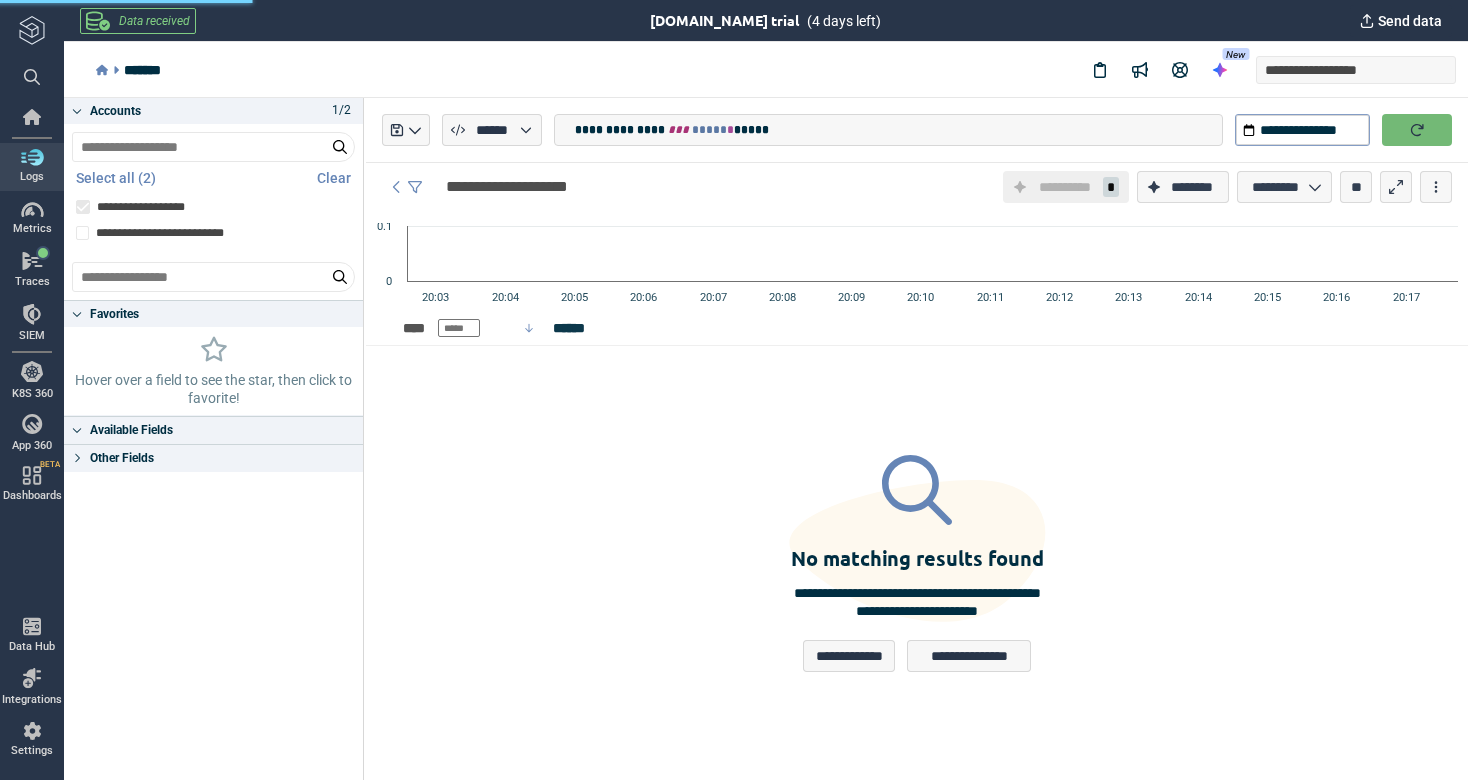 type on "*" 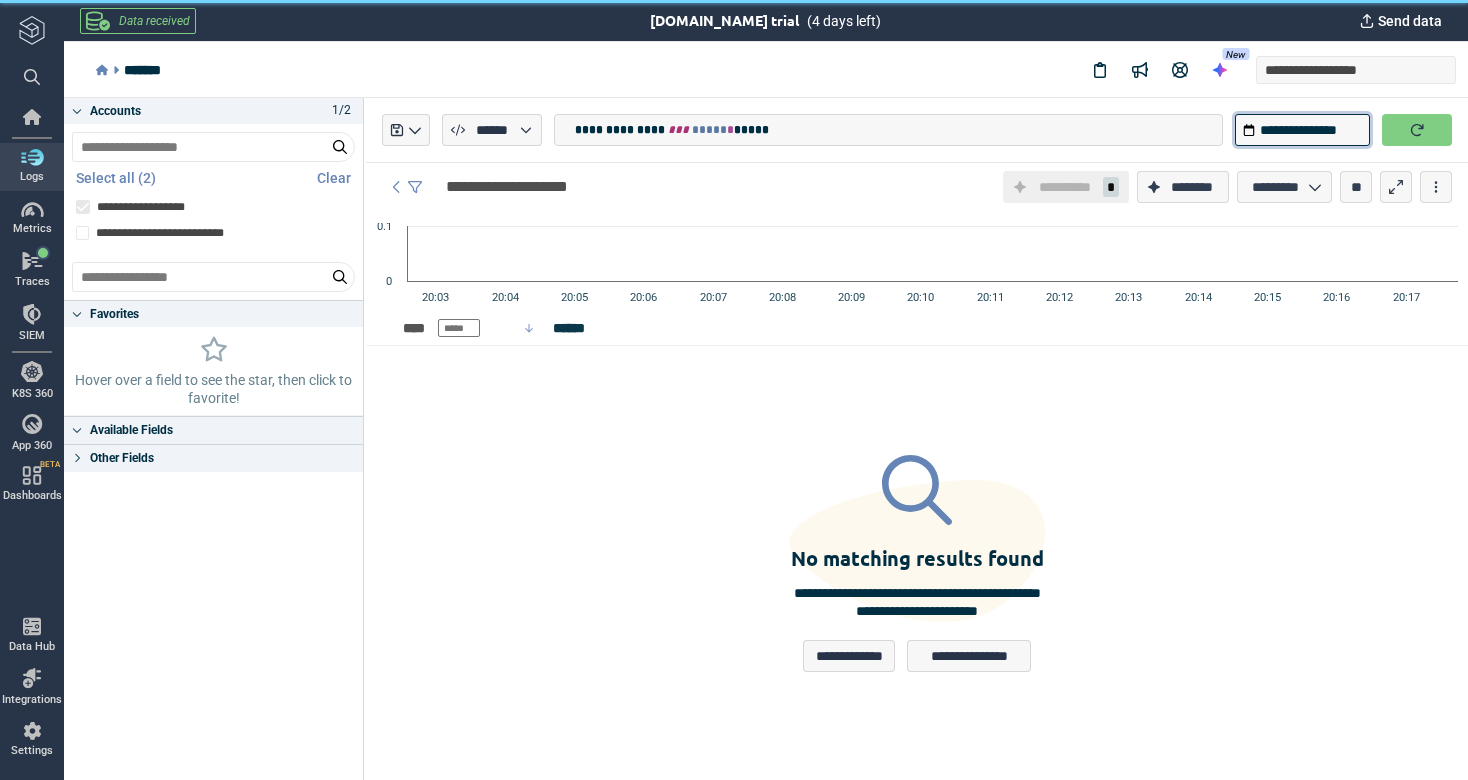 click on "**********" at bounding box center [1302, 130] 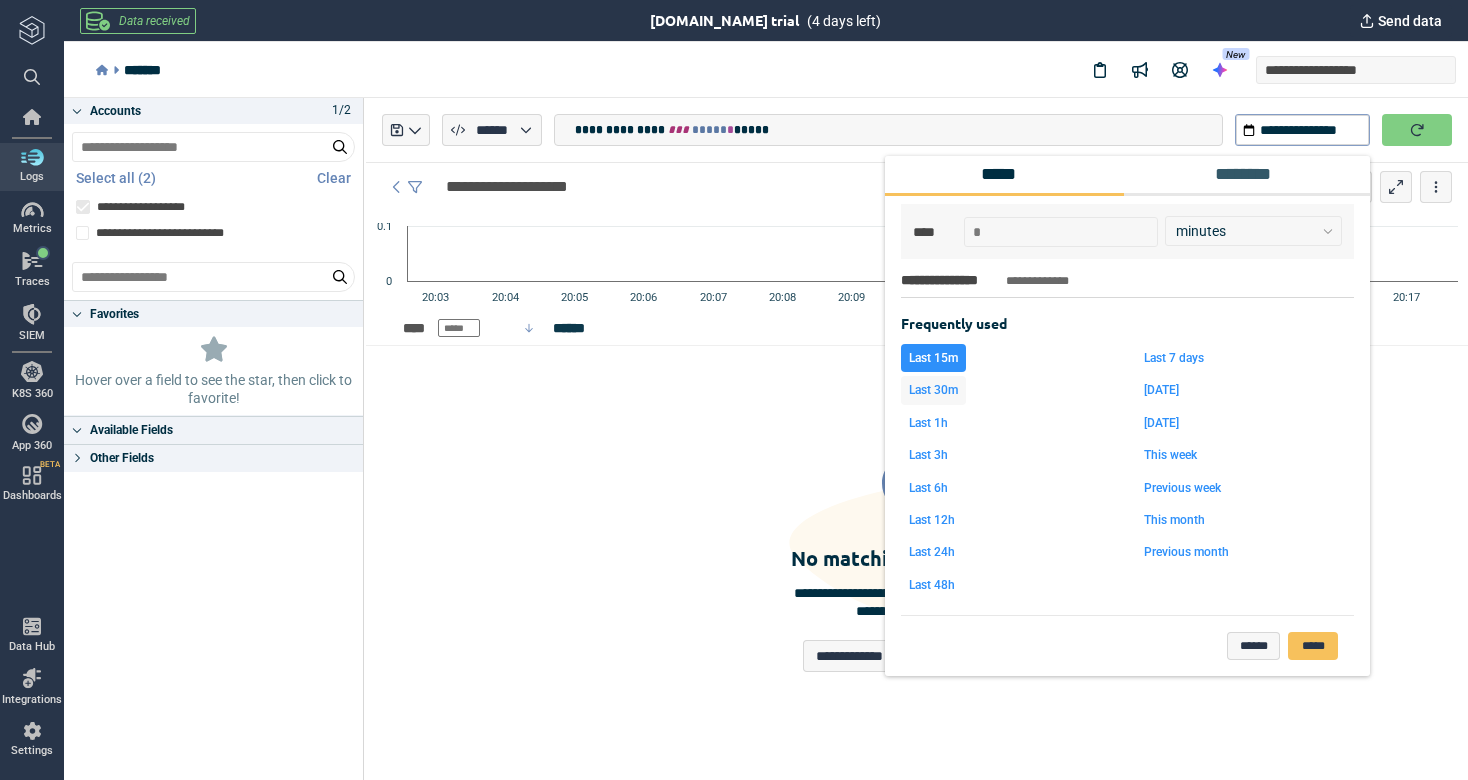 click on "Last 30m" at bounding box center [933, 390] 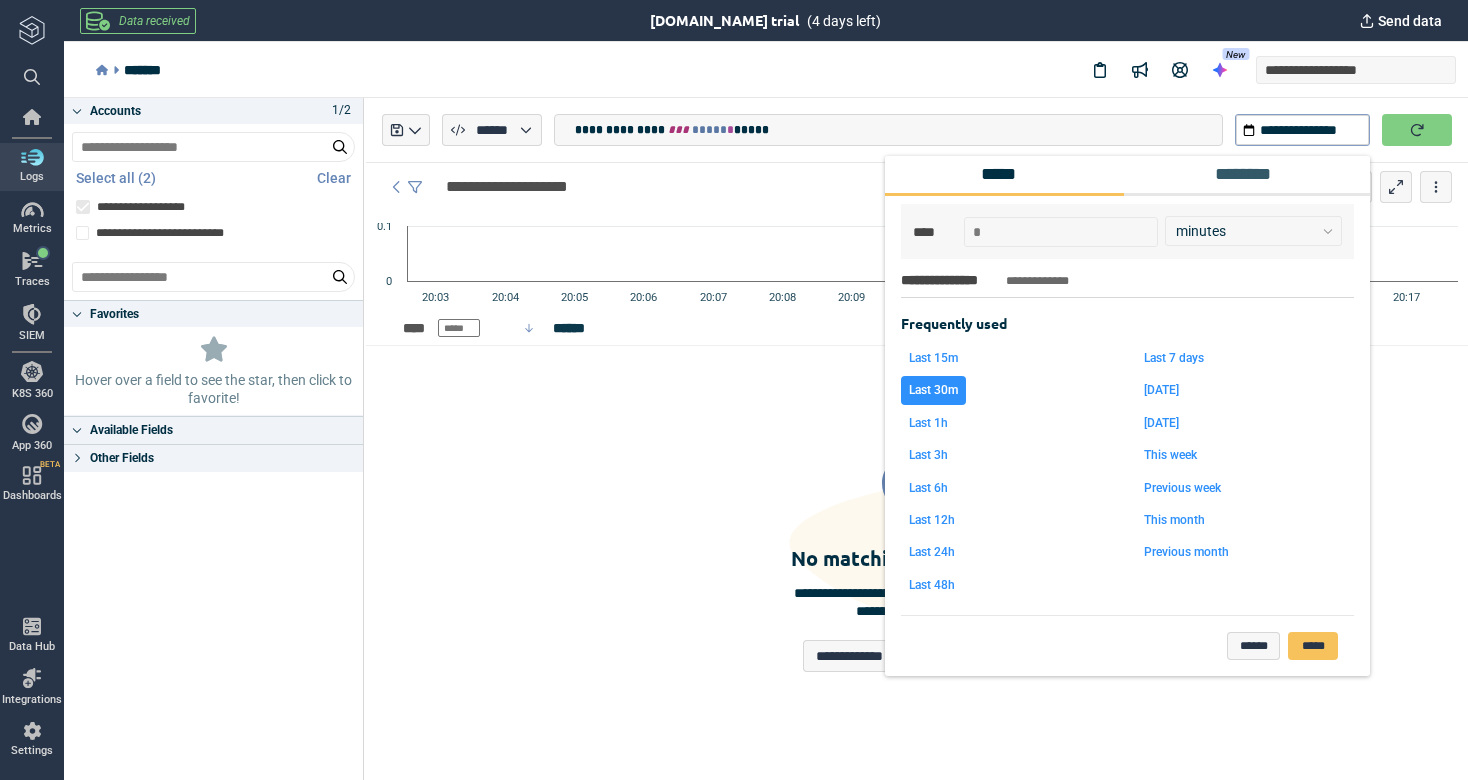 click 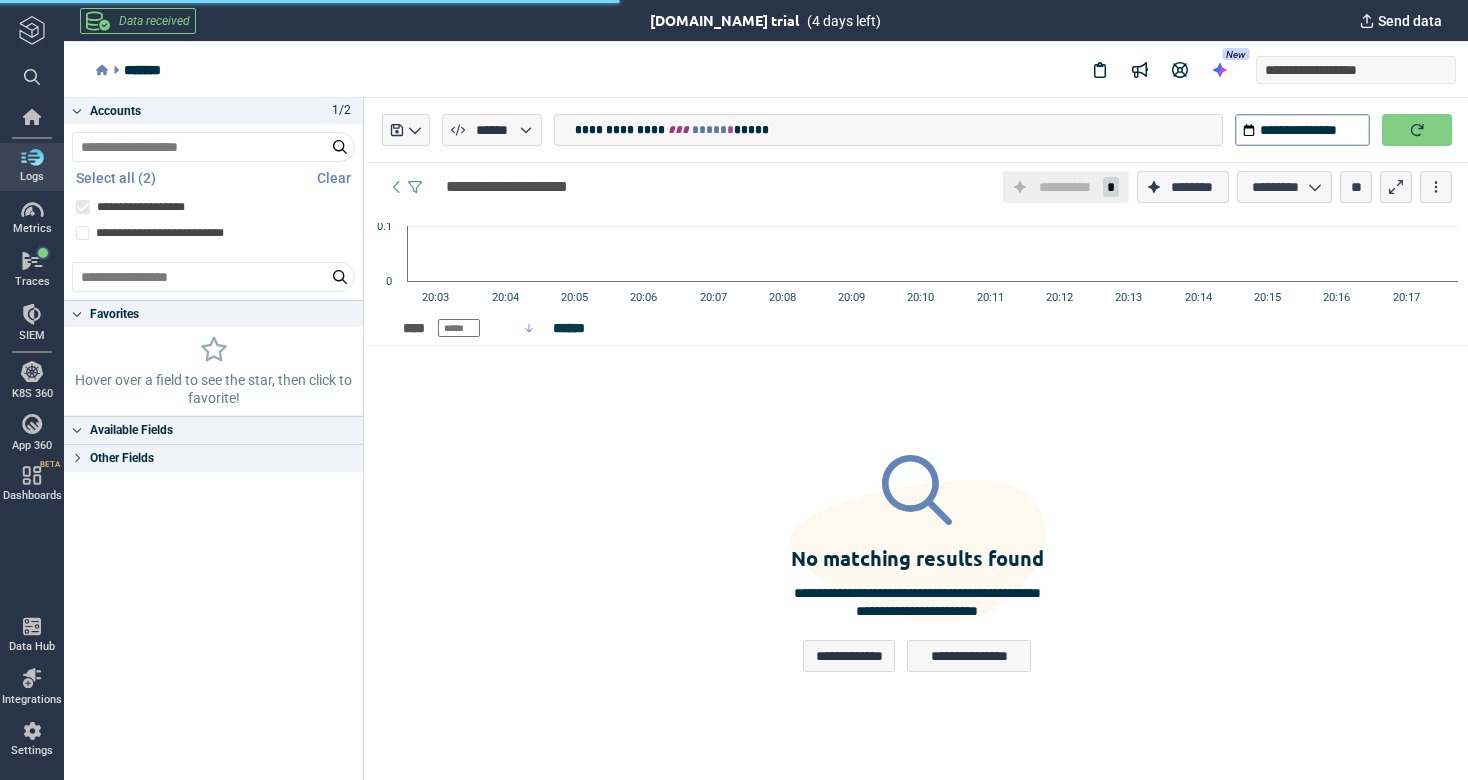 click 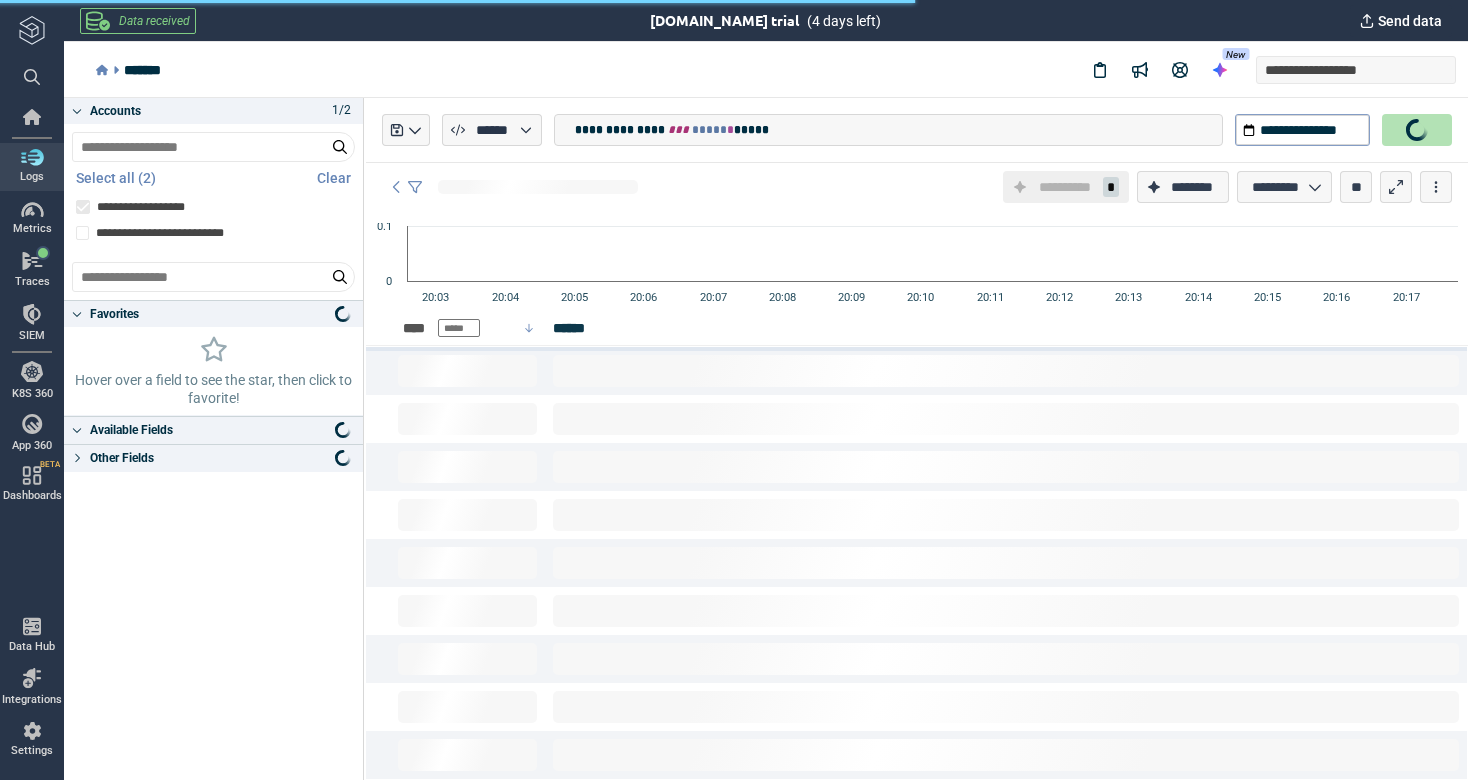 type on "*" 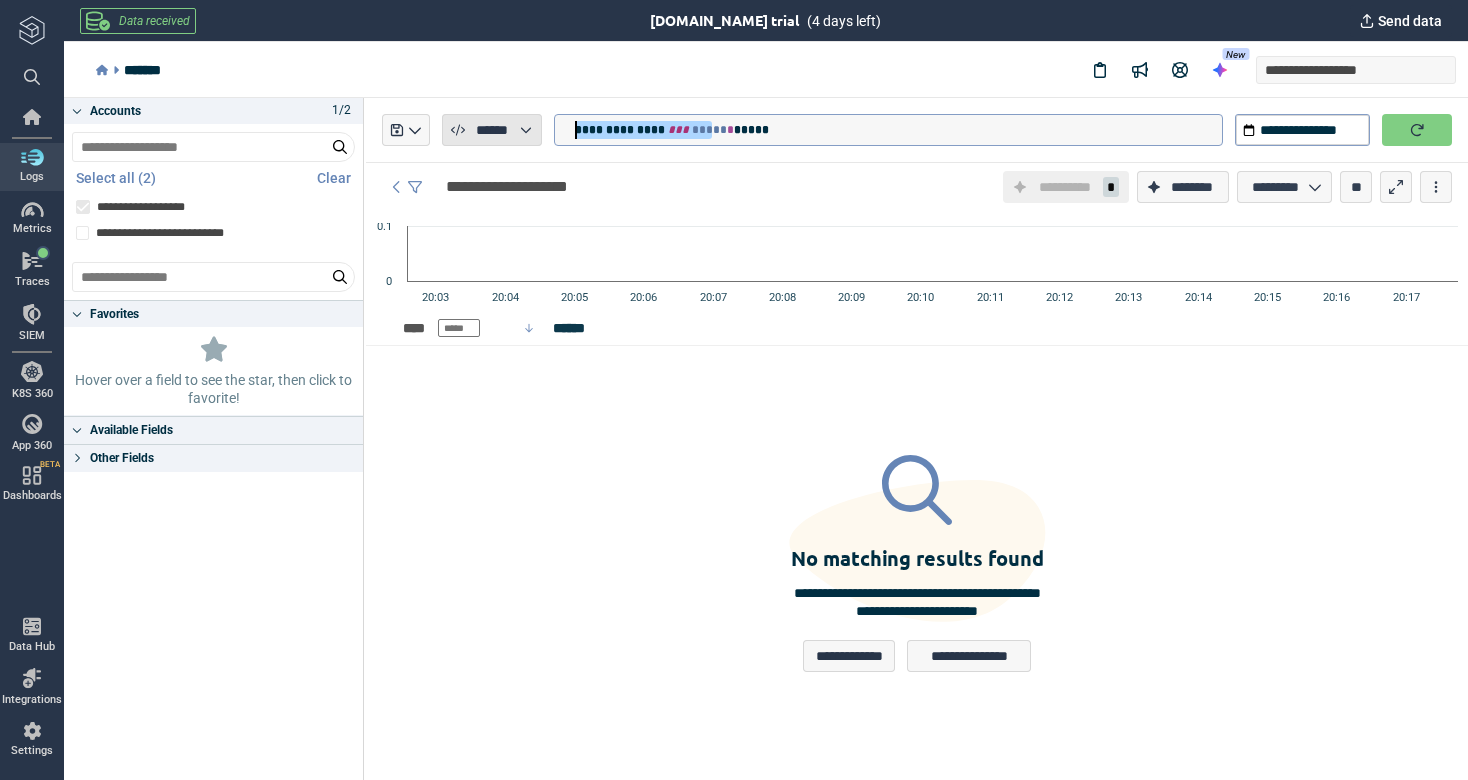 drag, startPoint x: 709, startPoint y: 130, endPoint x: 492, endPoint y: 127, distance: 217.02074 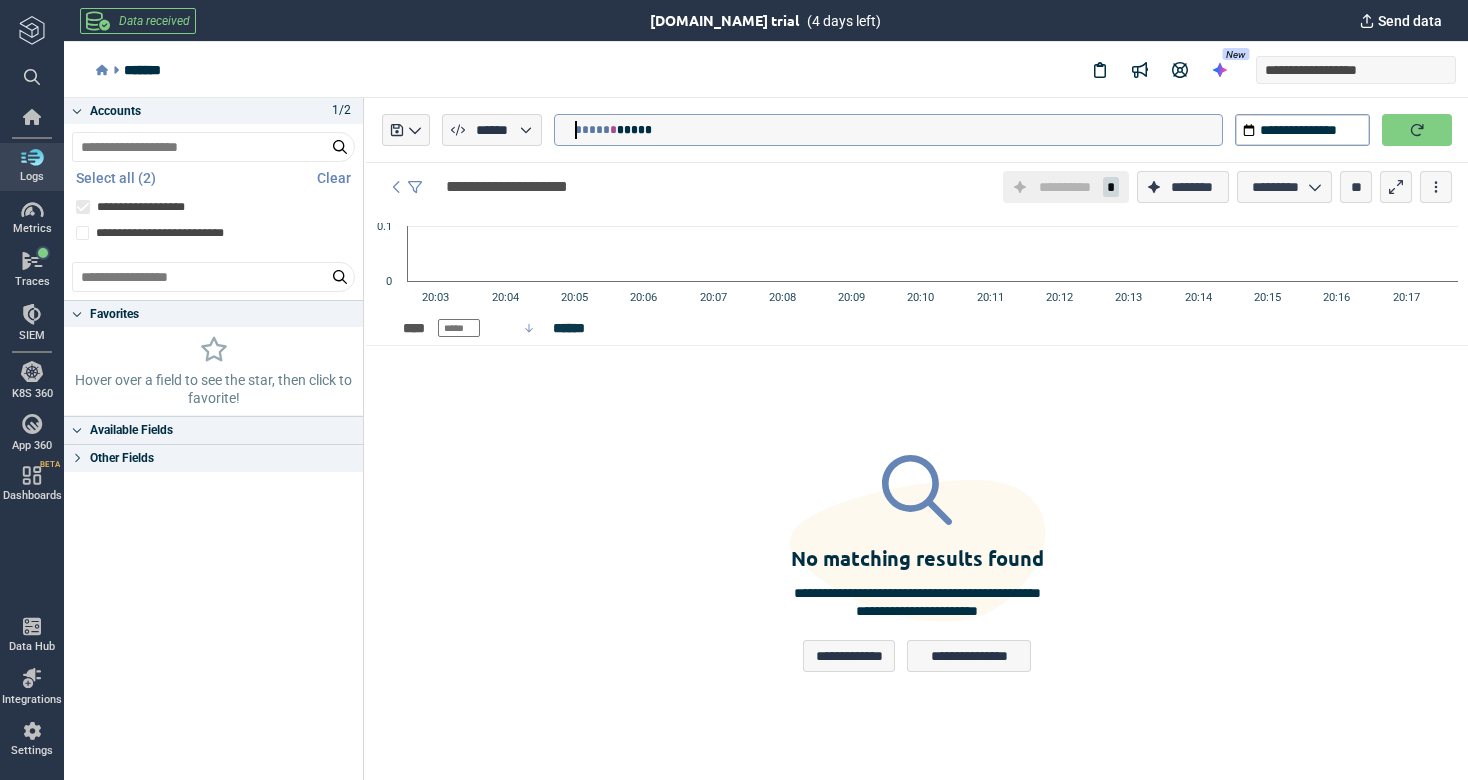 click on "**********" at bounding box center [917, 130] 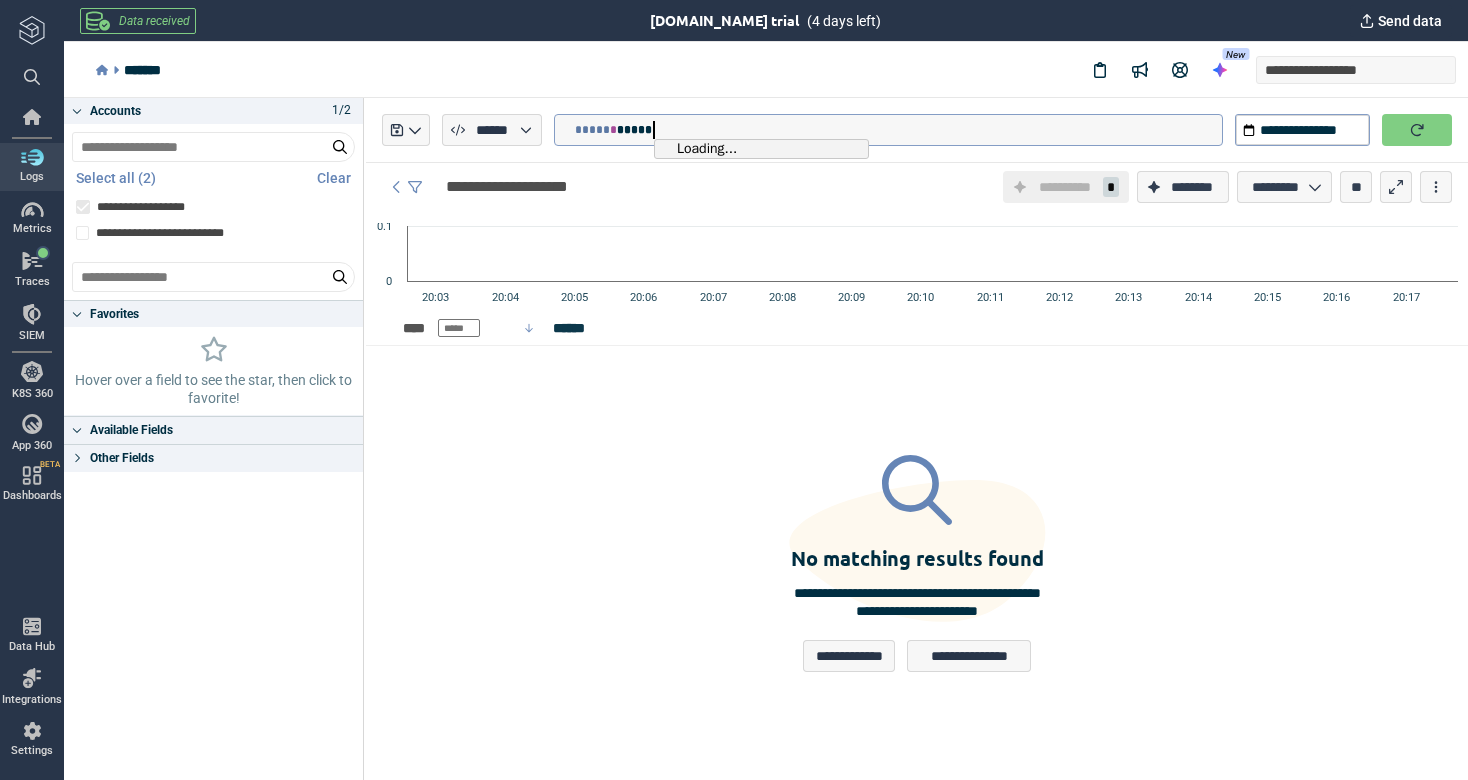 click on "***** * *****" at bounding box center (898, 130) 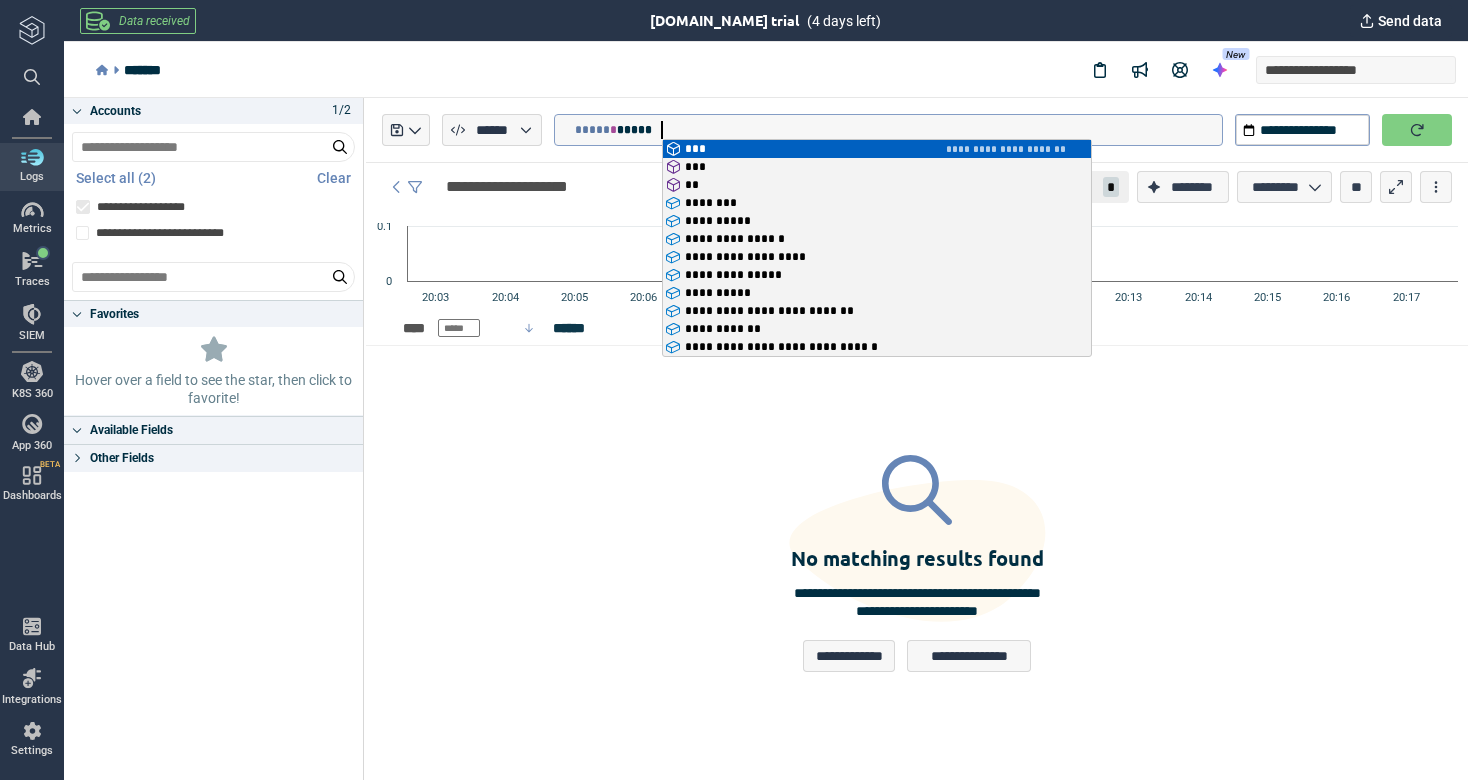 type on "**********" 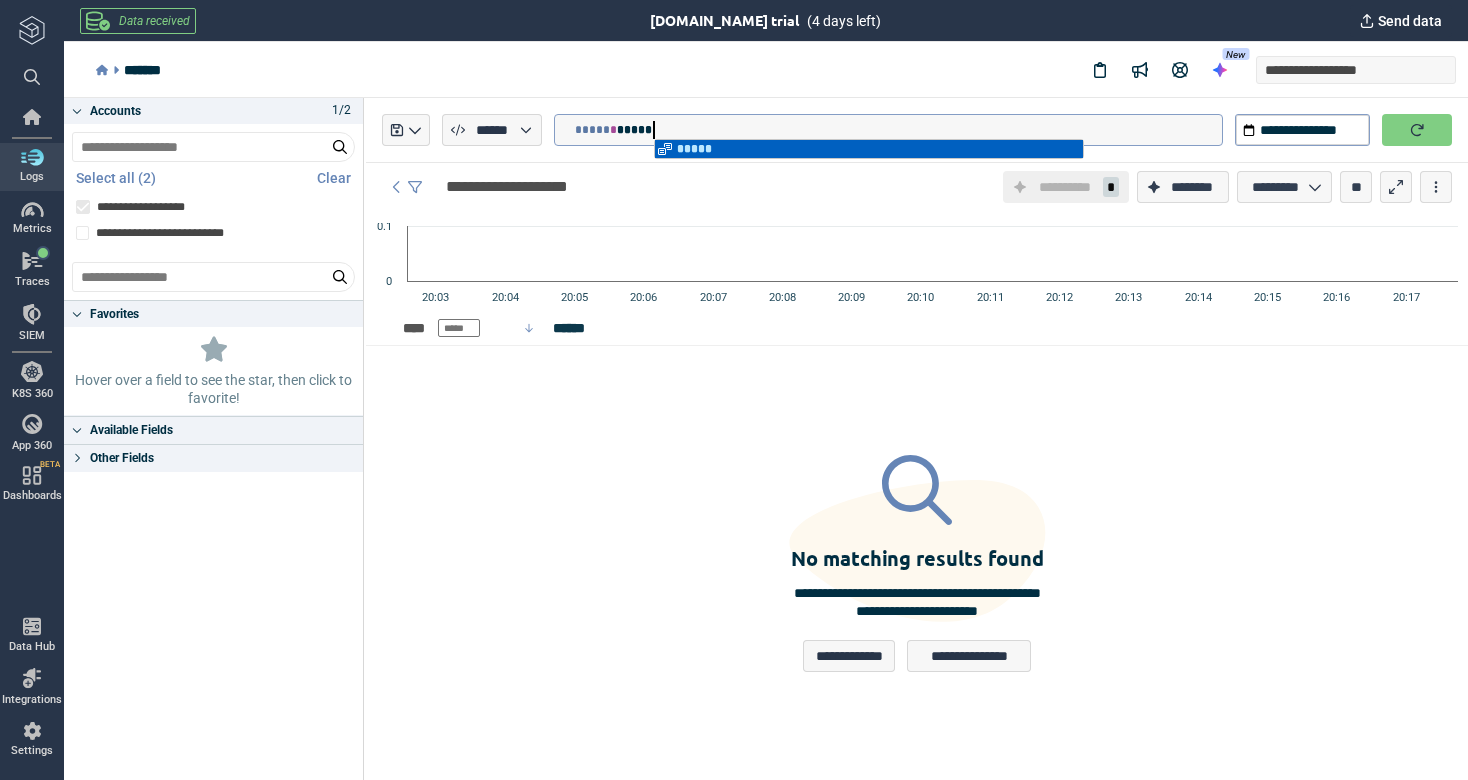 click at bounding box center (1417, 130) 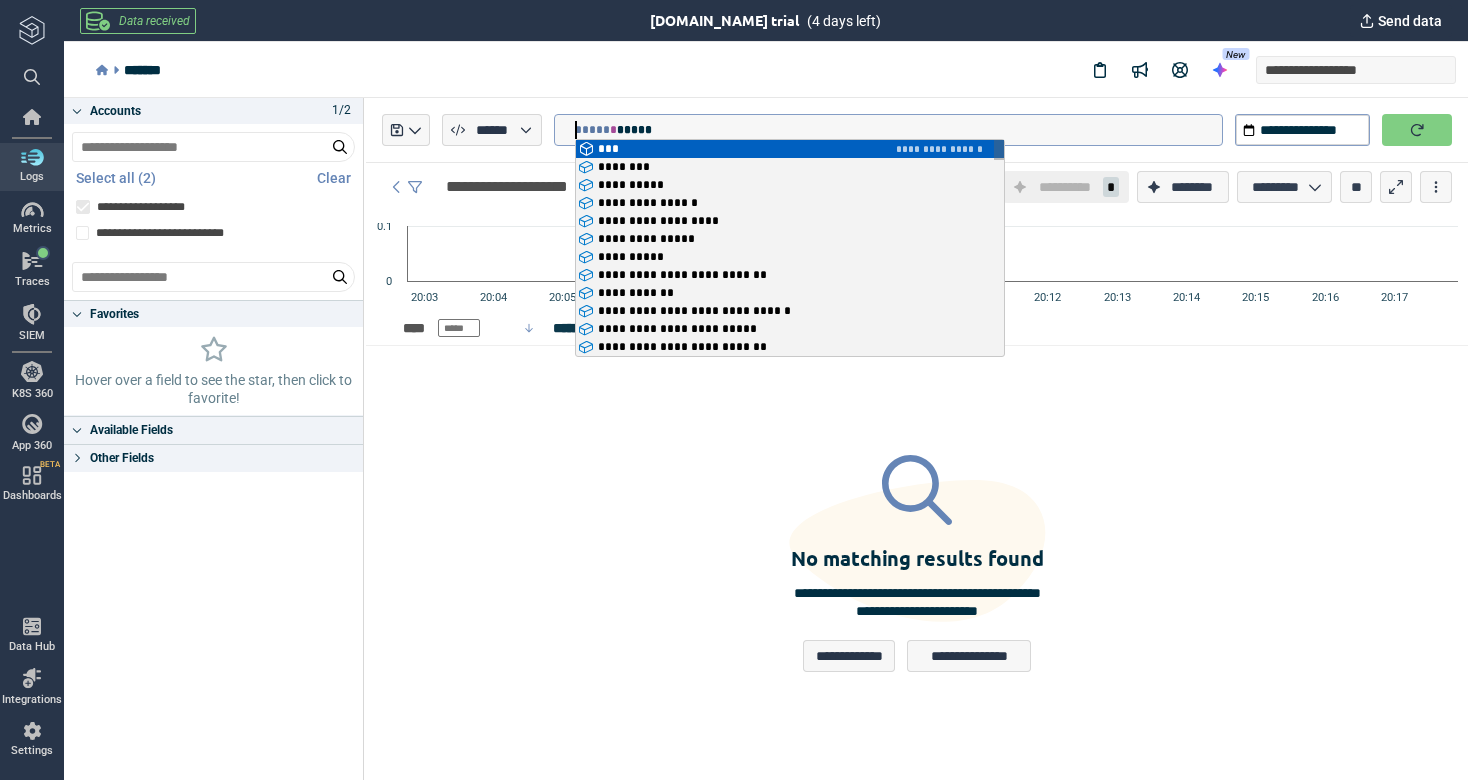 drag, startPoint x: 576, startPoint y: 129, endPoint x: 494, endPoint y: 129, distance: 82 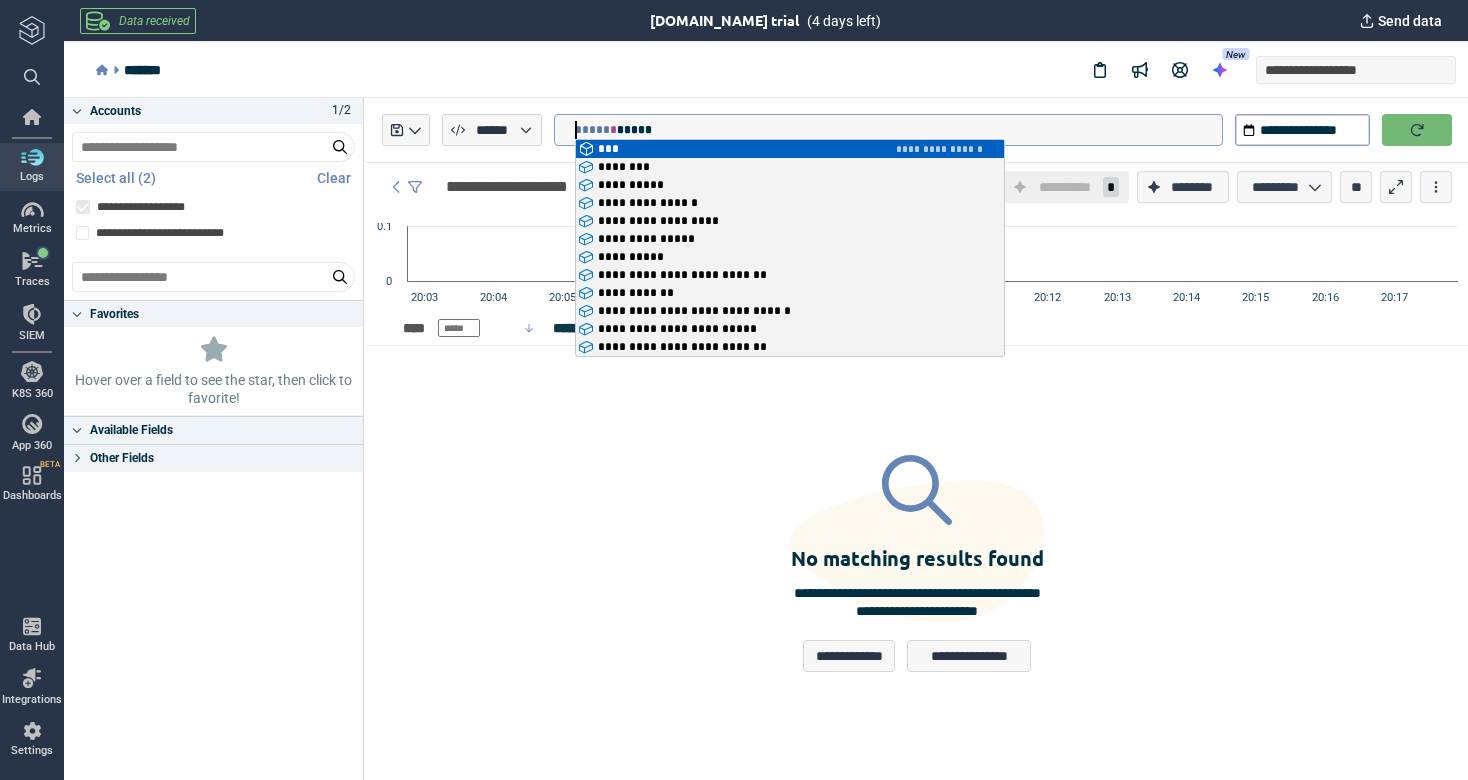 click 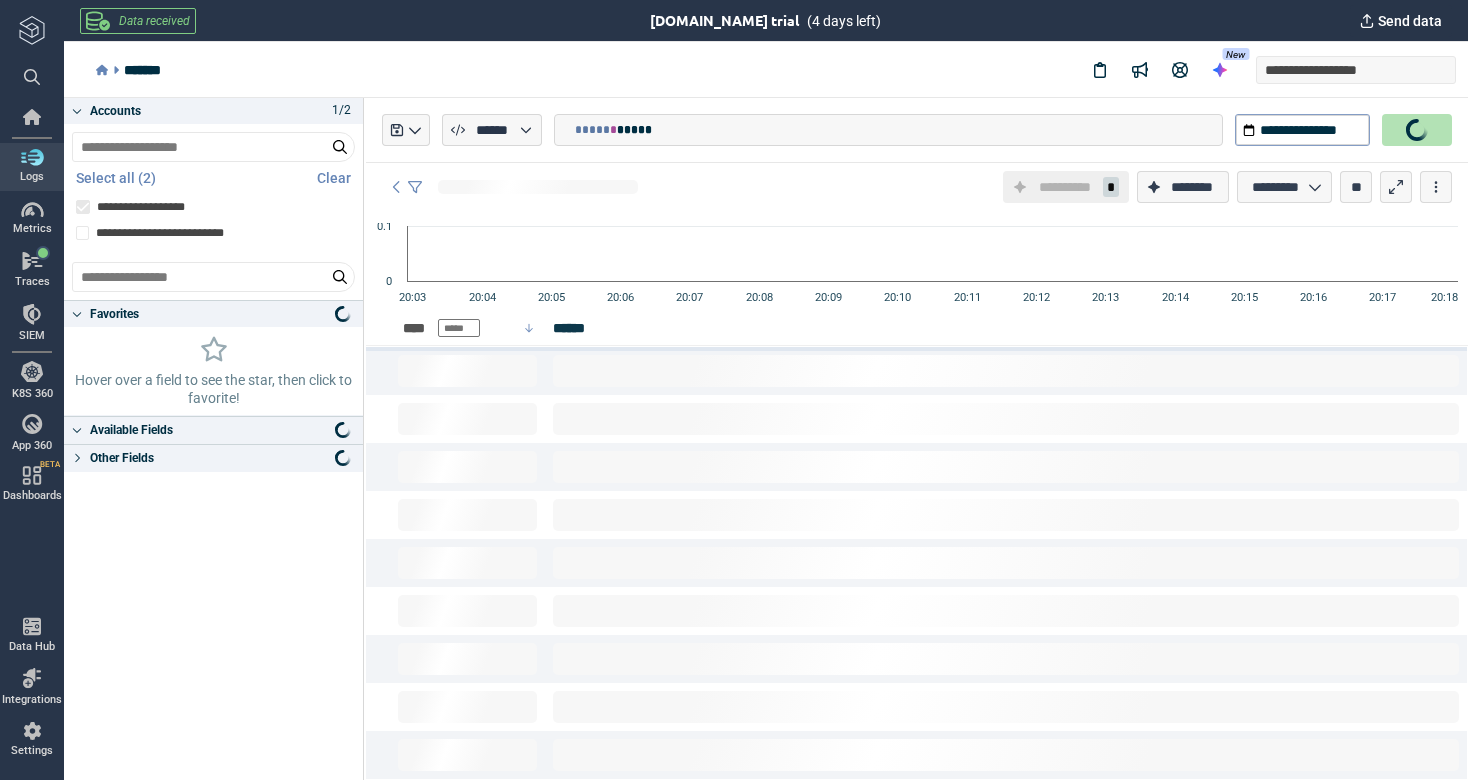 type on "*" 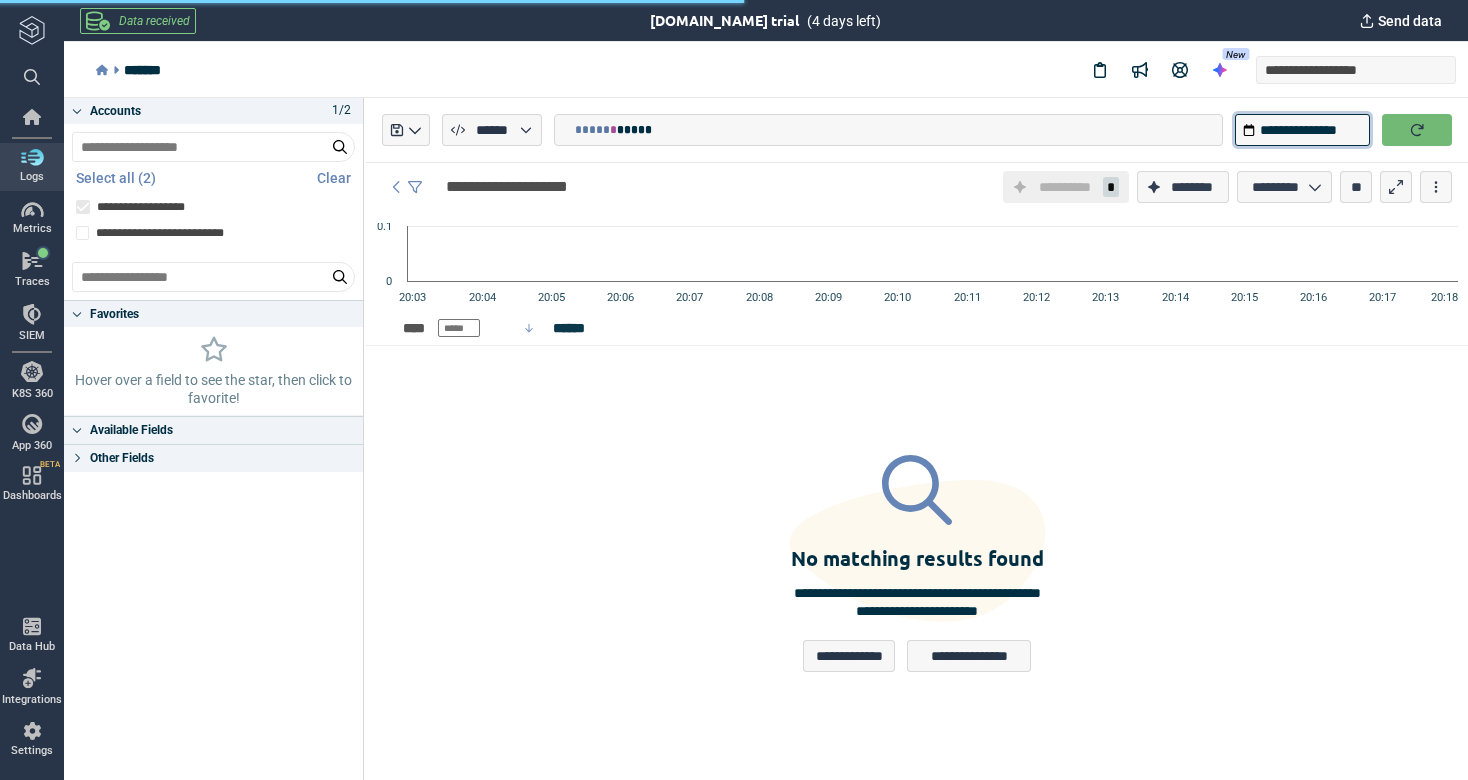 click on "**********" at bounding box center [1302, 130] 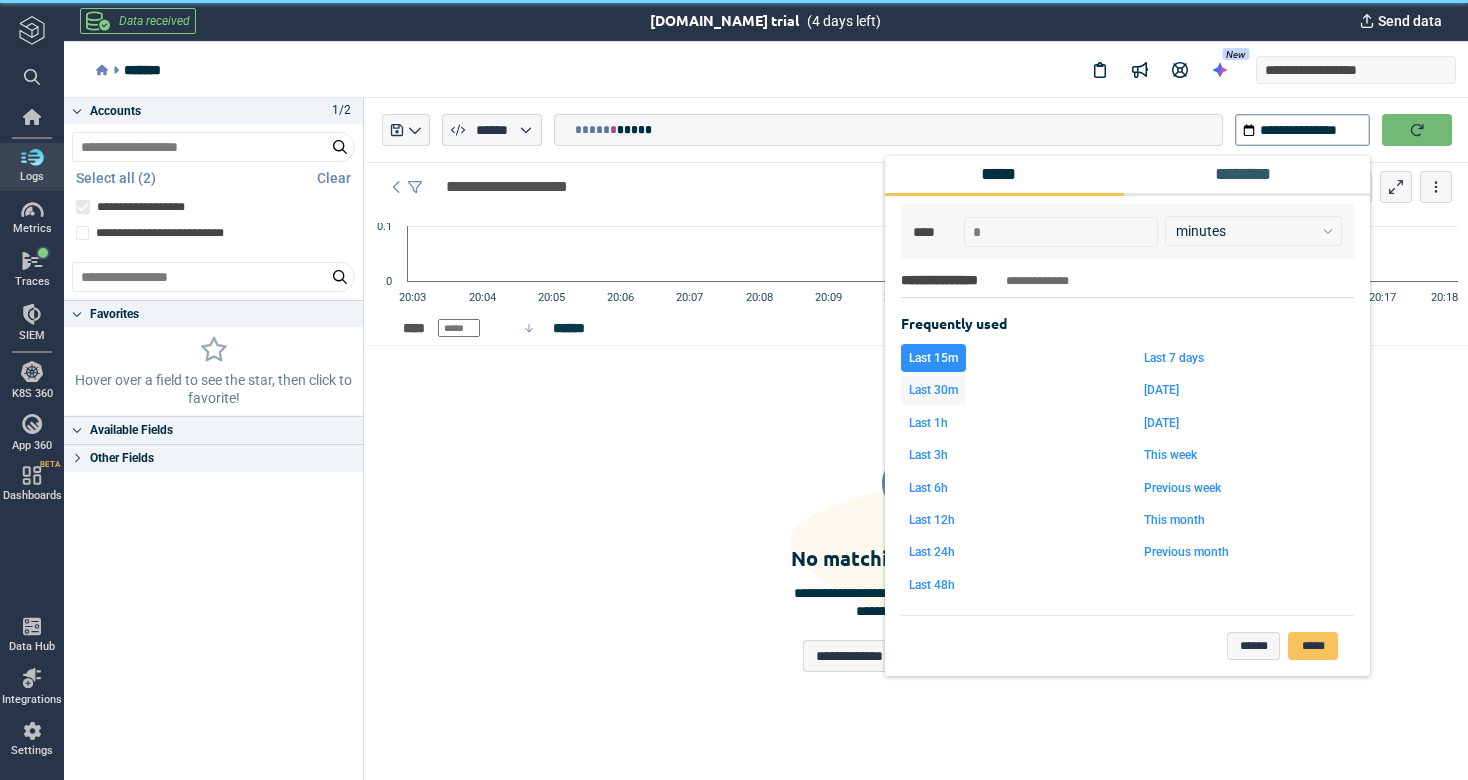 click on "Last 30m" at bounding box center (933, 390) 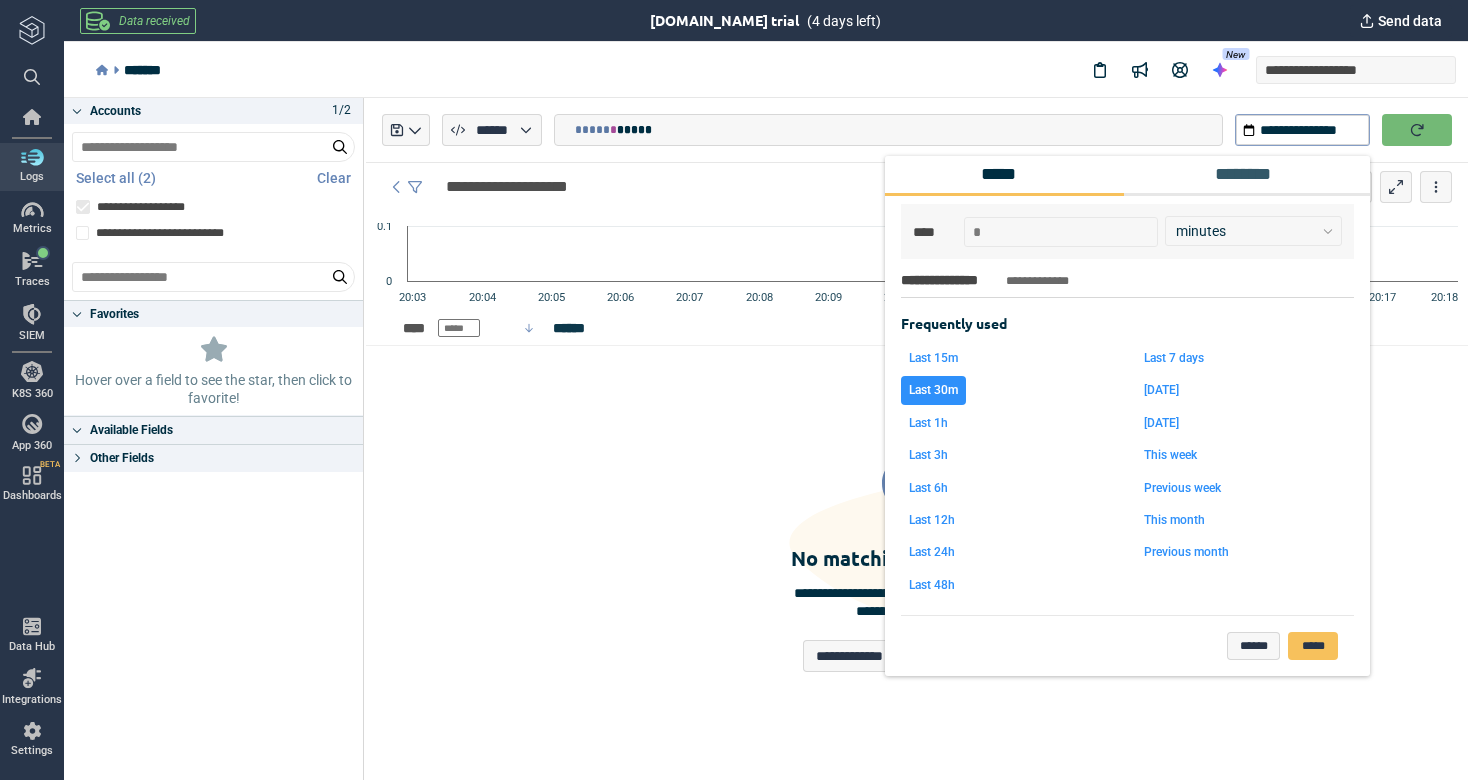 click 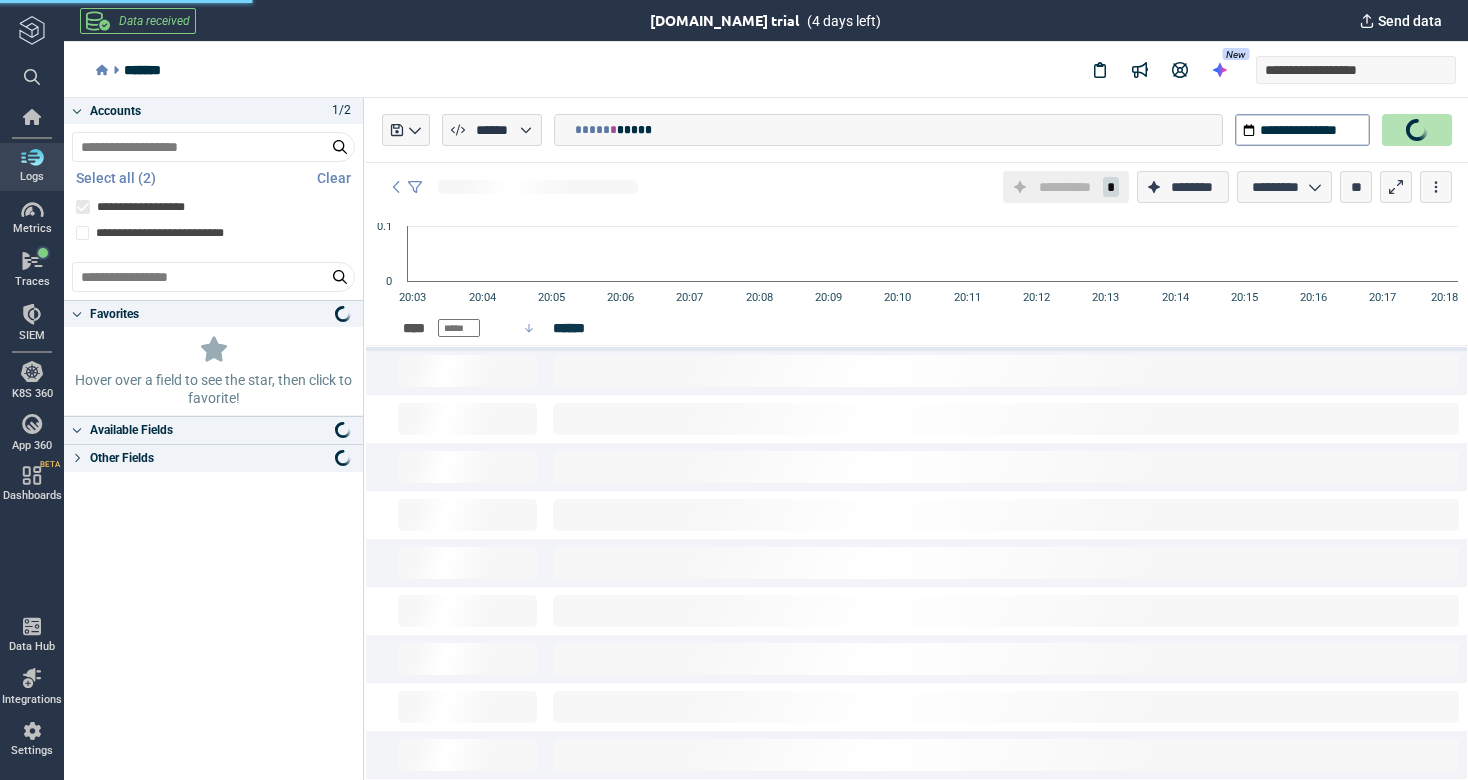 type on "*" 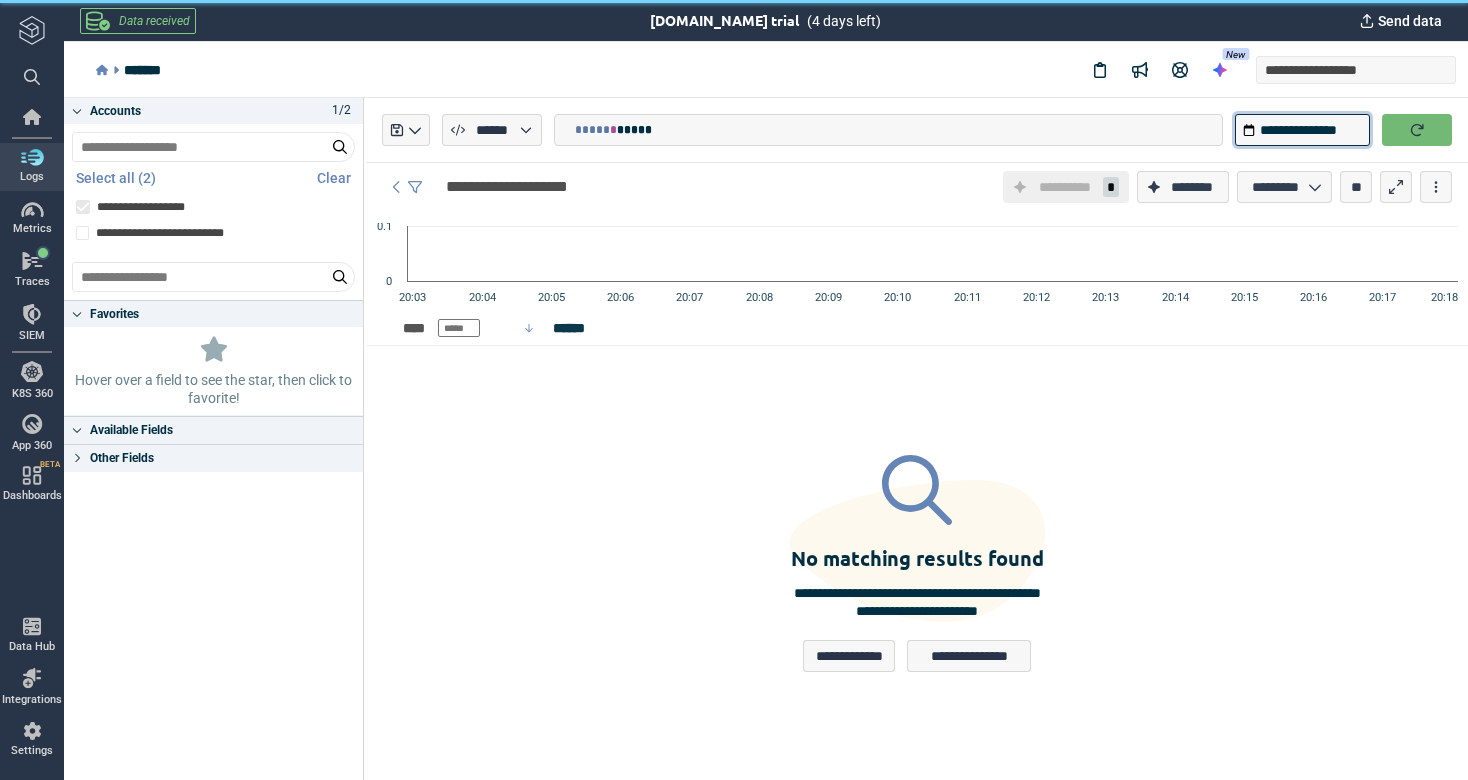 click on "**********" at bounding box center [1302, 130] 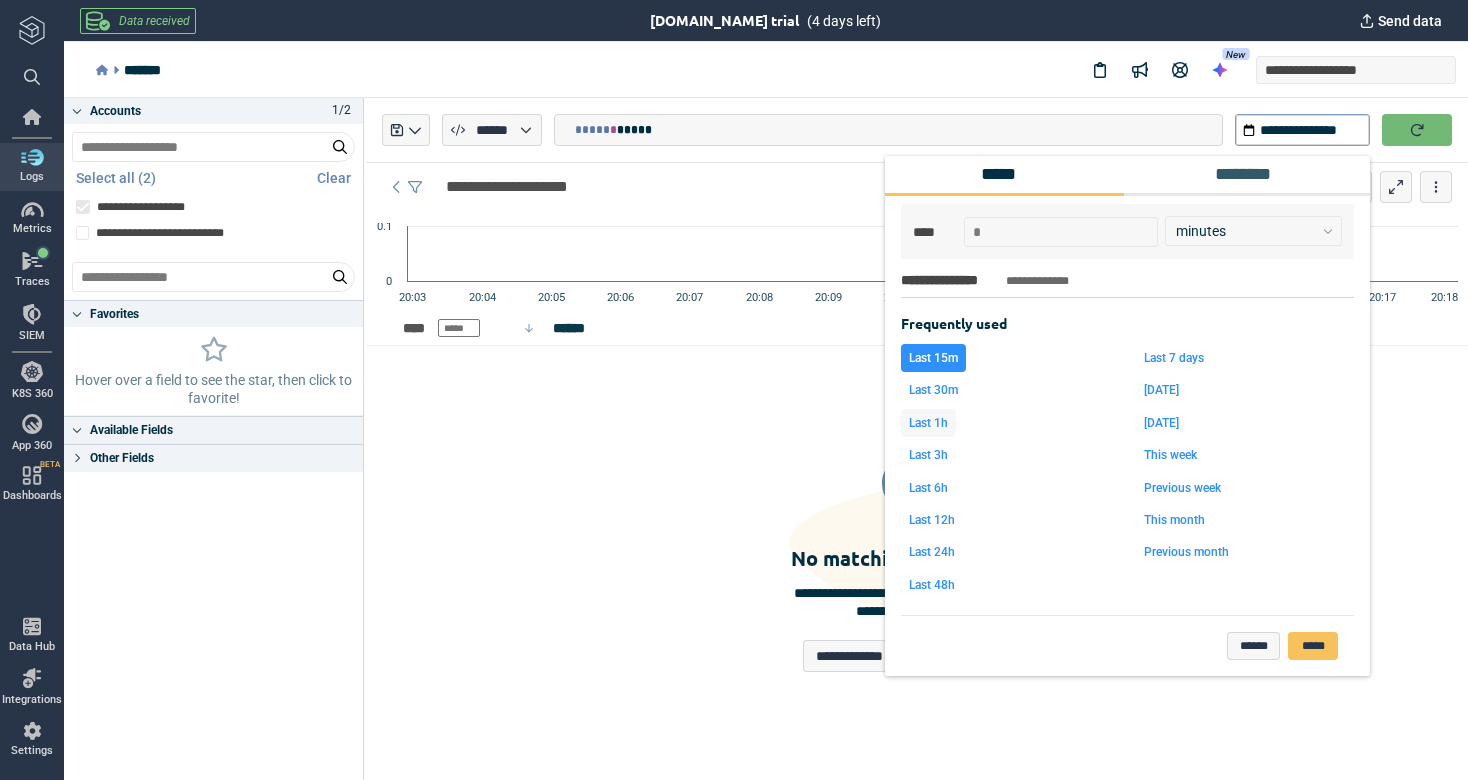 click on "Last 1h" at bounding box center (928, 423) 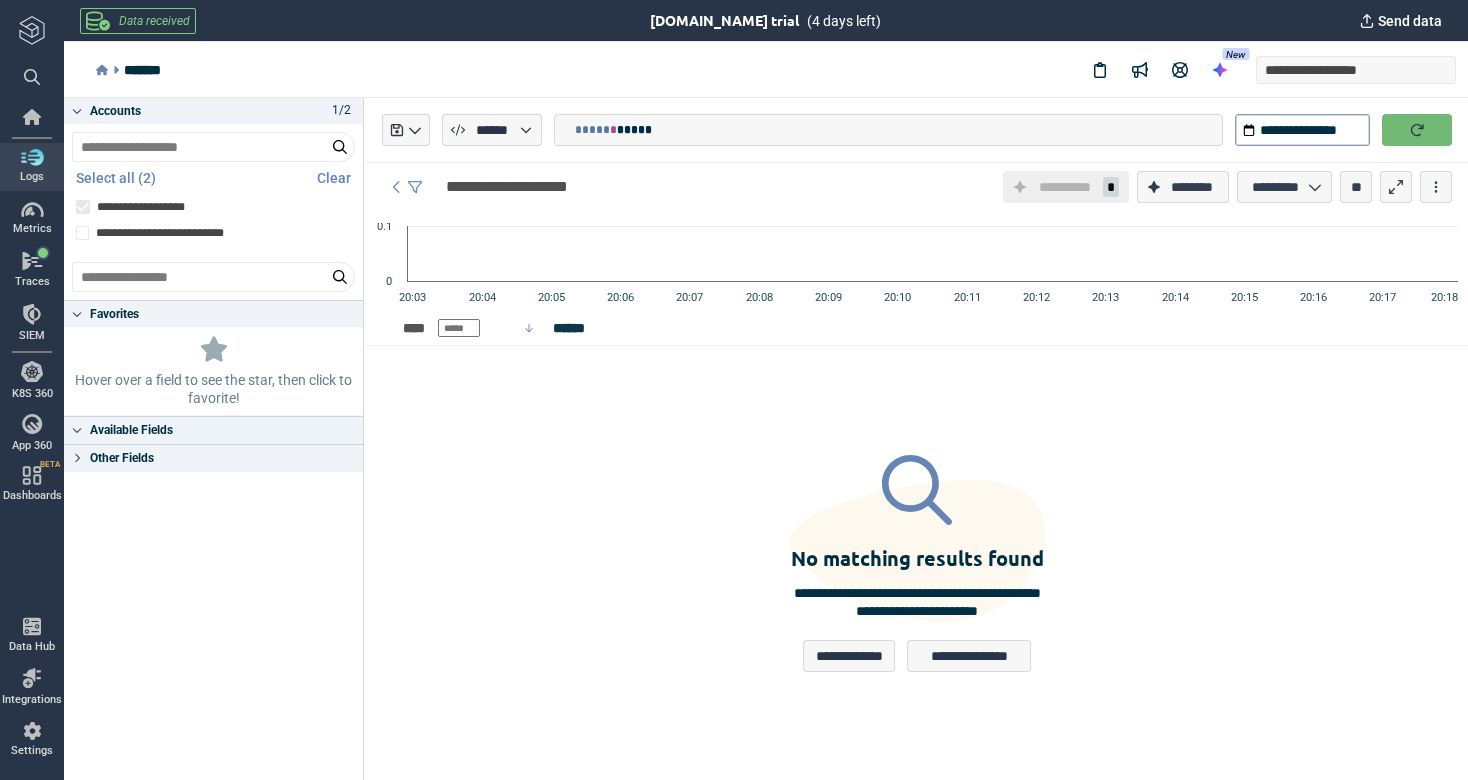 click at bounding box center [1417, 130] 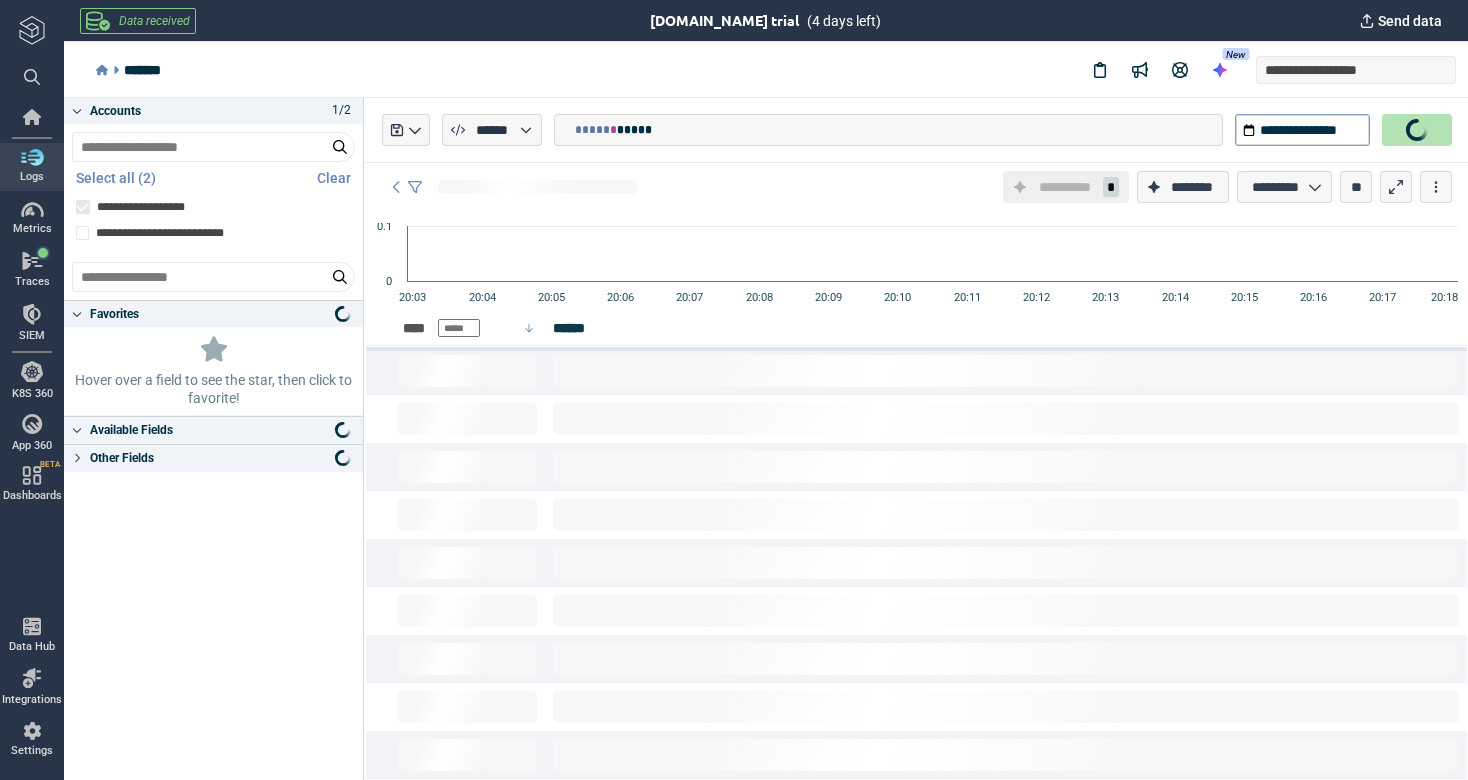 type on "*" 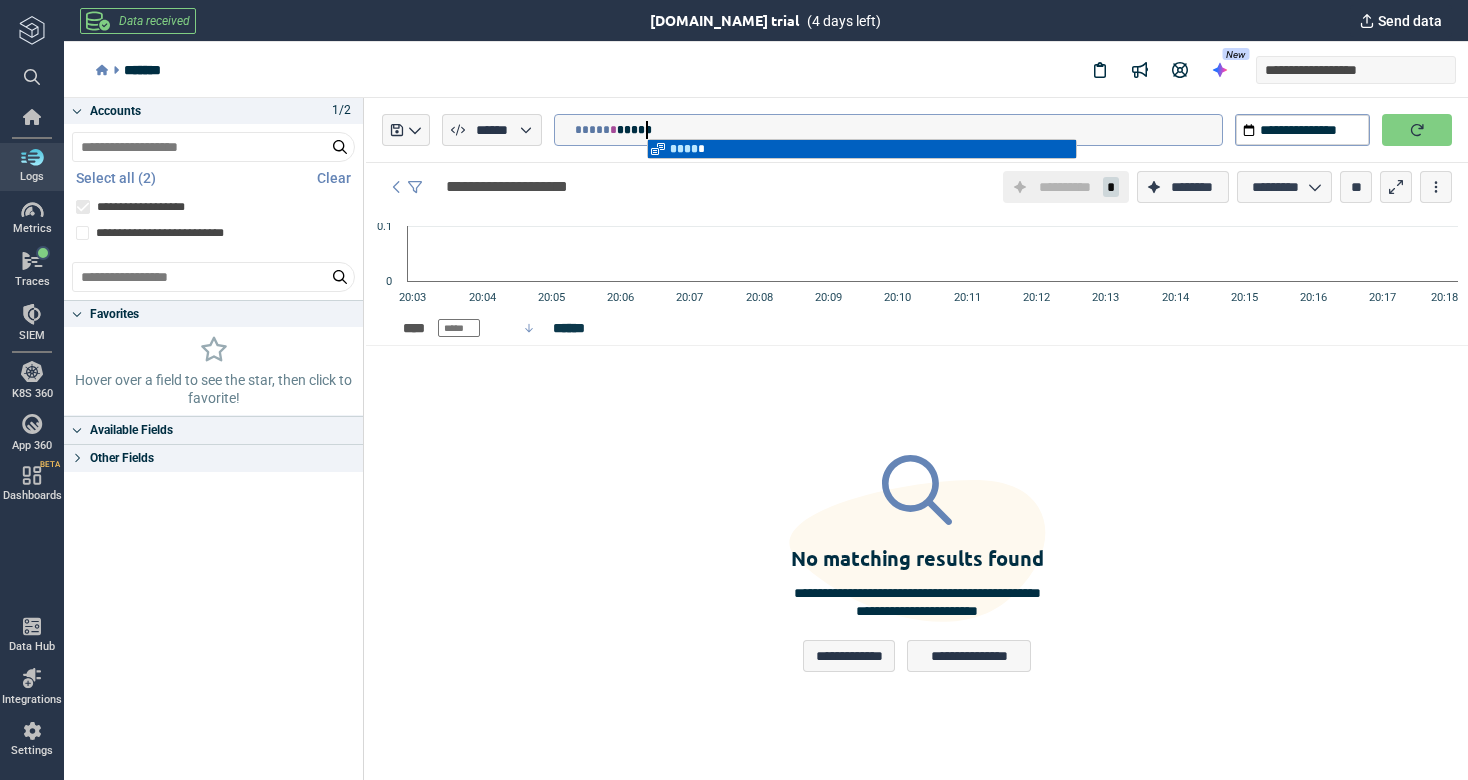 click on "*****" at bounding box center (634, 130) 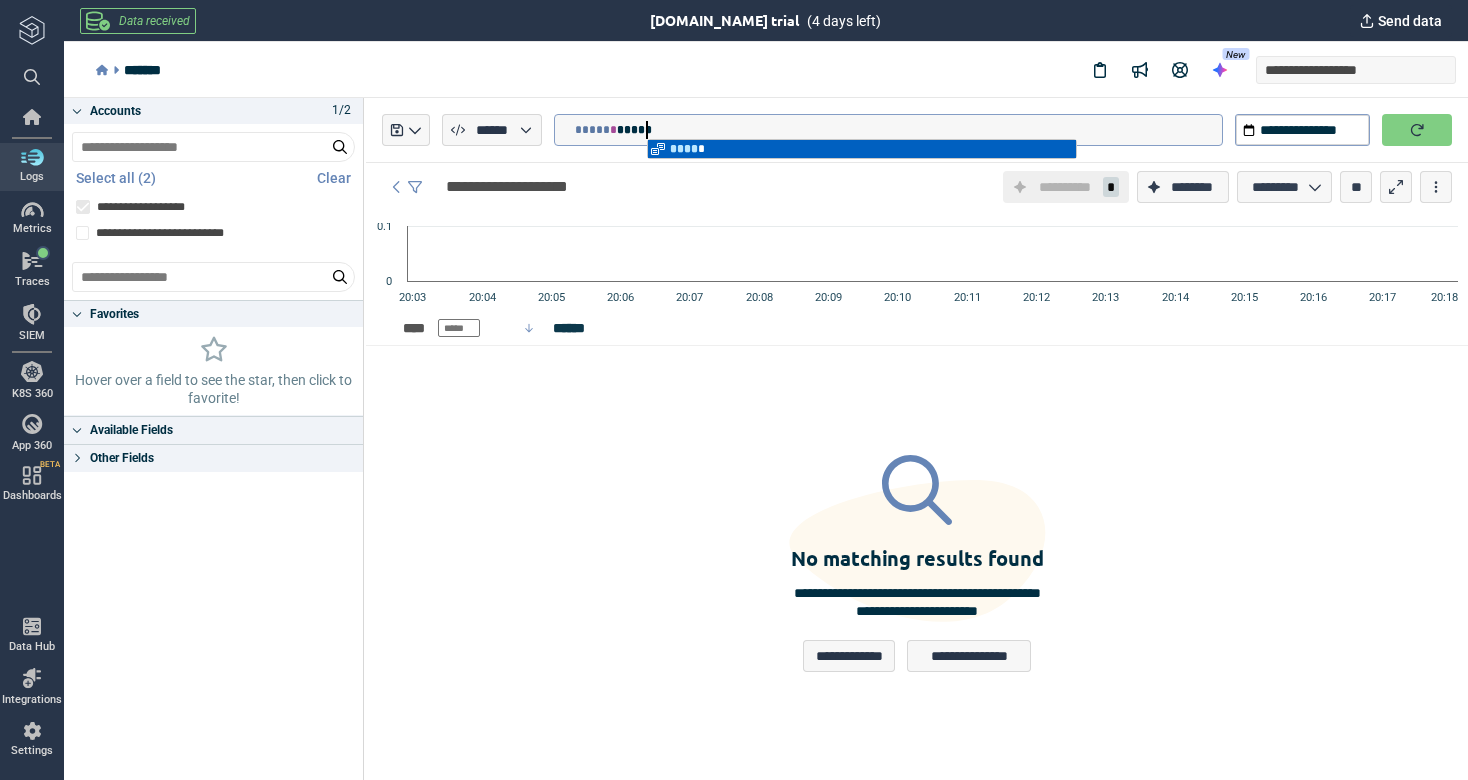 type on "**********" 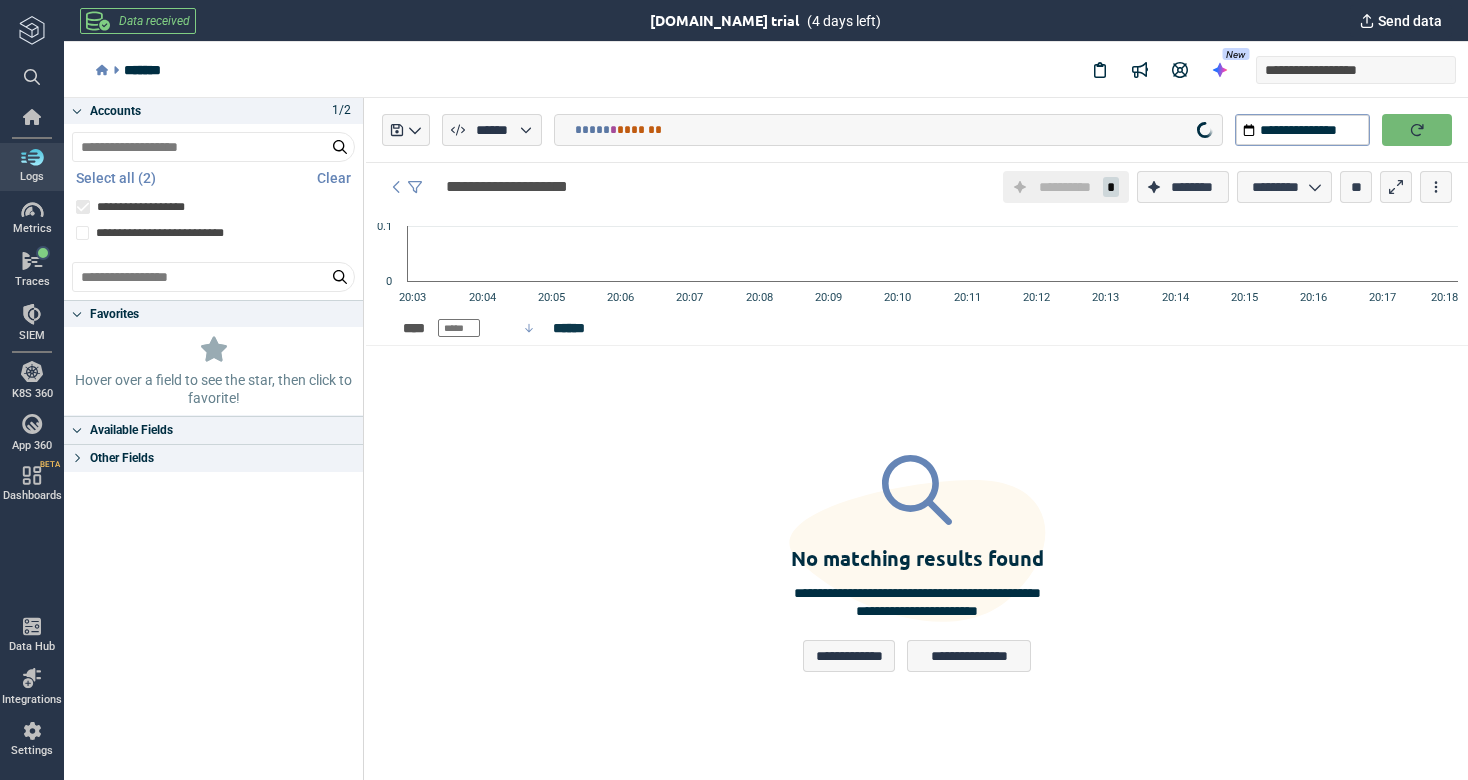 click 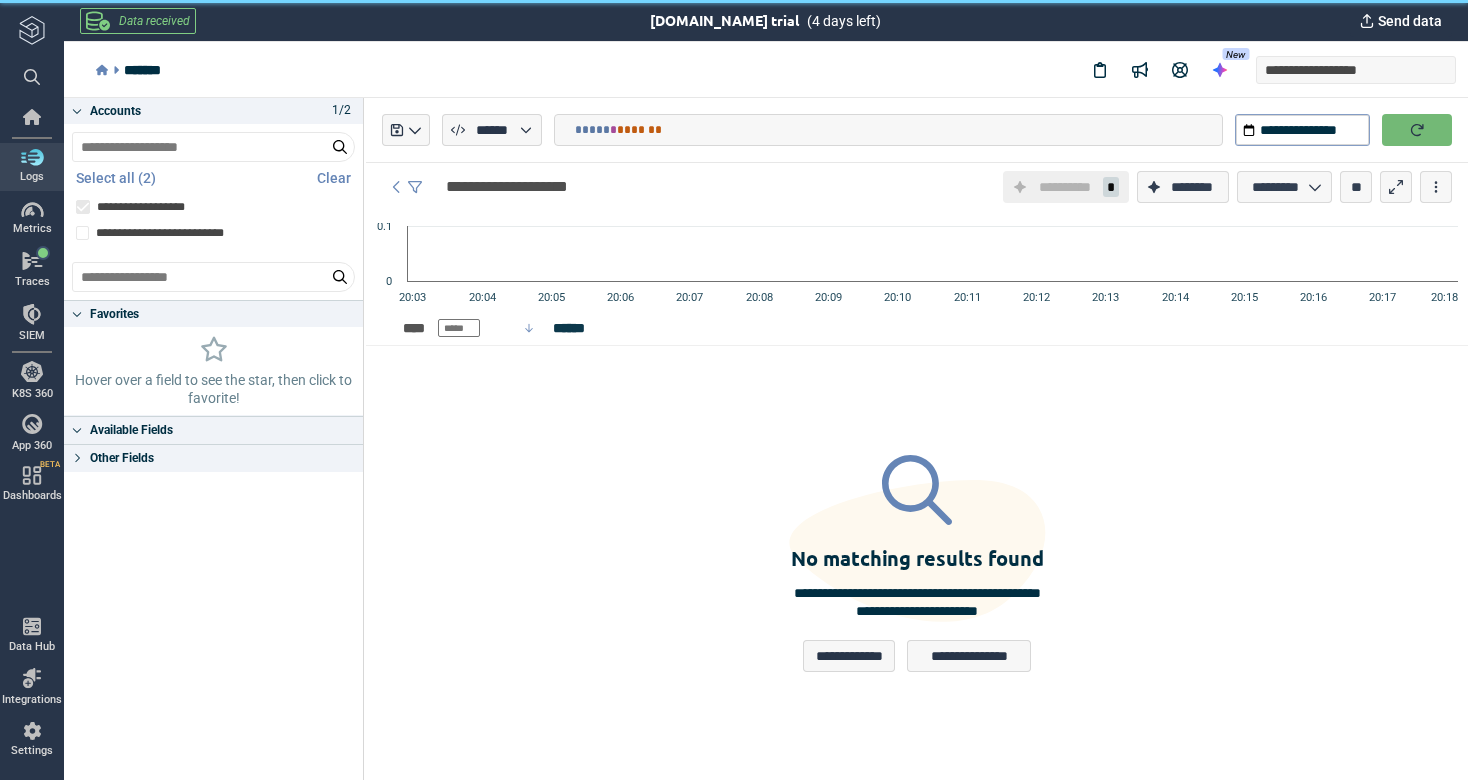 click 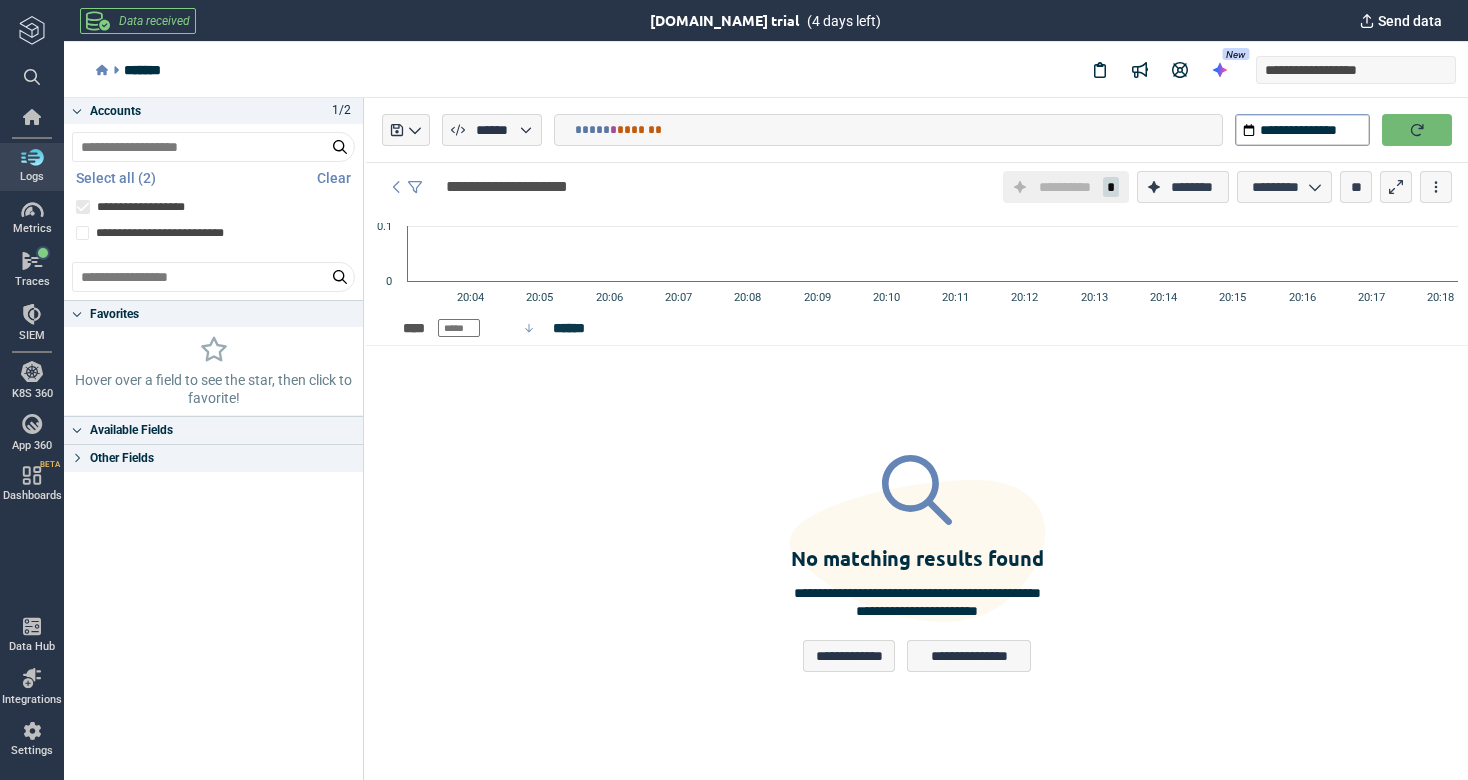 type on "*" 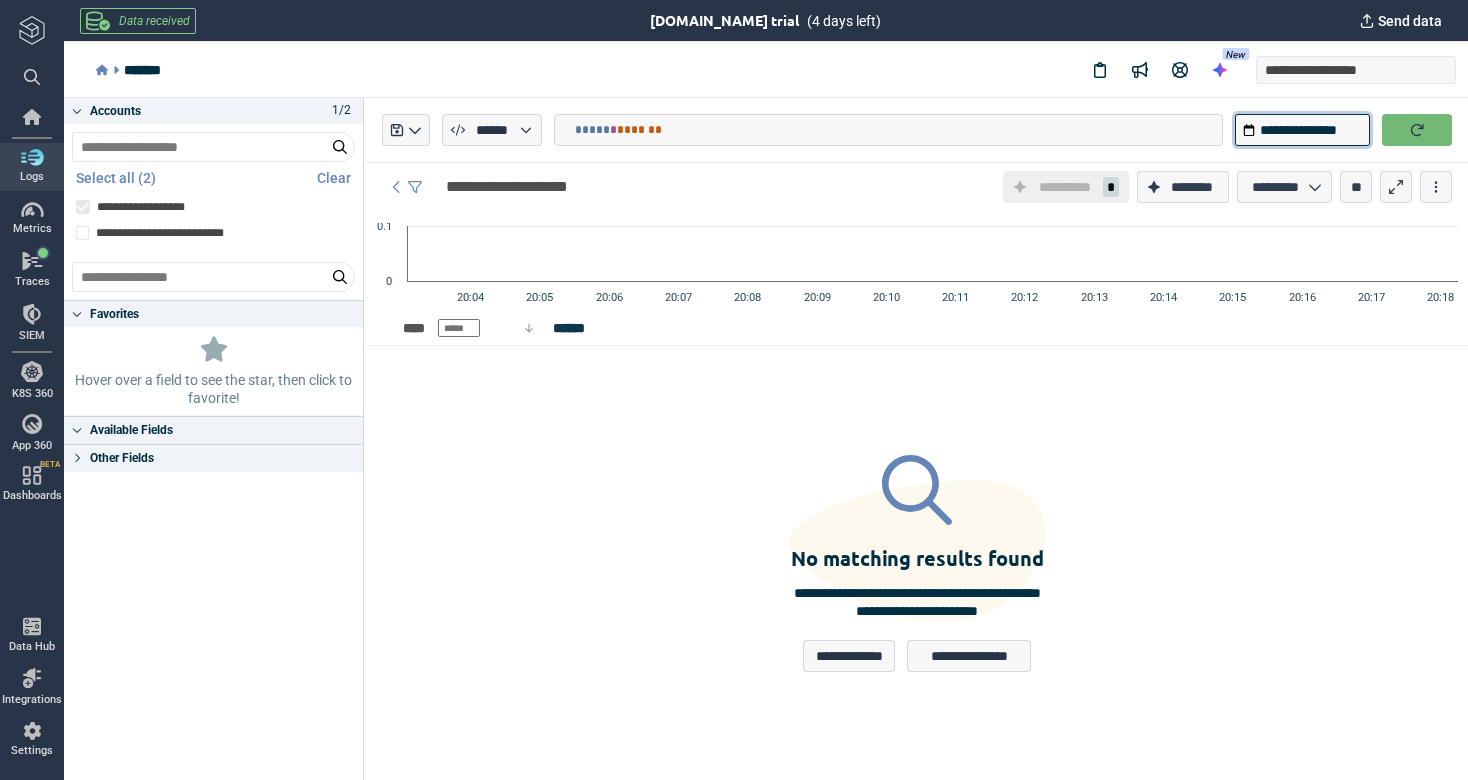 click on "**********" at bounding box center [1302, 130] 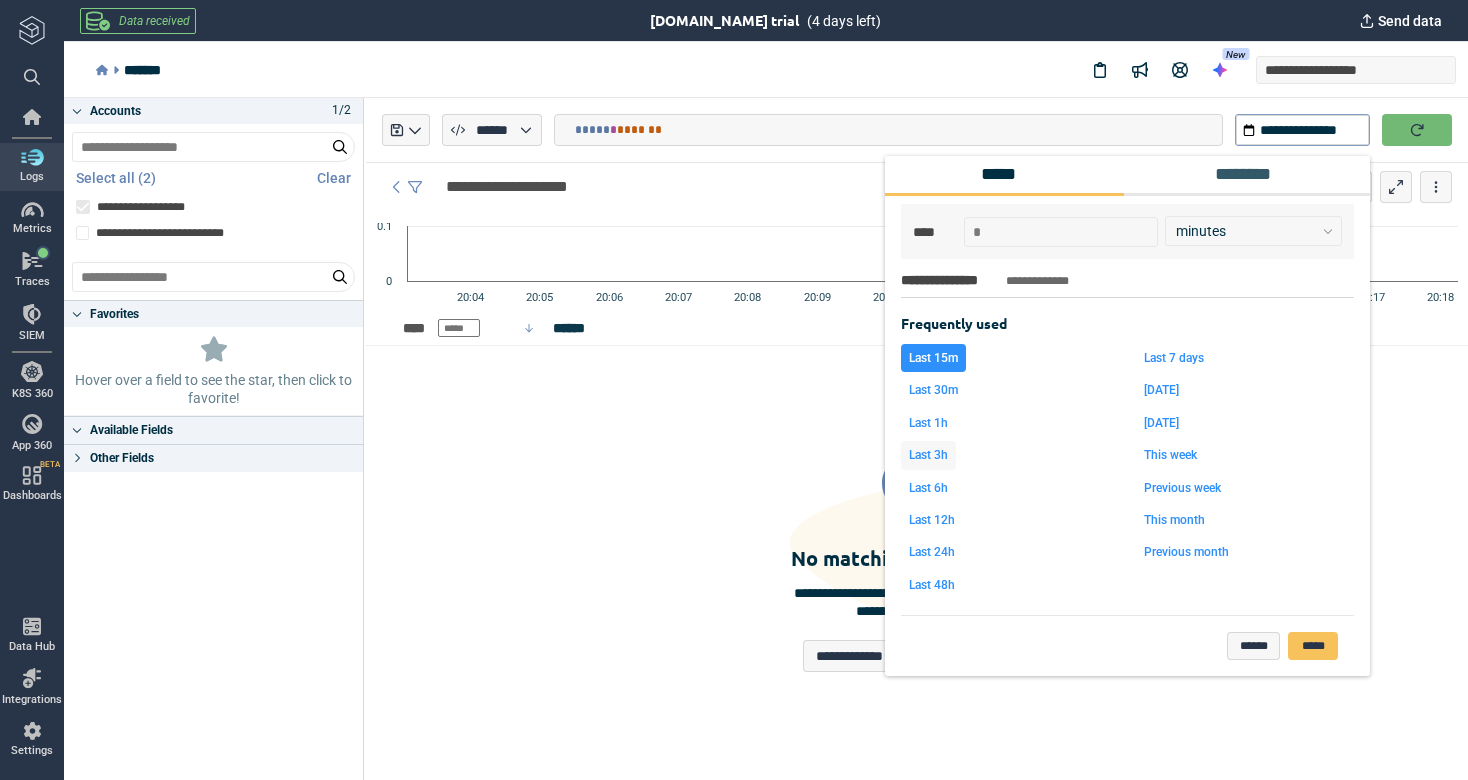 click on "Last 3h" at bounding box center (928, 455) 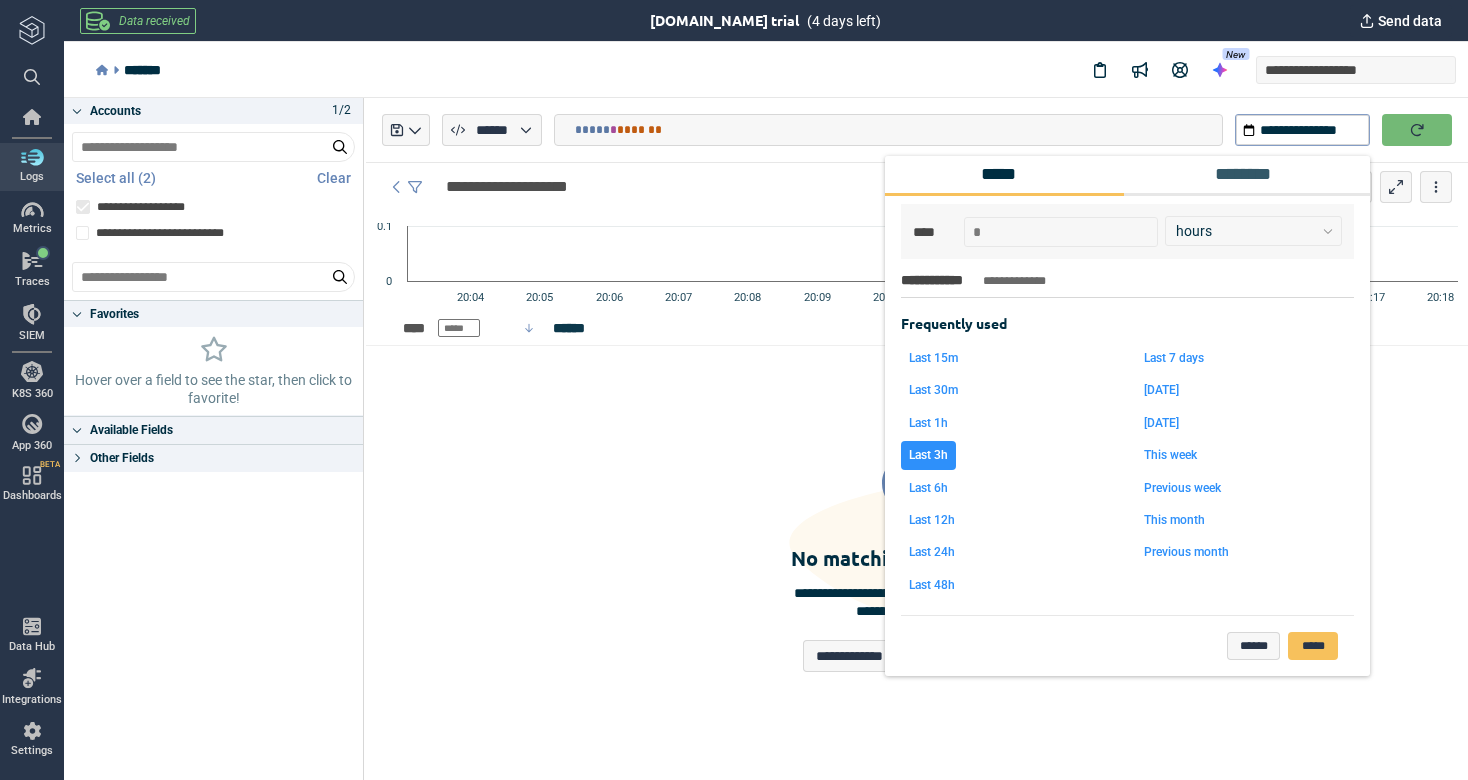 click at bounding box center [1417, 130] 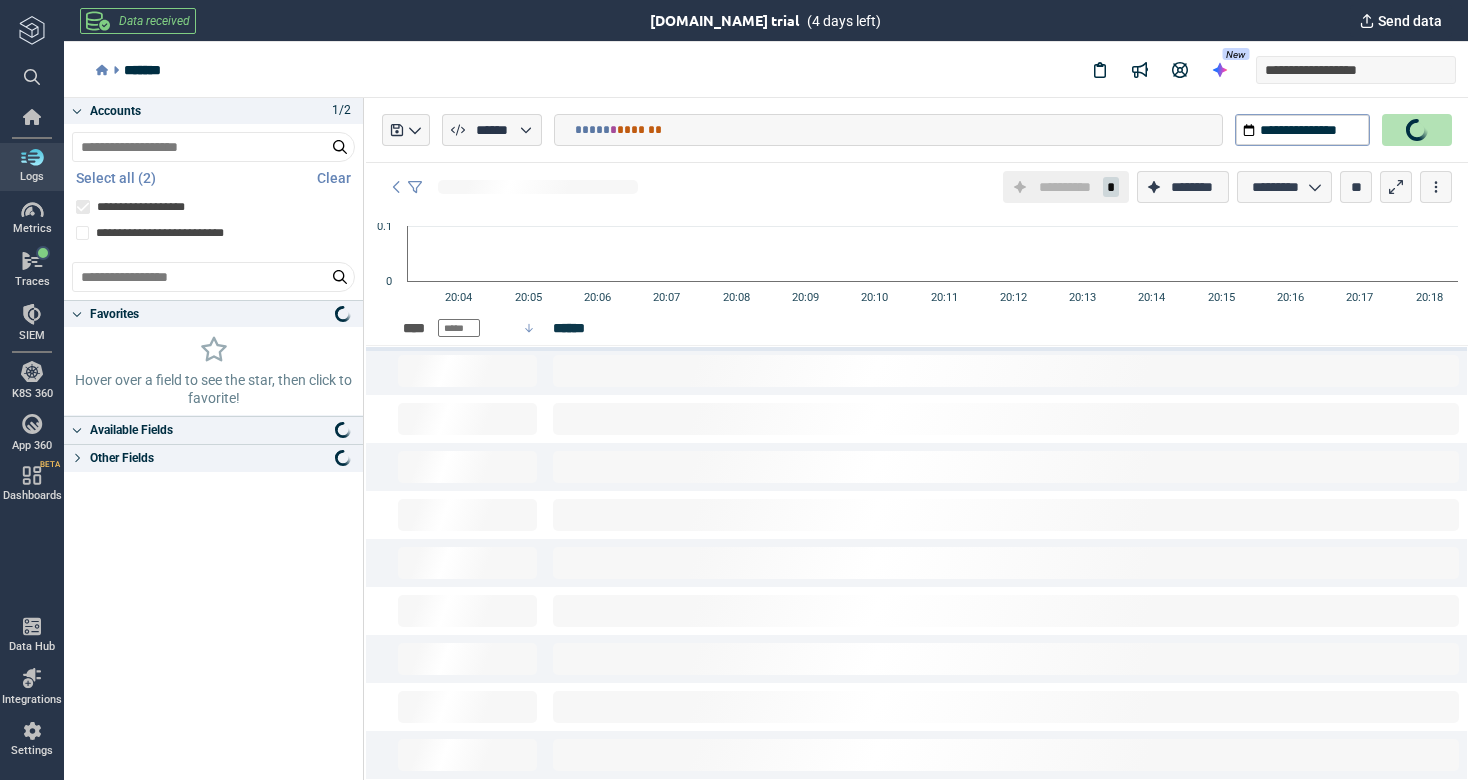 type on "*" 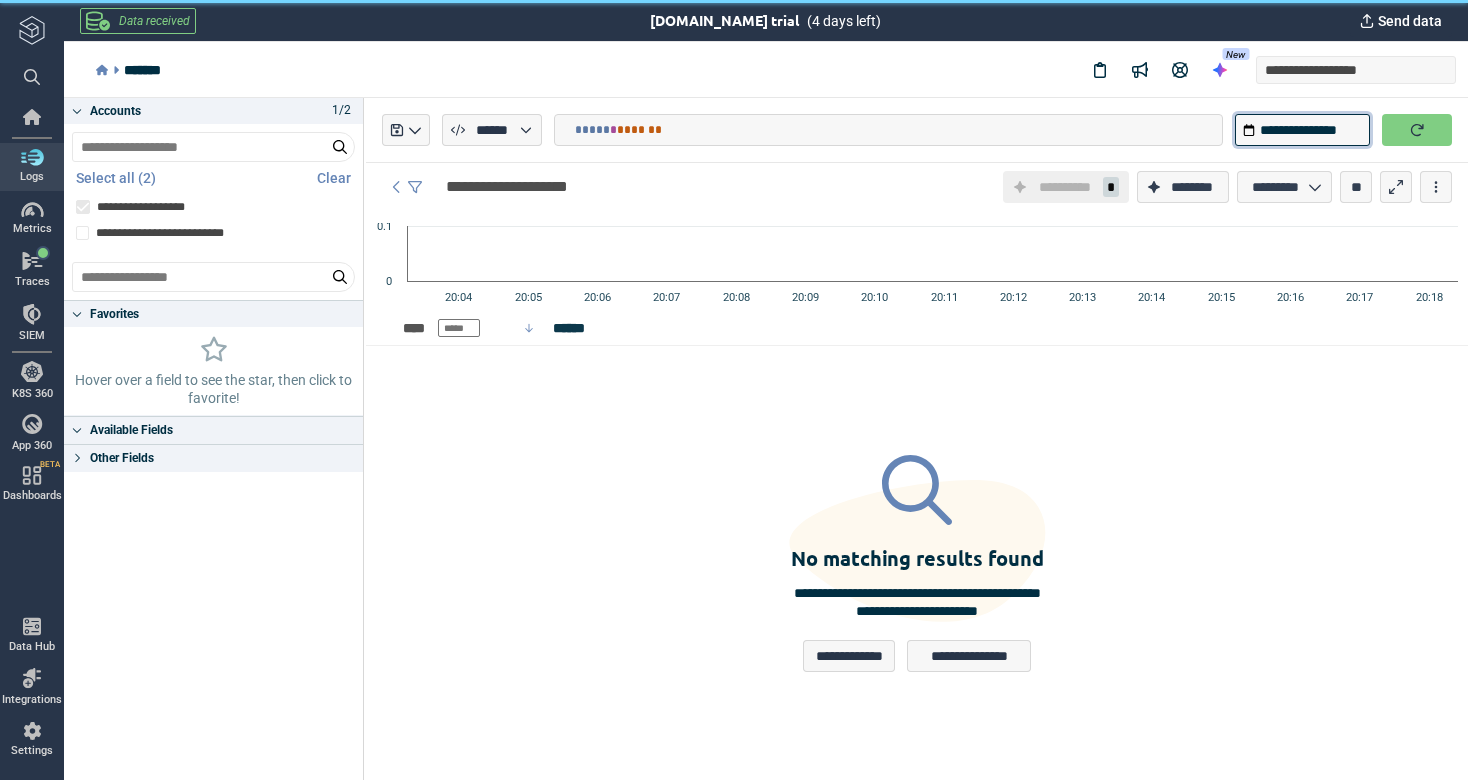click on "**********" at bounding box center [1302, 130] 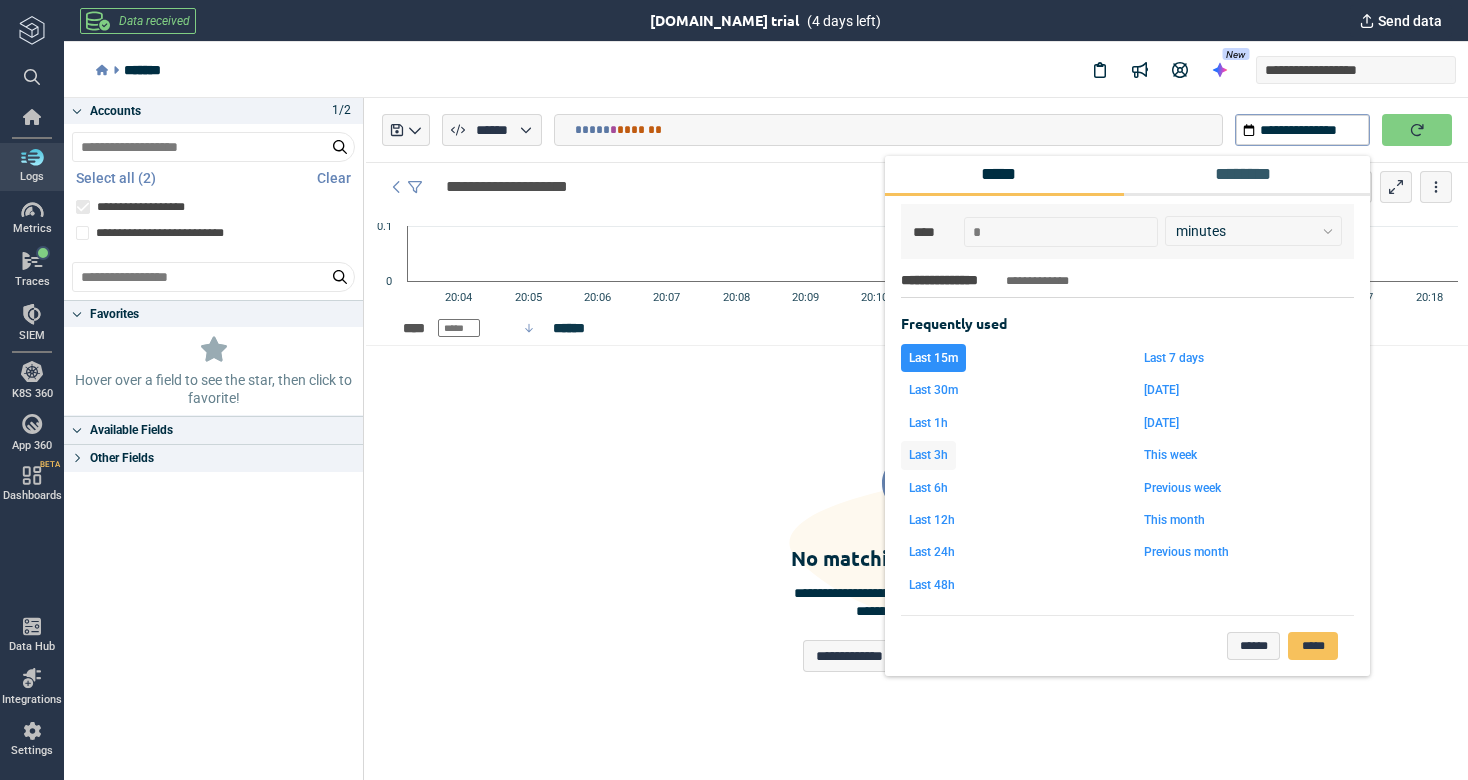 click on "Last 3h" at bounding box center [928, 455] 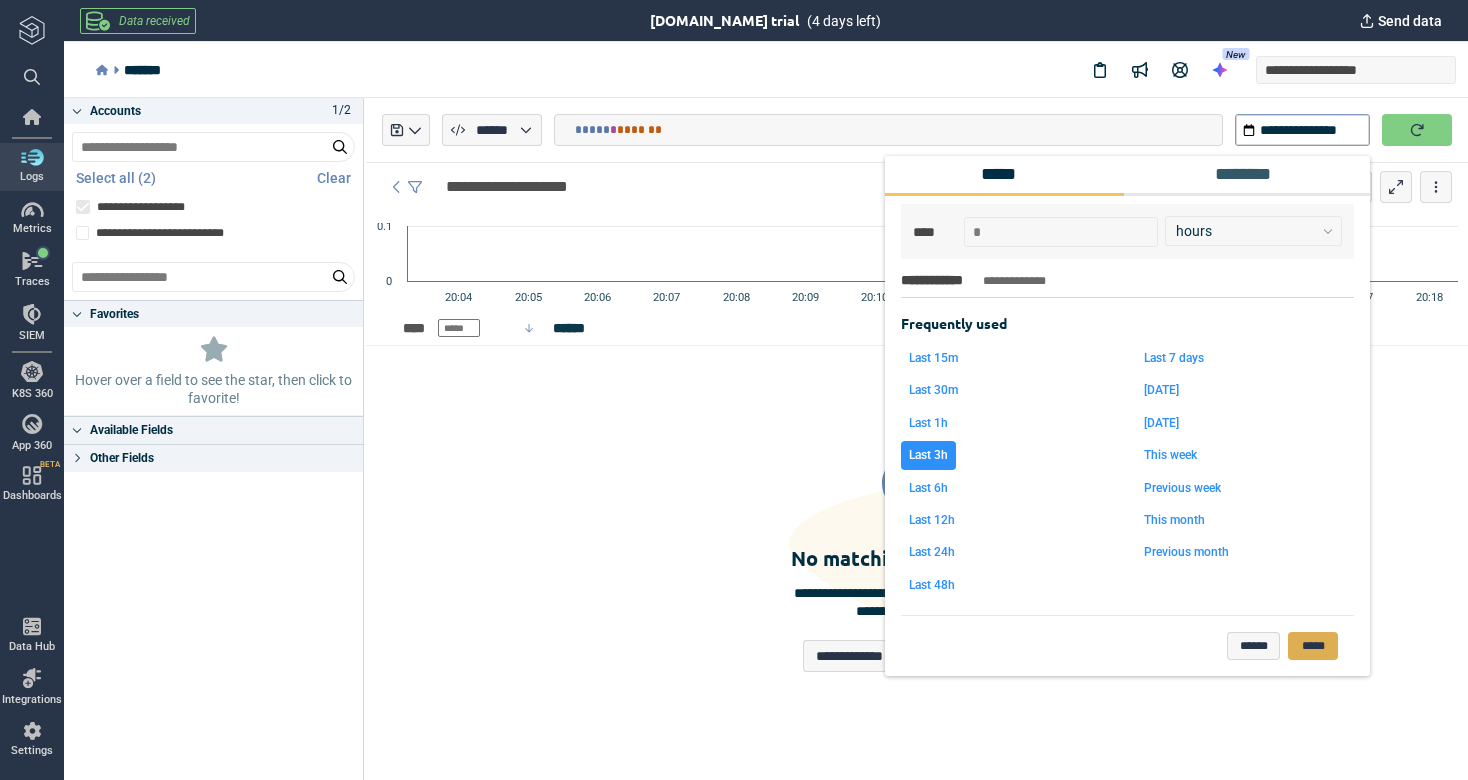 click on "*****" at bounding box center (1313, 646) 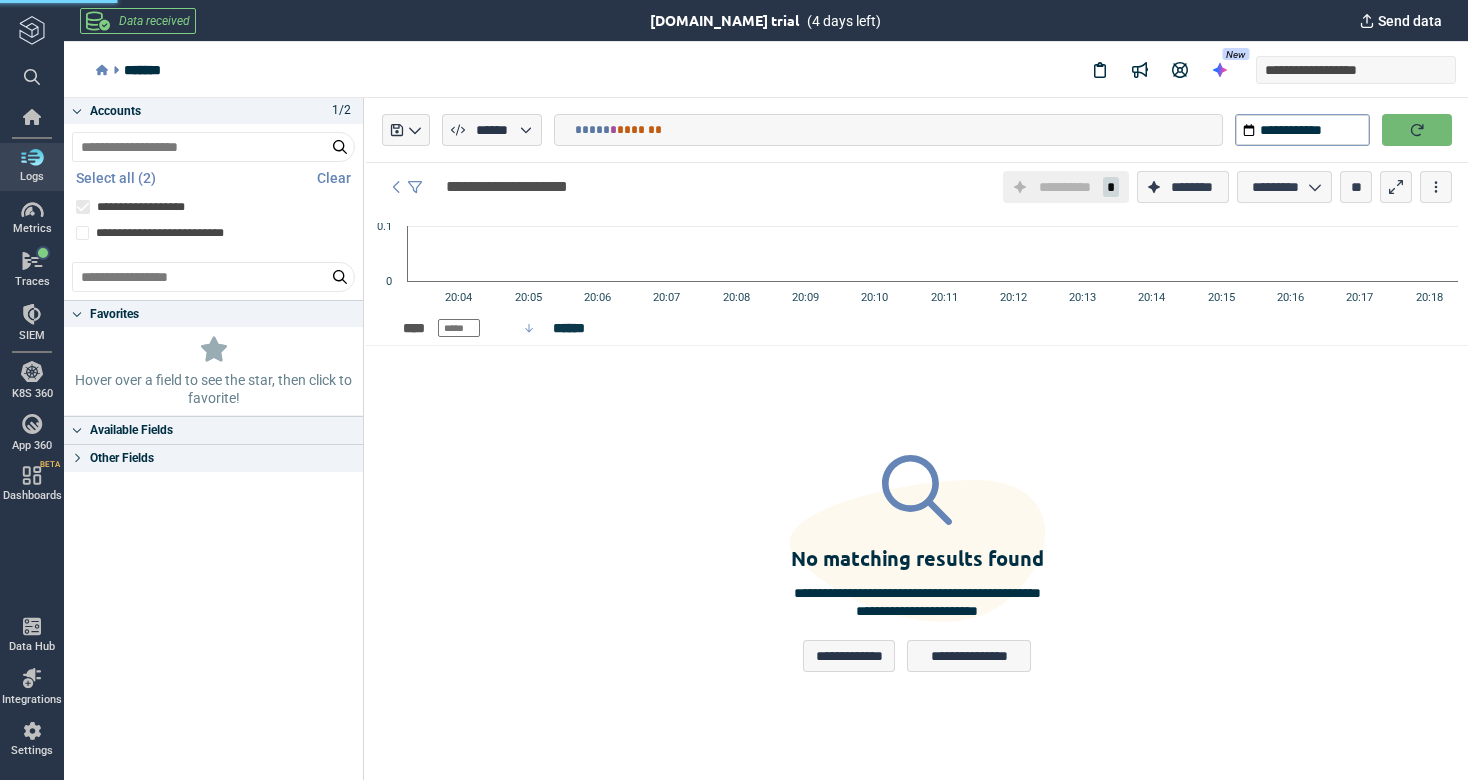click at bounding box center [1417, 130] 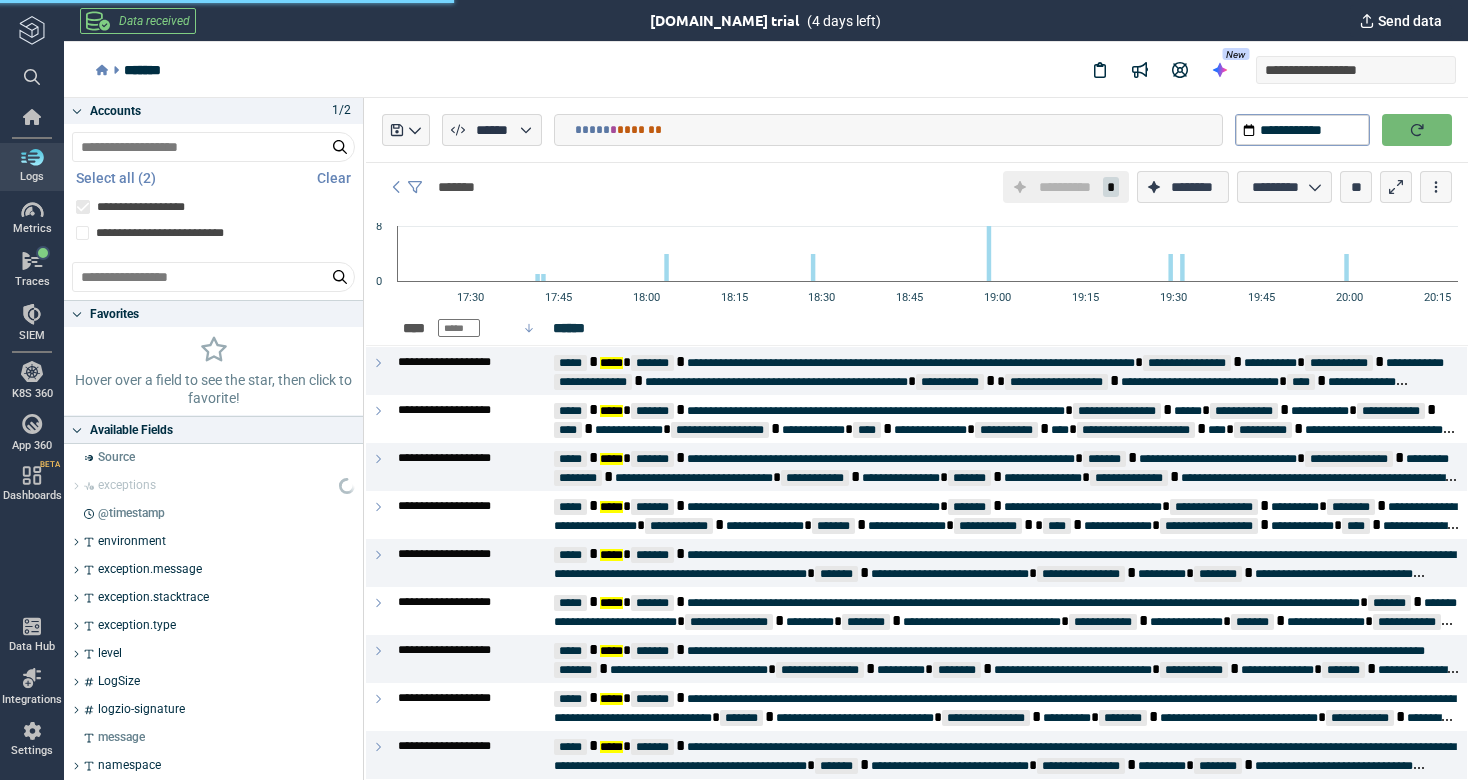 type on "*" 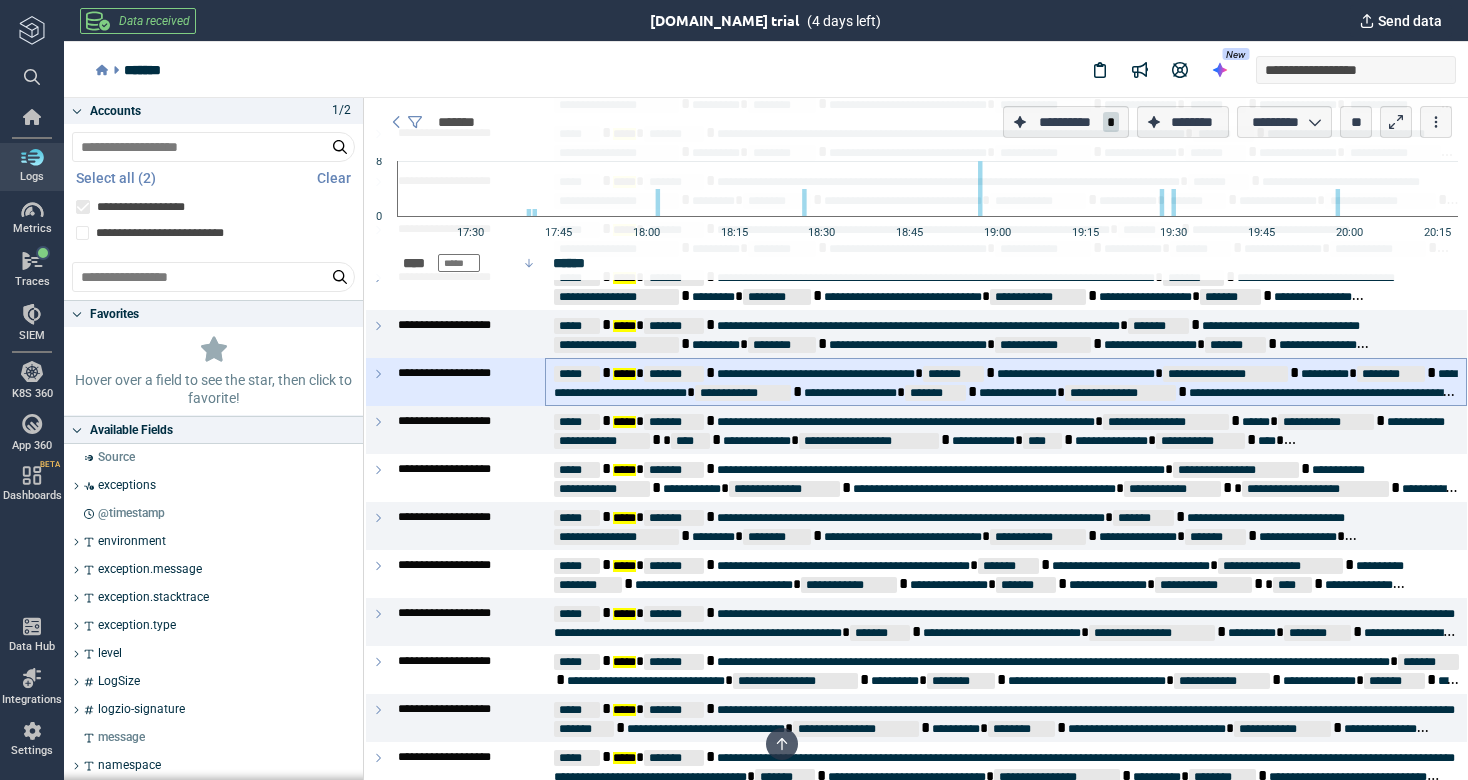 scroll, scrollTop: 890, scrollLeft: 0, axis: vertical 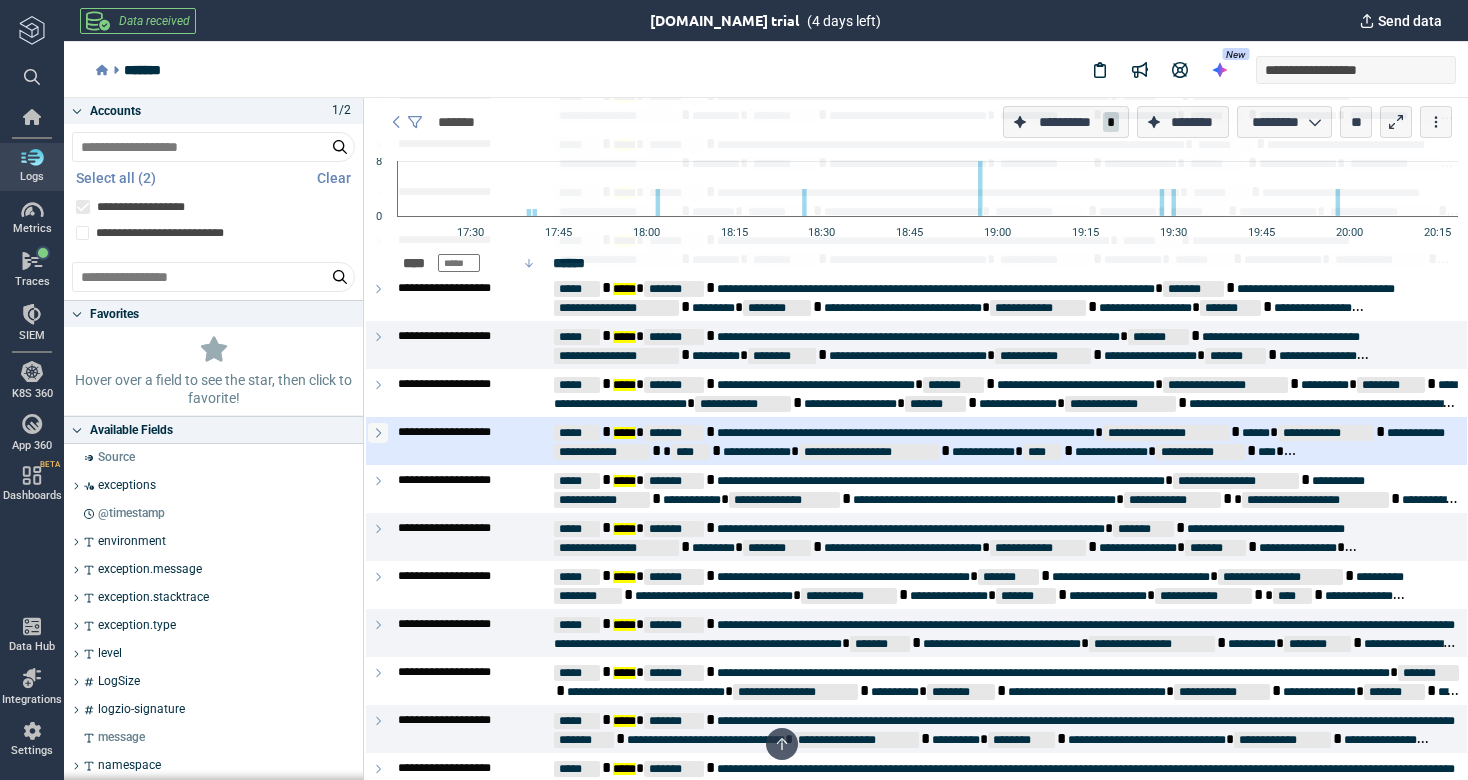 click 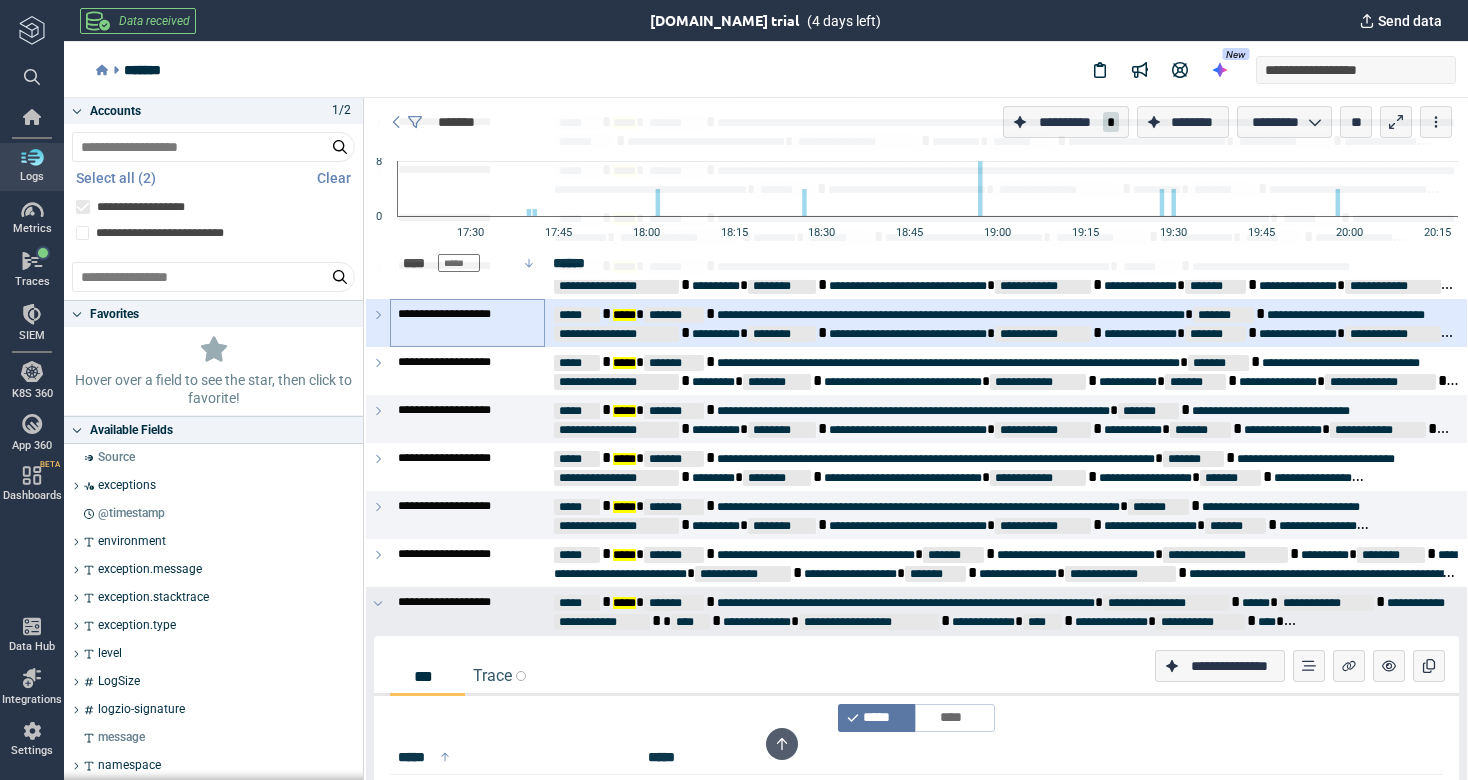 scroll, scrollTop: 708, scrollLeft: 0, axis: vertical 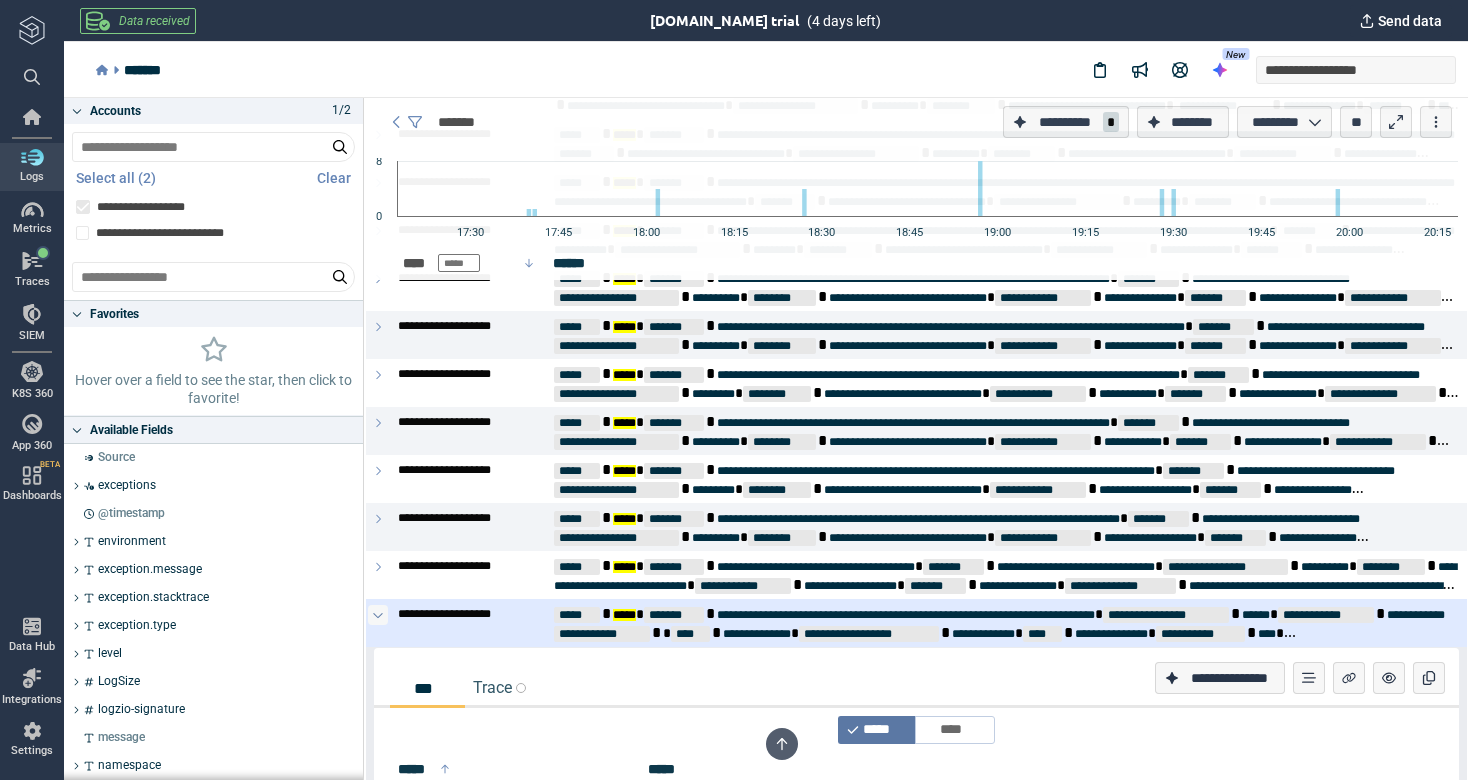 click 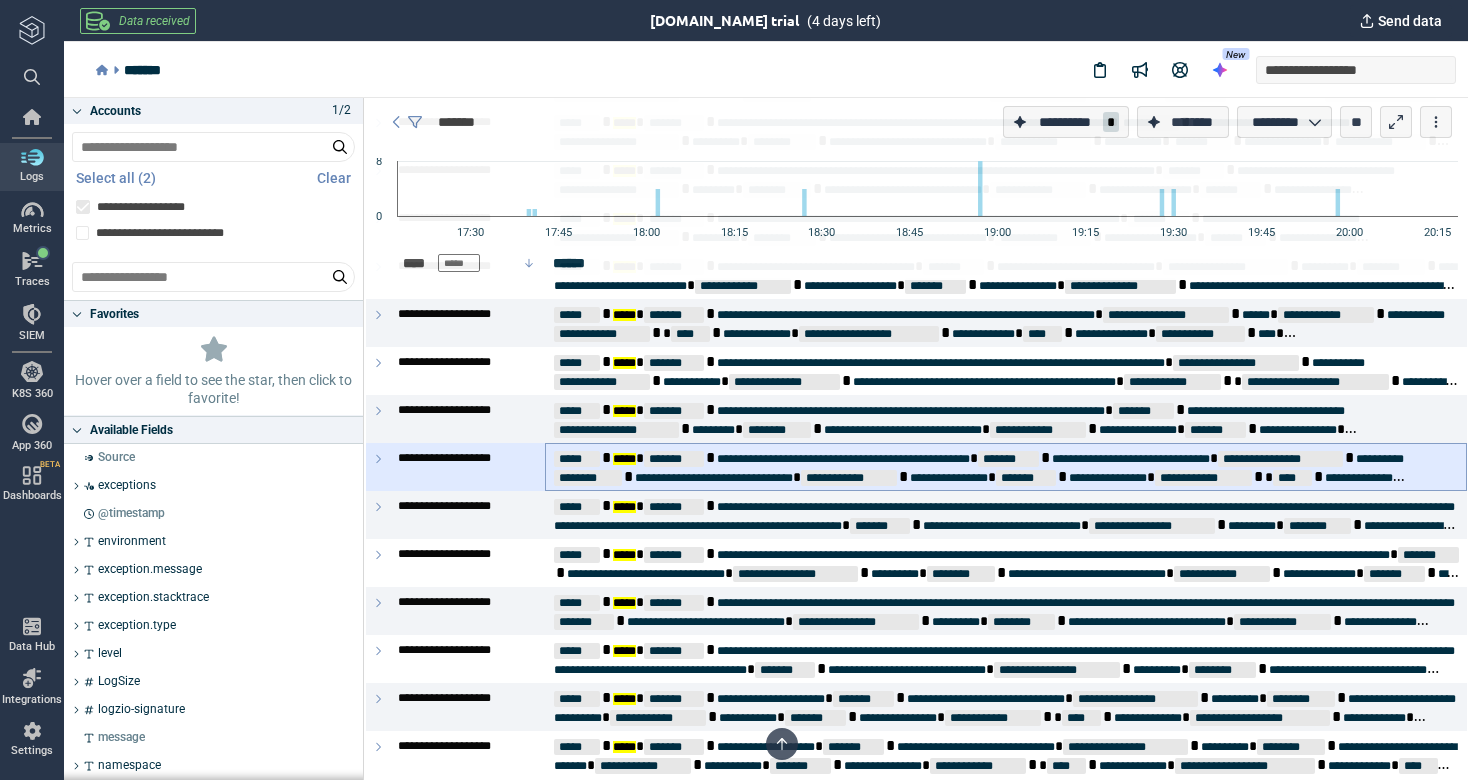 scroll, scrollTop: 1008, scrollLeft: 0, axis: vertical 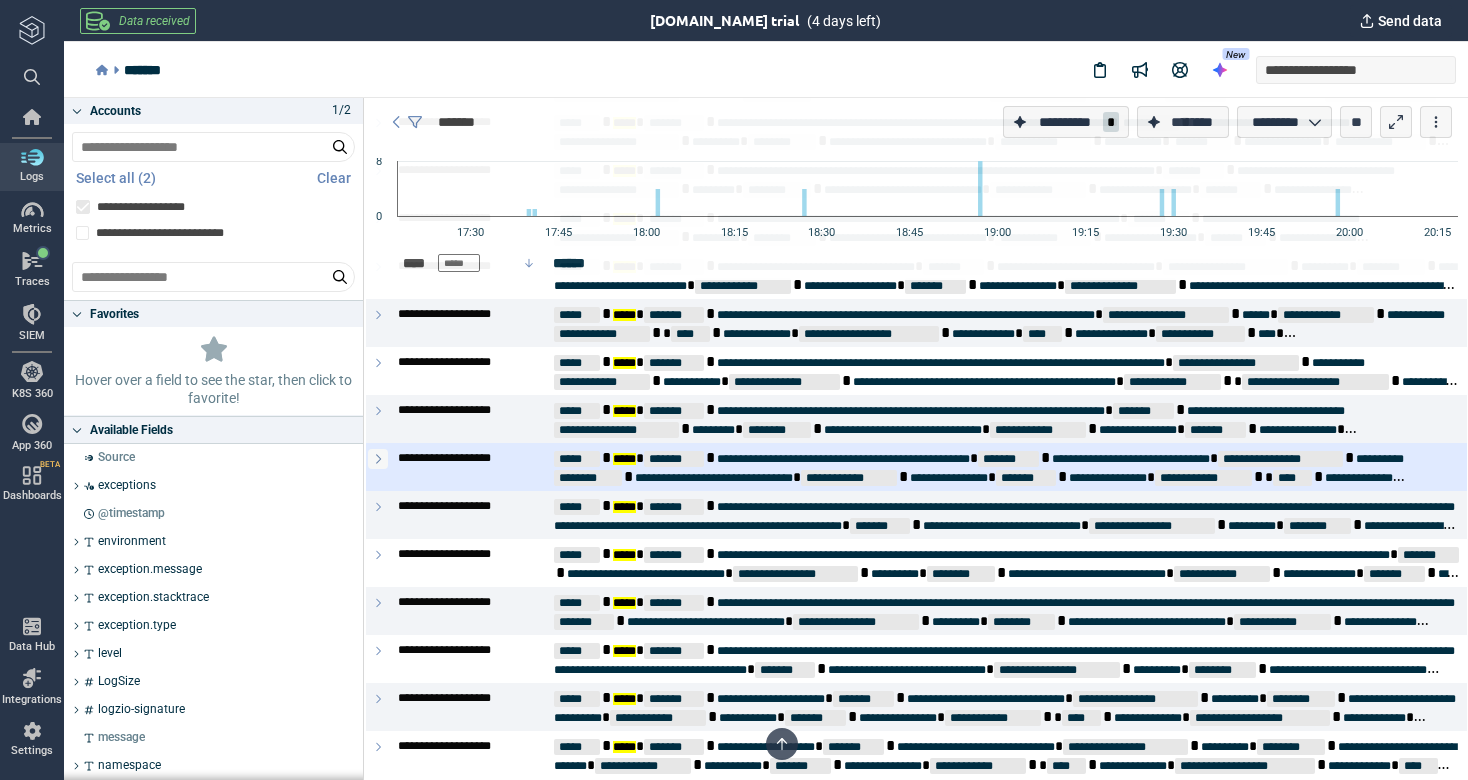 click 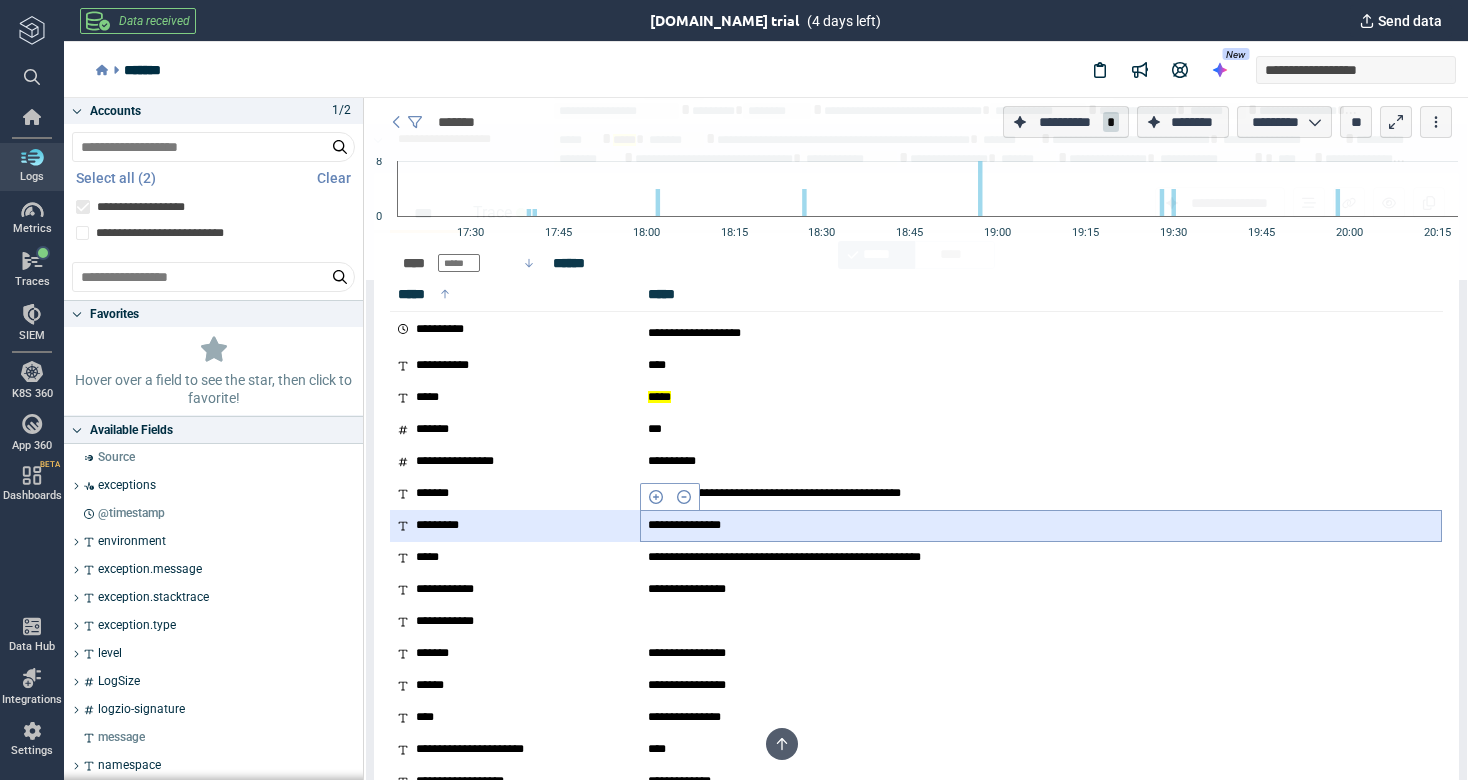 scroll, scrollTop: 1329, scrollLeft: 0, axis: vertical 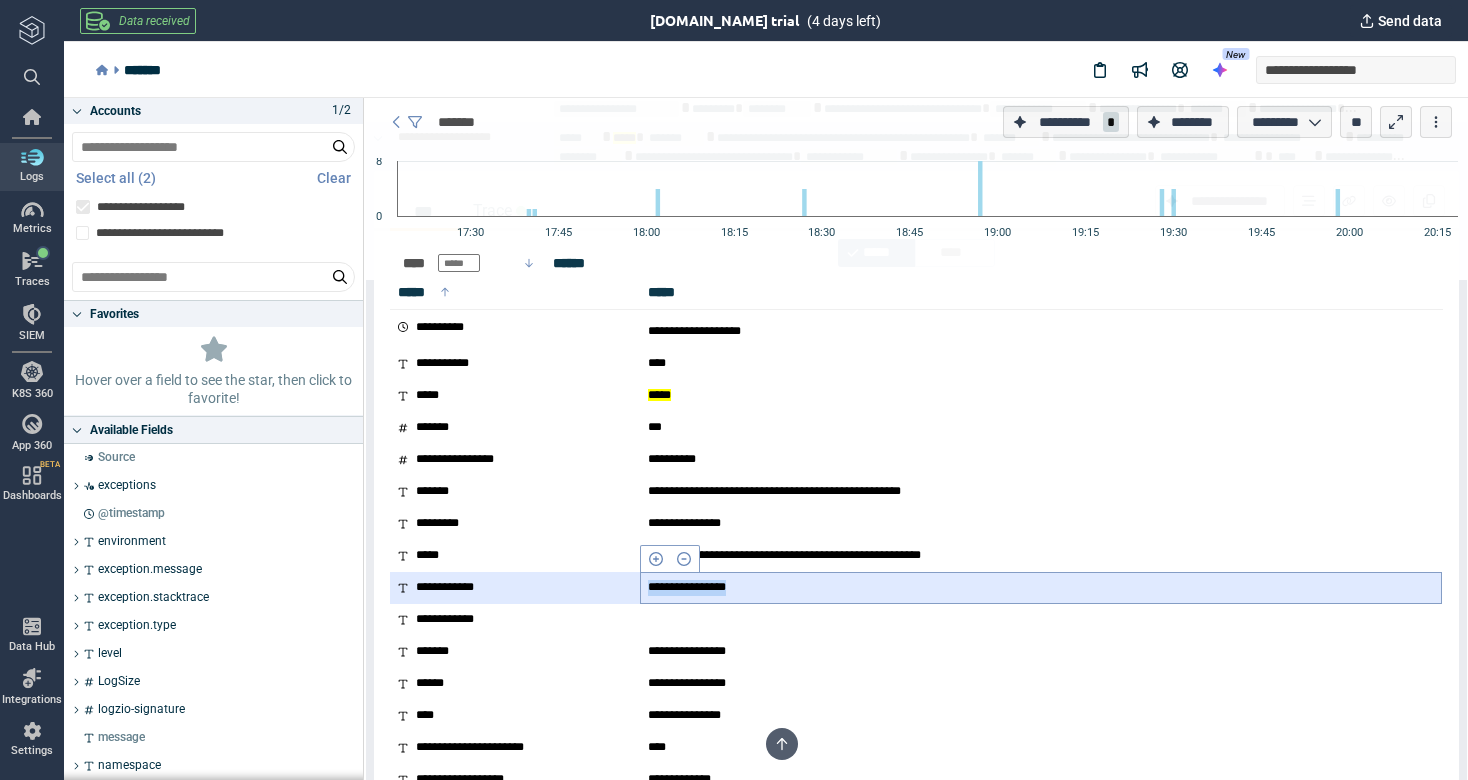 drag, startPoint x: 645, startPoint y: 589, endPoint x: 776, endPoint y: 589, distance: 131 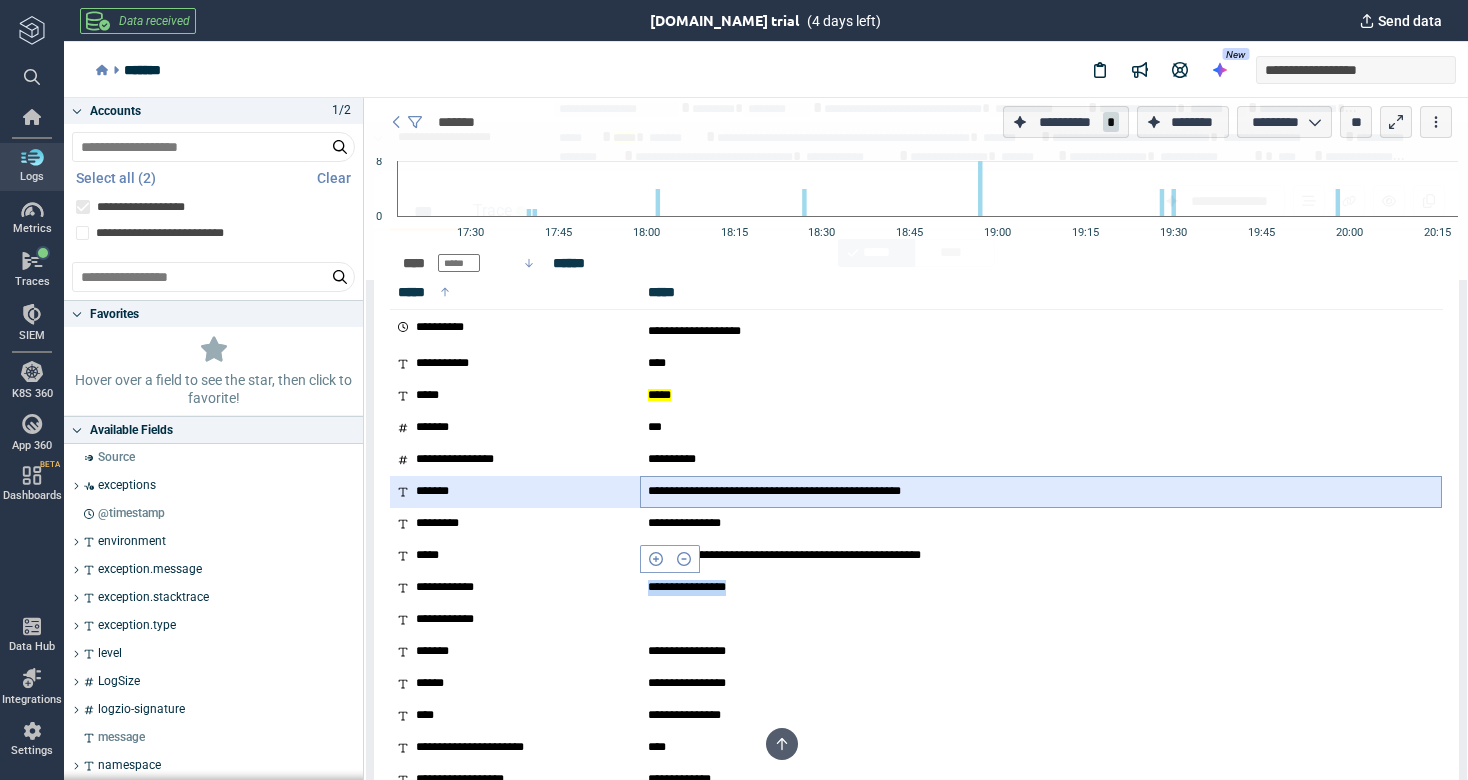 copy on "**********" 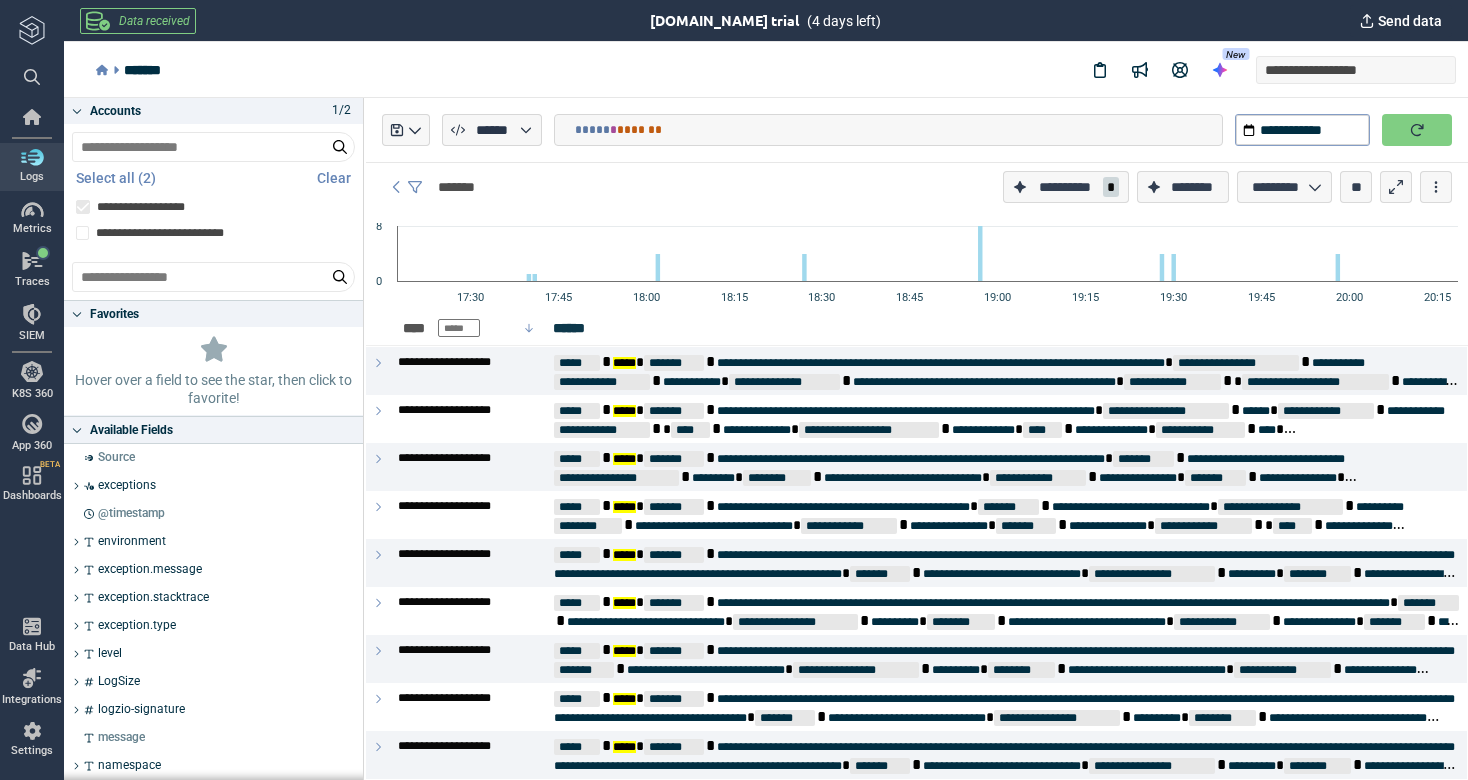 scroll, scrollTop: 0, scrollLeft: 0, axis: both 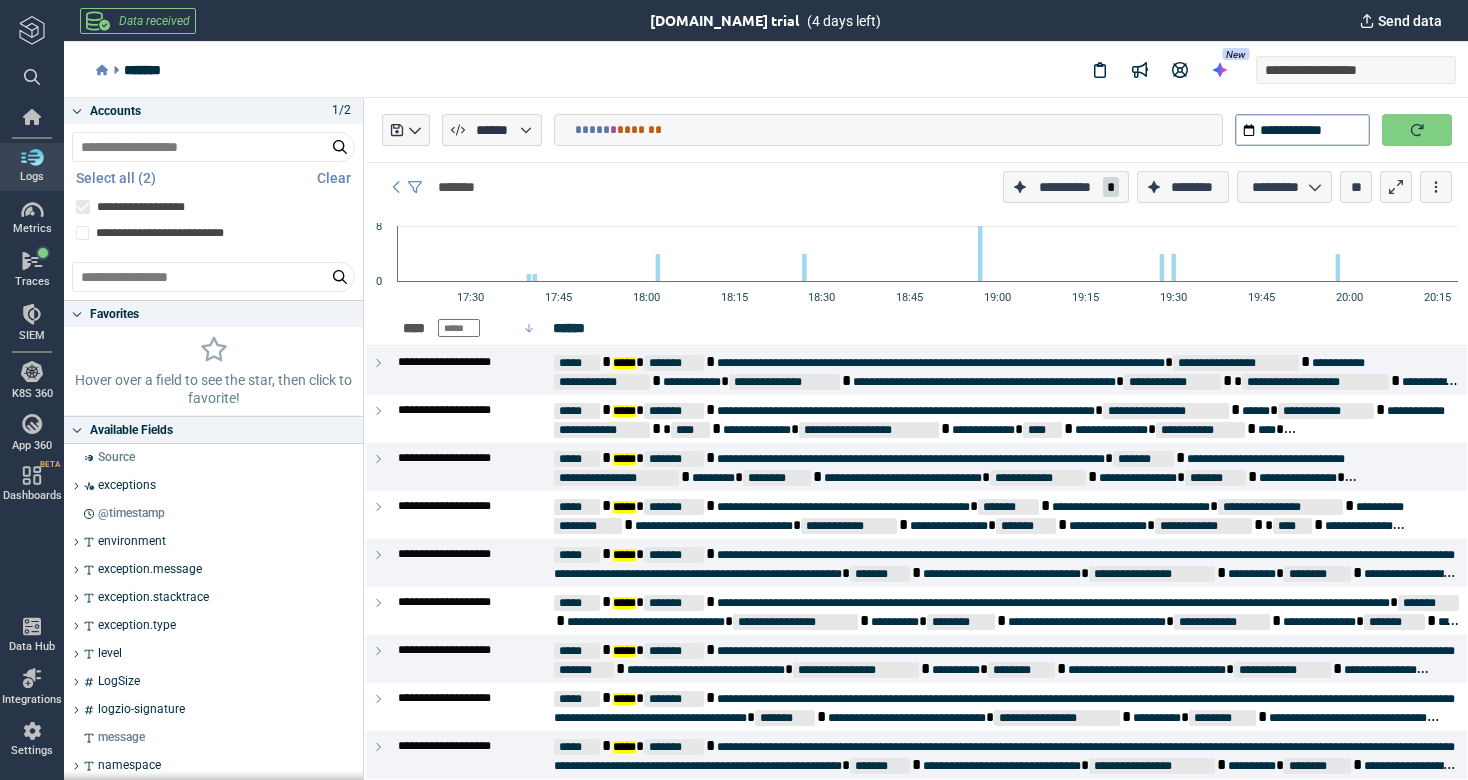 click on "**********" at bounding box center (888, 130) 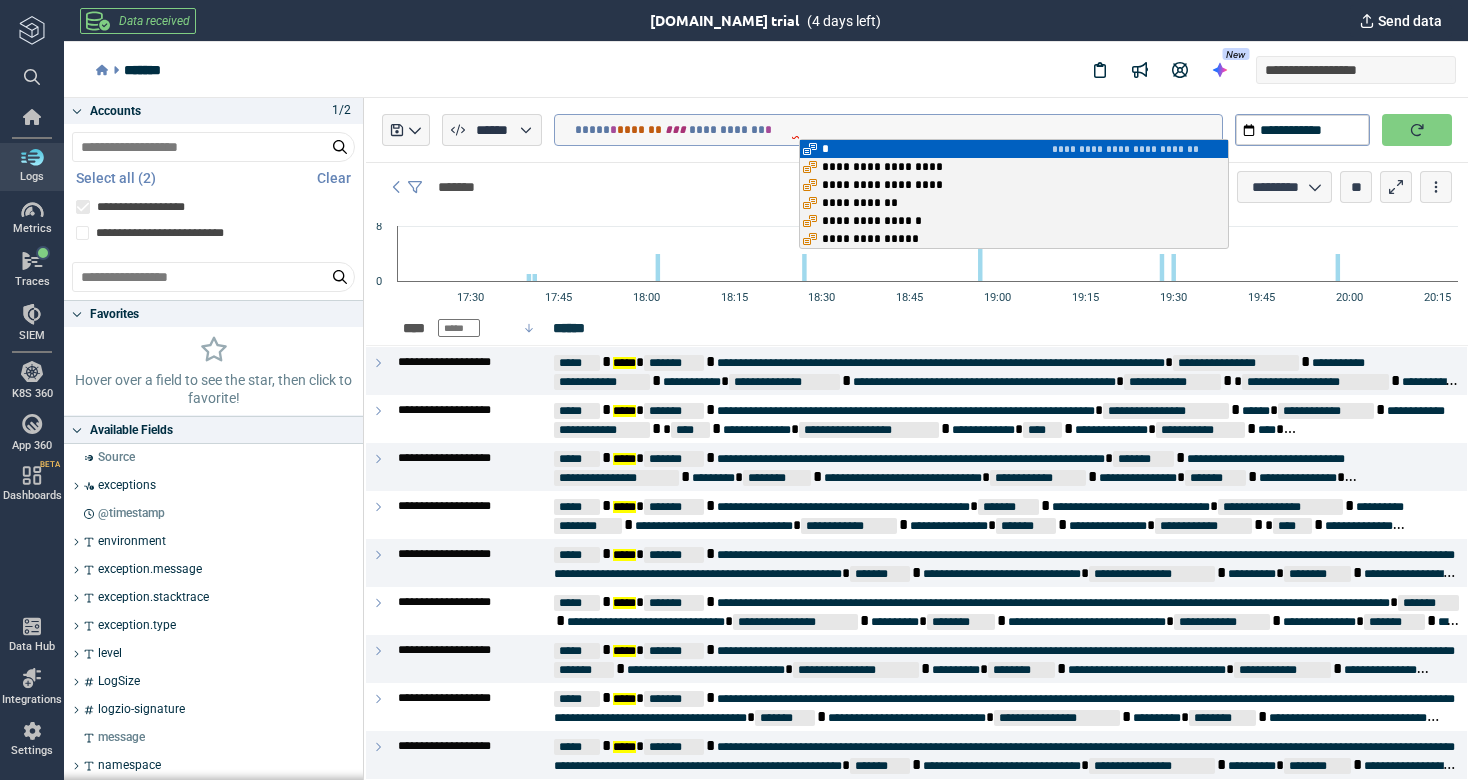 type on "**********" 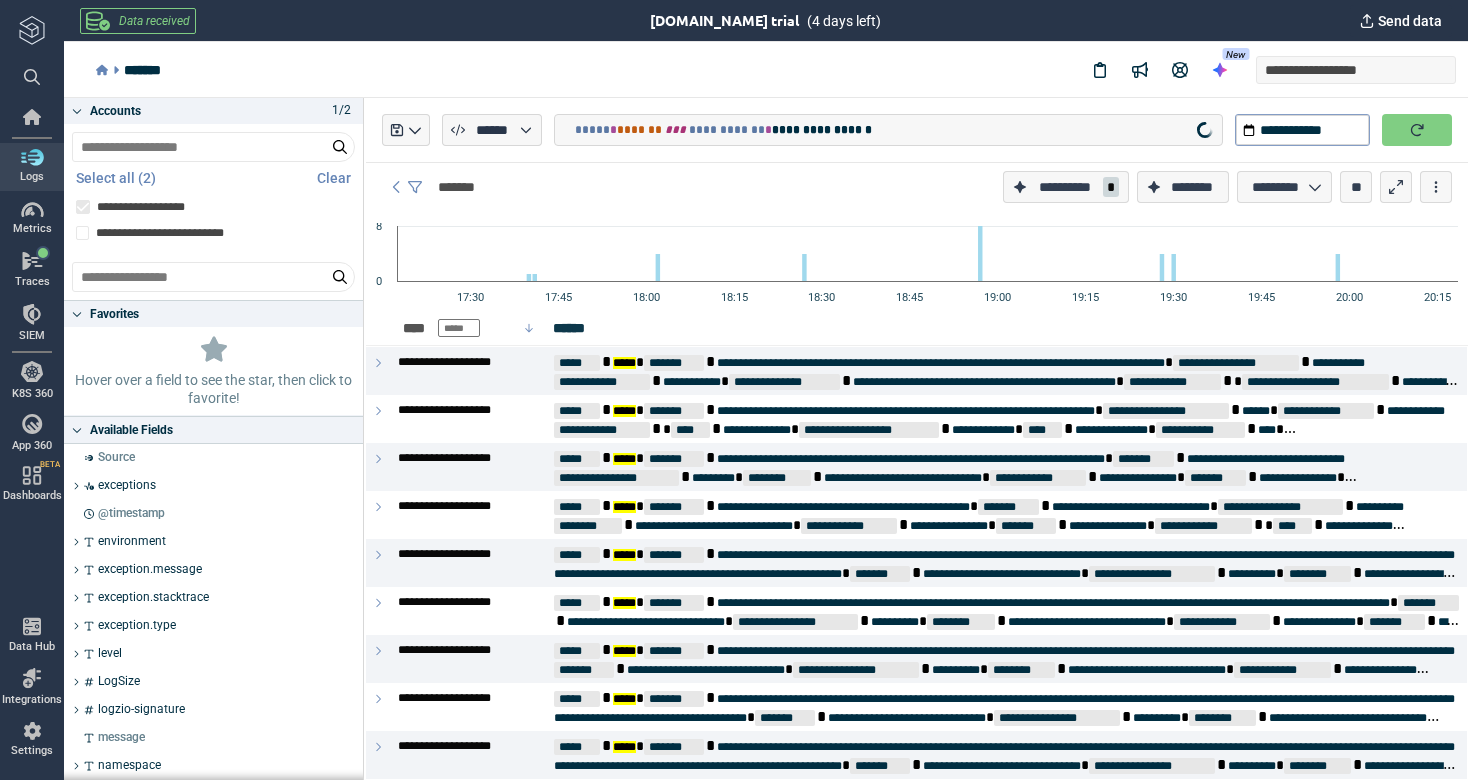 click at bounding box center [1417, 130] 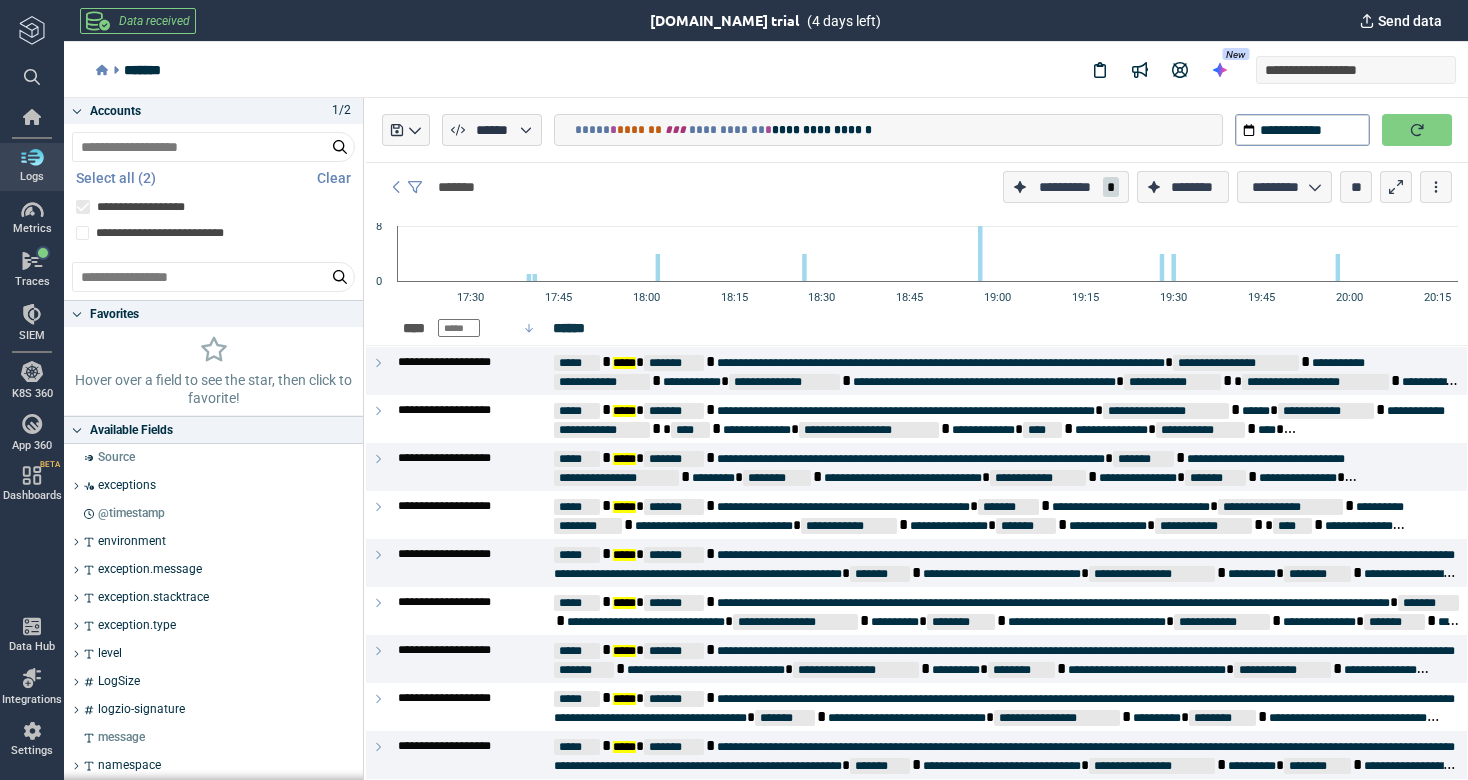 click at bounding box center (1417, 130) 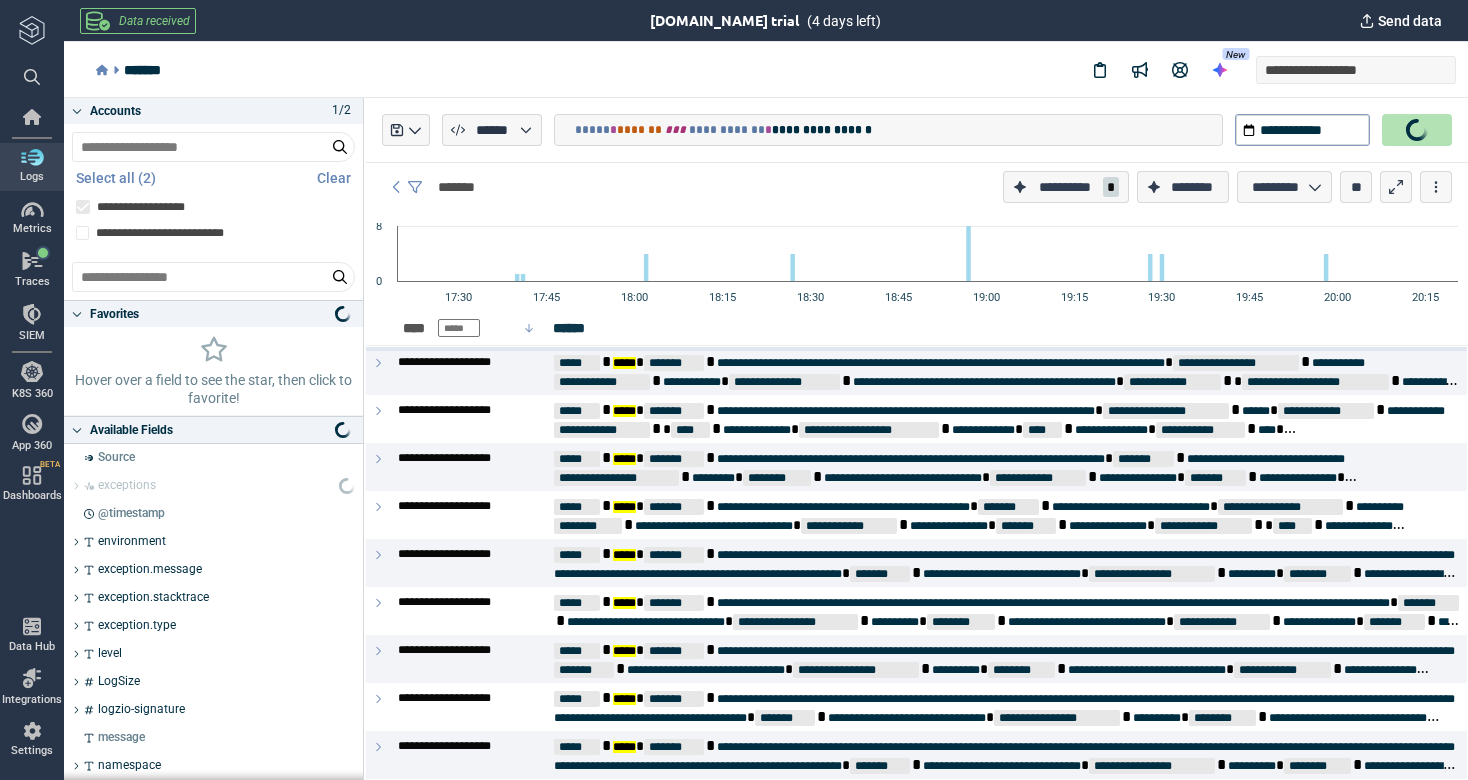 type on "*" 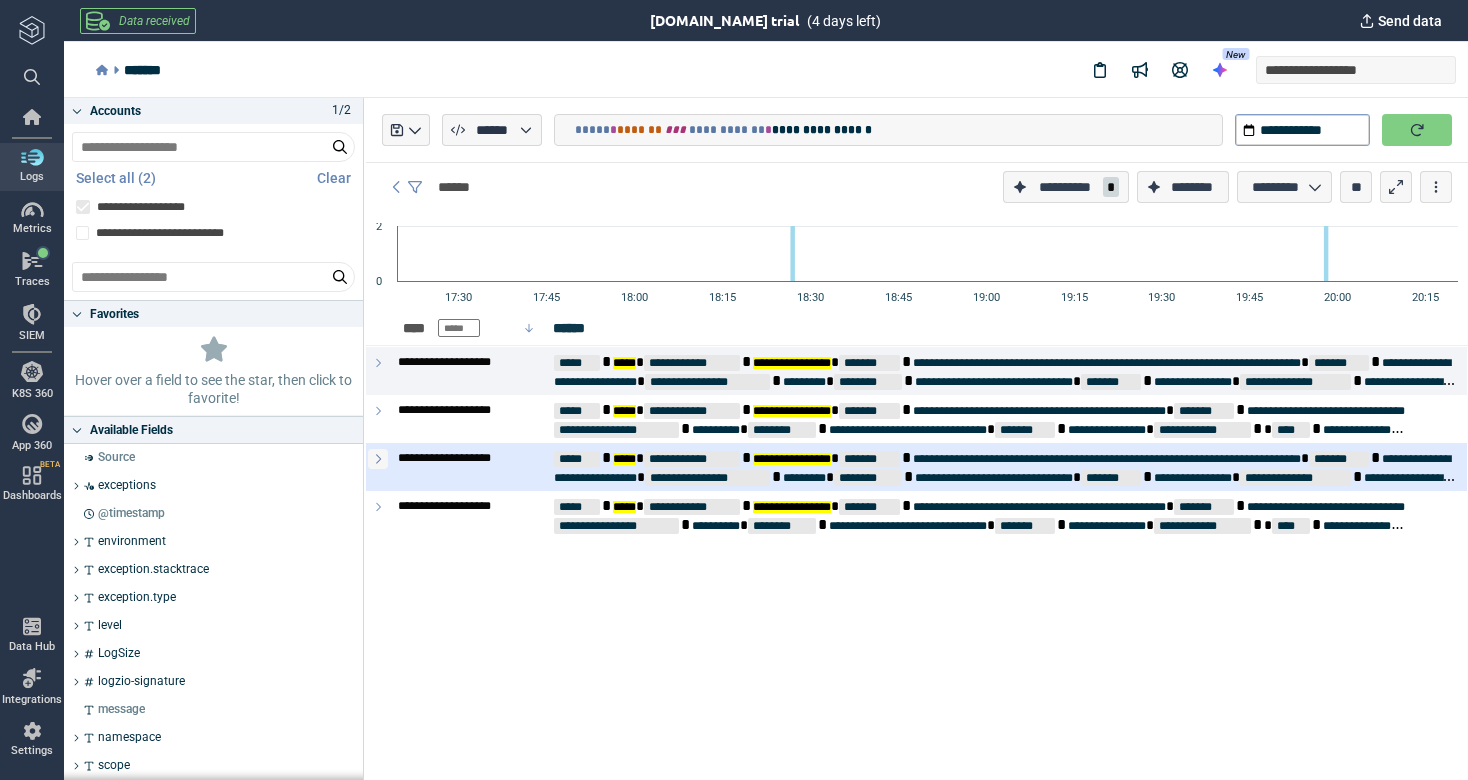 click 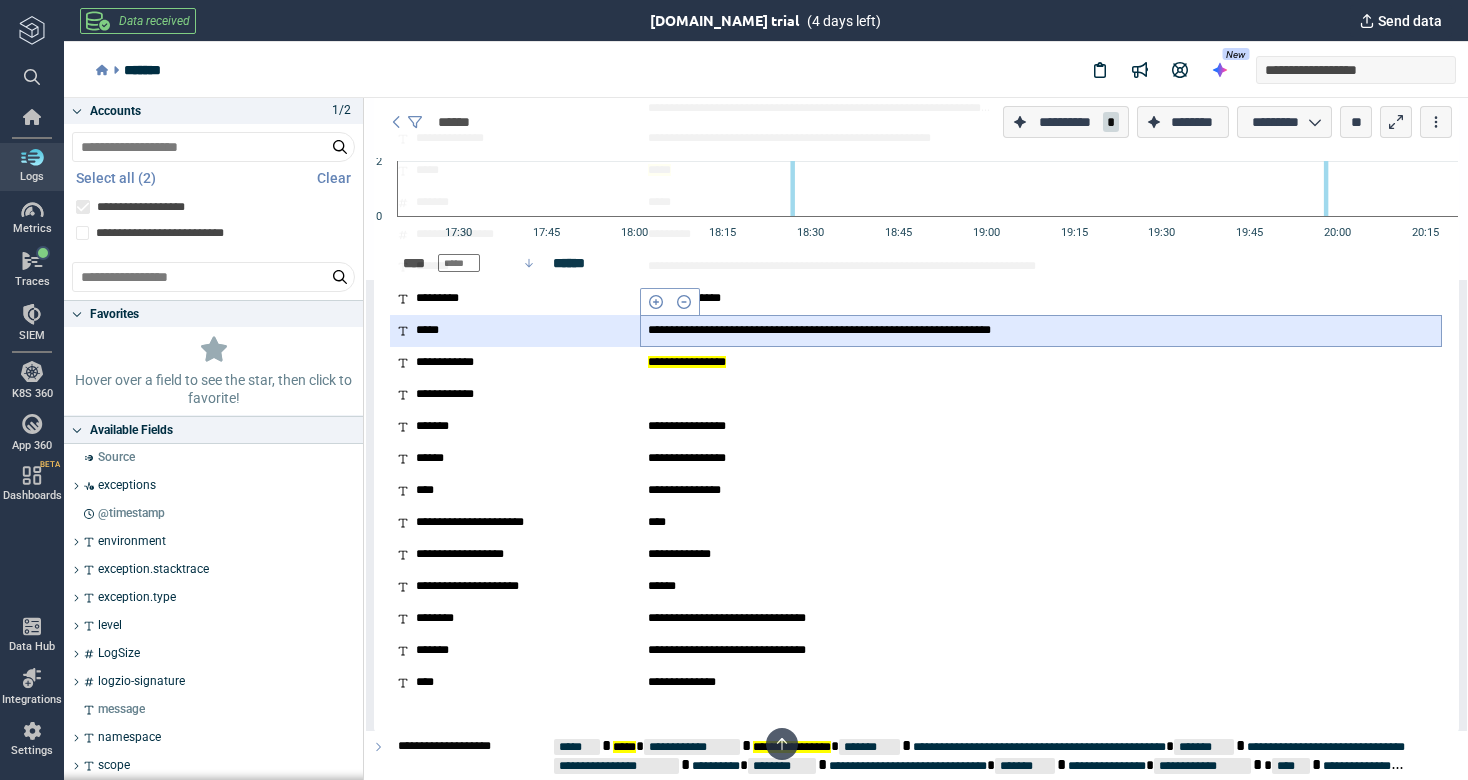 scroll, scrollTop: 718, scrollLeft: 0, axis: vertical 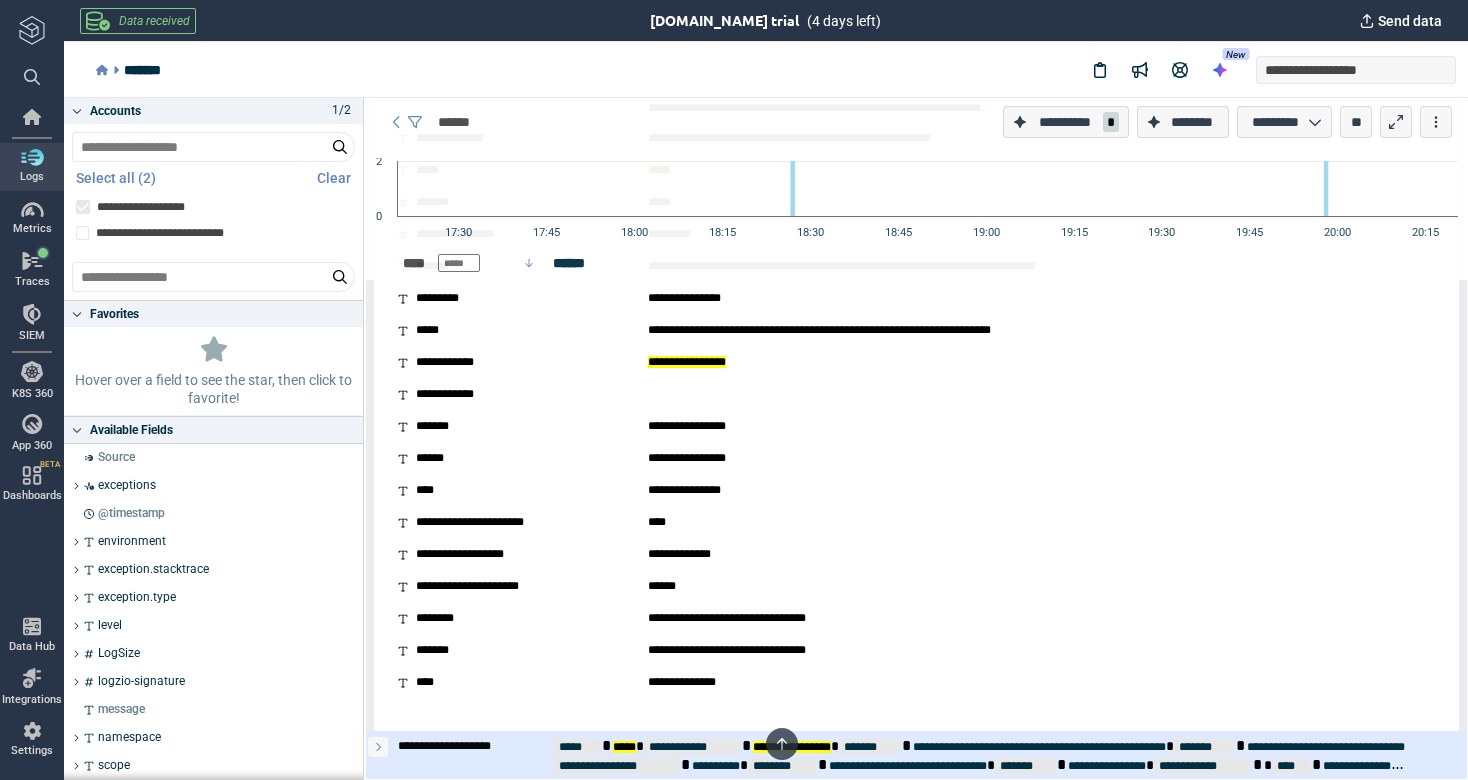 click at bounding box center (378, 747) 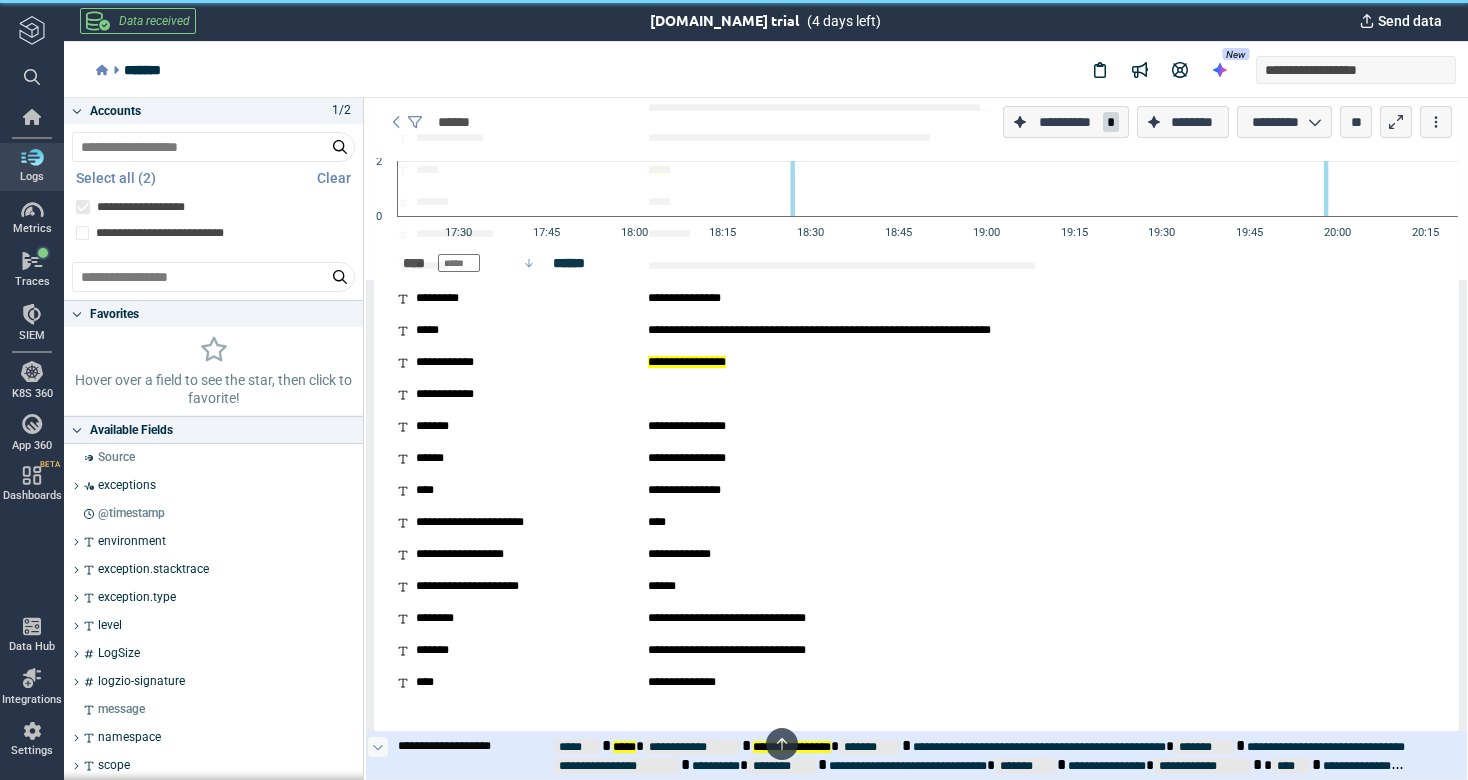 click 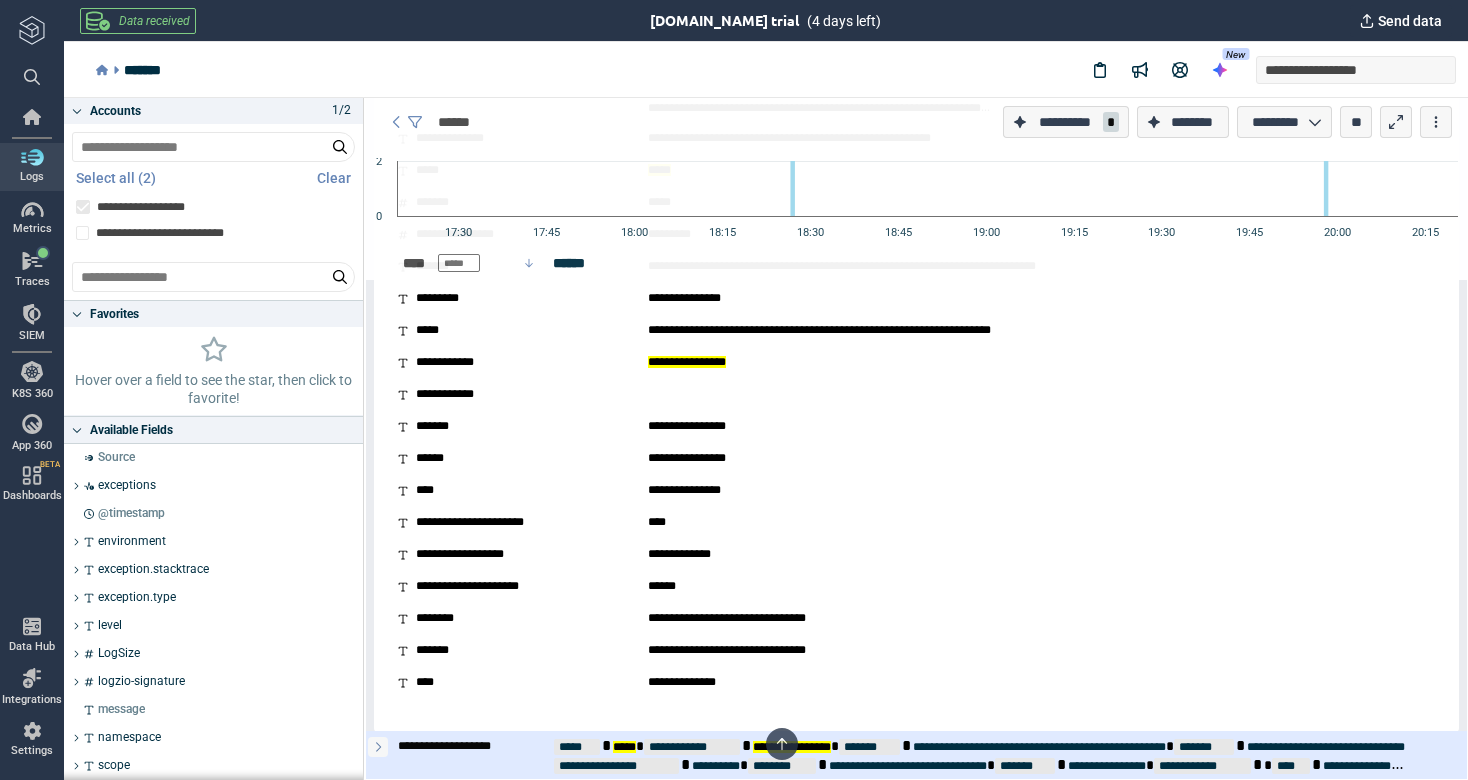 click 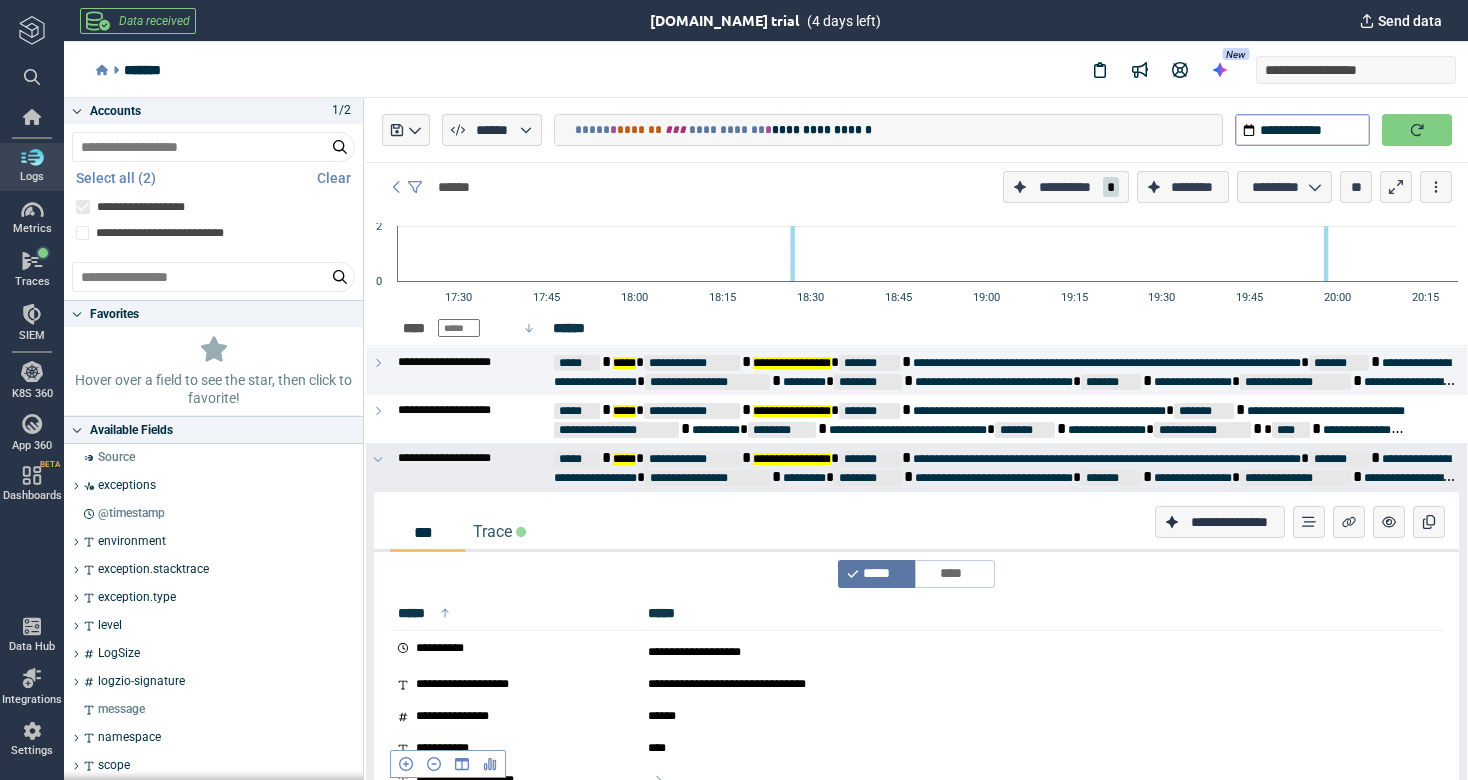 scroll, scrollTop: 0, scrollLeft: 0, axis: both 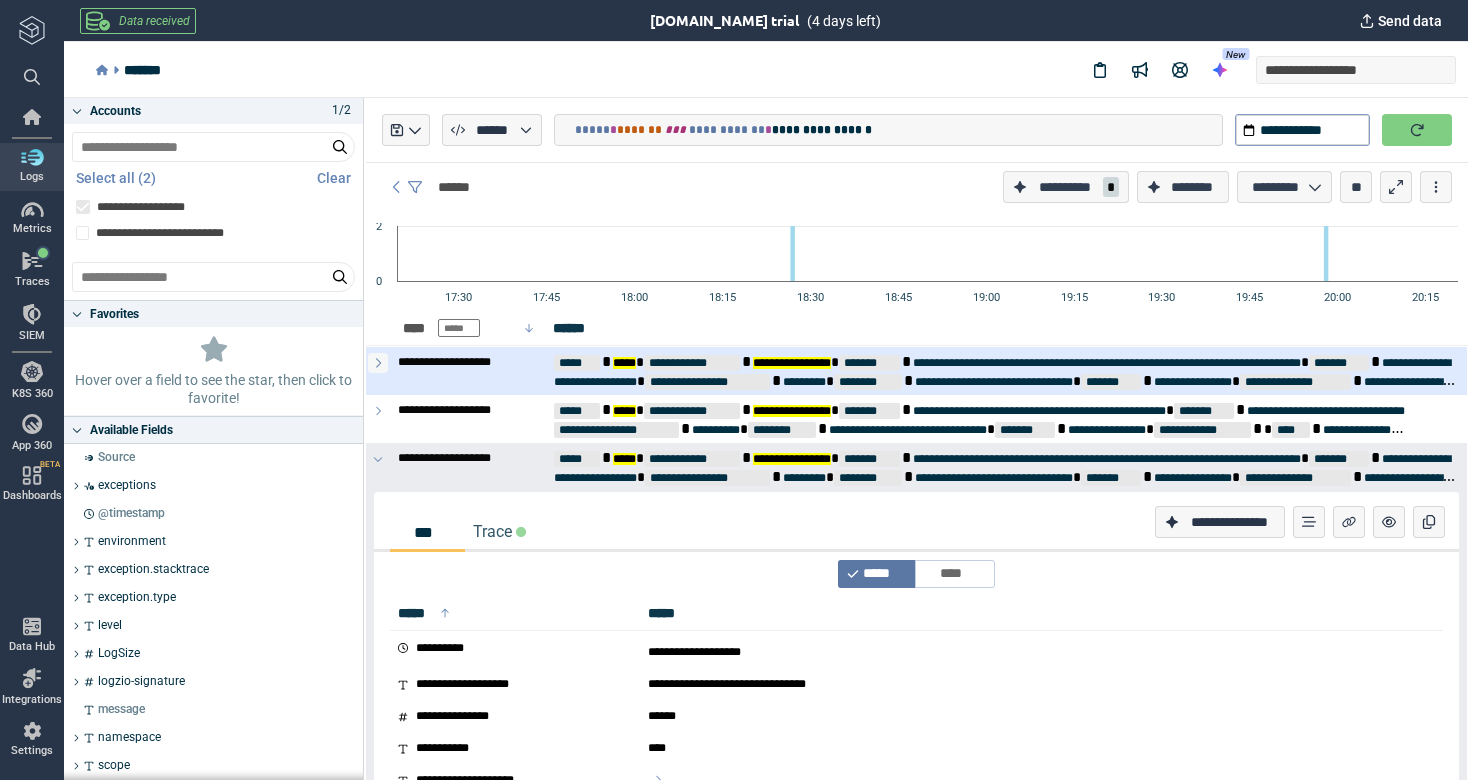 click 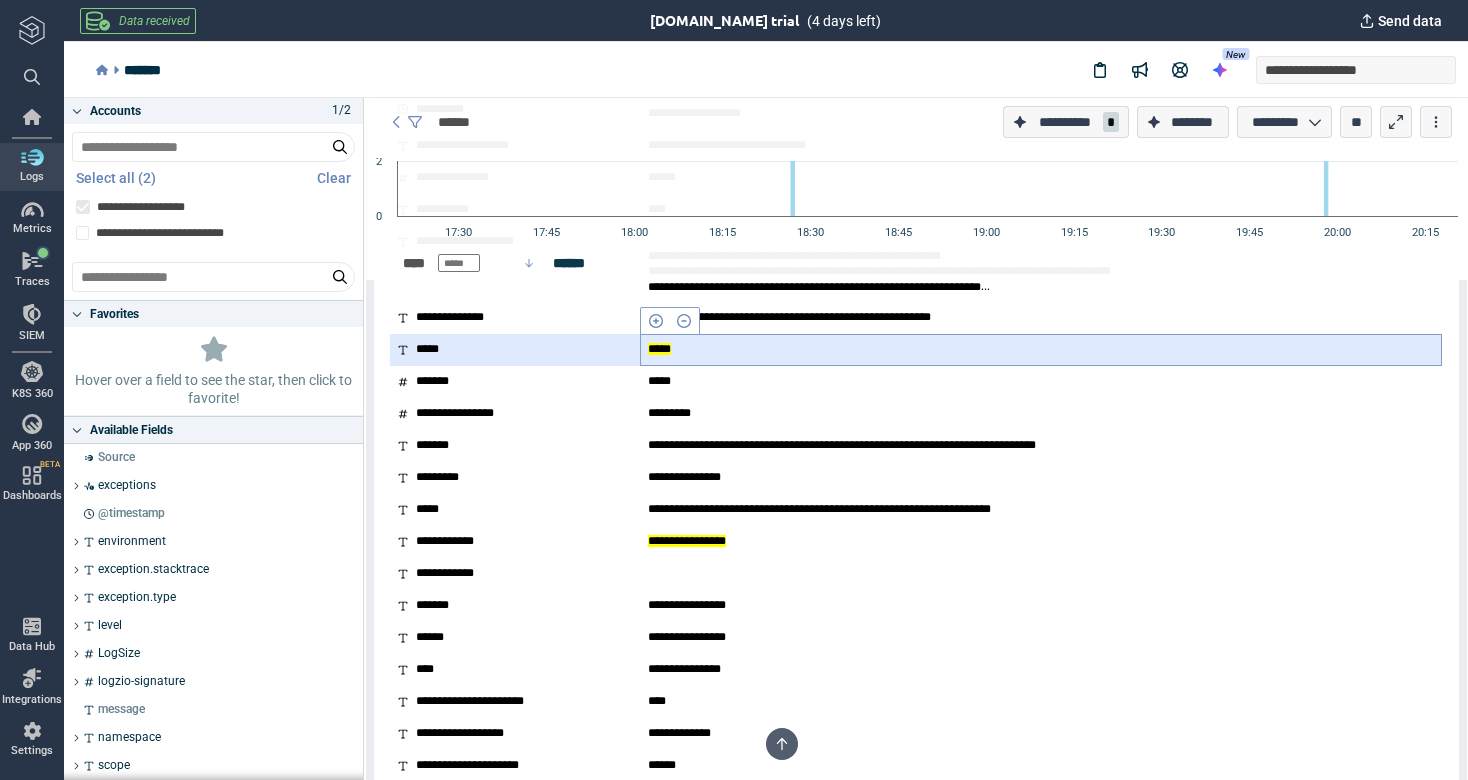 scroll, scrollTop: 444, scrollLeft: 0, axis: vertical 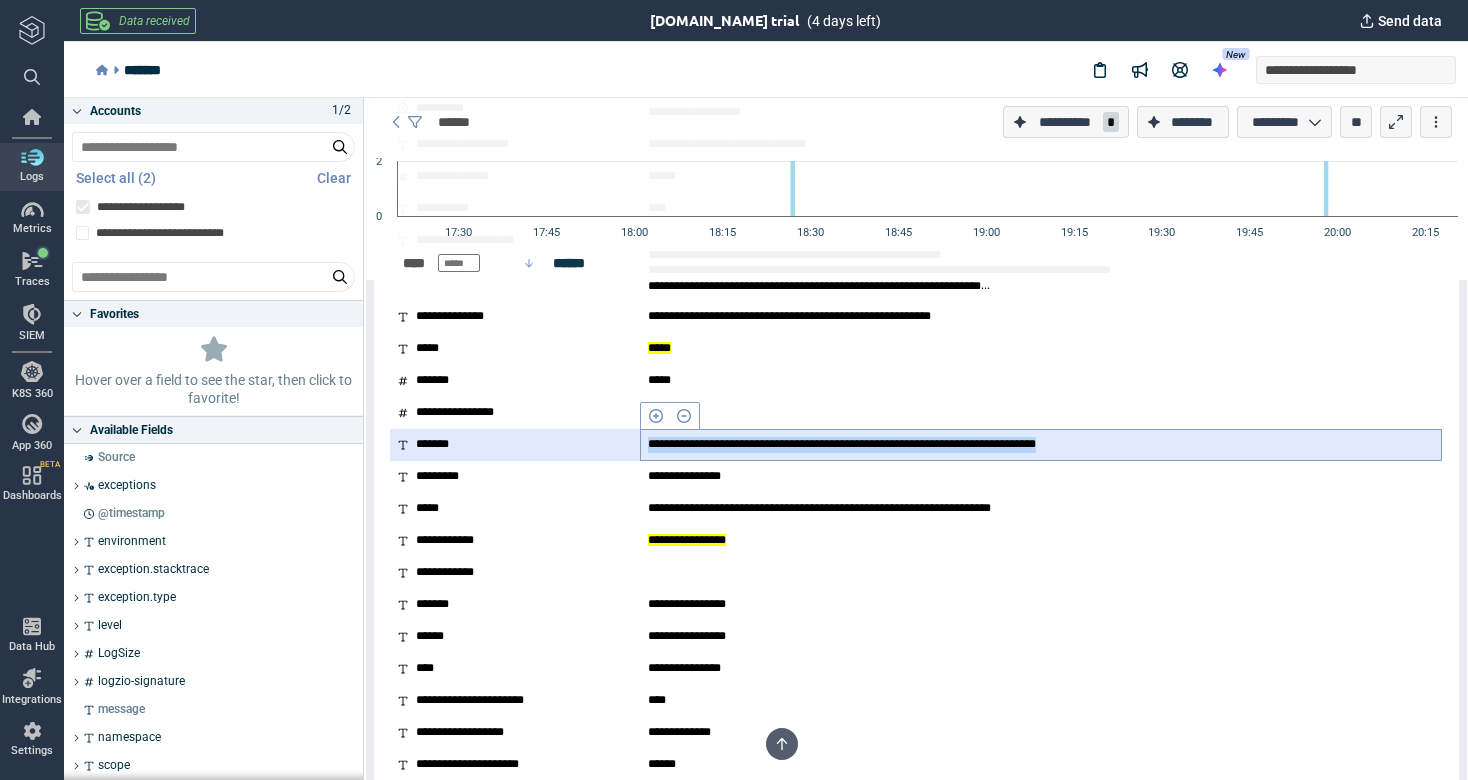 drag, startPoint x: 1226, startPoint y: 446, endPoint x: 641, endPoint y: 444, distance: 585.0034 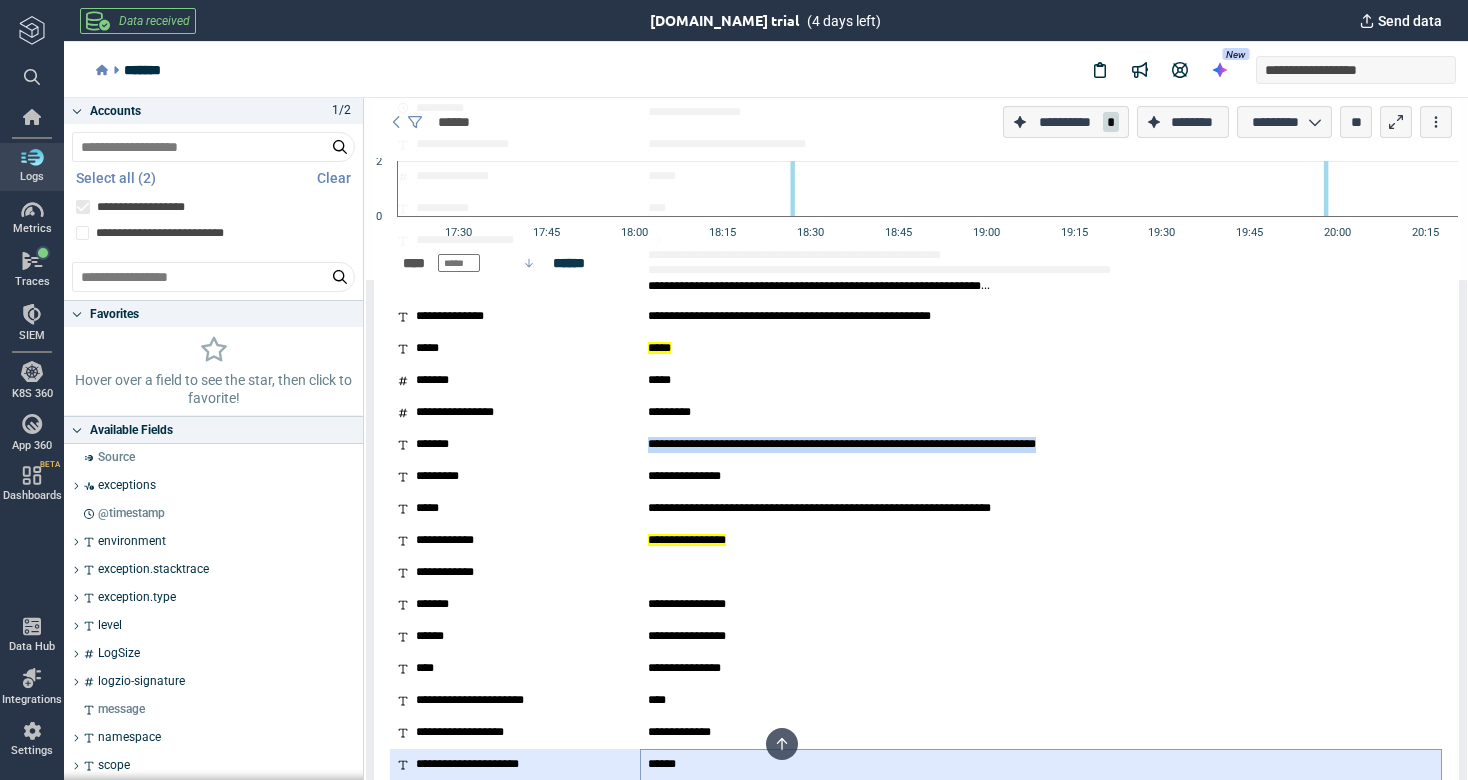 copy on "**********" 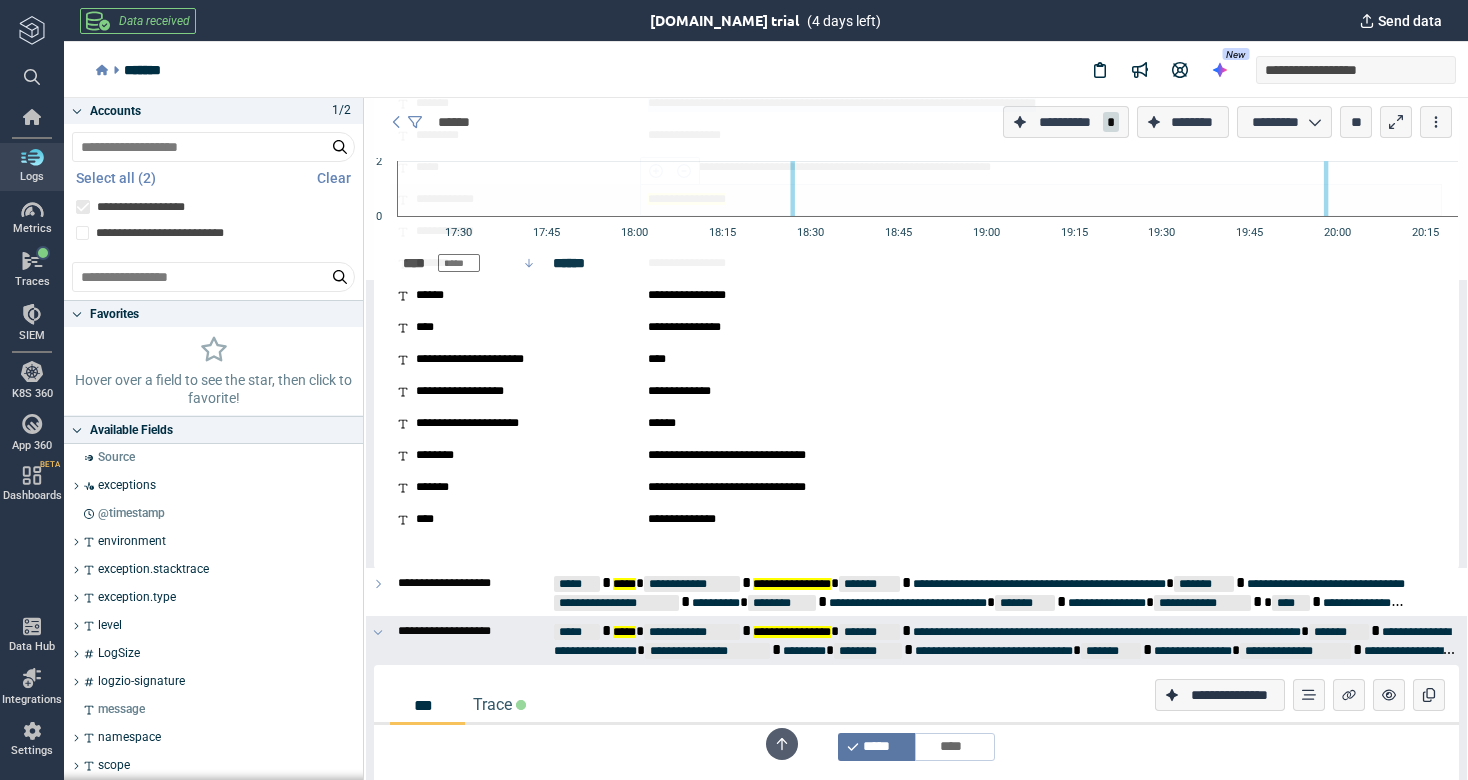 scroll, scrollTop: 810, scrollLeft: 0, axis: vertical 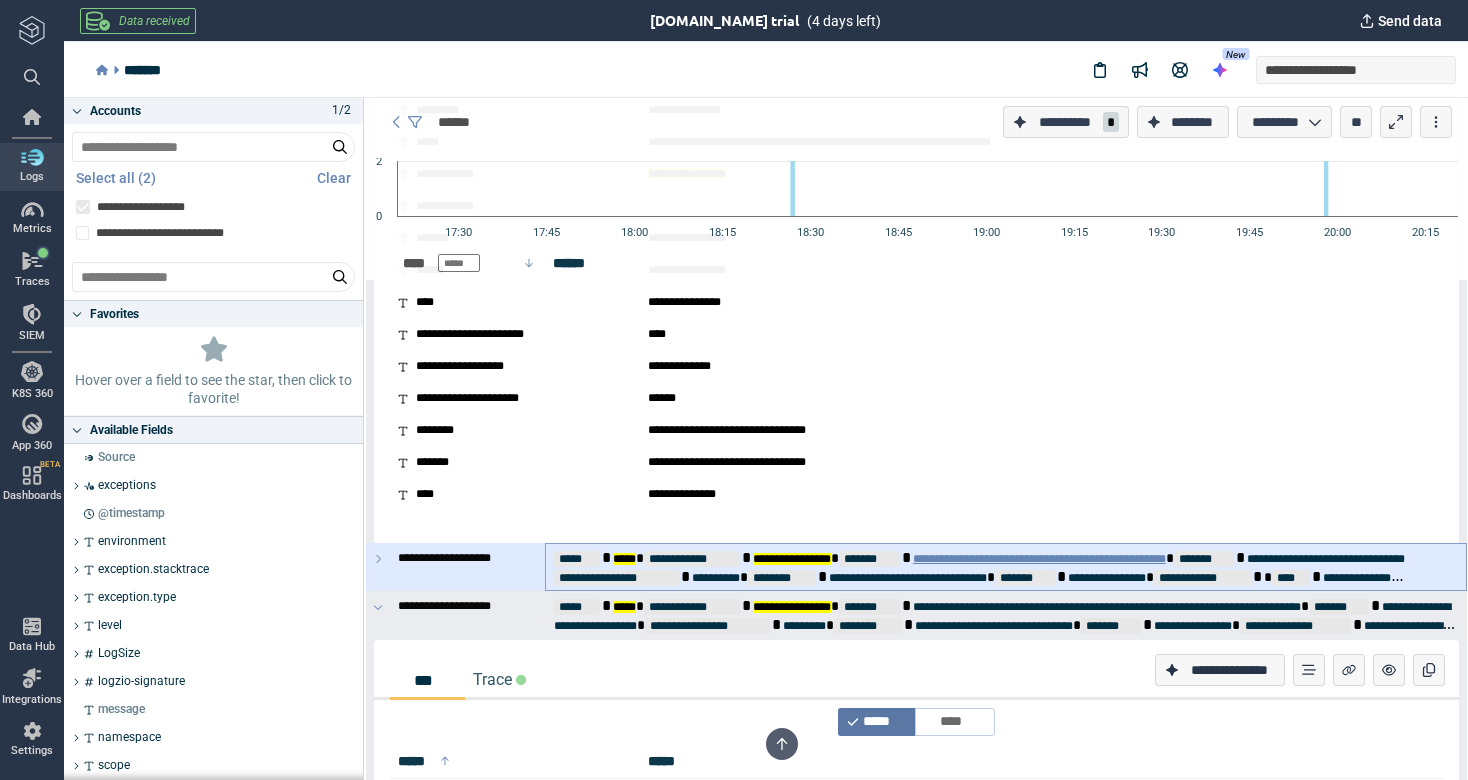 click on "**********" at bounding box center [1039, 559] 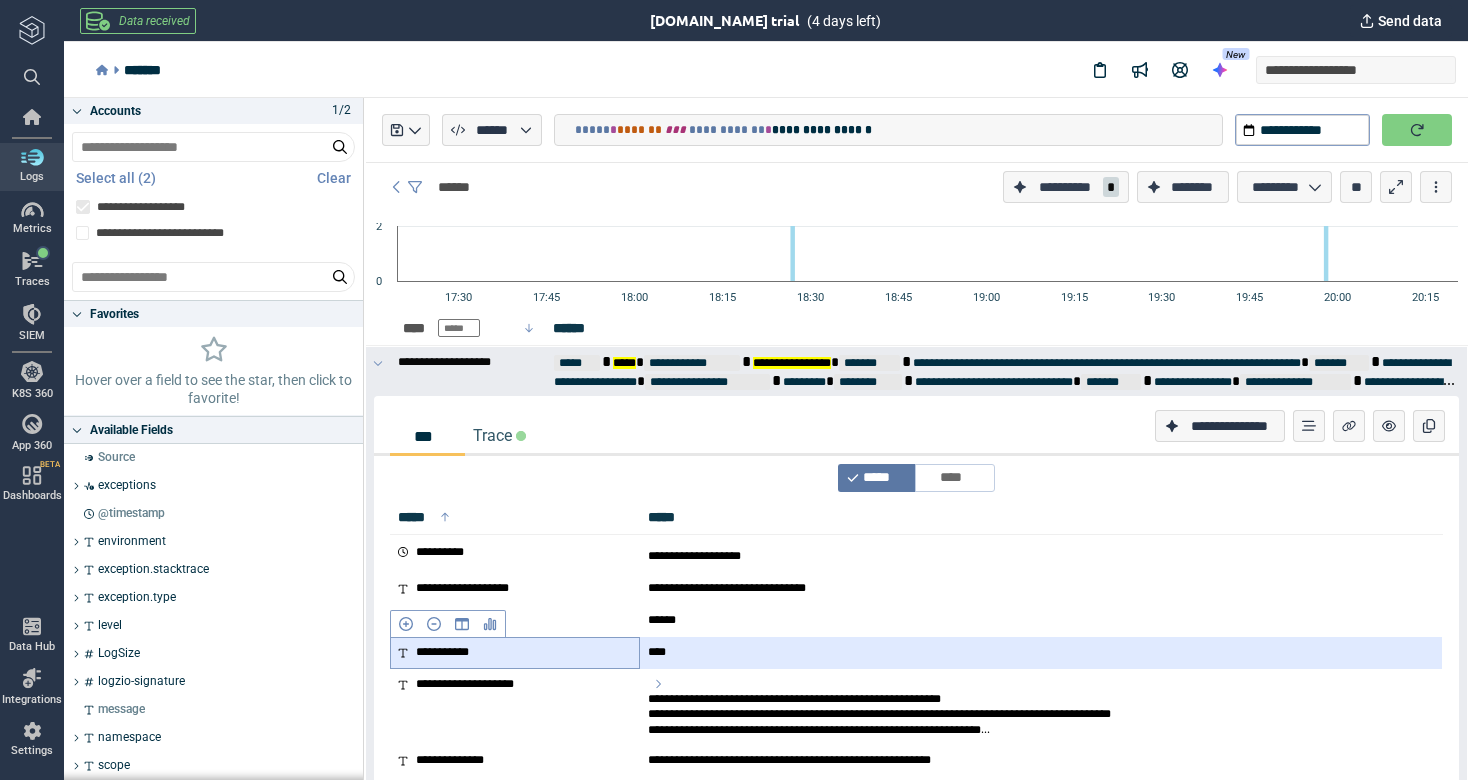 scroll, scrollTop: 0, scrollLeft: 0, axis: both 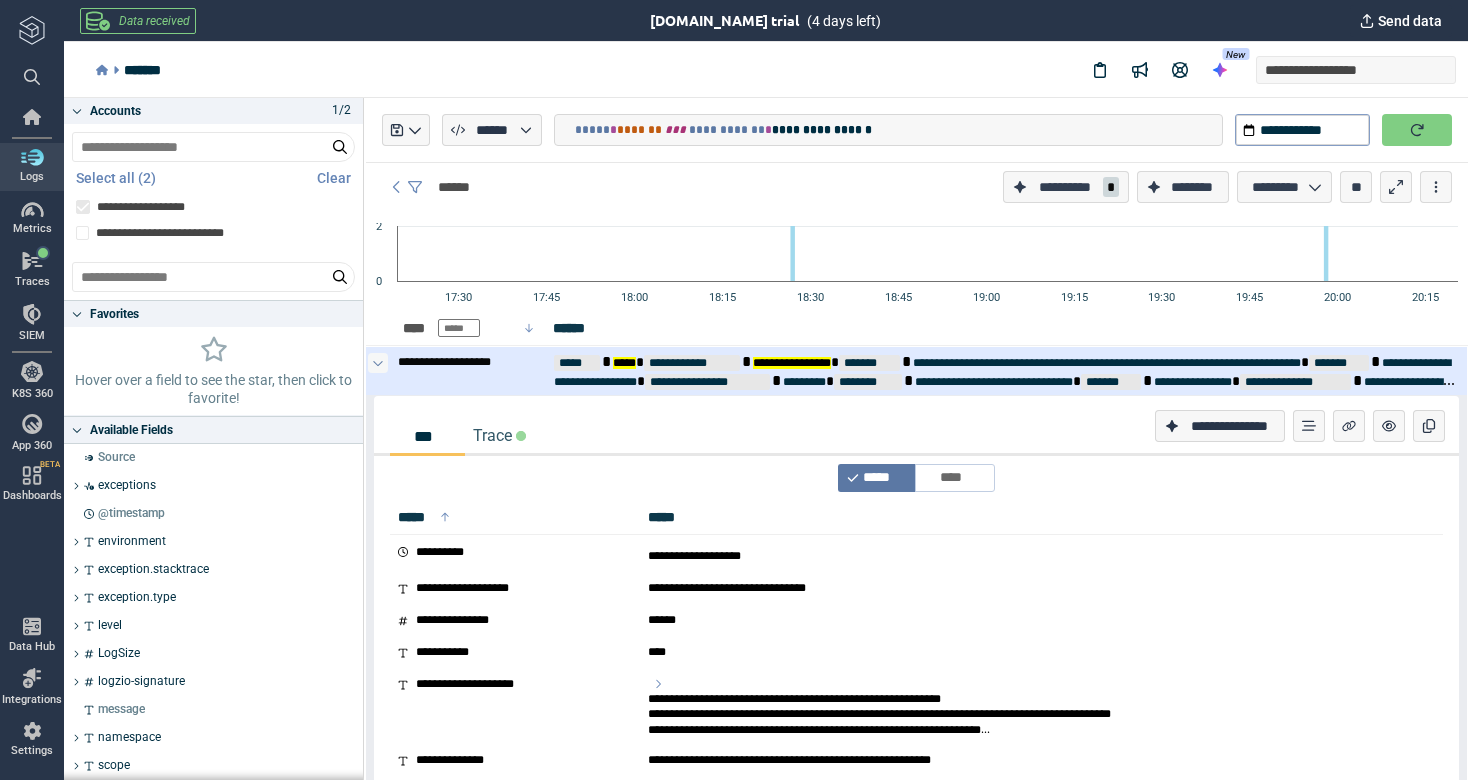 click 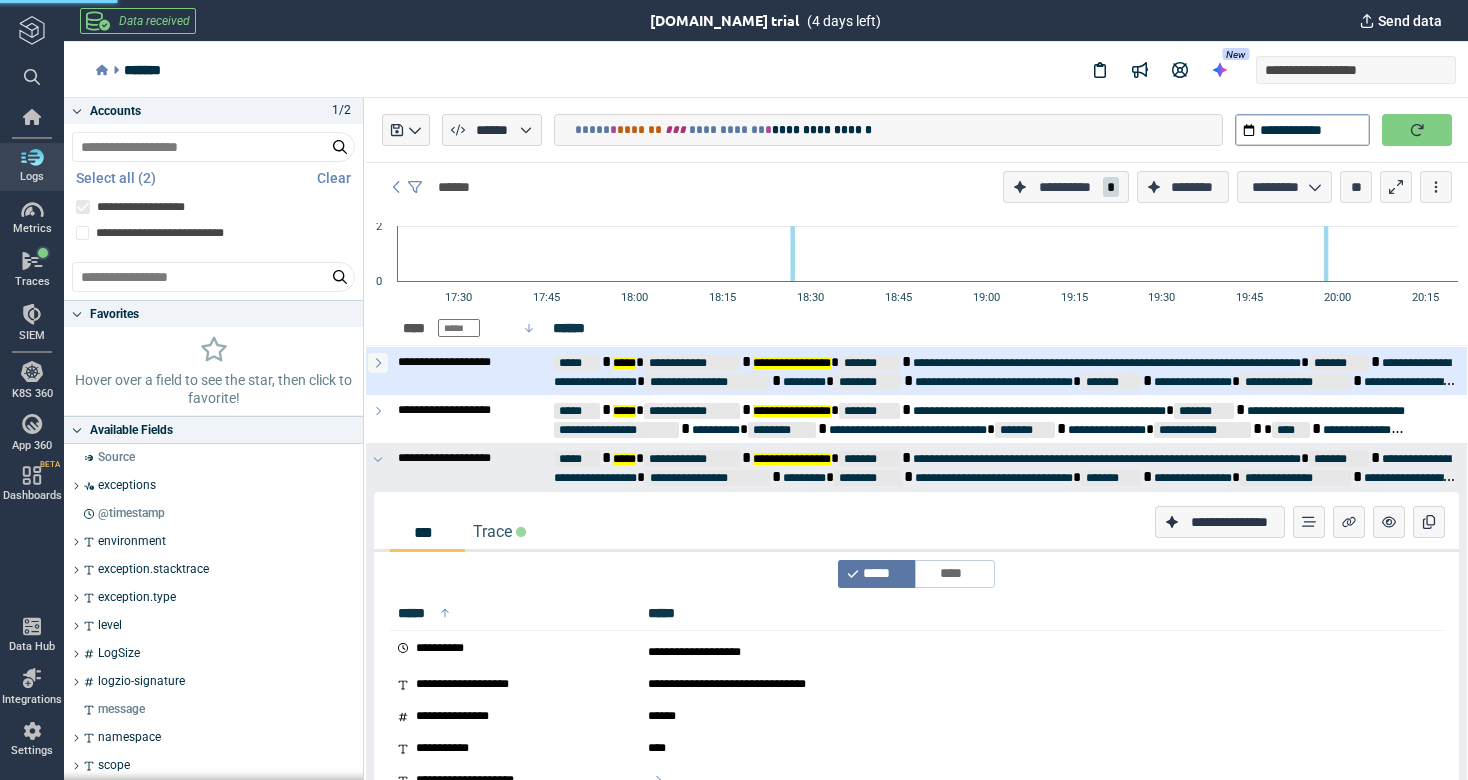 click 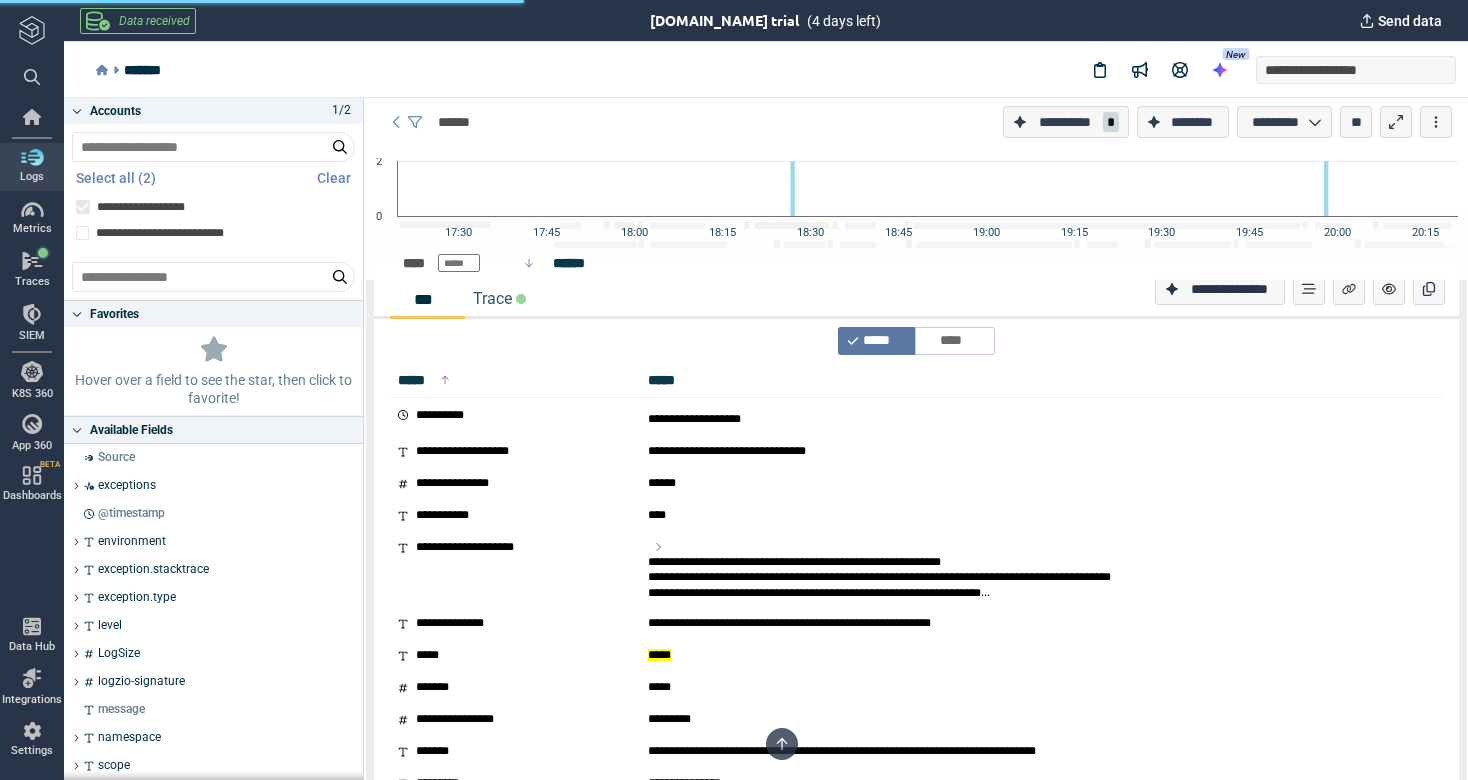 scroll, scrollTop: 141, scrollLeft: 0, axis: vertical 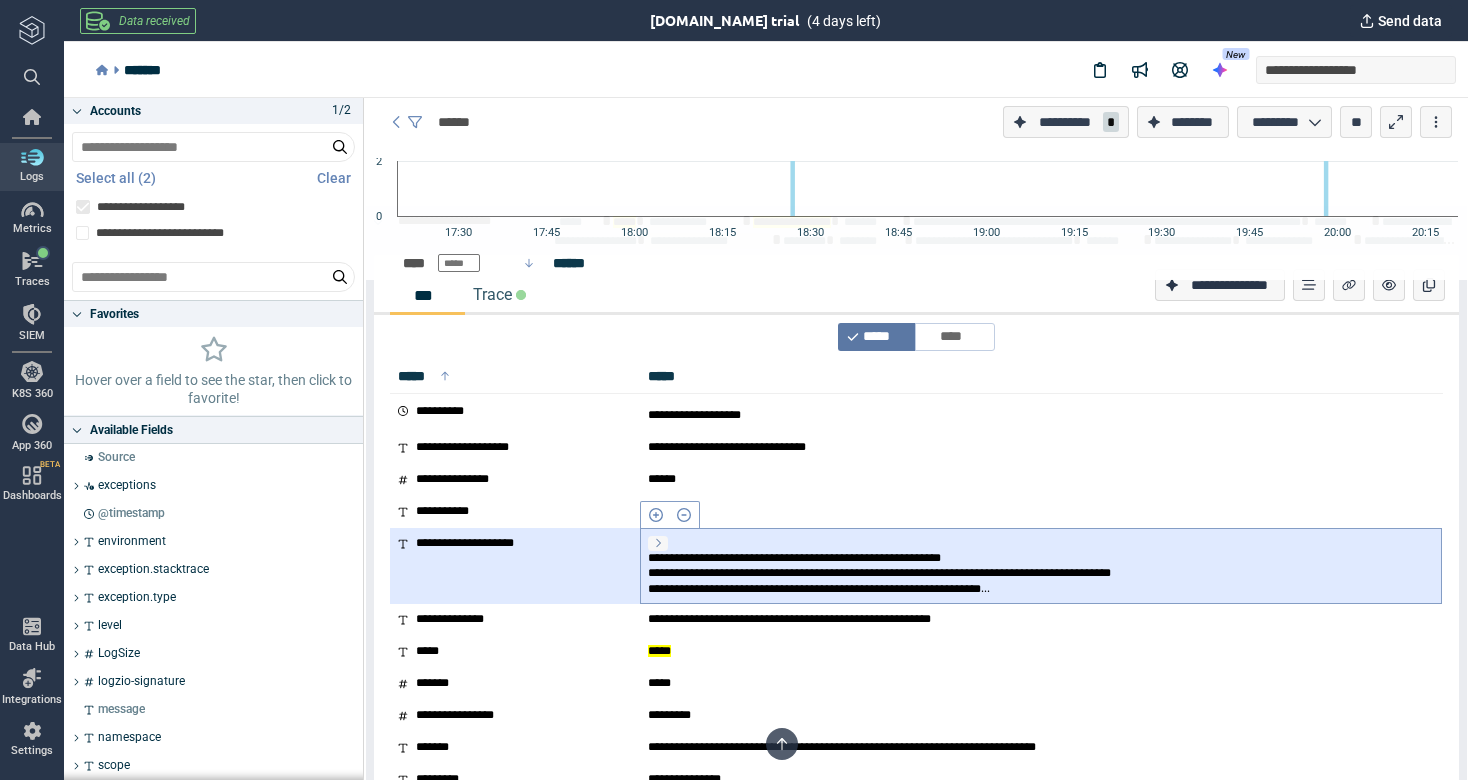 click at bounding box center (658, 543) 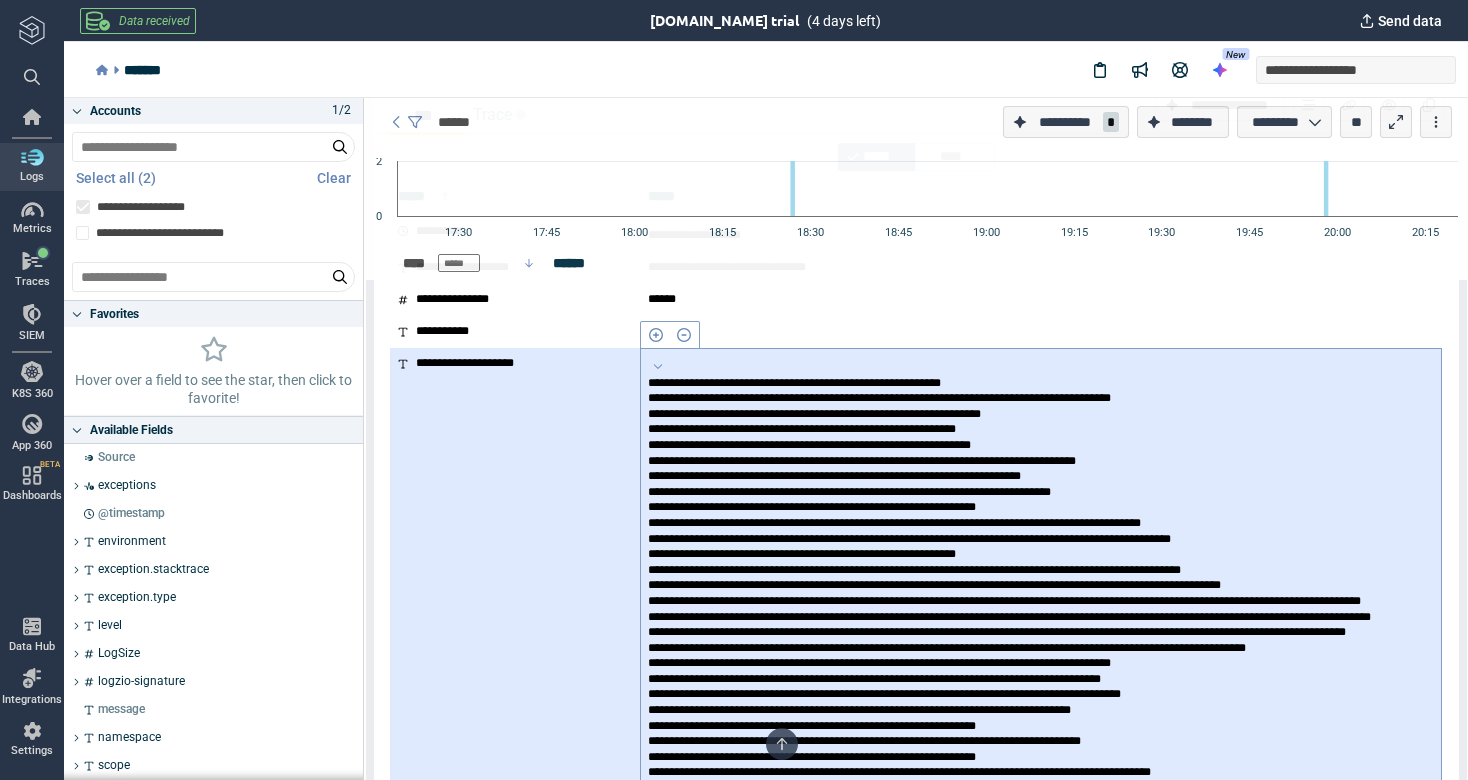 scroll, scrollTop: 320, scrollLeft: 0, axis: vertical 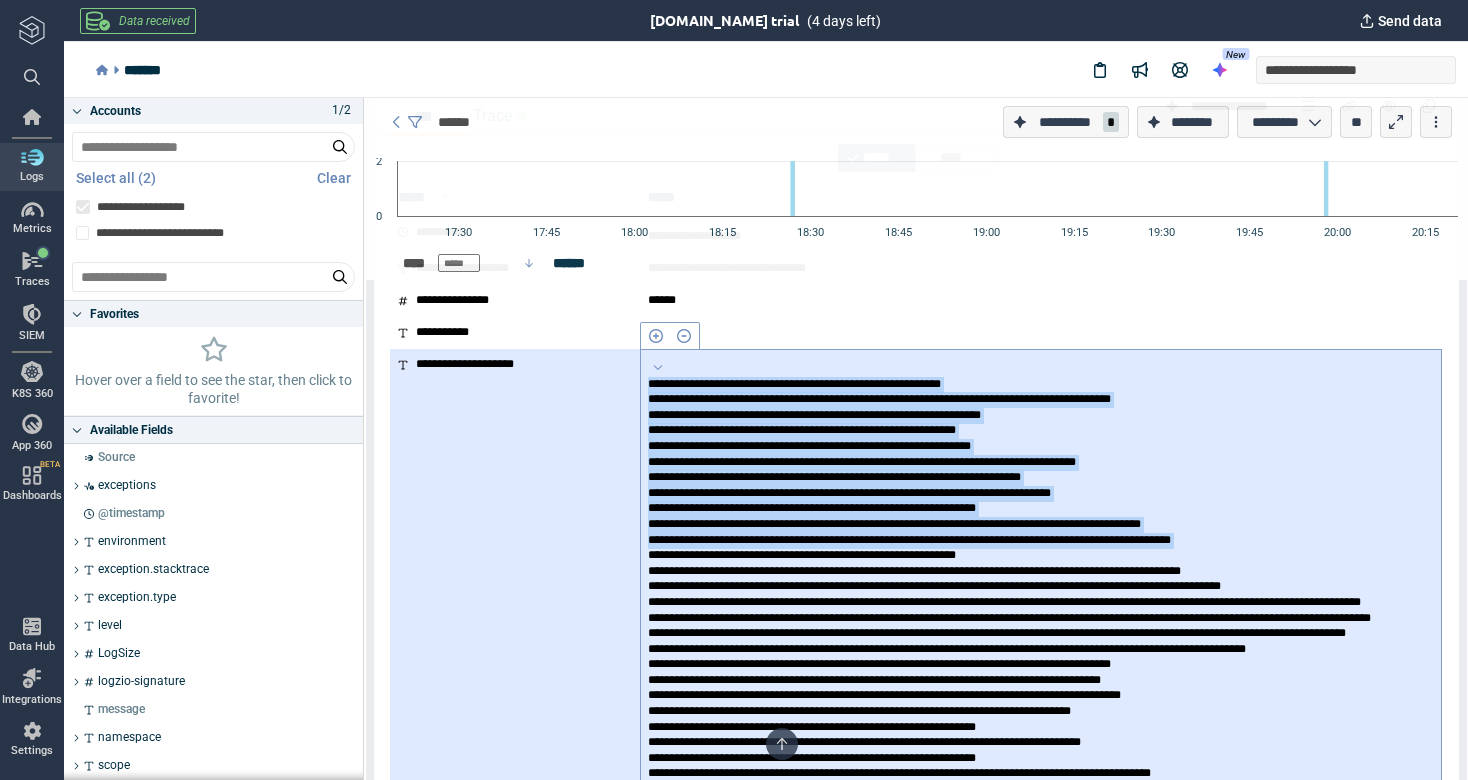 drag, startPoint x: 647, startPoint y: 384, endPoint x: 676, endPoint y: 565, distance: 183.30849 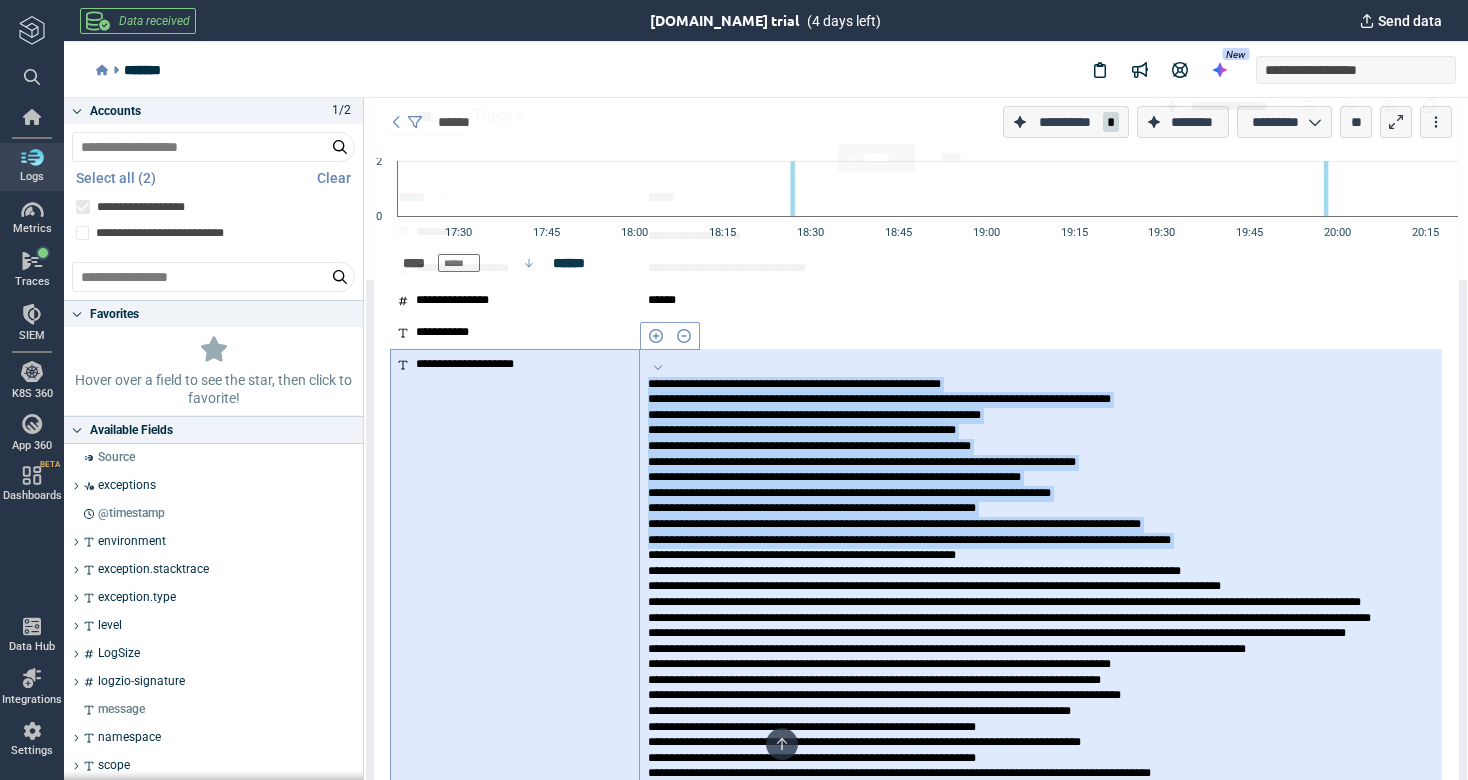 copy on "**********" 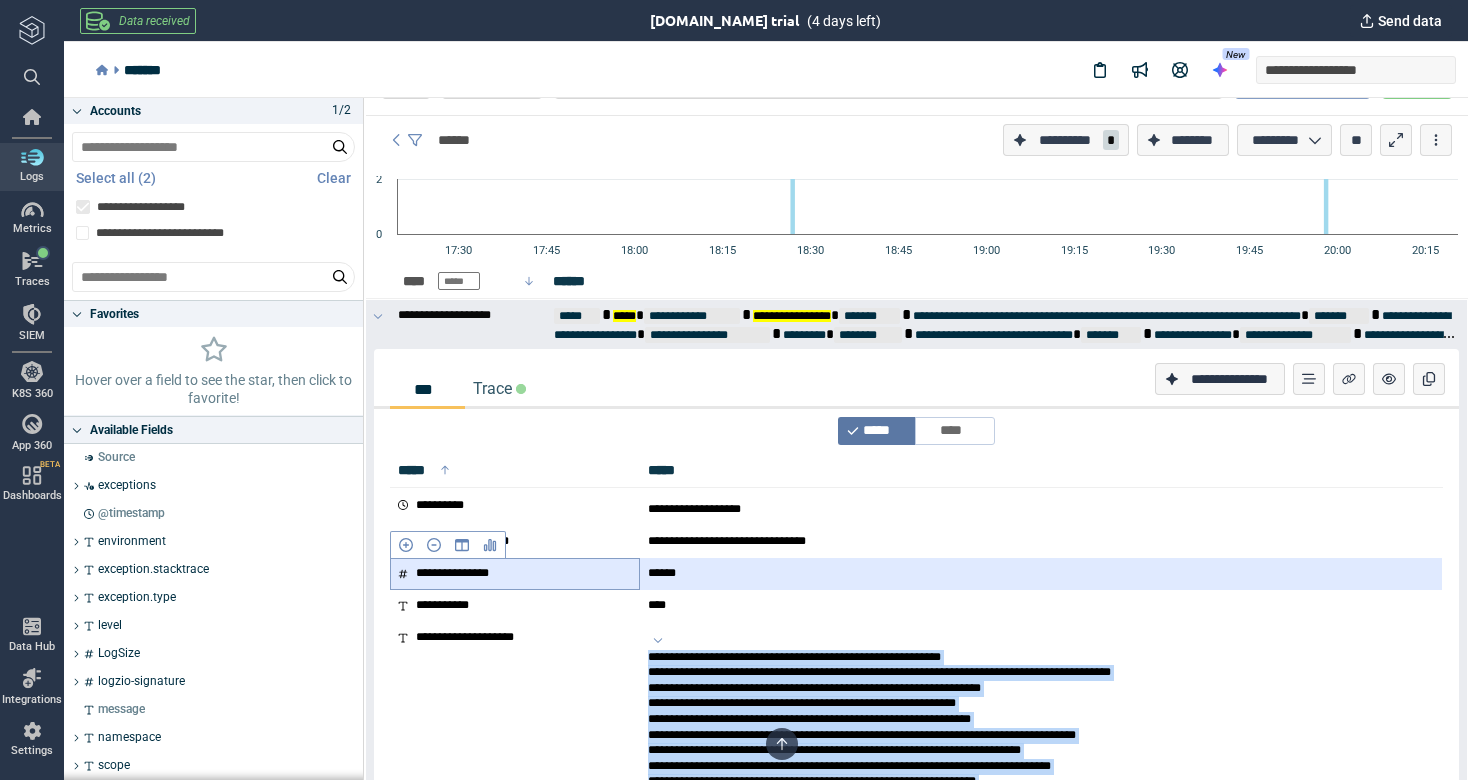 scroll, scrollTop: 55, scrollLeft: 0, axis: vertical 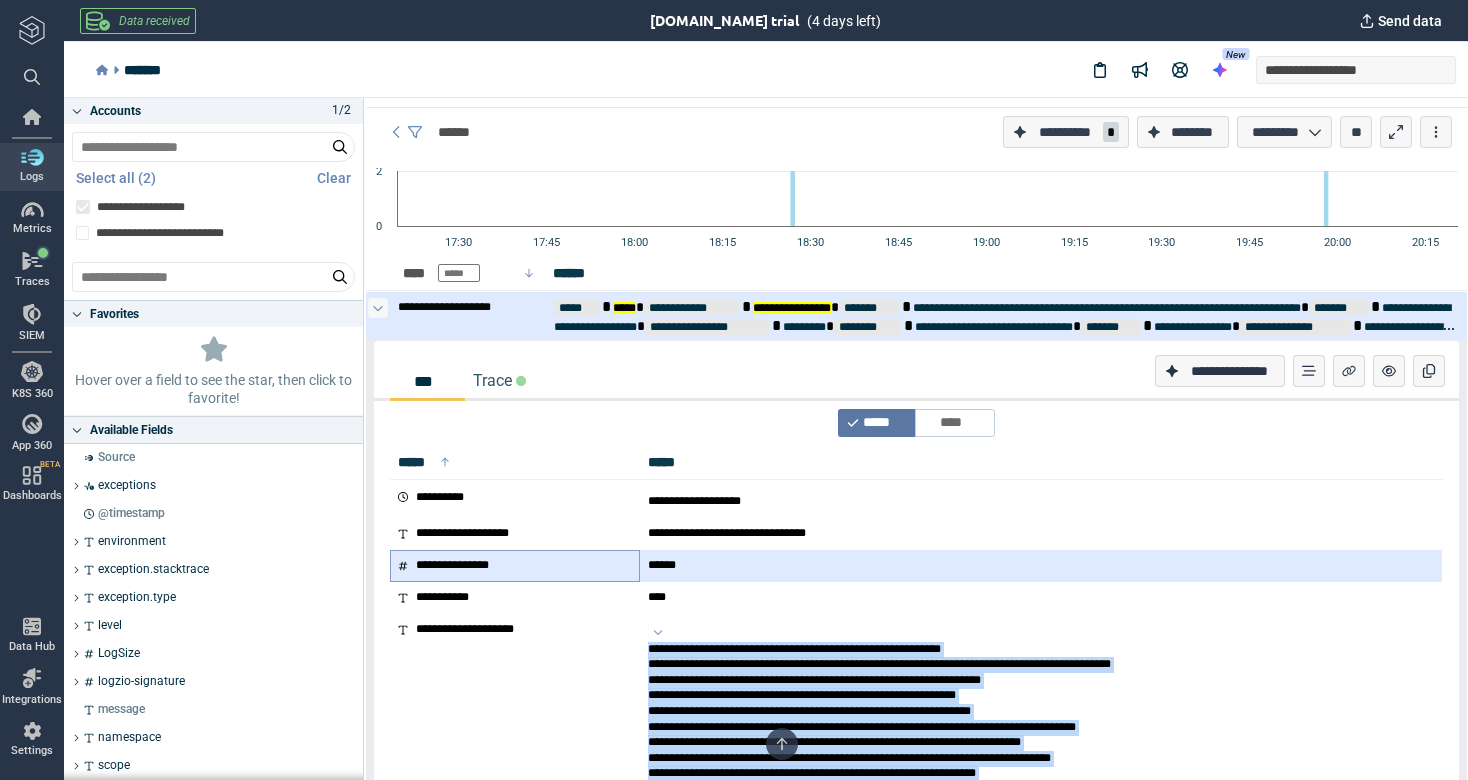 click 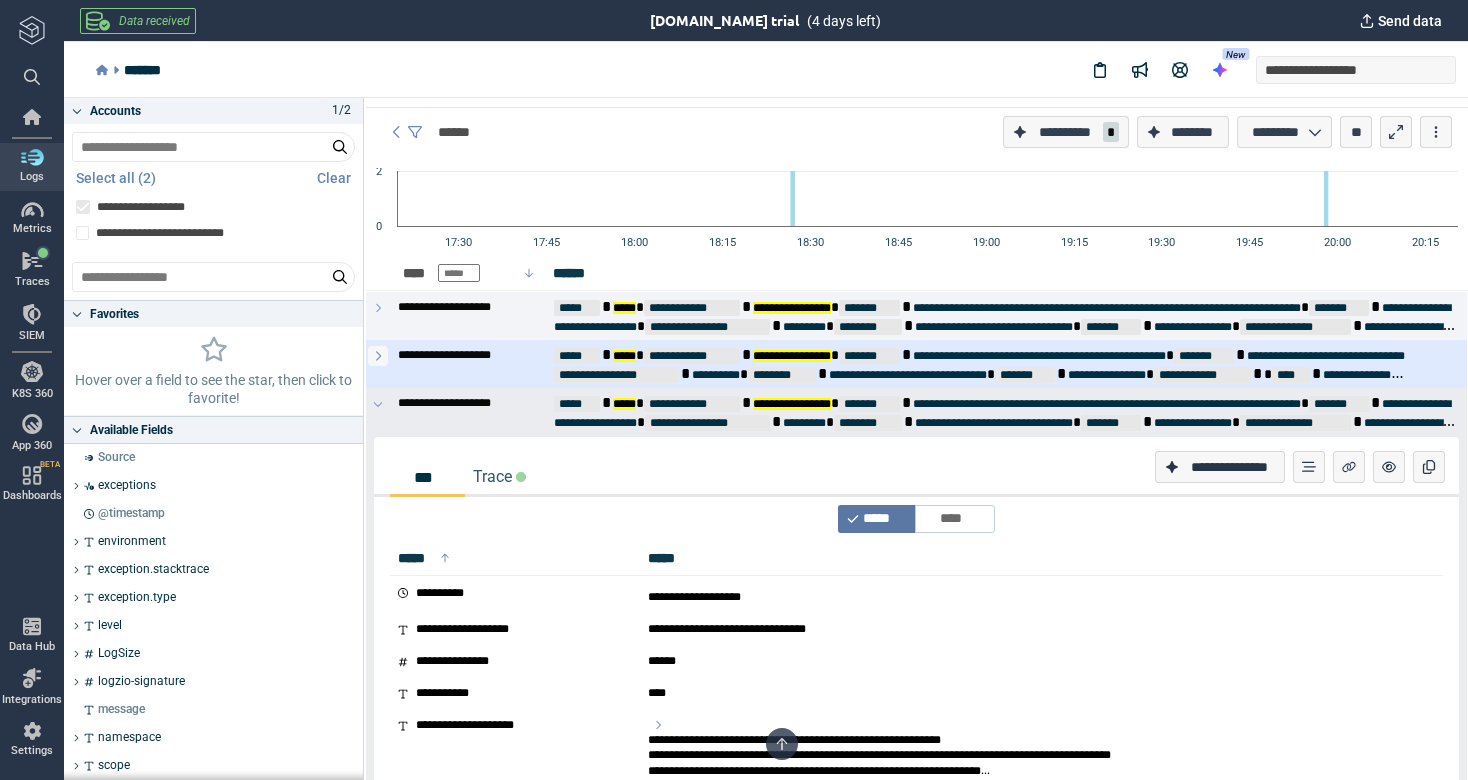 click 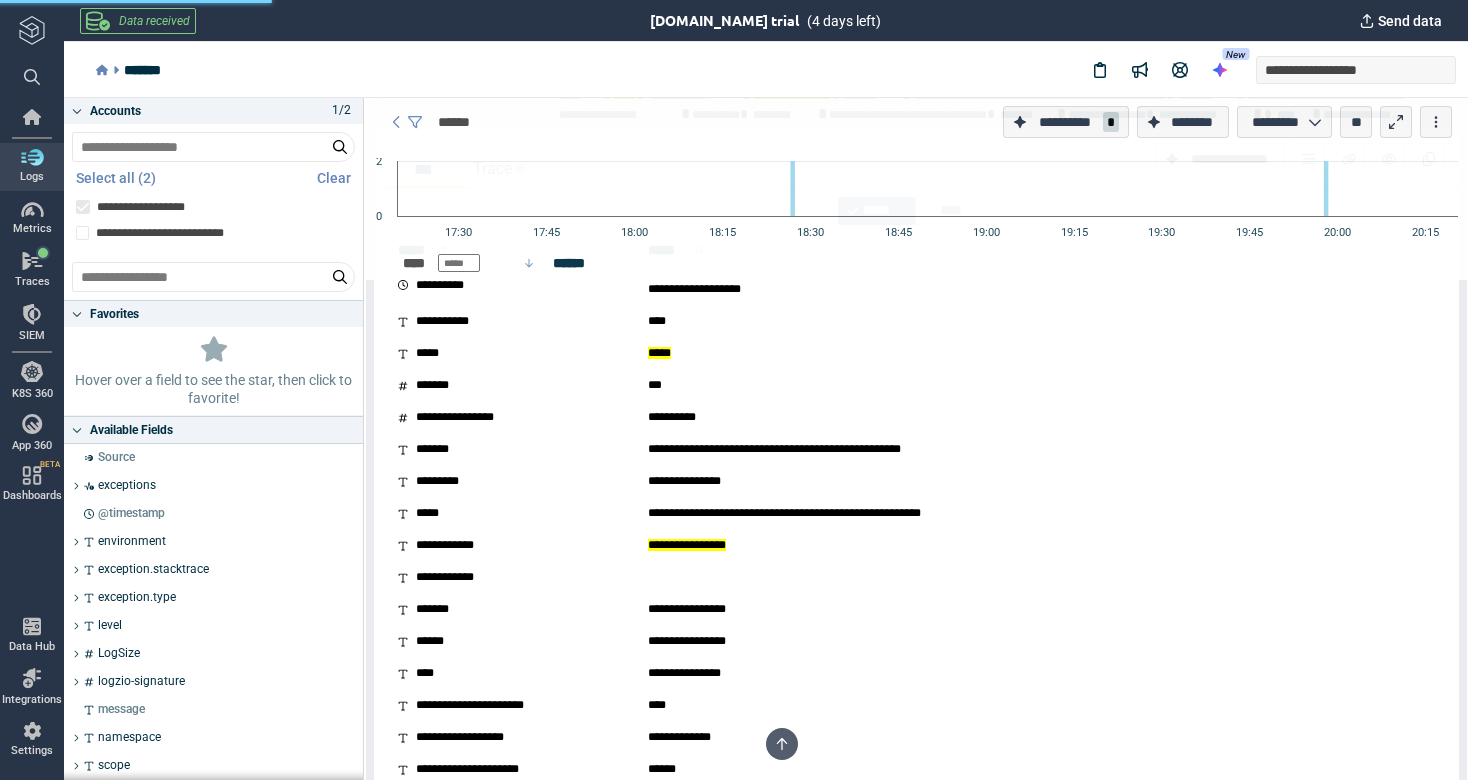 scroll, scrollTop: 341, scrollLeft: 0, axis: vertical 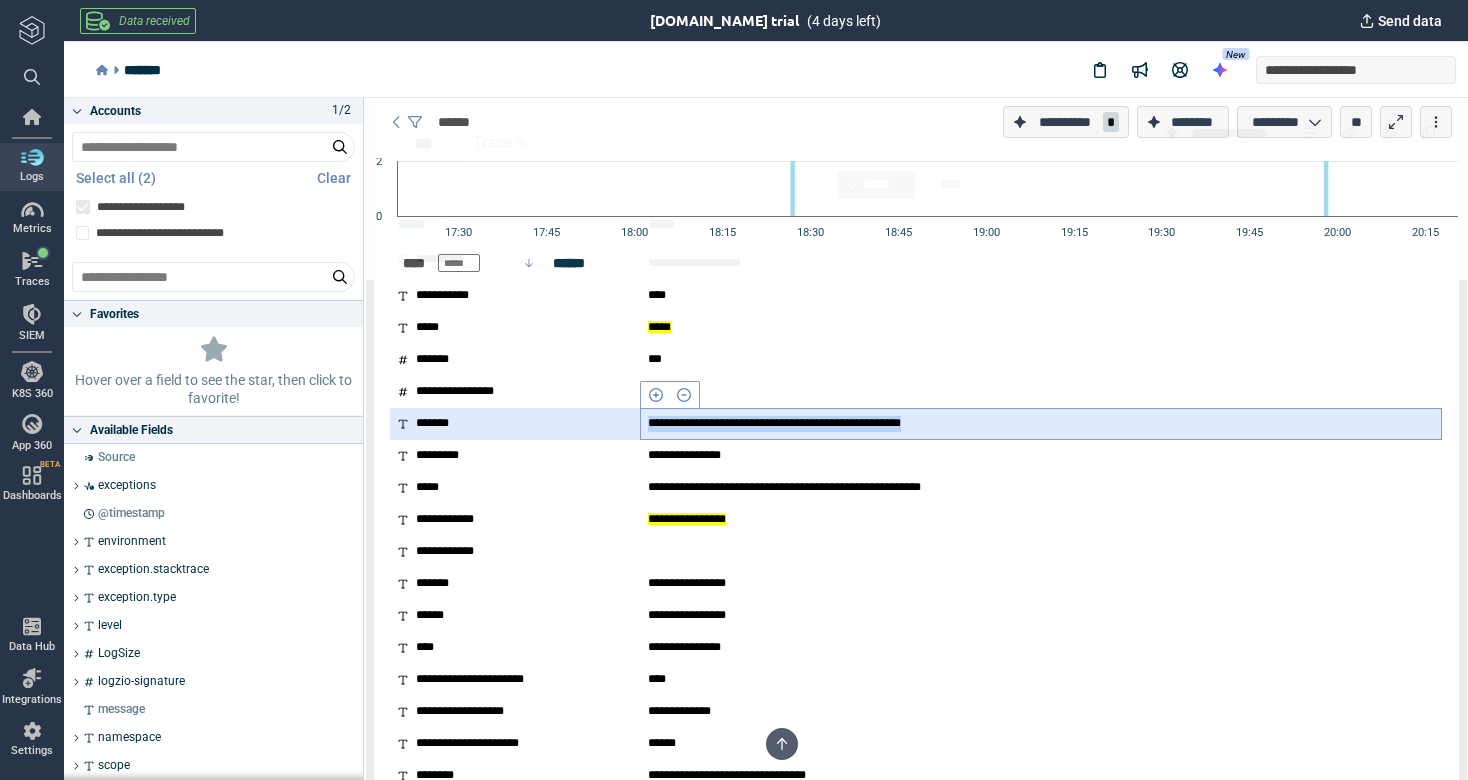 drag, startPoint x: 650, startPoint y: 421, endPoint x: 1048, endPoint y: 430, distance: 398.10175 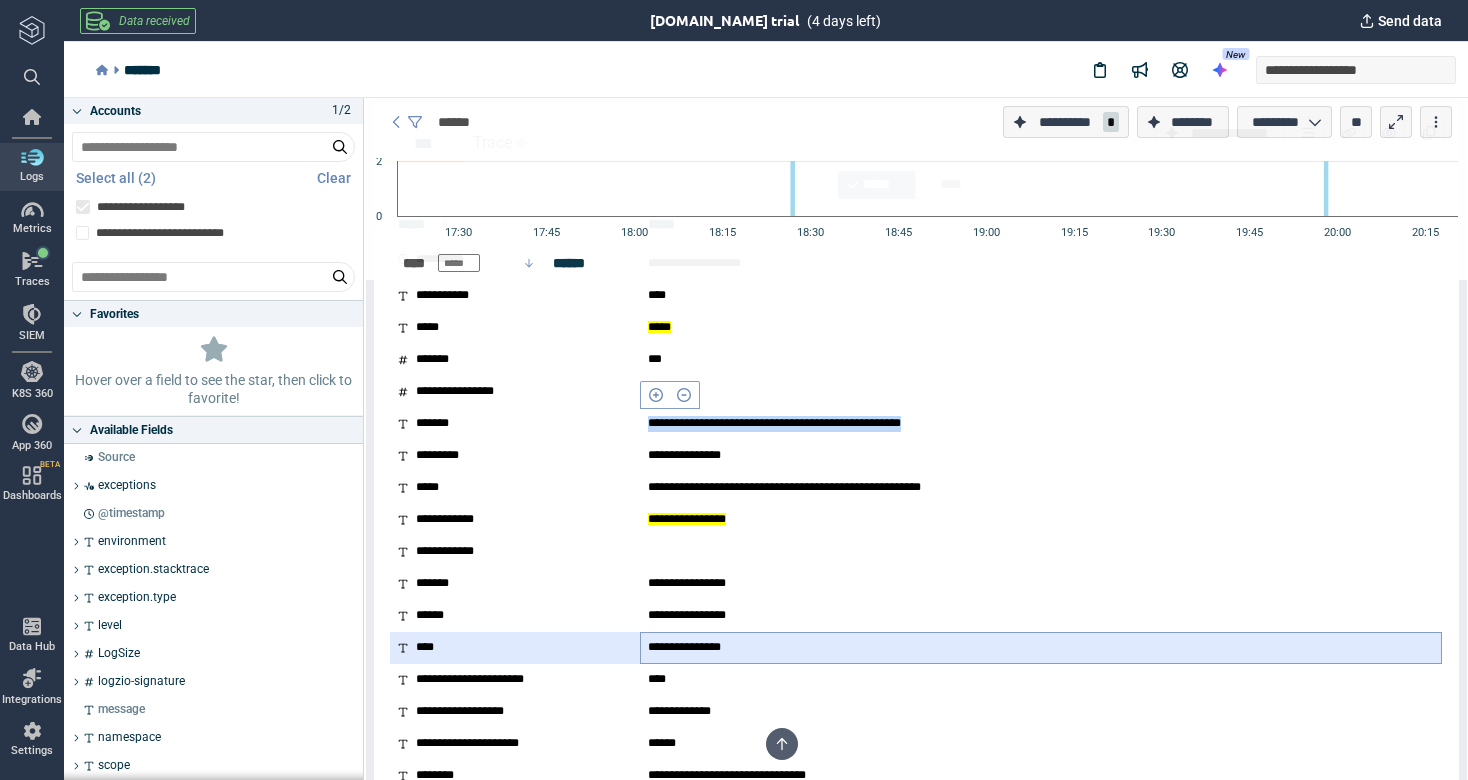 copy on "**********" 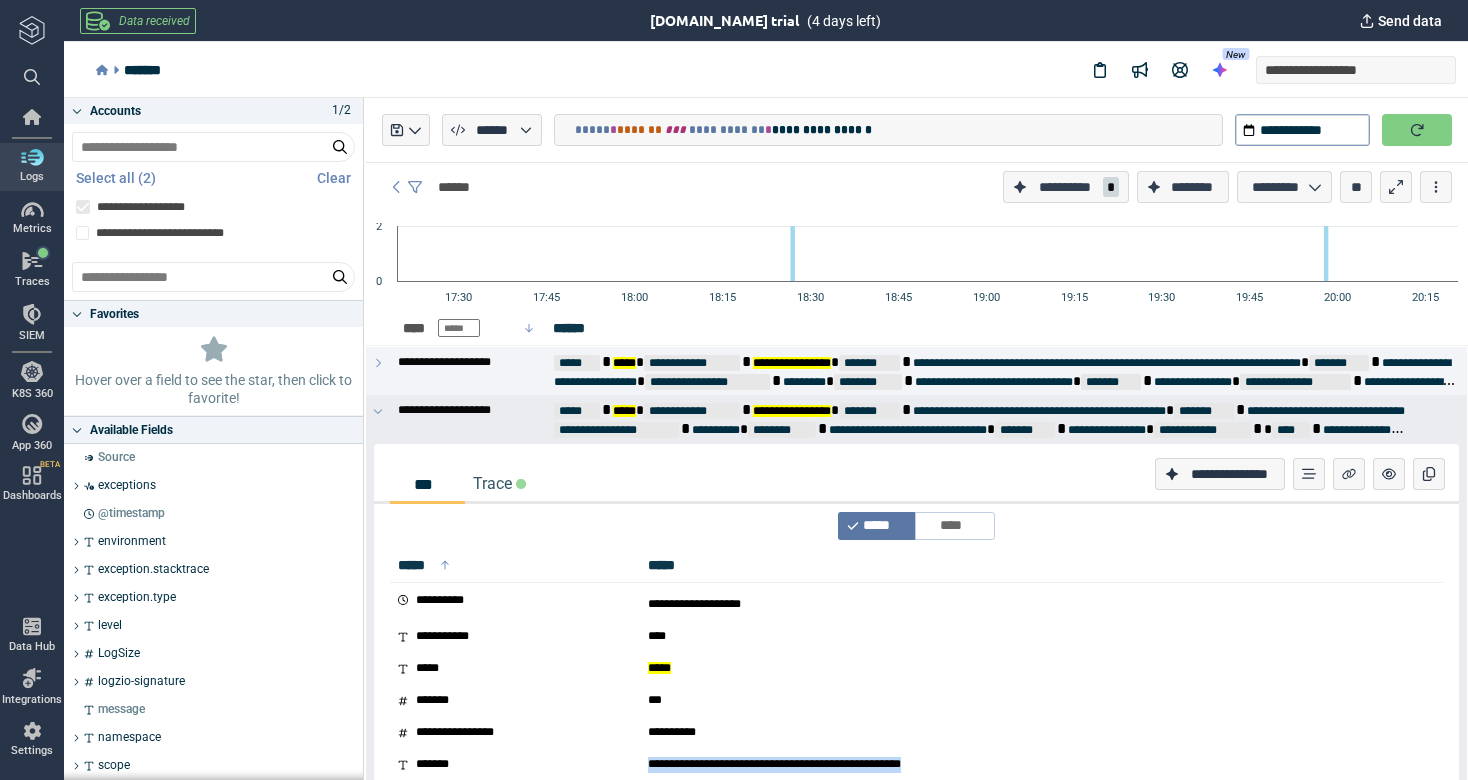 scroll, scrollTop: 0, scrollLeft: 0, axis: both 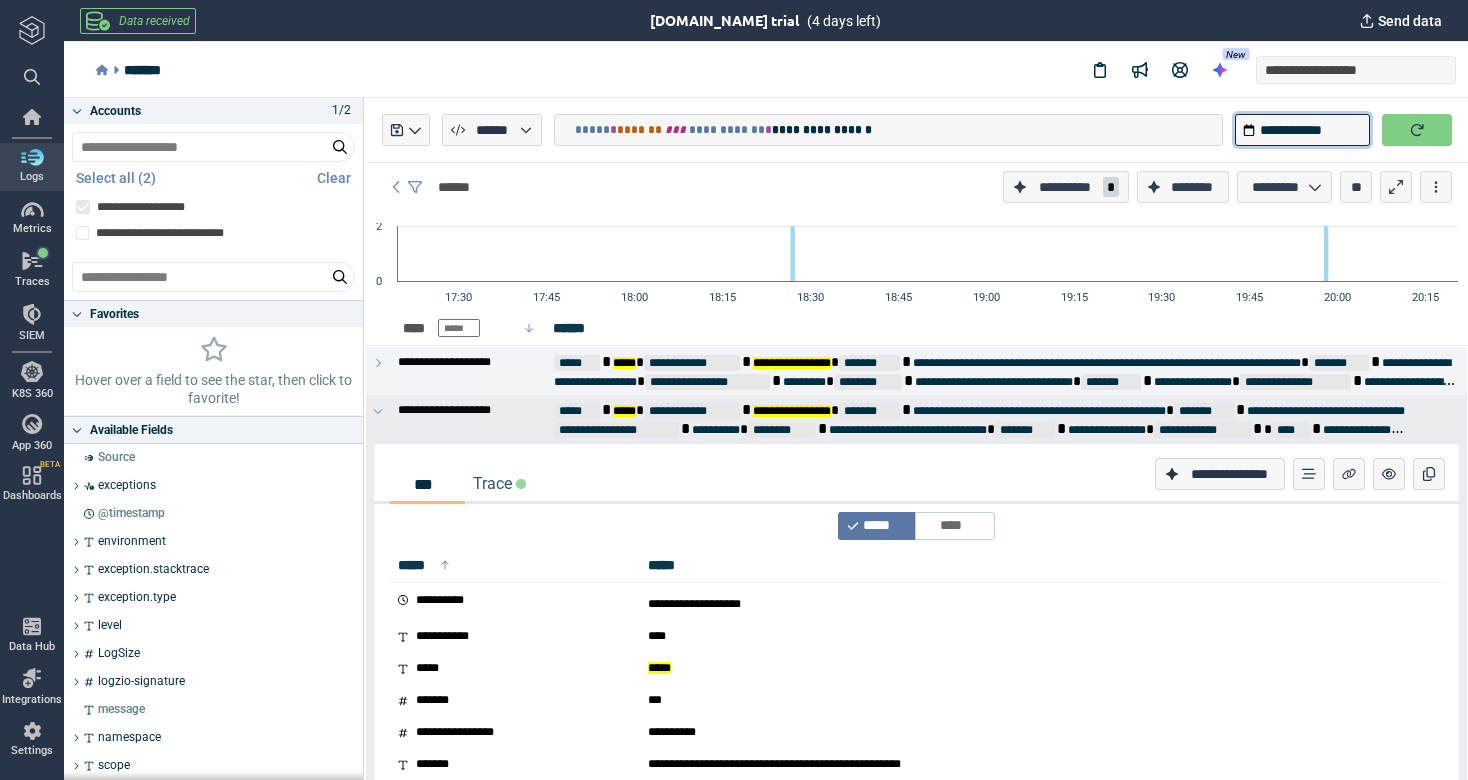 click on "**********" at bounding box center [1302, 130] 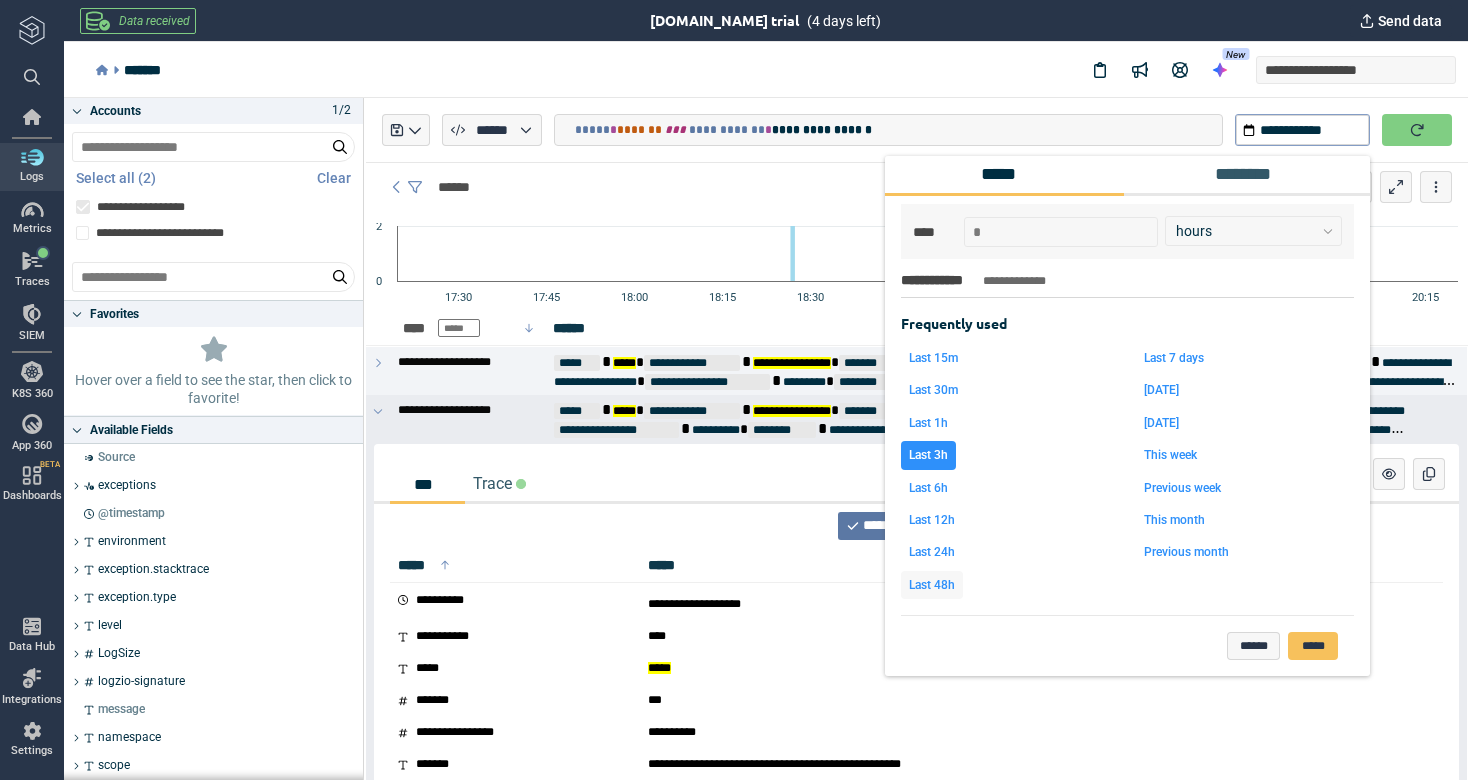 click on "Last 48h" at bounding box center [932, 585] 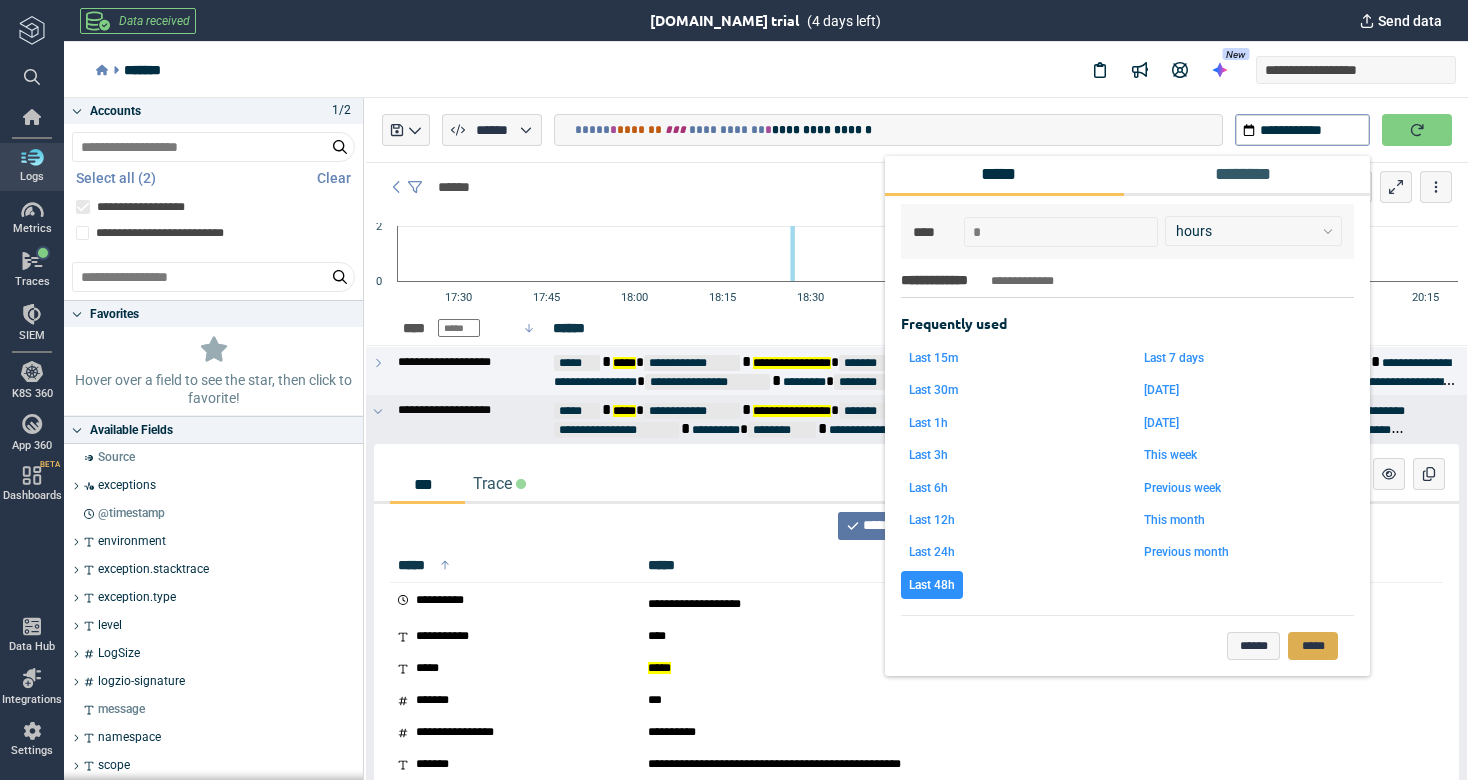 click on "*****" at bounding box center (1313, 646) 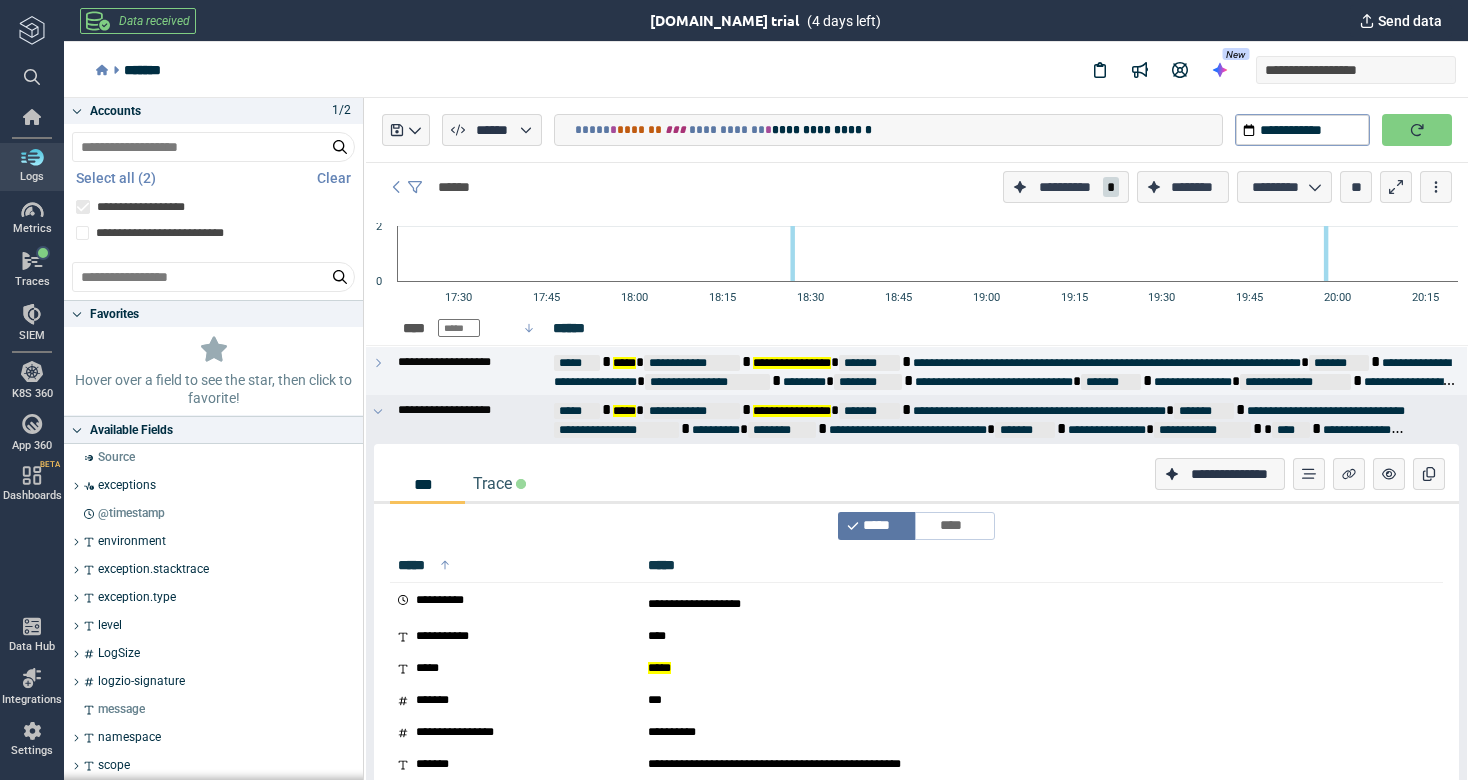type on "*" 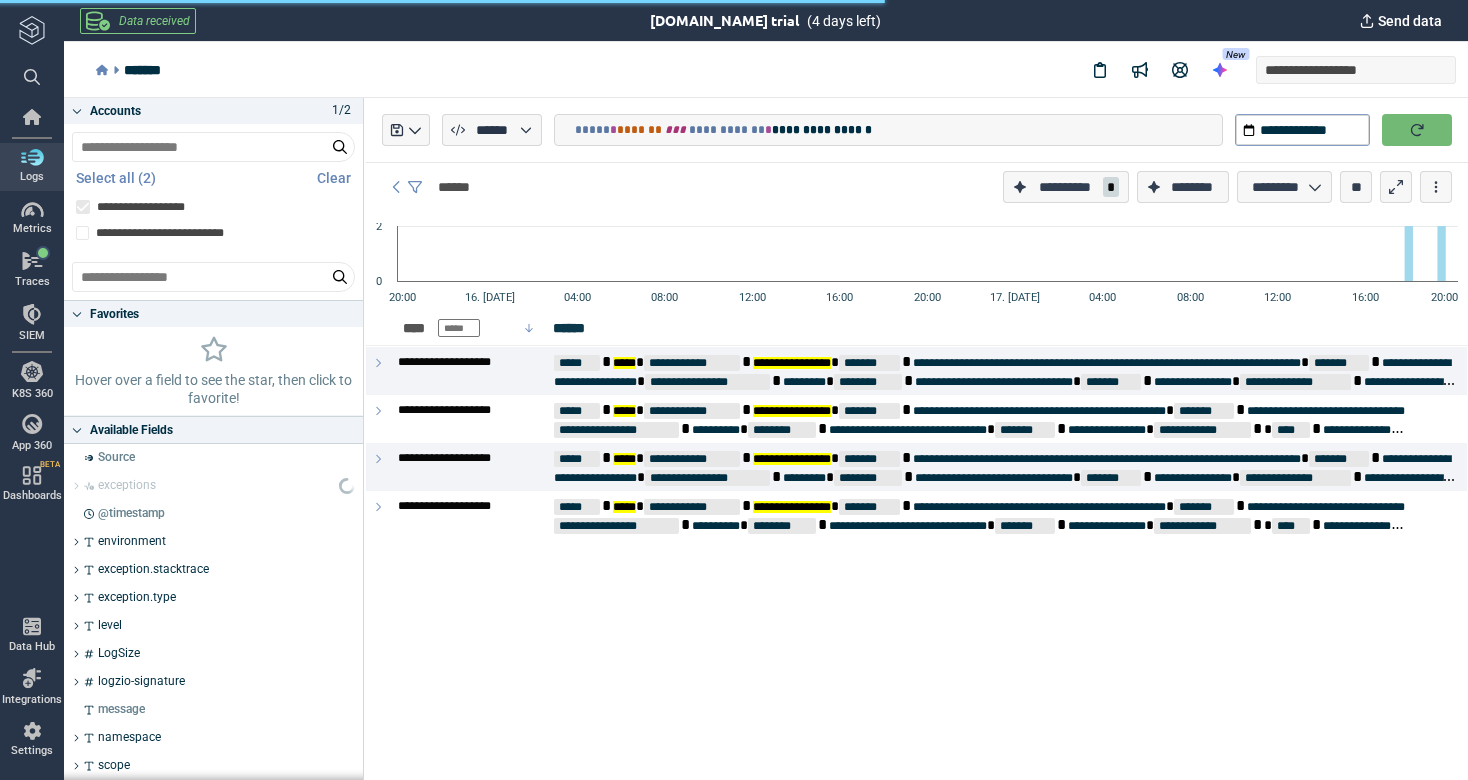 click at bounding box center (1417, 130) 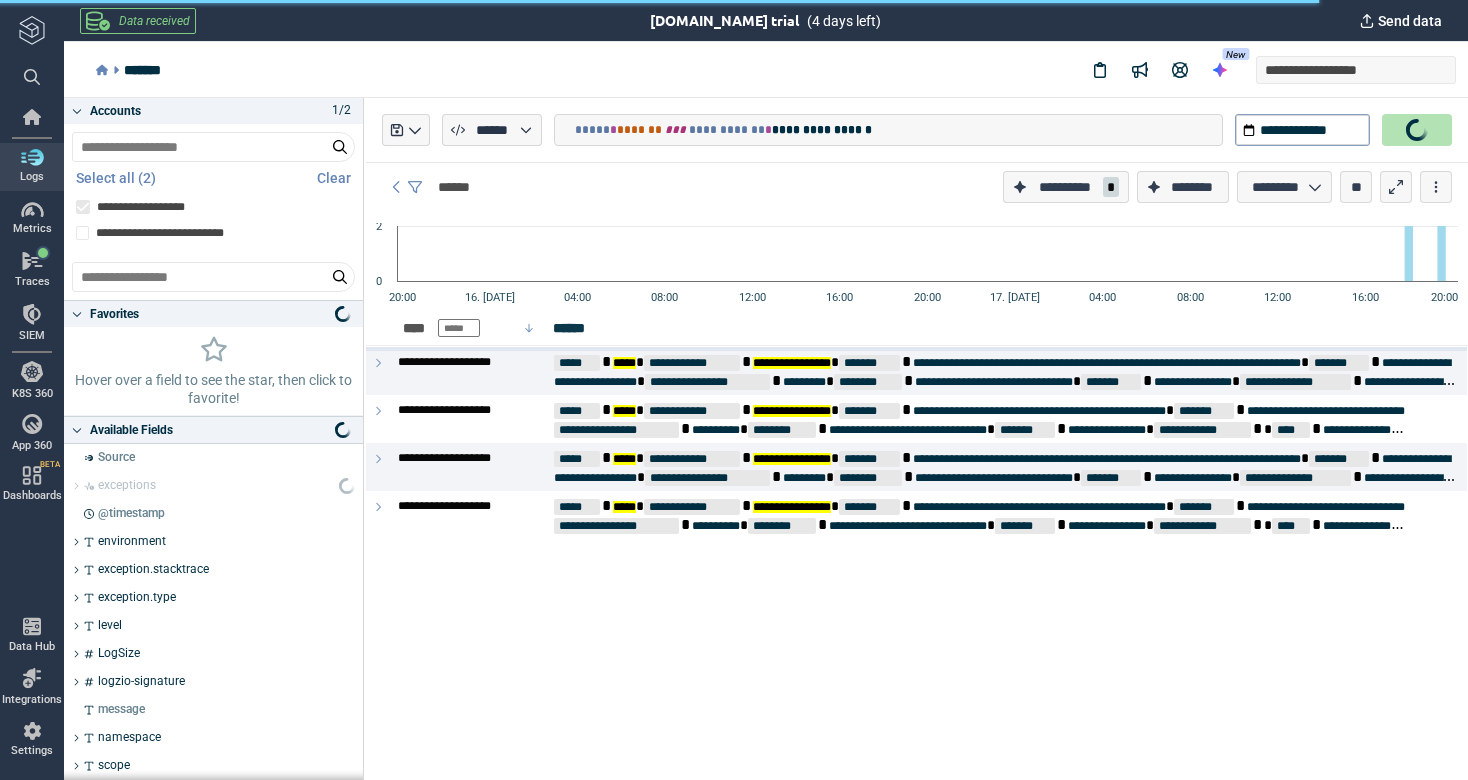 type on "*" 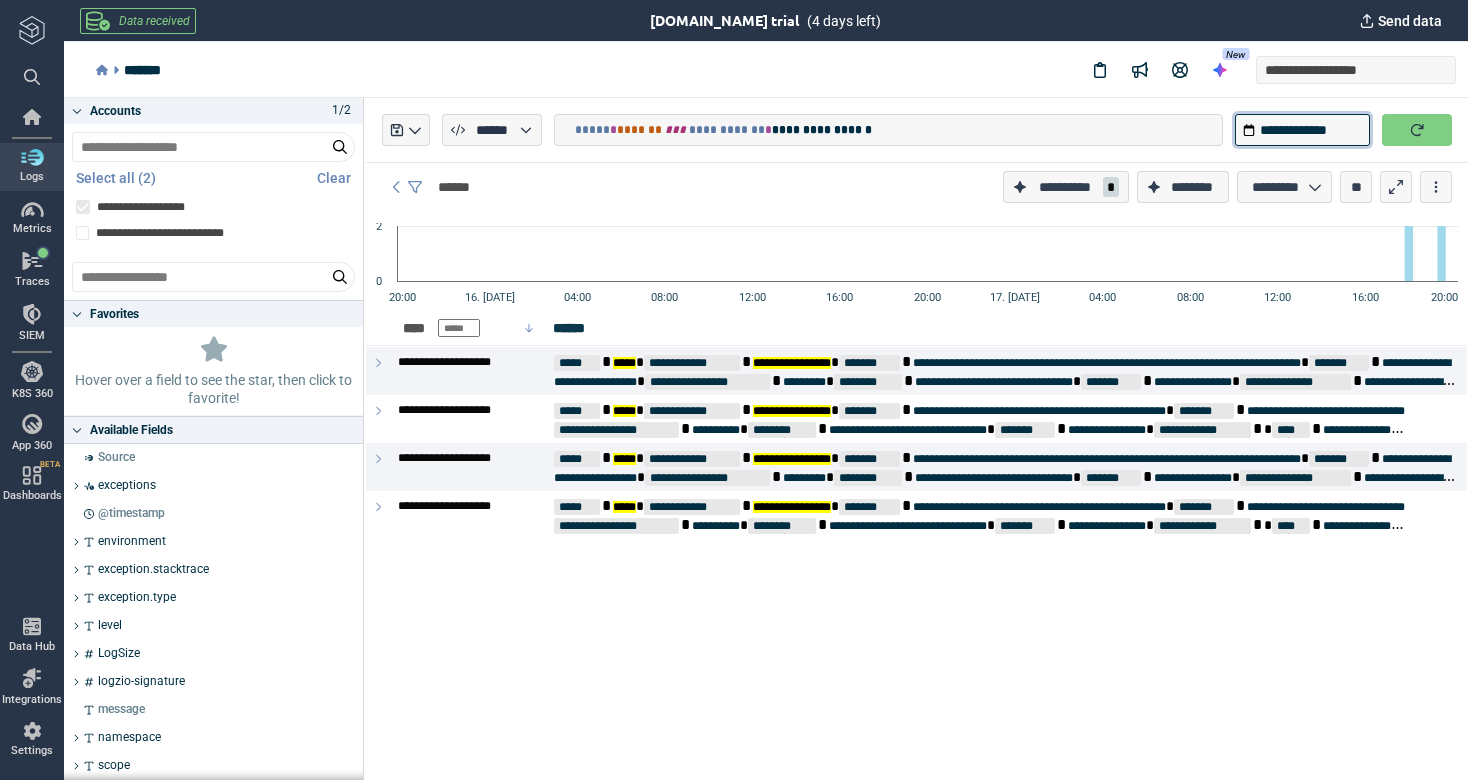 click on "**********" at bounding box center (1302, 130) 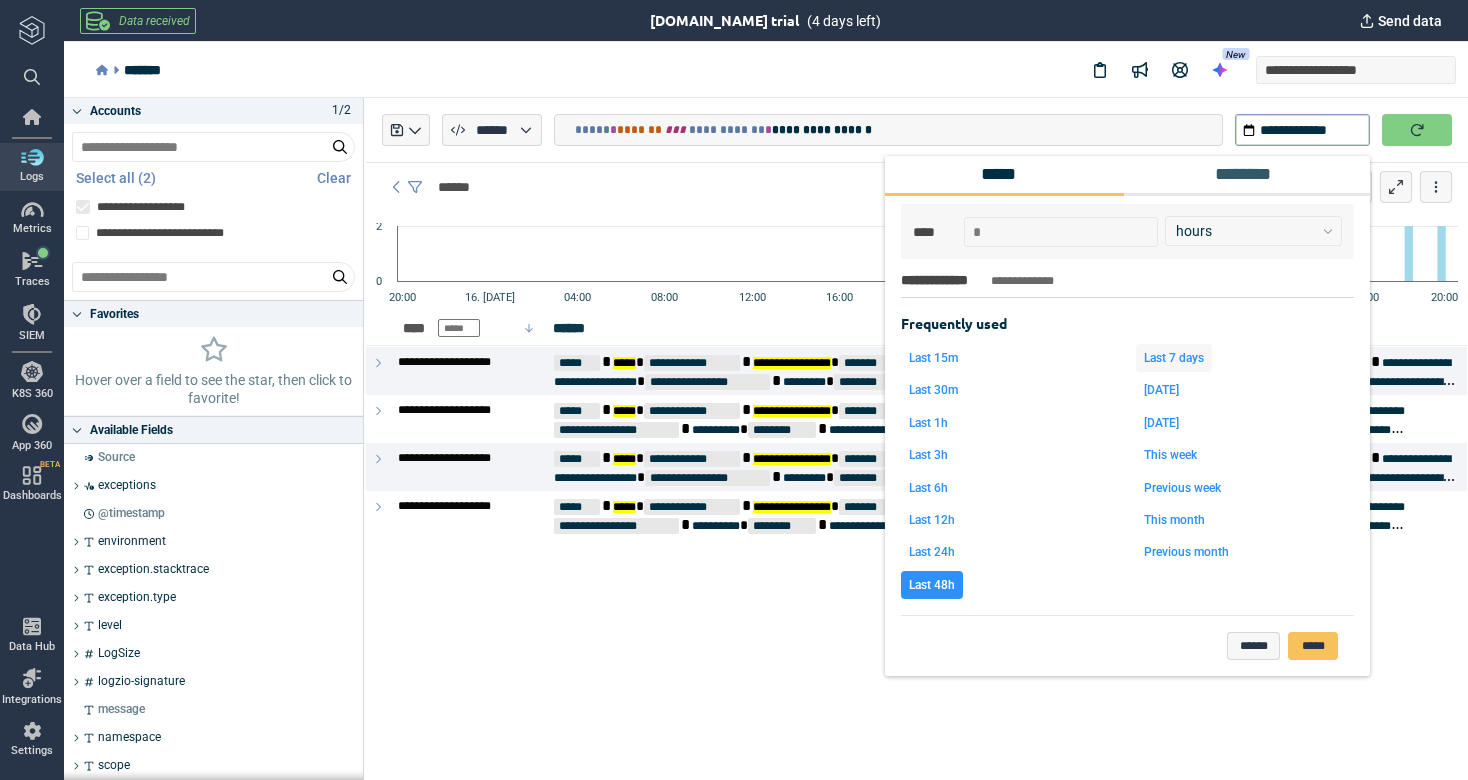 click on "Last 7 days" at bounding box center (1174, 358) 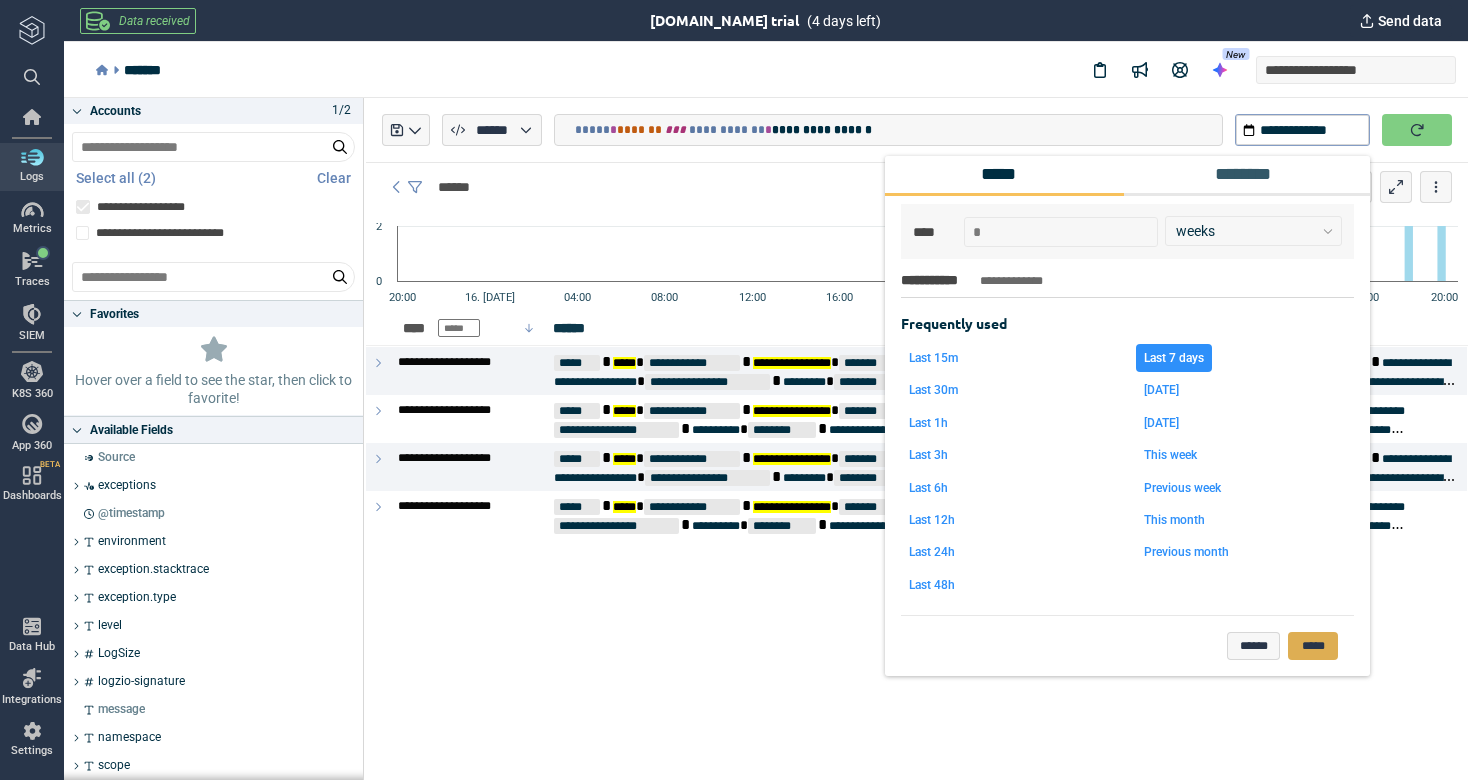 click on "*****" at bounding box center (1313, 646) 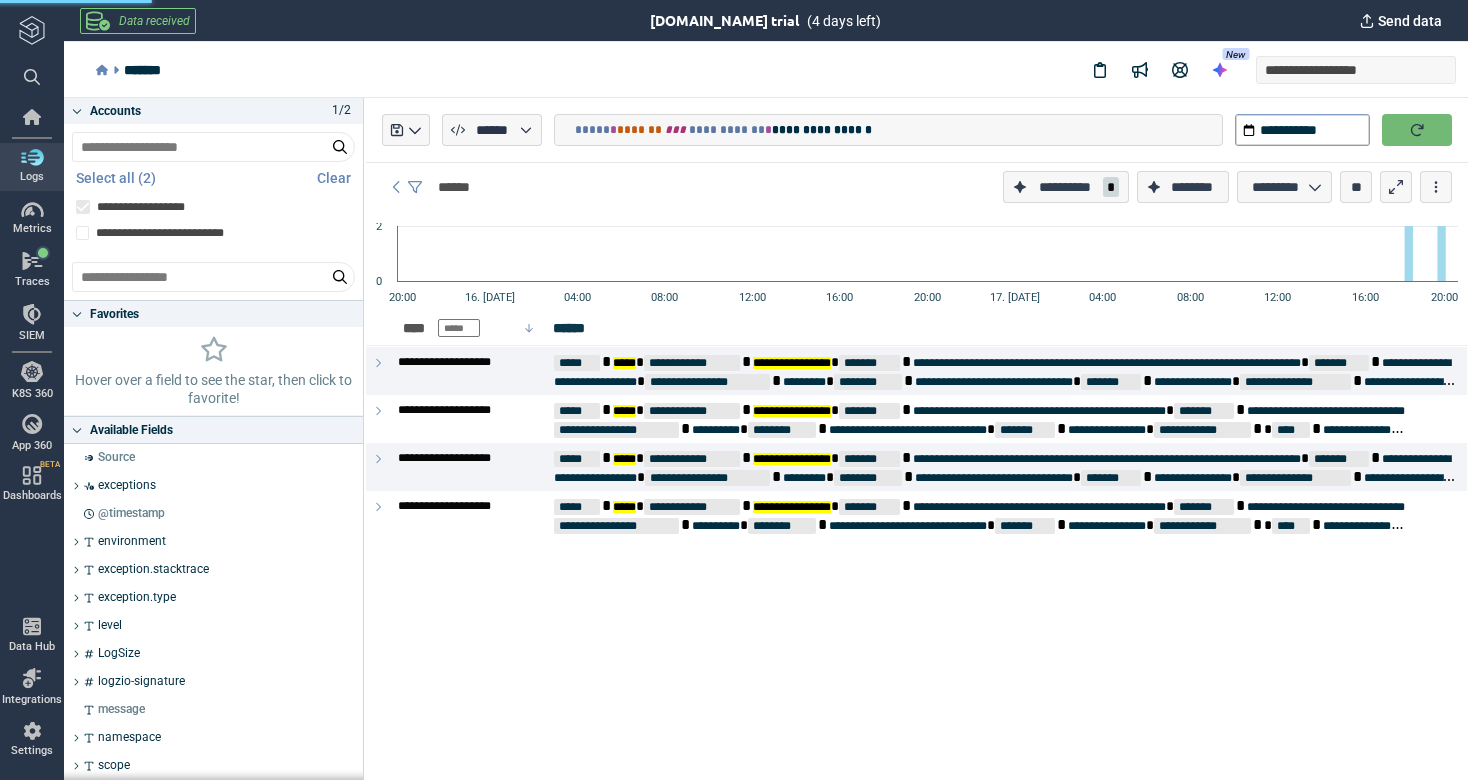 click at bounding box center [1417, 130] 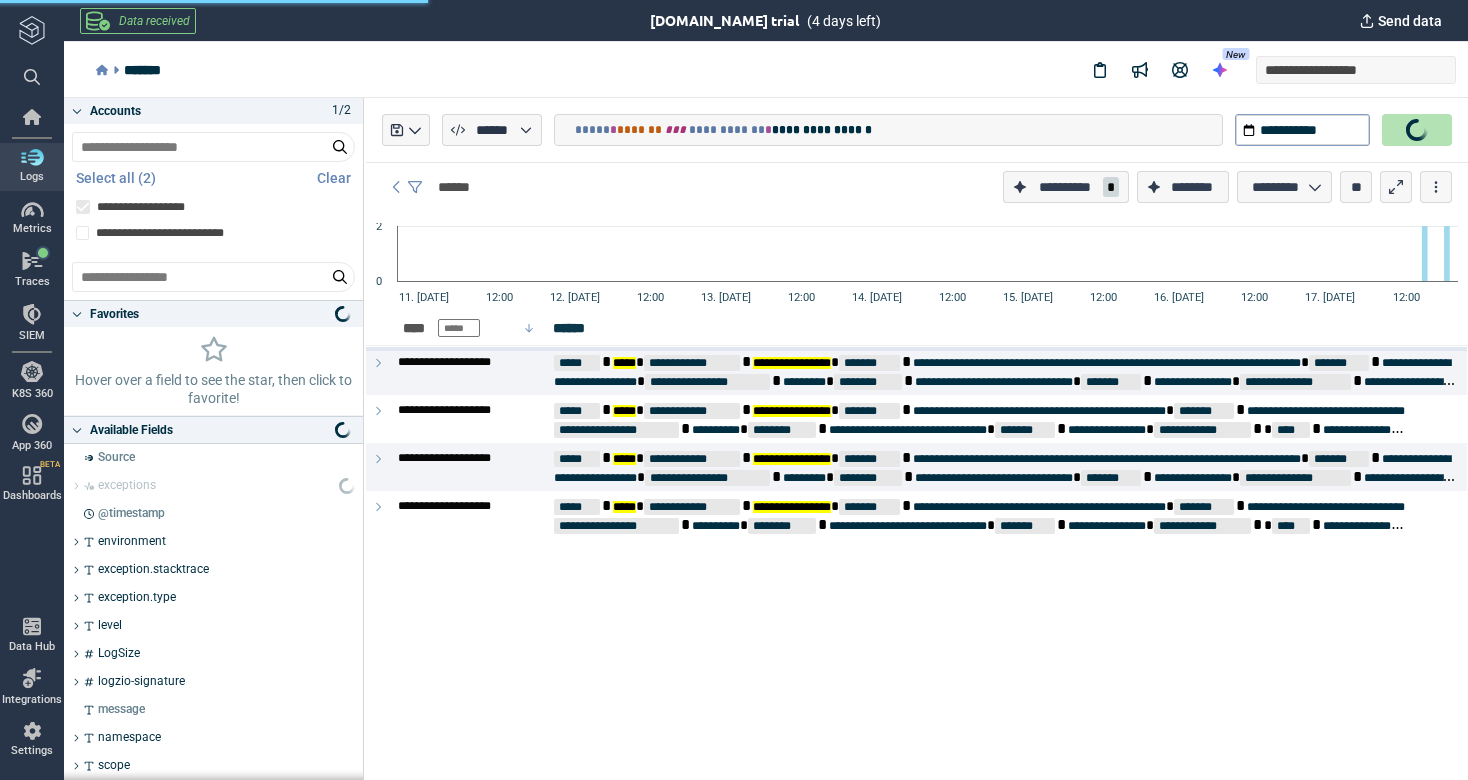 type on "*" 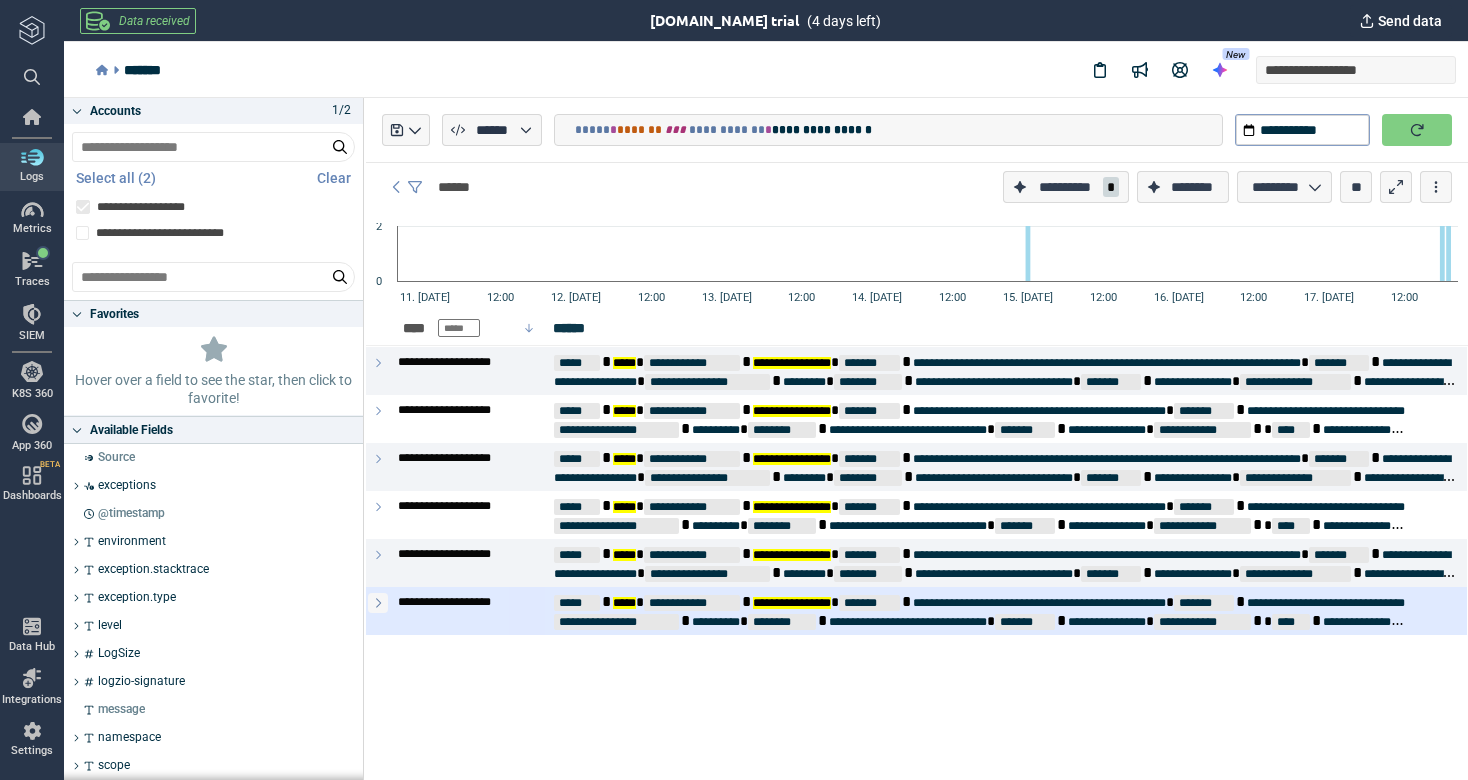 click 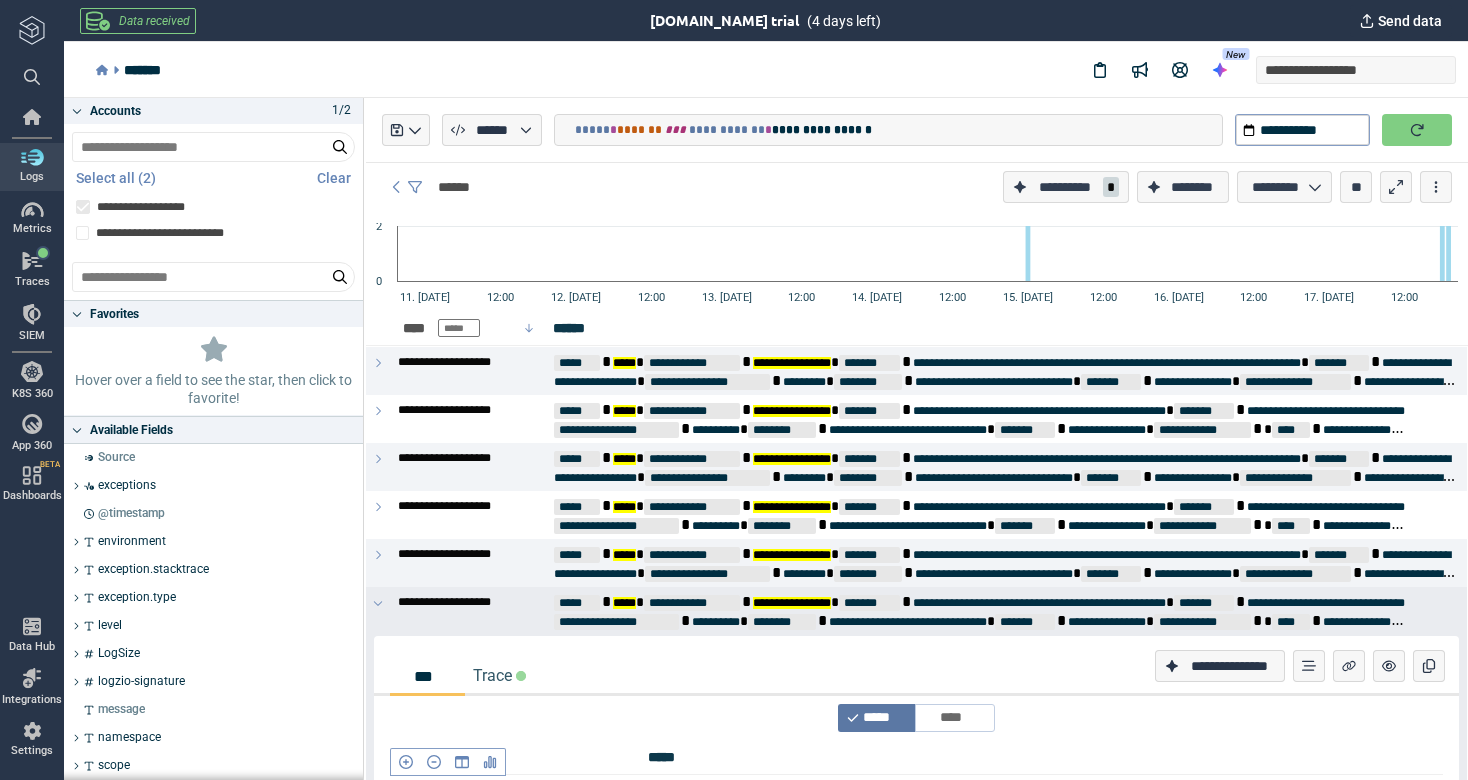 scroll, scrollTop: 0, scrollLeft: 0, axis: both 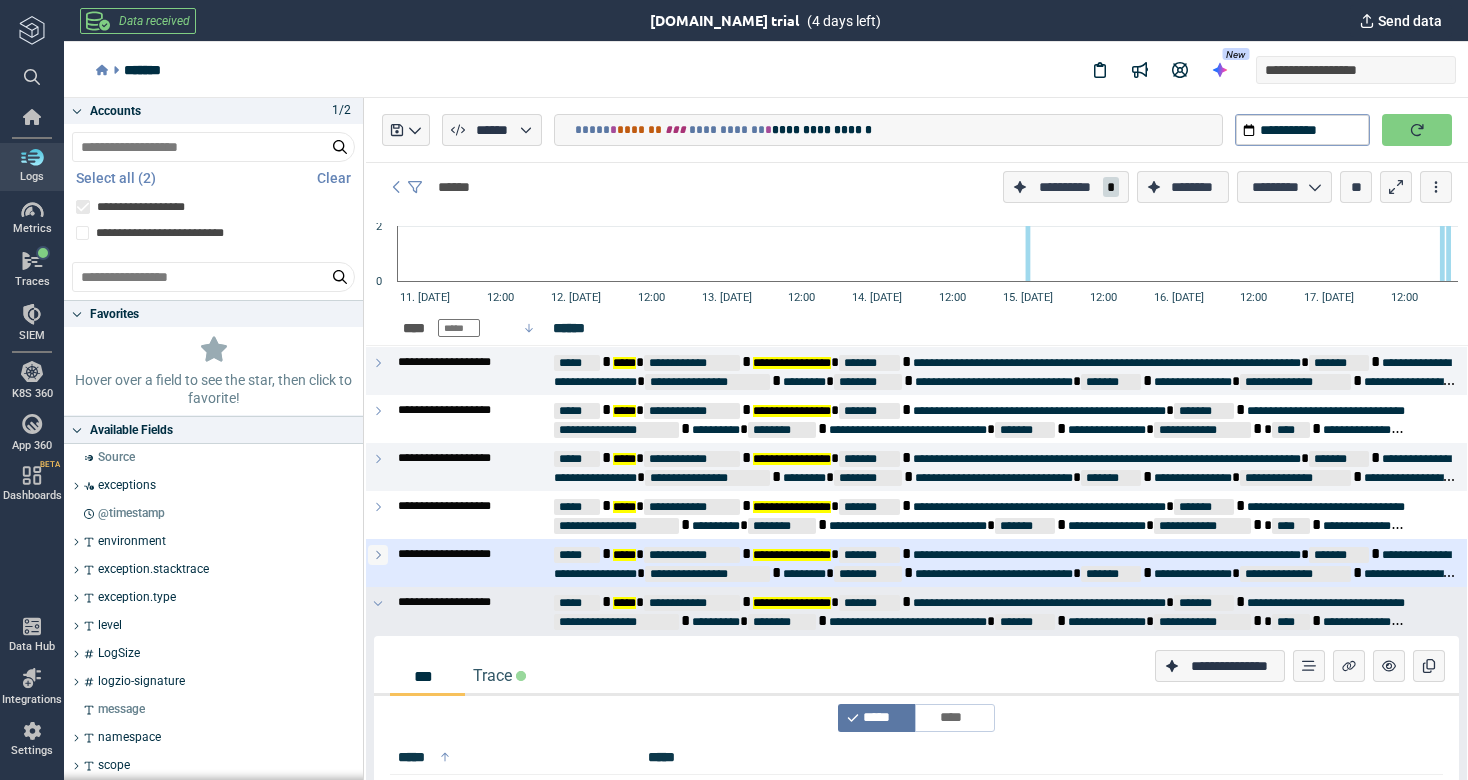 click at bounding box center (378, 555) 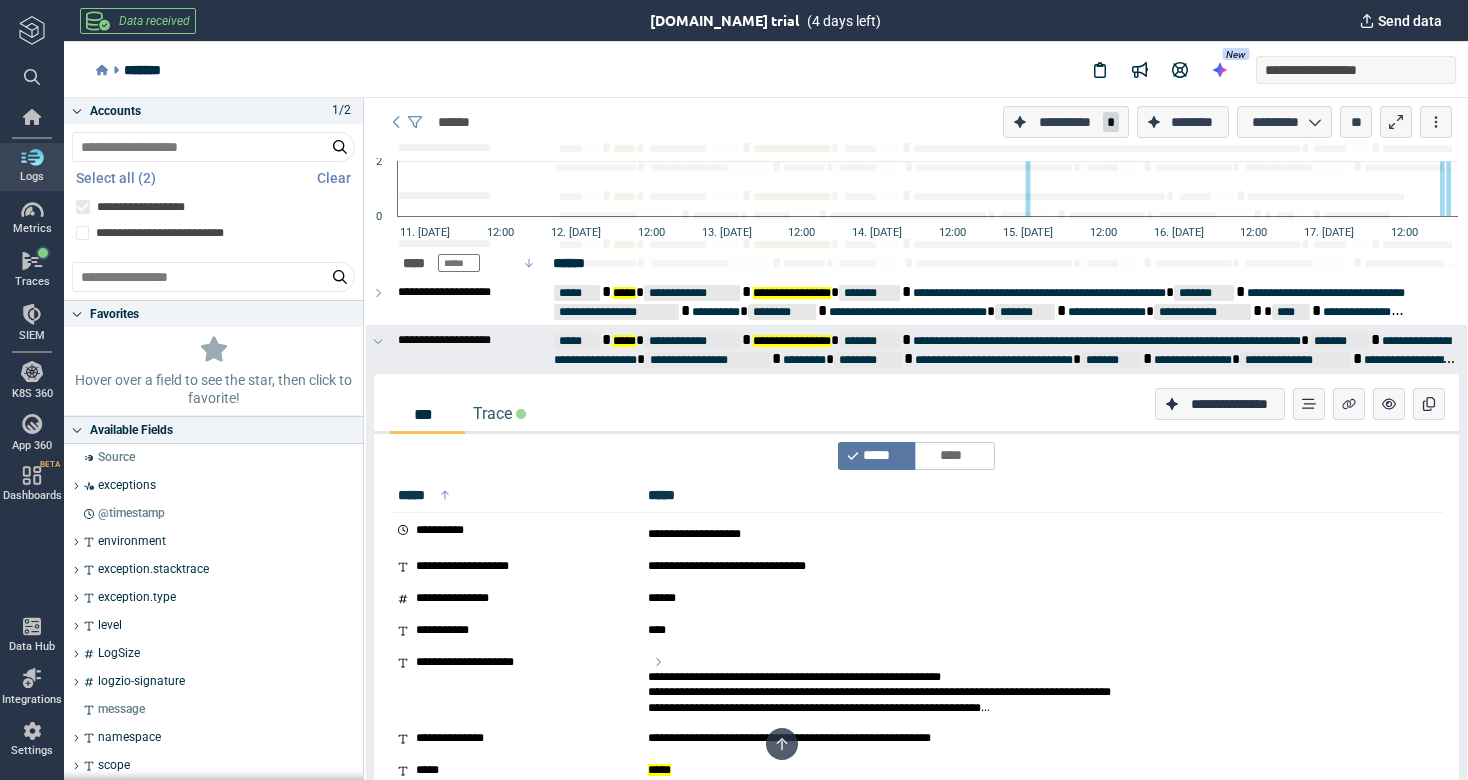 scroll, scrollTop: 175, scrollLeft: 0, axis: vertical 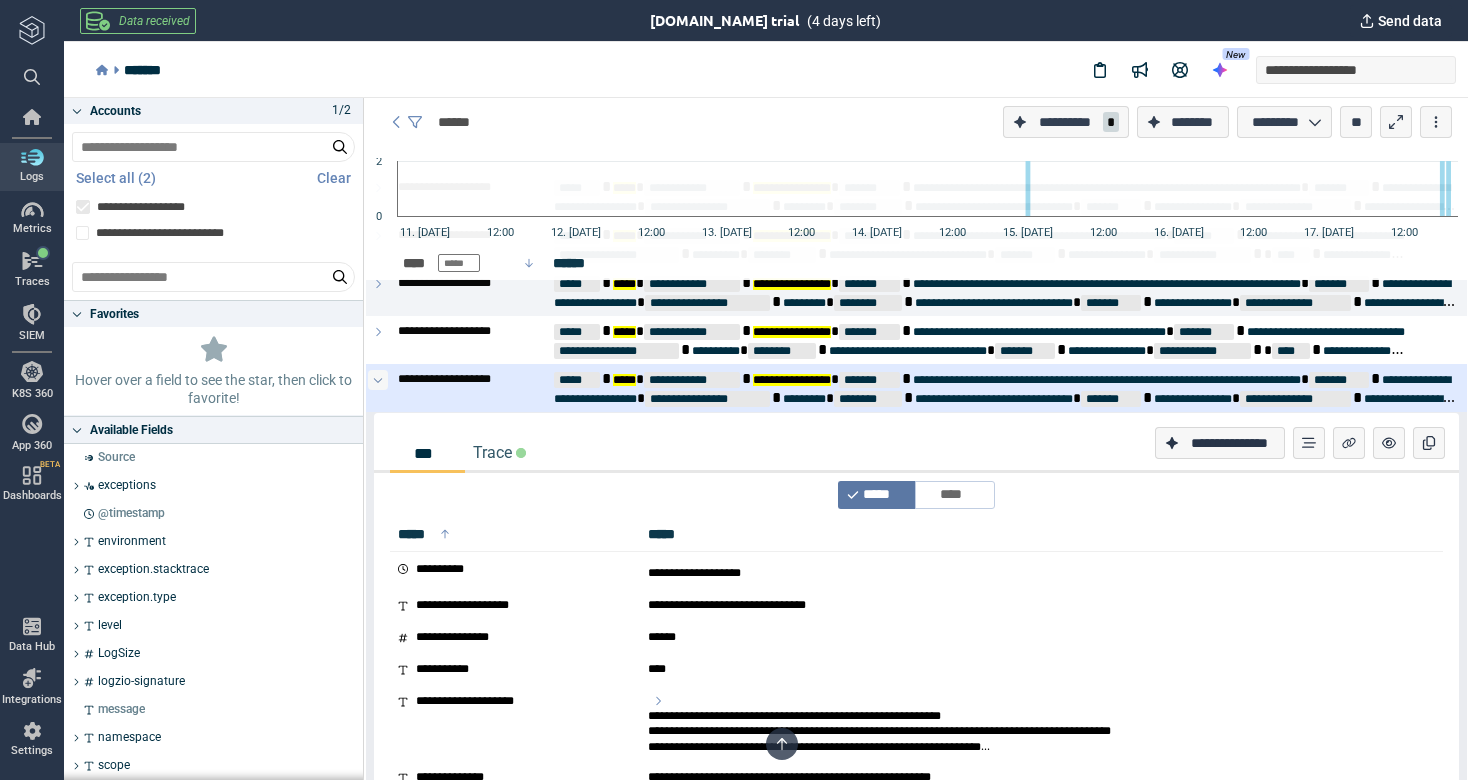 click at bounding box center [378, 380] 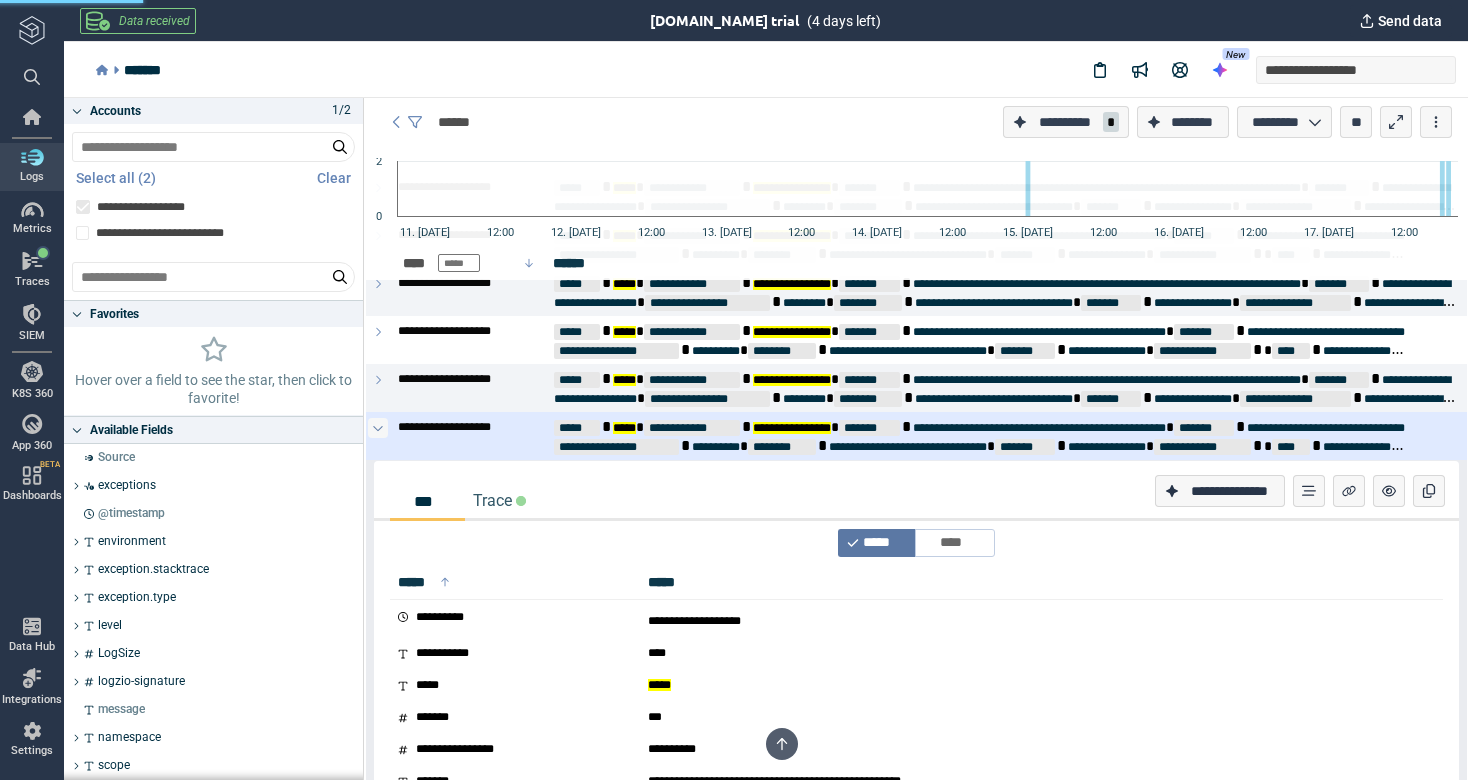 click 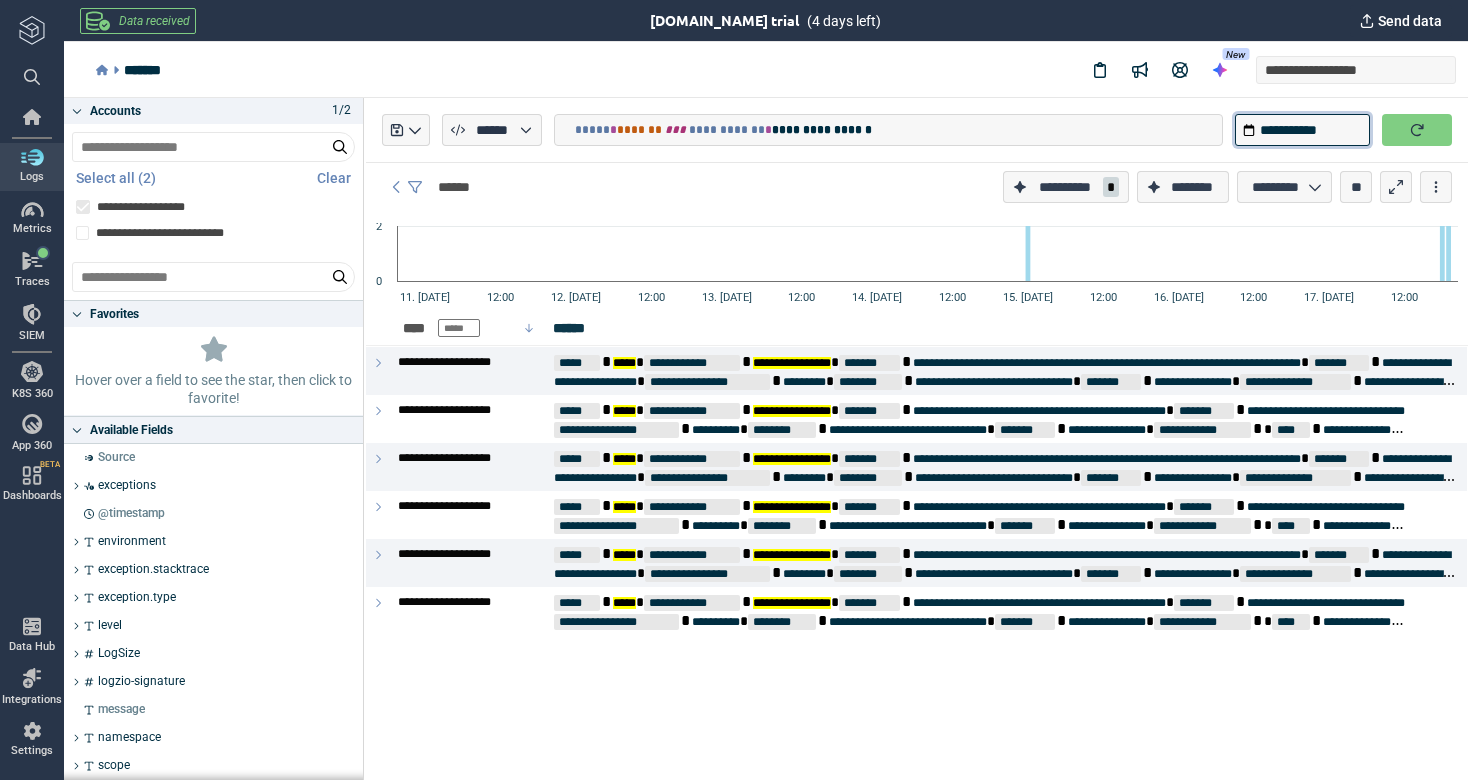 click on "**********" at bounding box center (1302, 130) 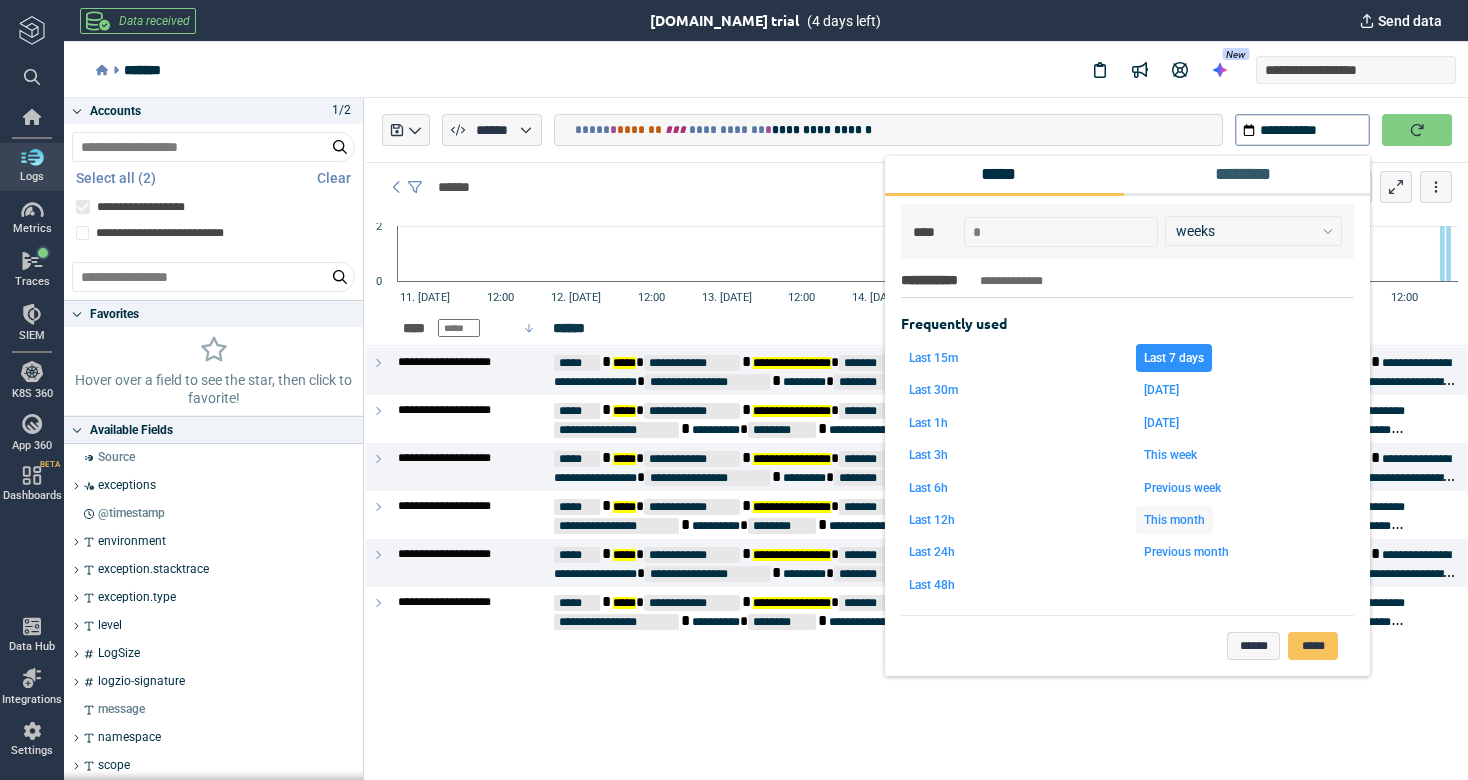 click on "This month" at bounding box center [1174, 520] 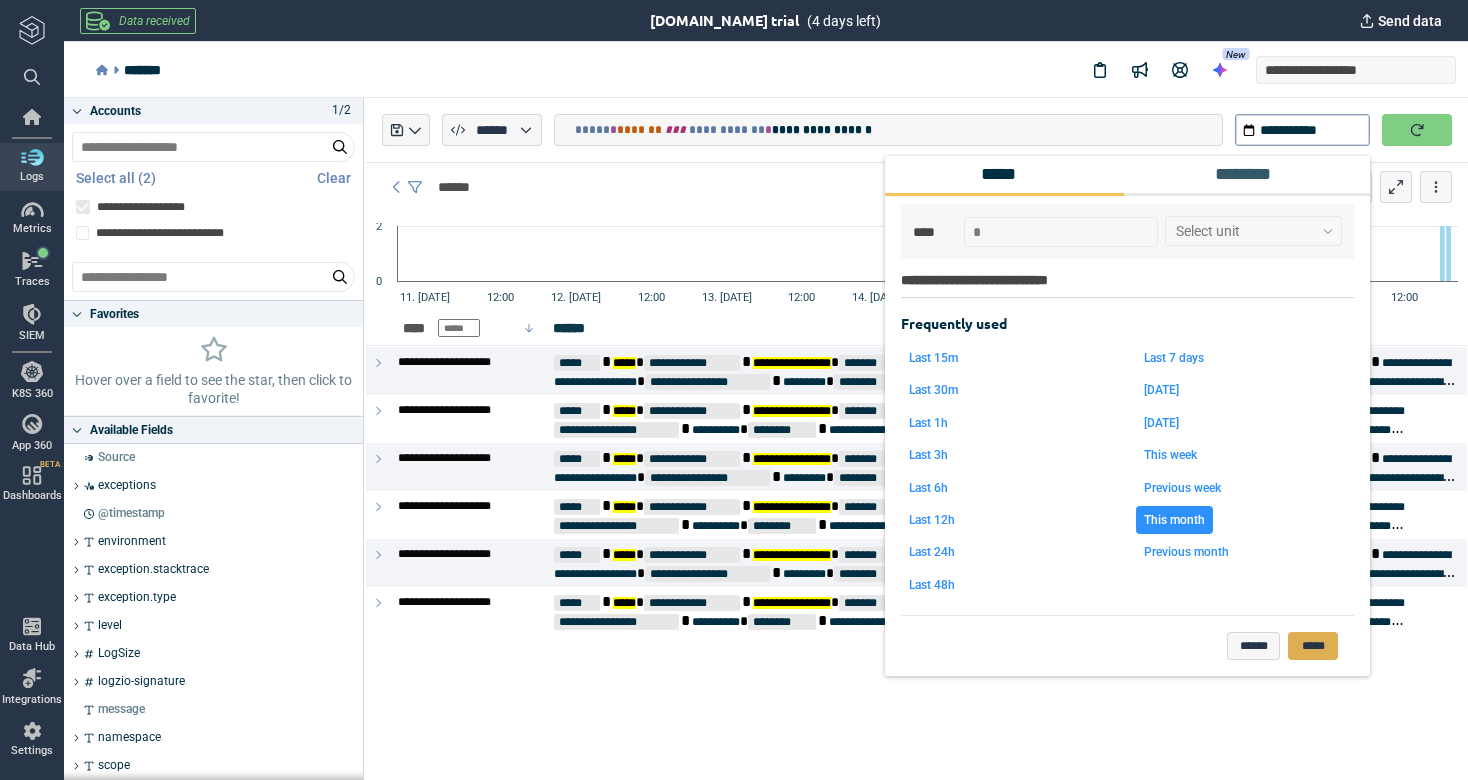click on "*****" at bounding box center [1313, 646] 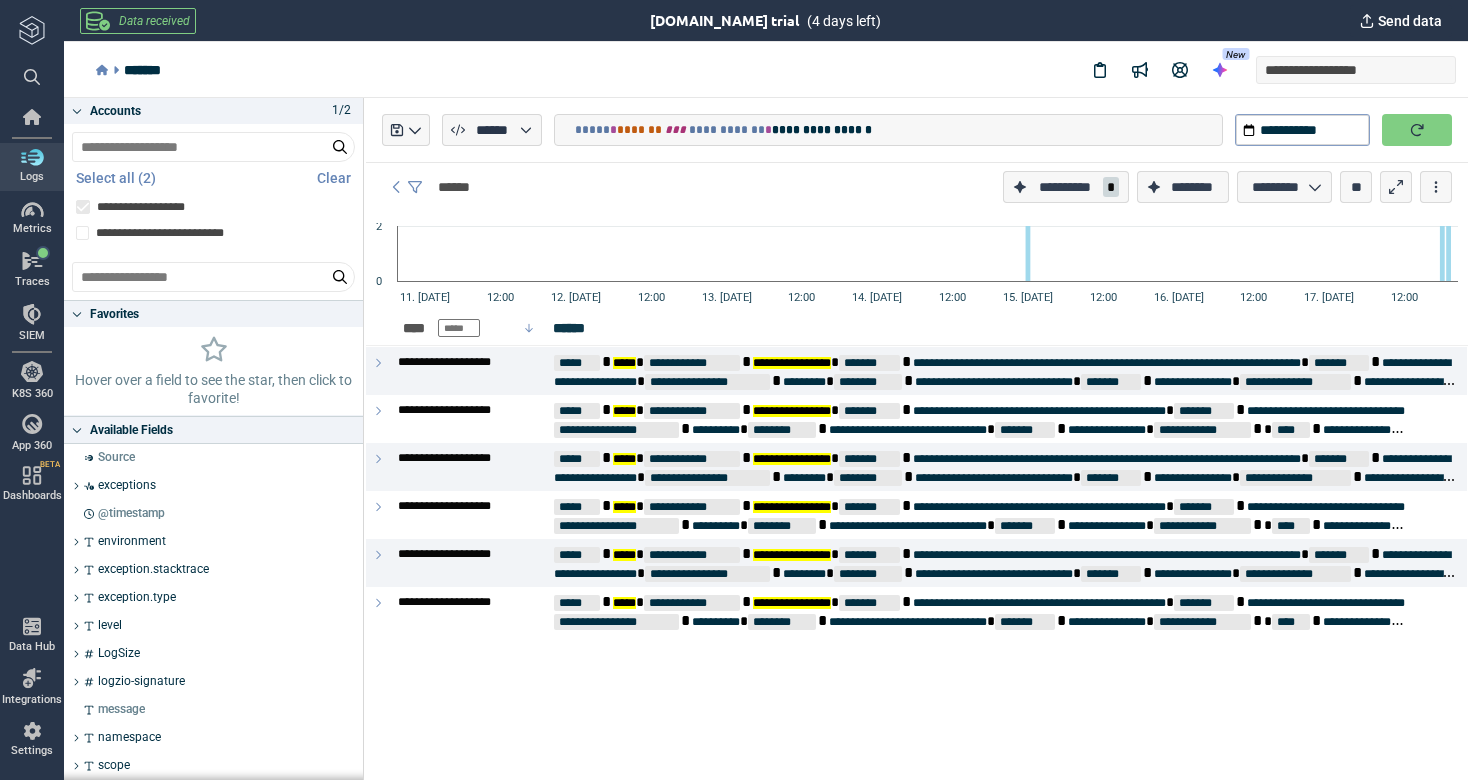 type on "*" 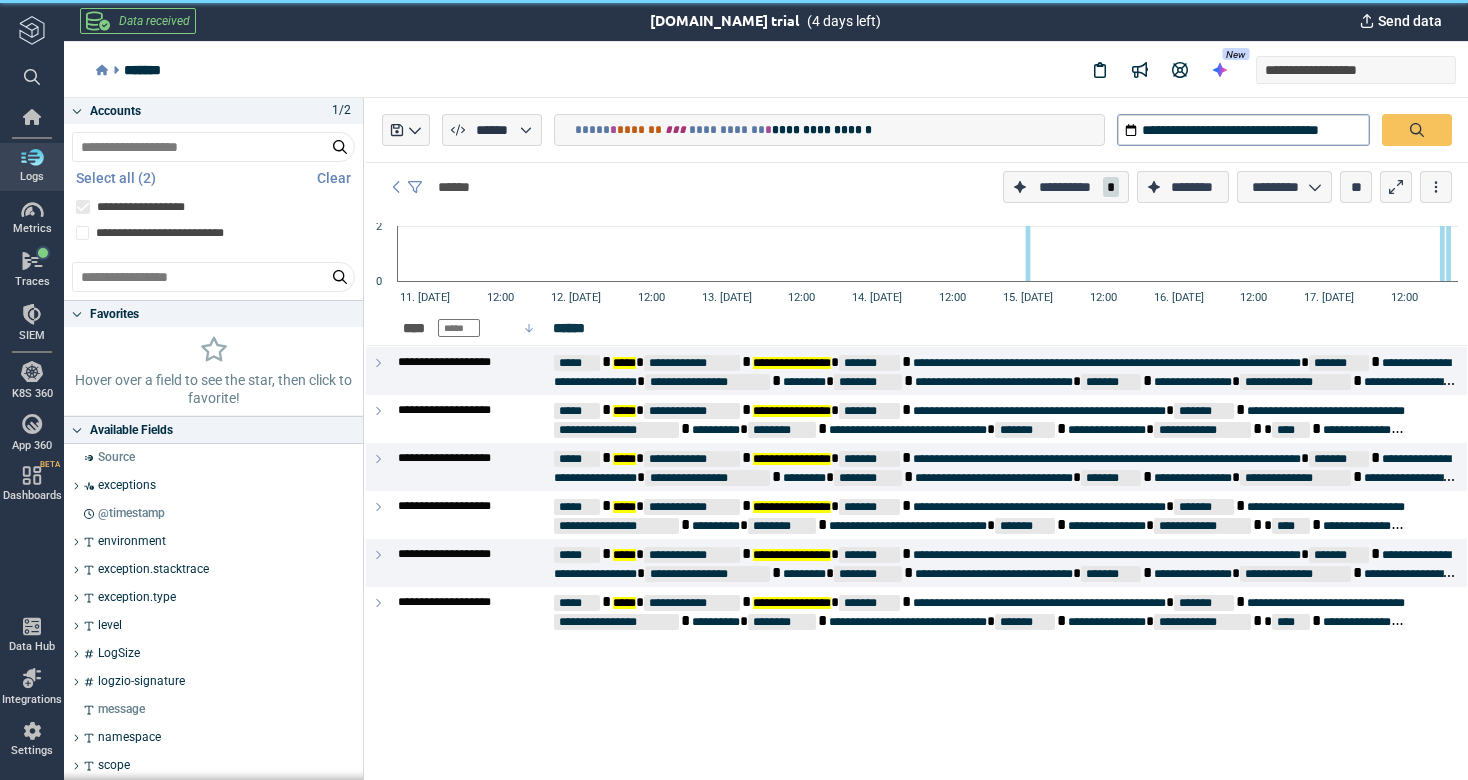 click on "**********" at bounding box center [917, 130] 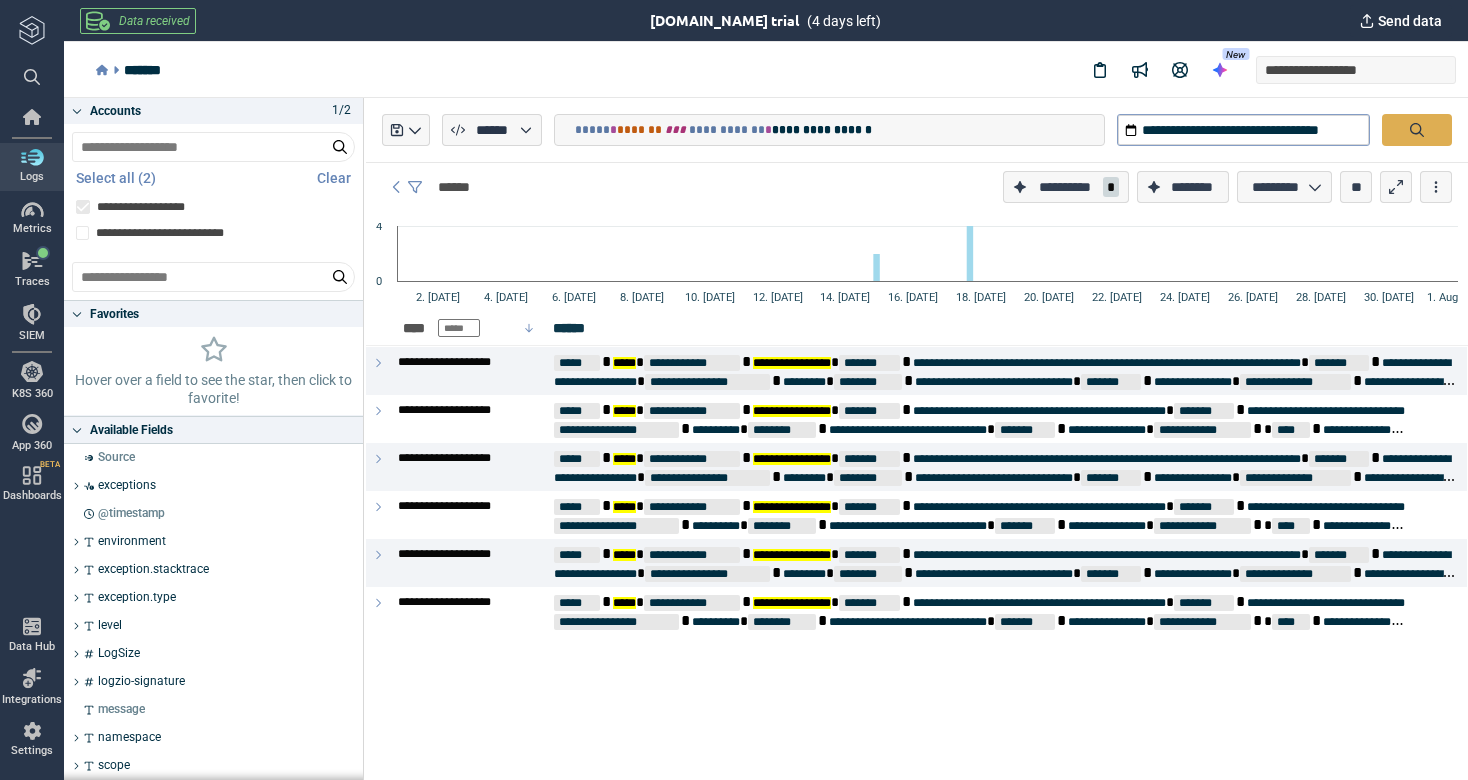 click 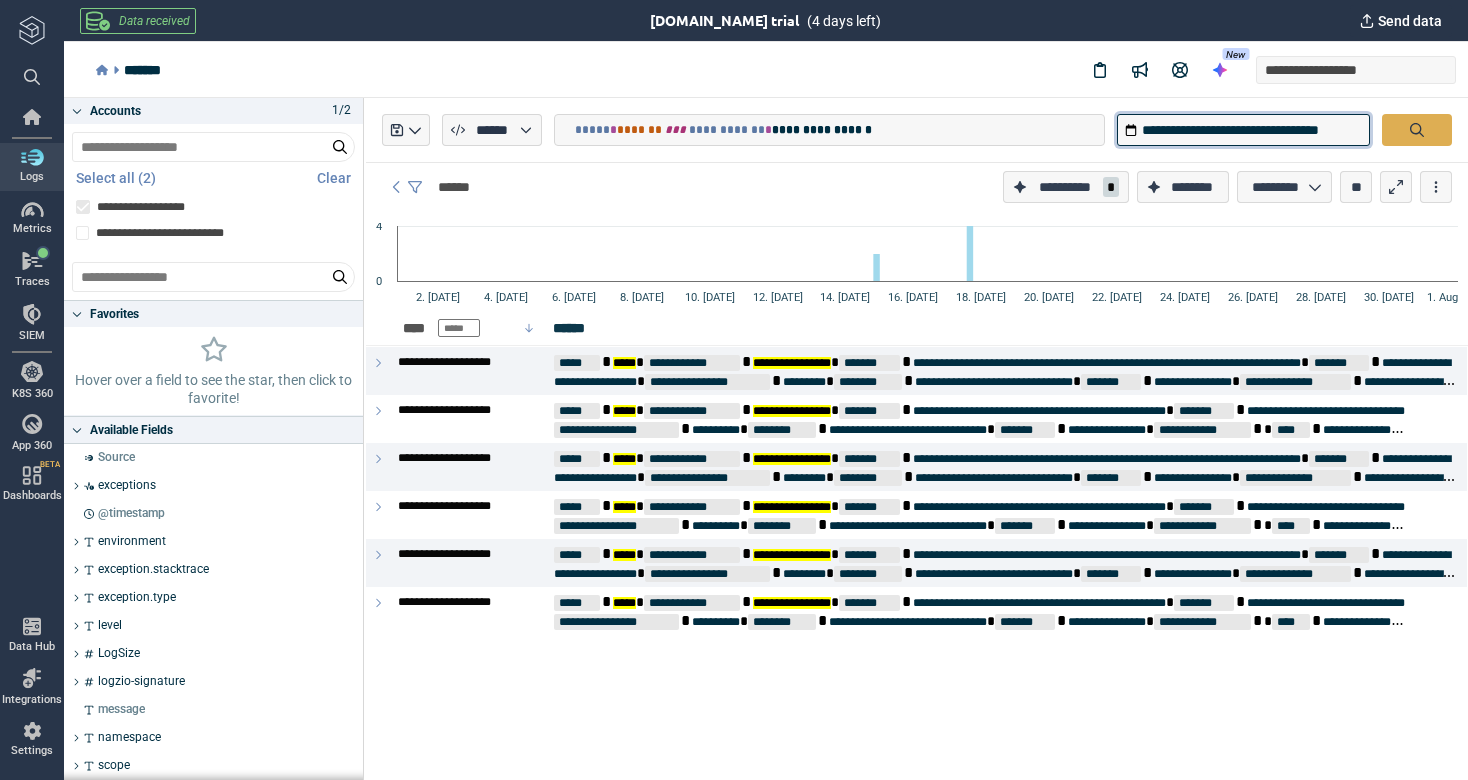 click on "**********" at bounding box center (1243, 130) 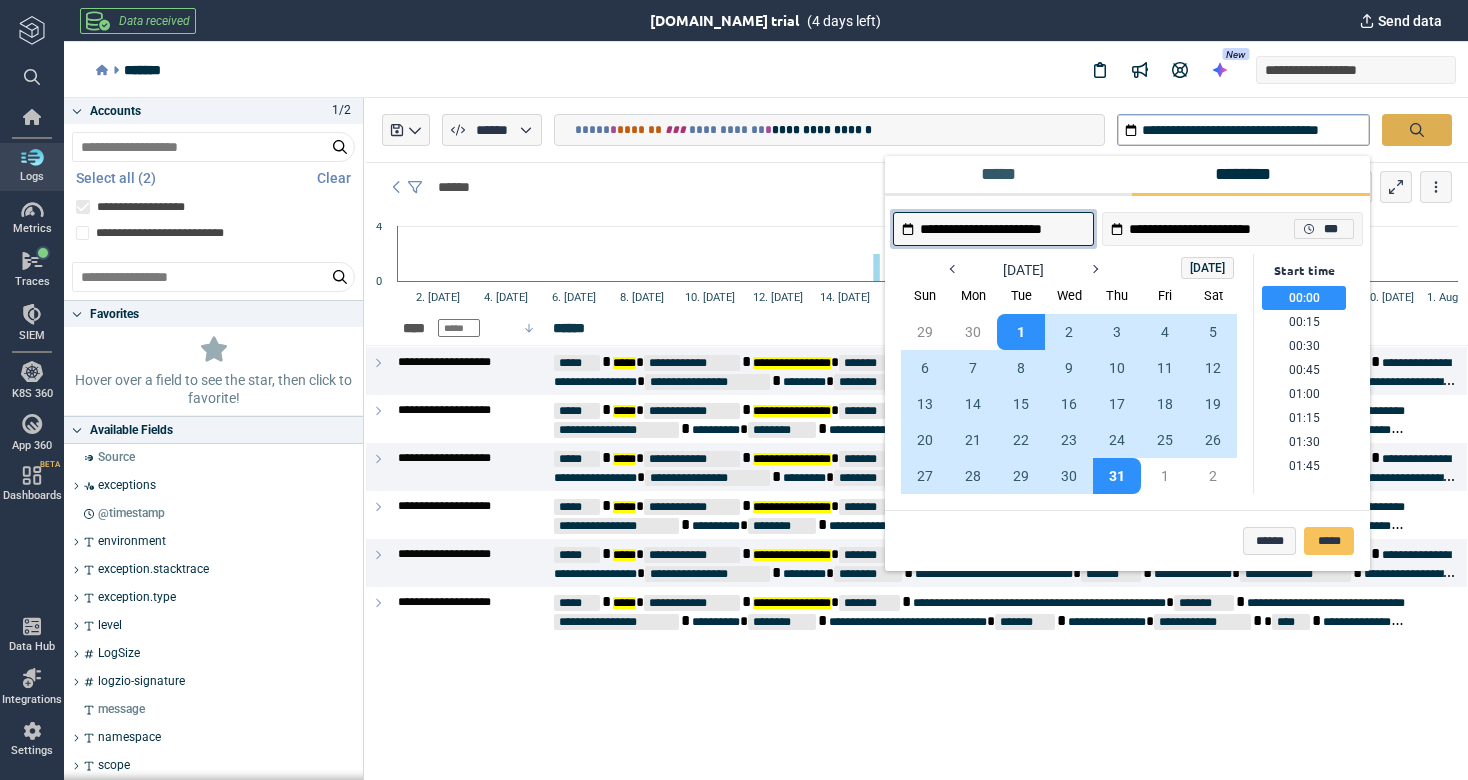click on "**********" at bounding box center (917, 130) 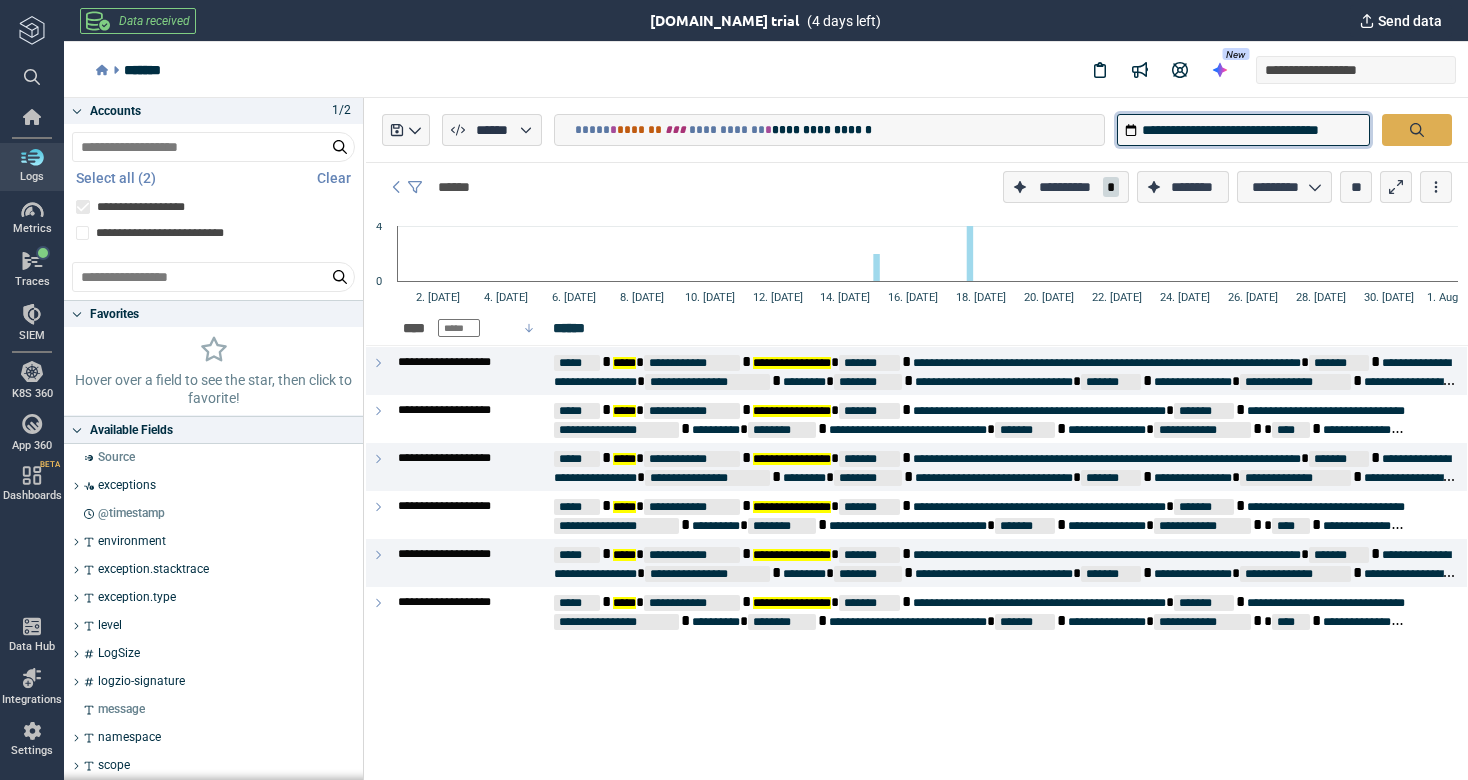 click on "**********" at bounding box center (1243, 130) 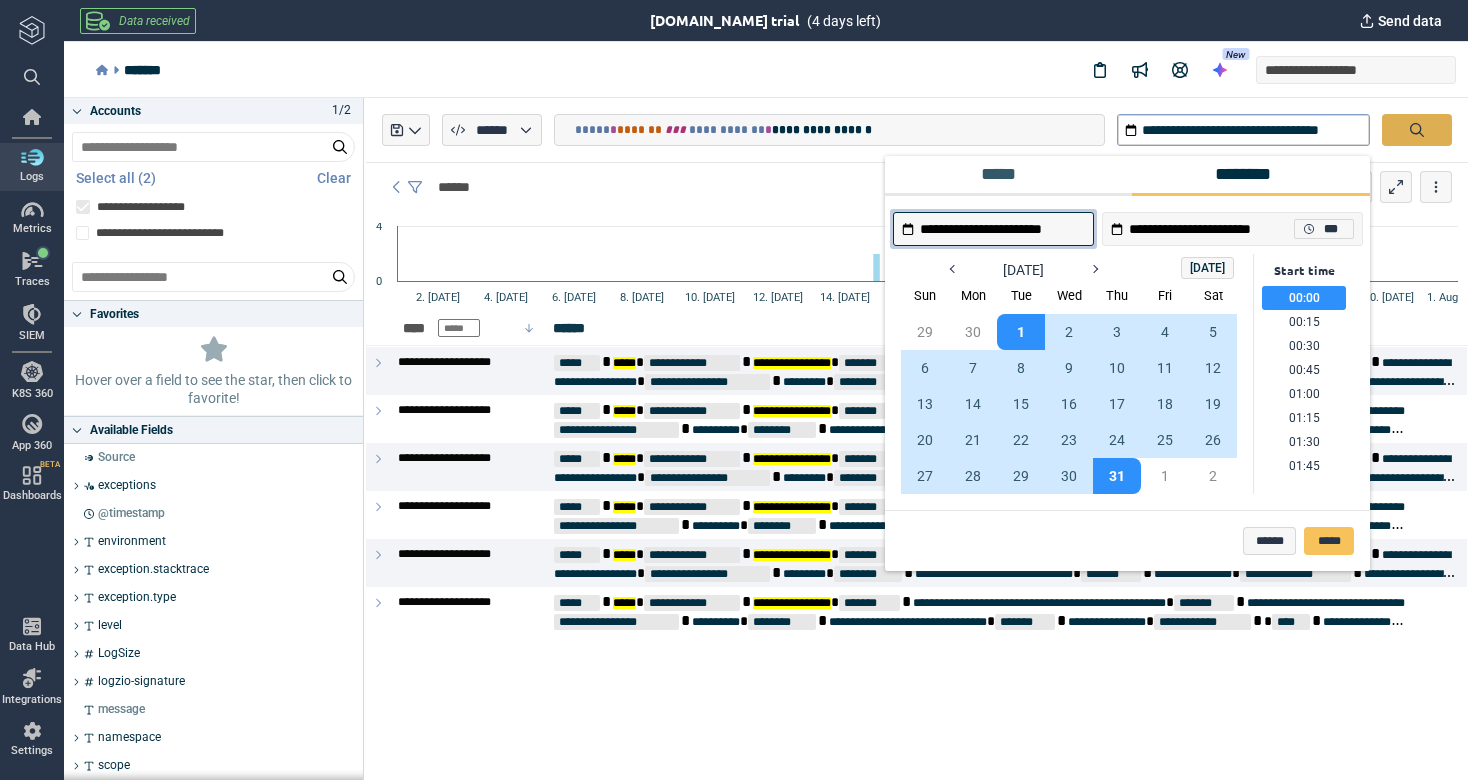 click on "*****" at bounding box center (1004, 174) 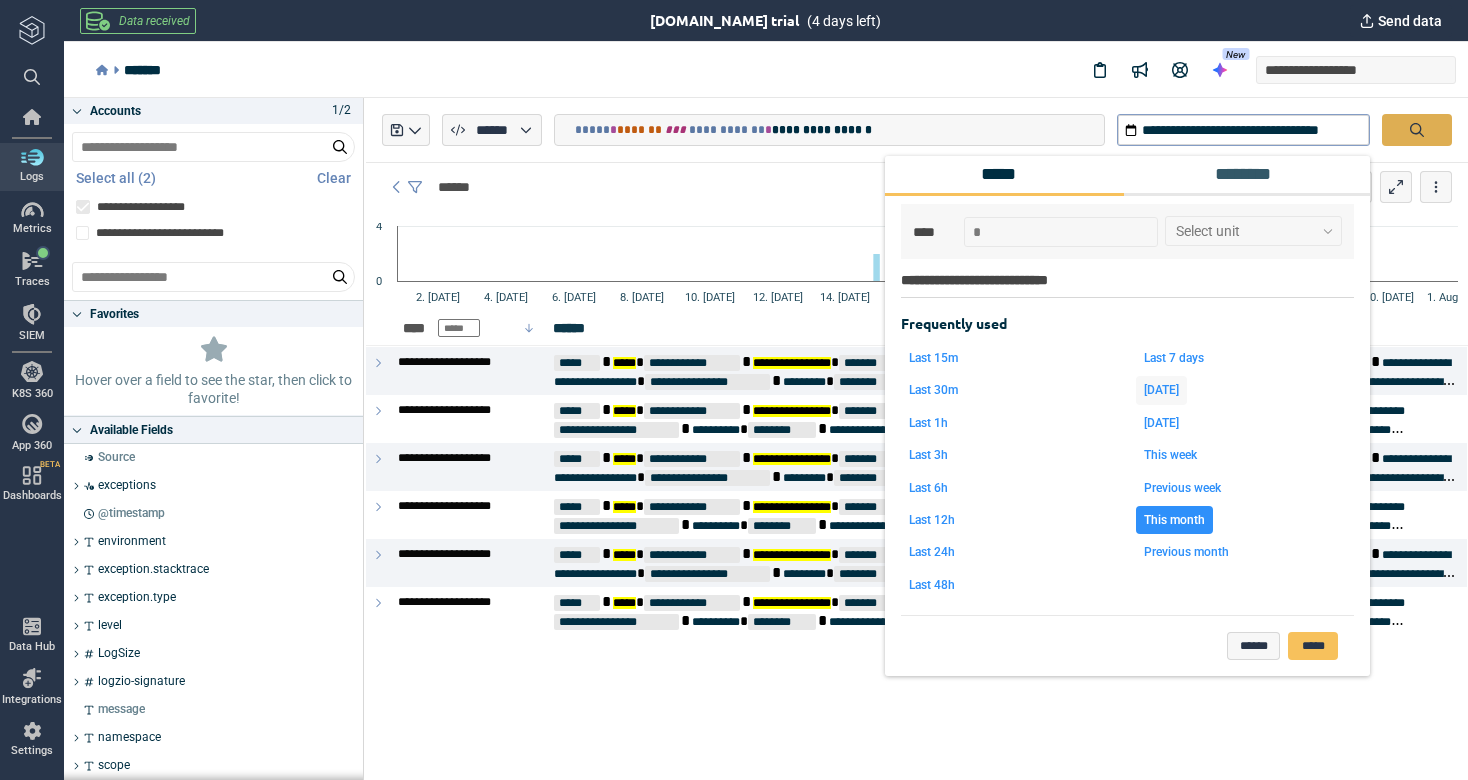 click on "[DATE]" at bounding box center [1161, 390] 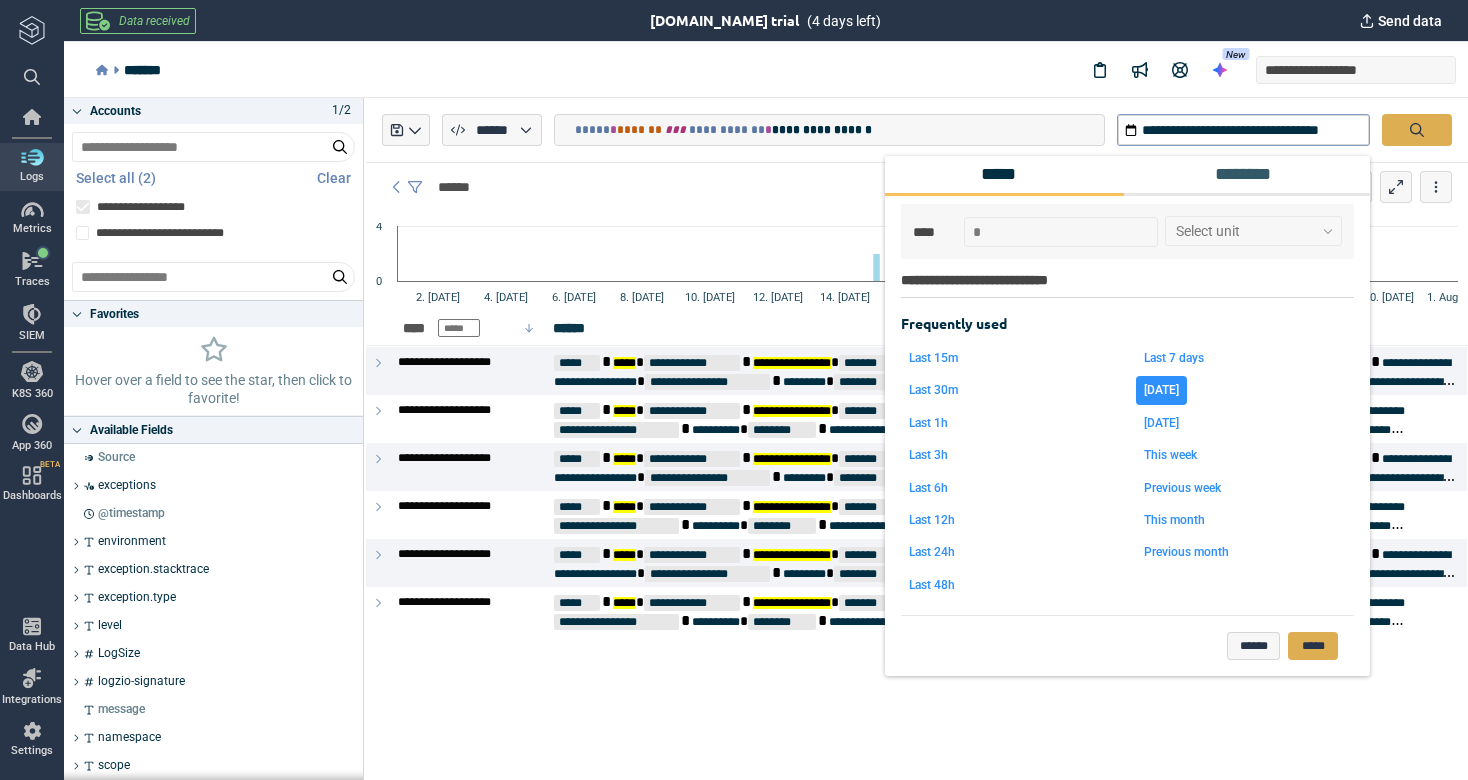 click on "*****" at bounding box center (1313, 646) 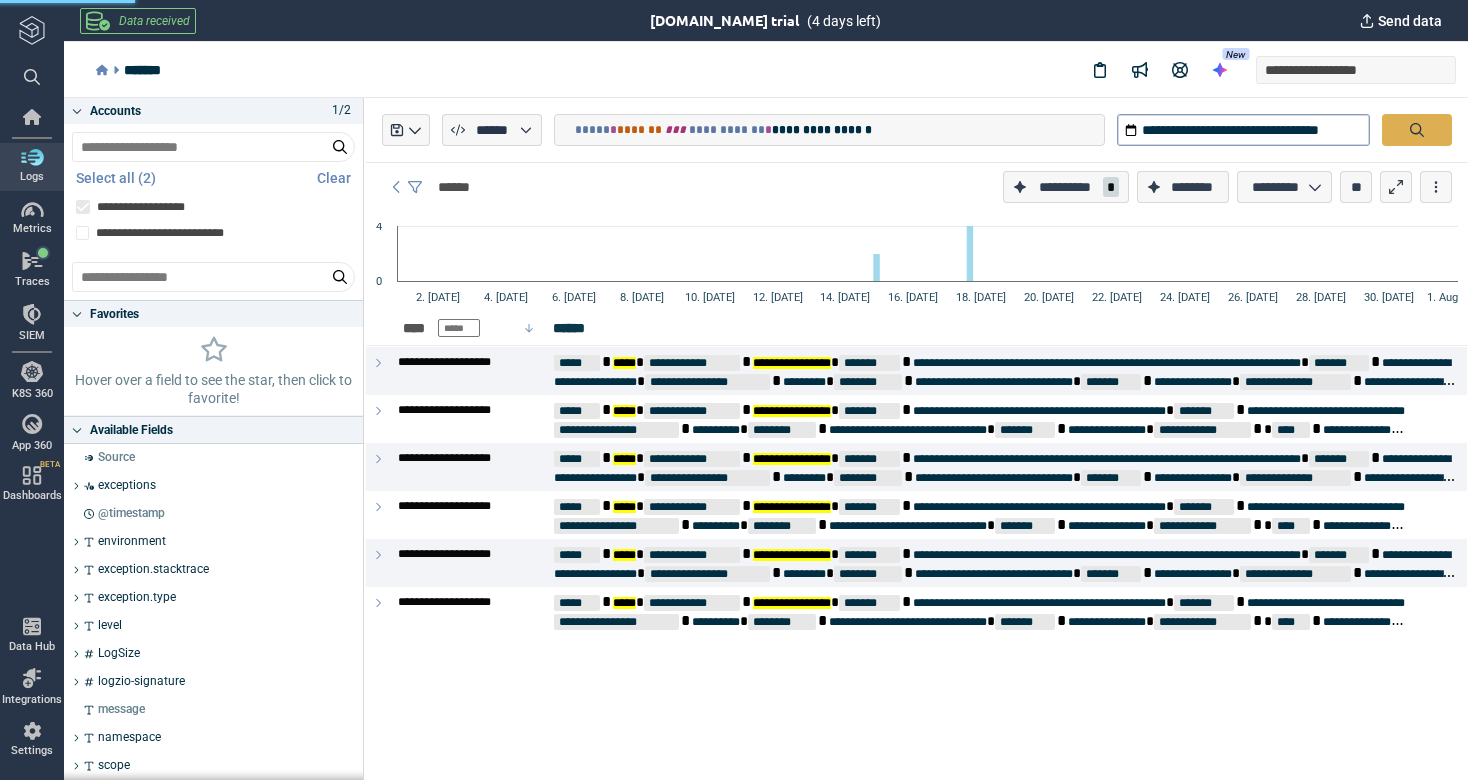 click 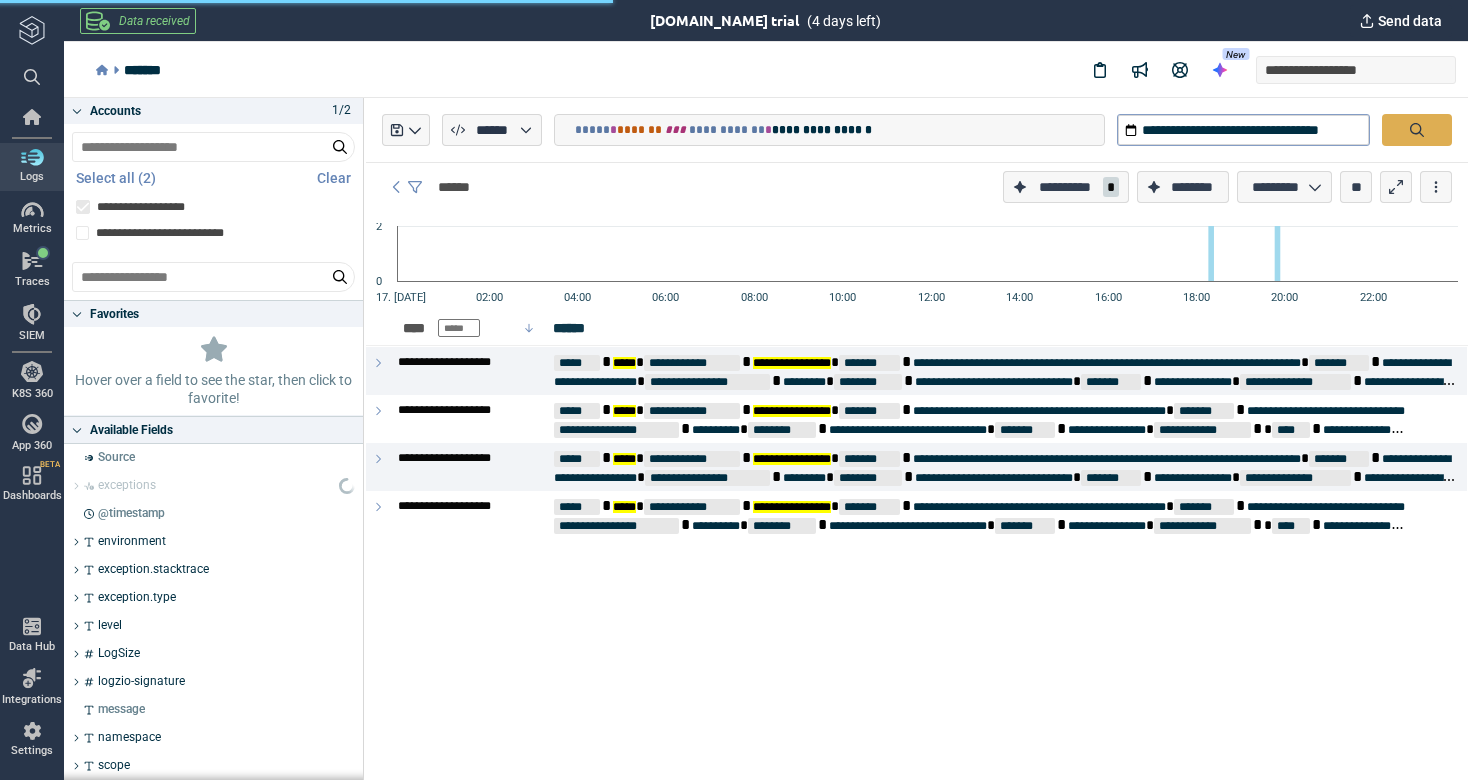 type on "*" 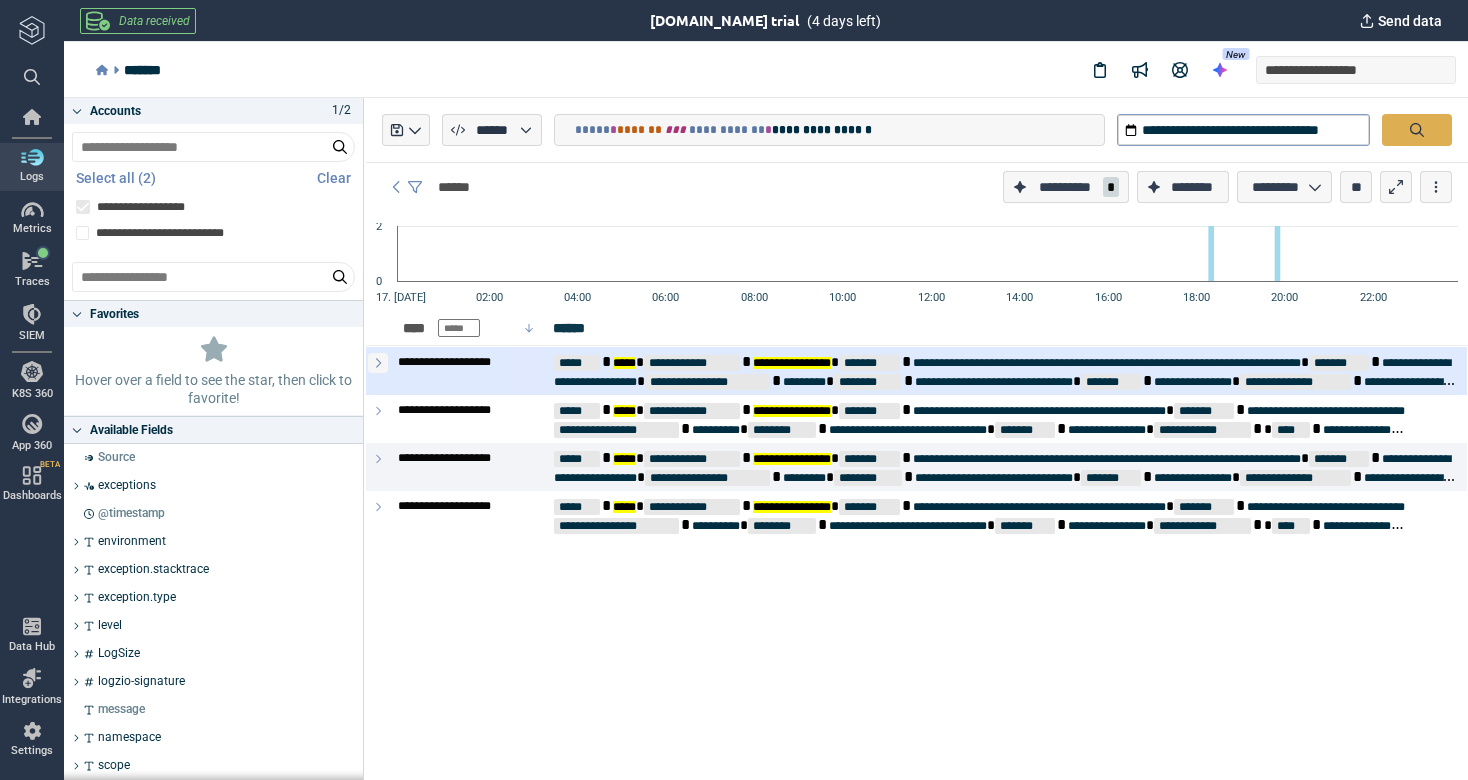 click 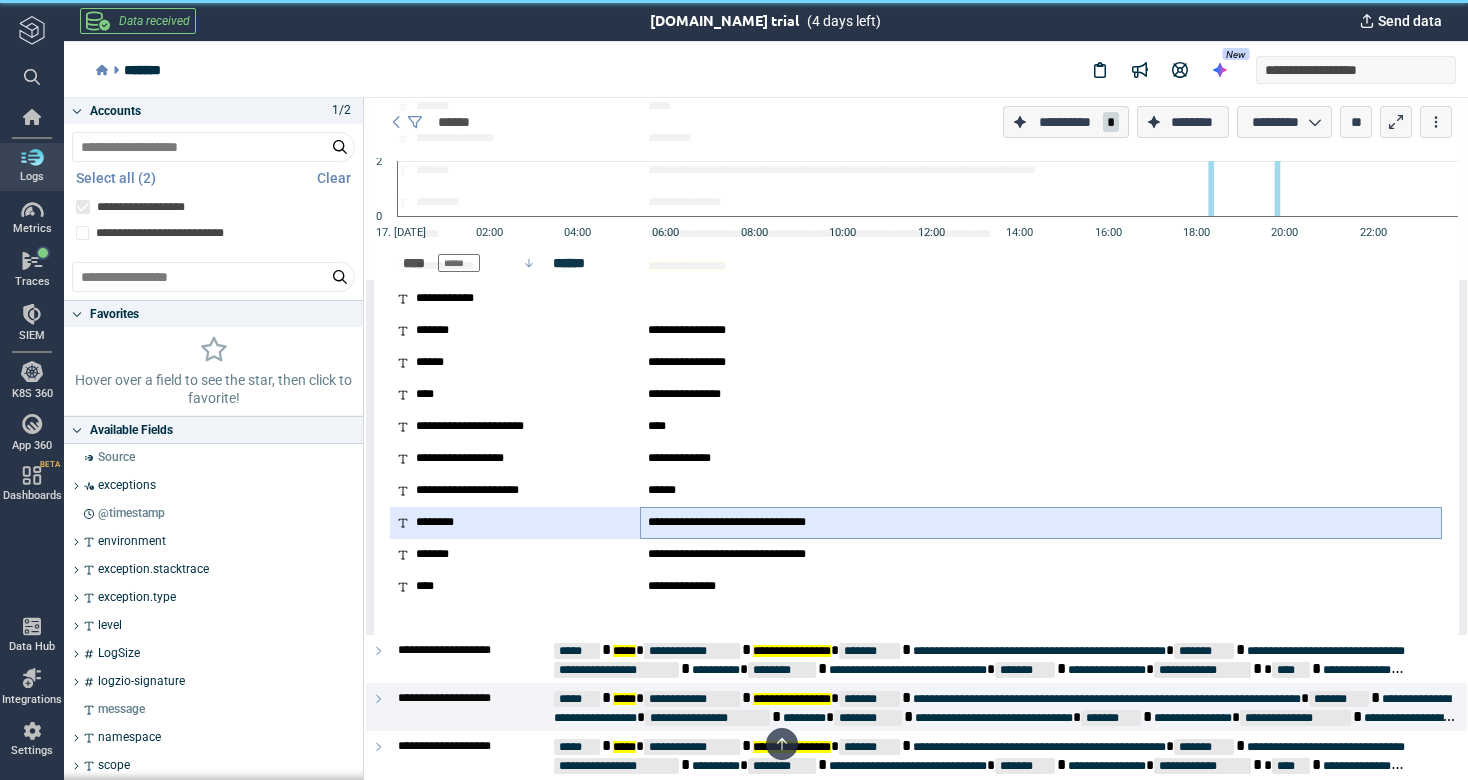 scroll, scrollTop: 718, scrollLeft: 0, axis: vertical 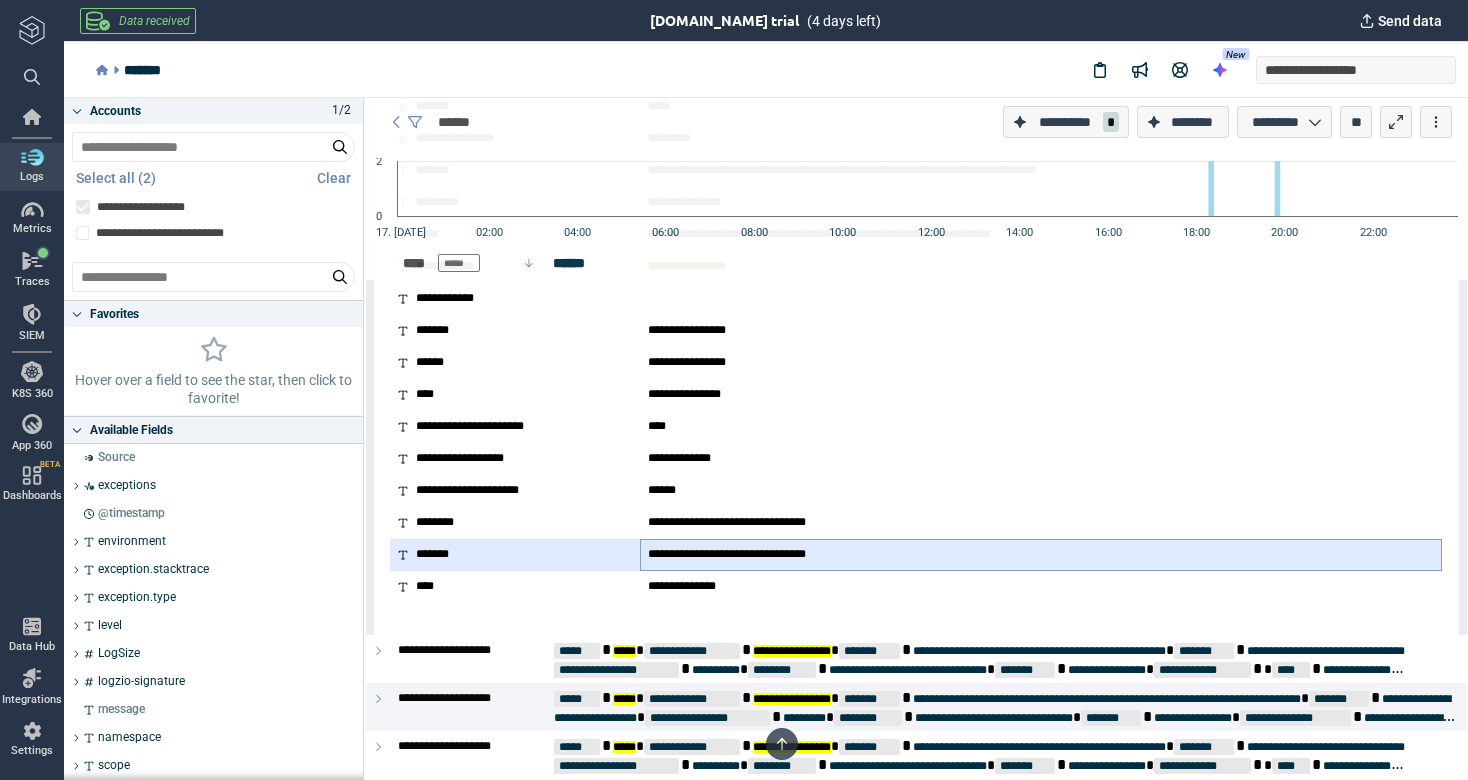 click on "**********" at bounding box center (763, 554) 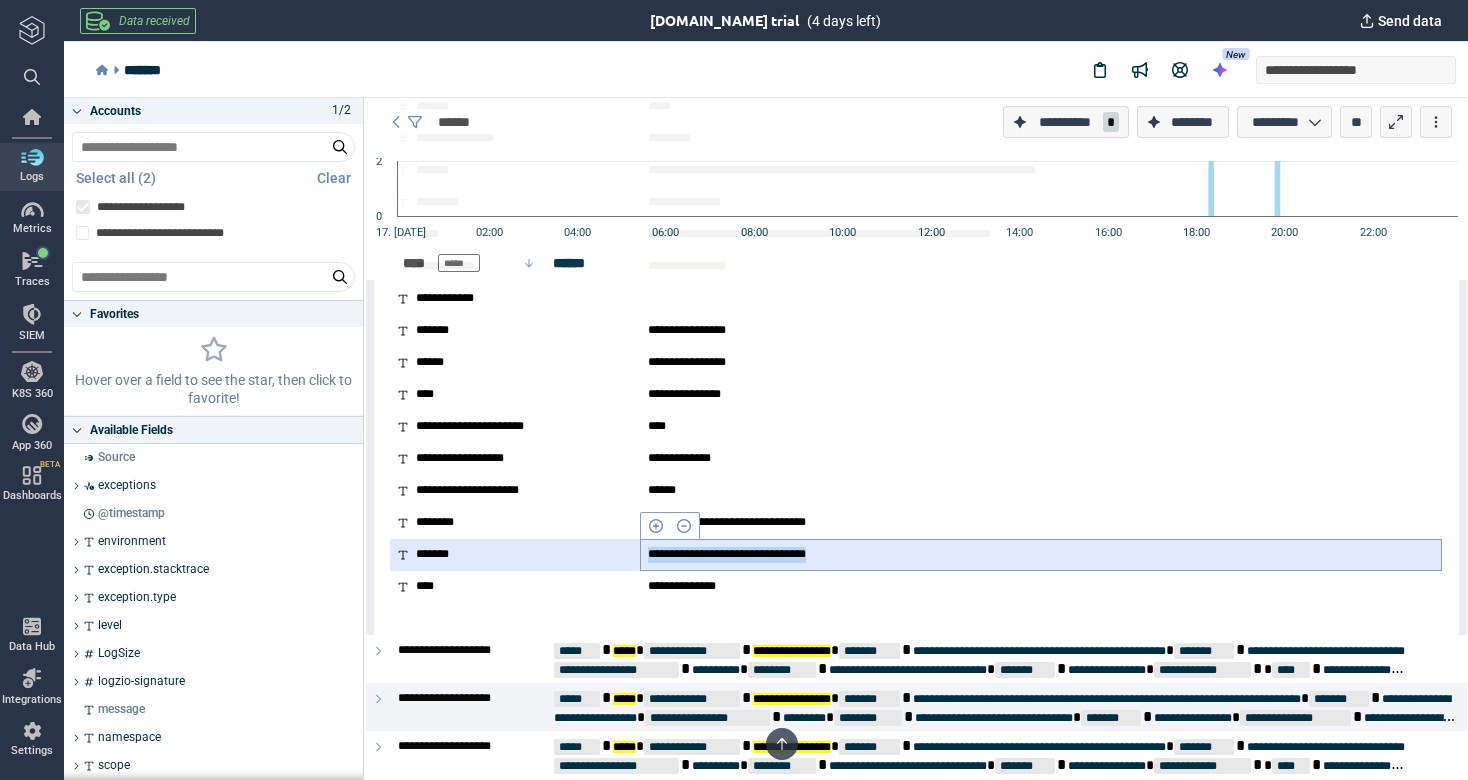 click on "**********" at bounding box center [763, 554] 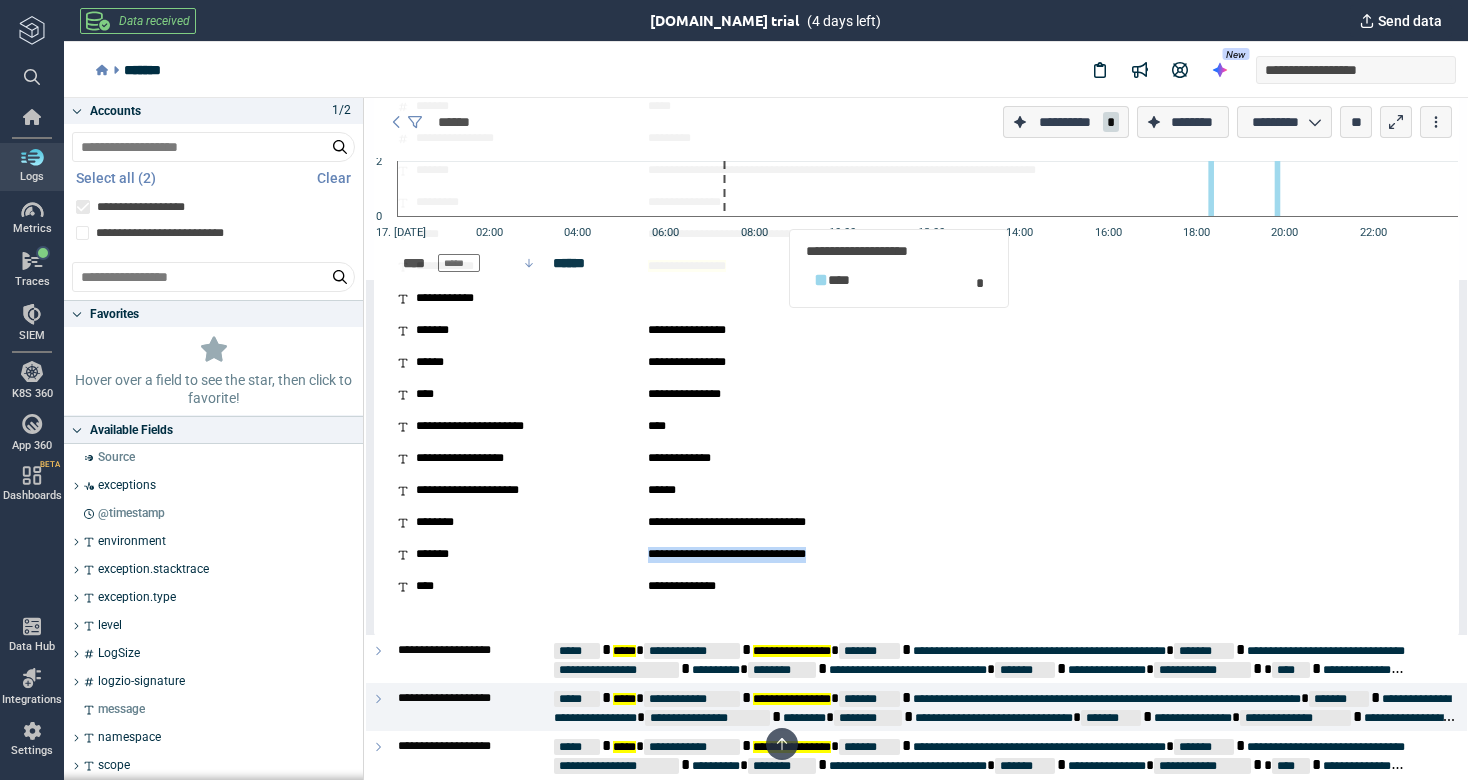 copy on "**********" 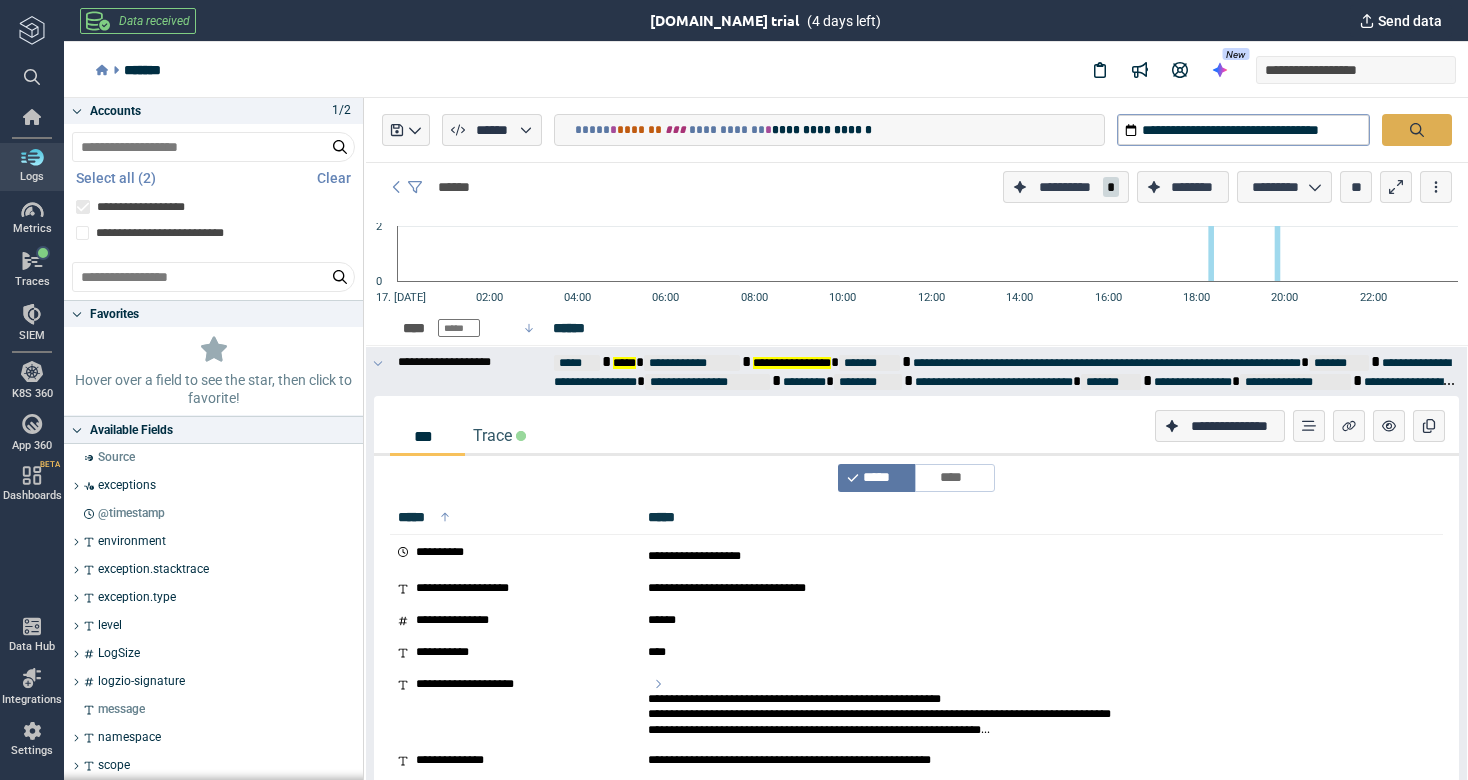 scroll, scrollTop: 0, scrollLeft: 0, axis: both 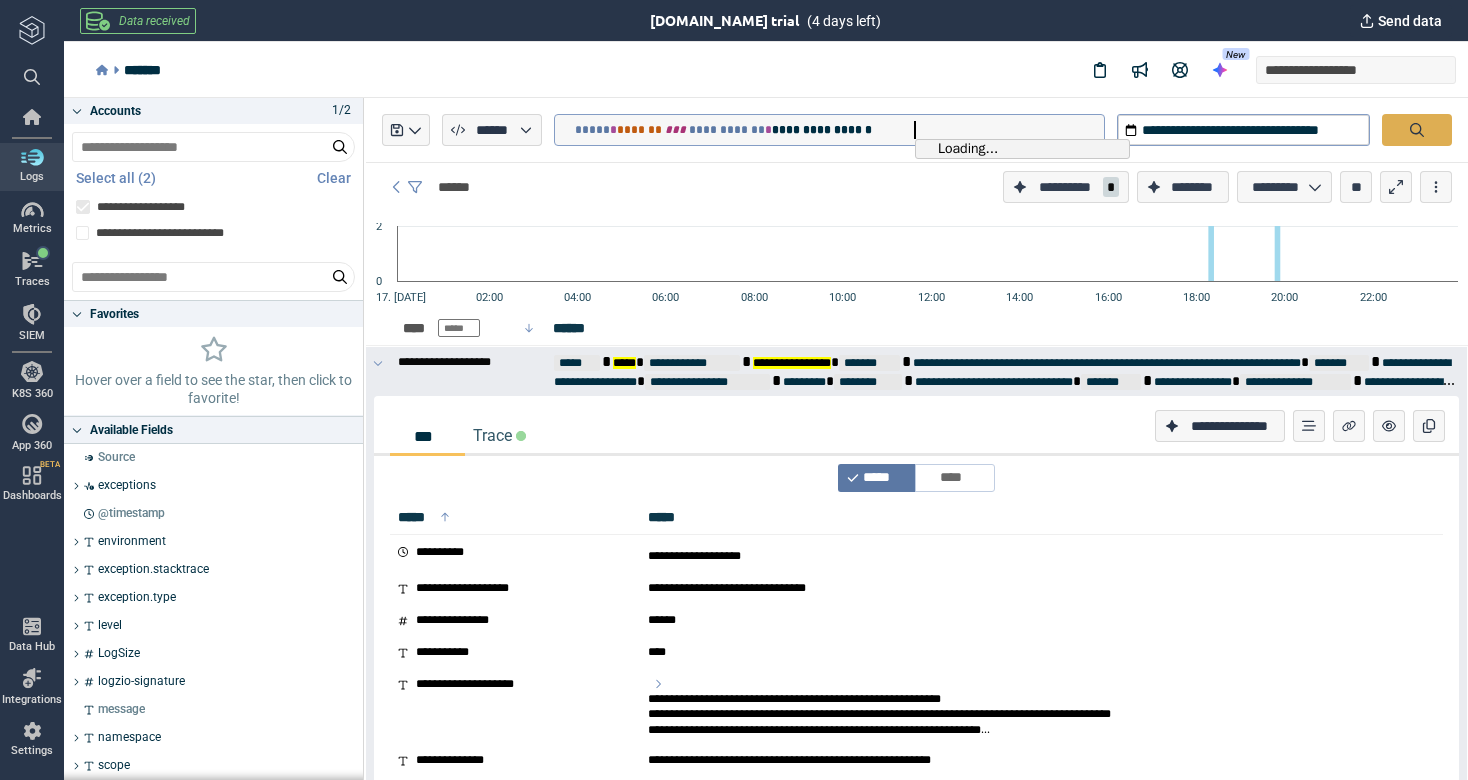 click on "**********" at bounding box center (8389183, 8388728) 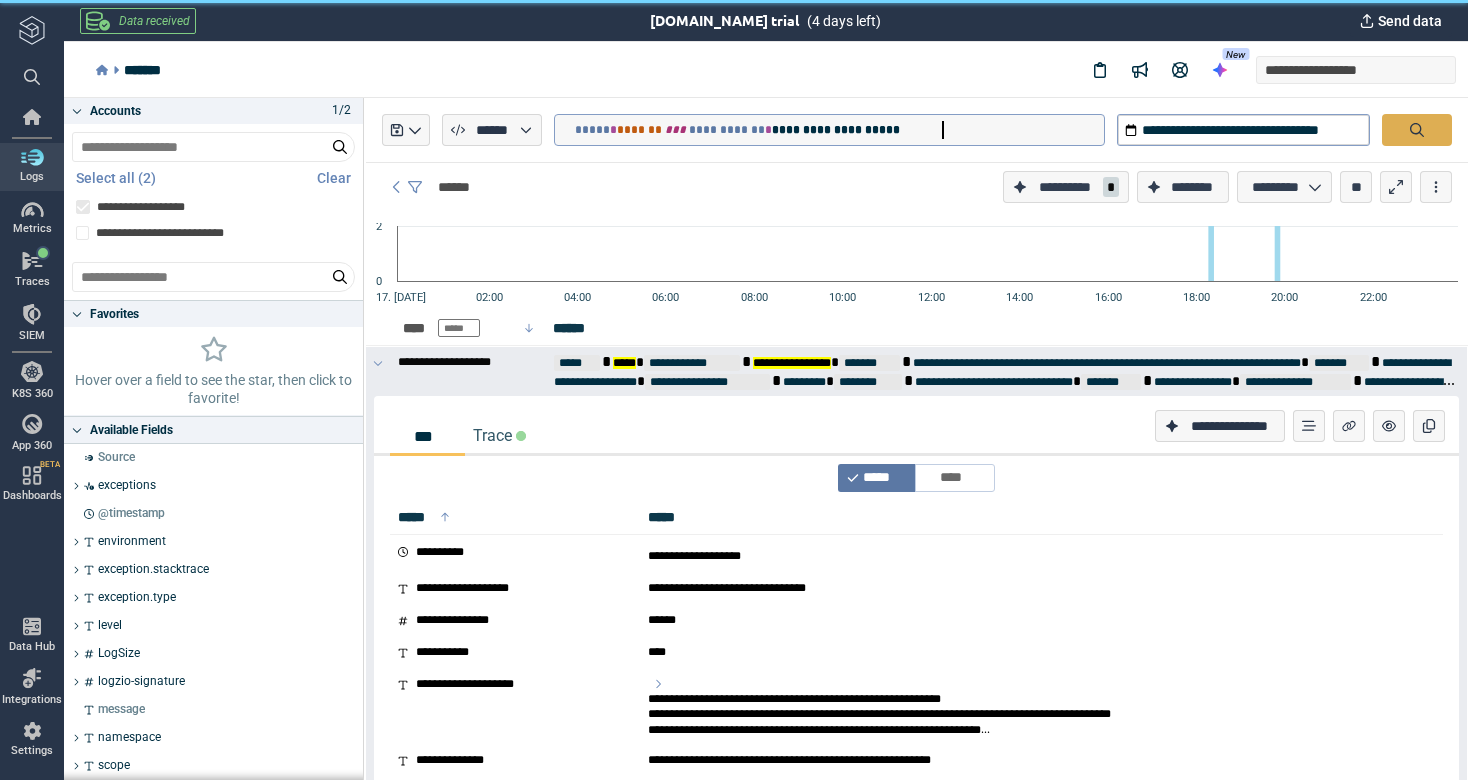 type on "**********" 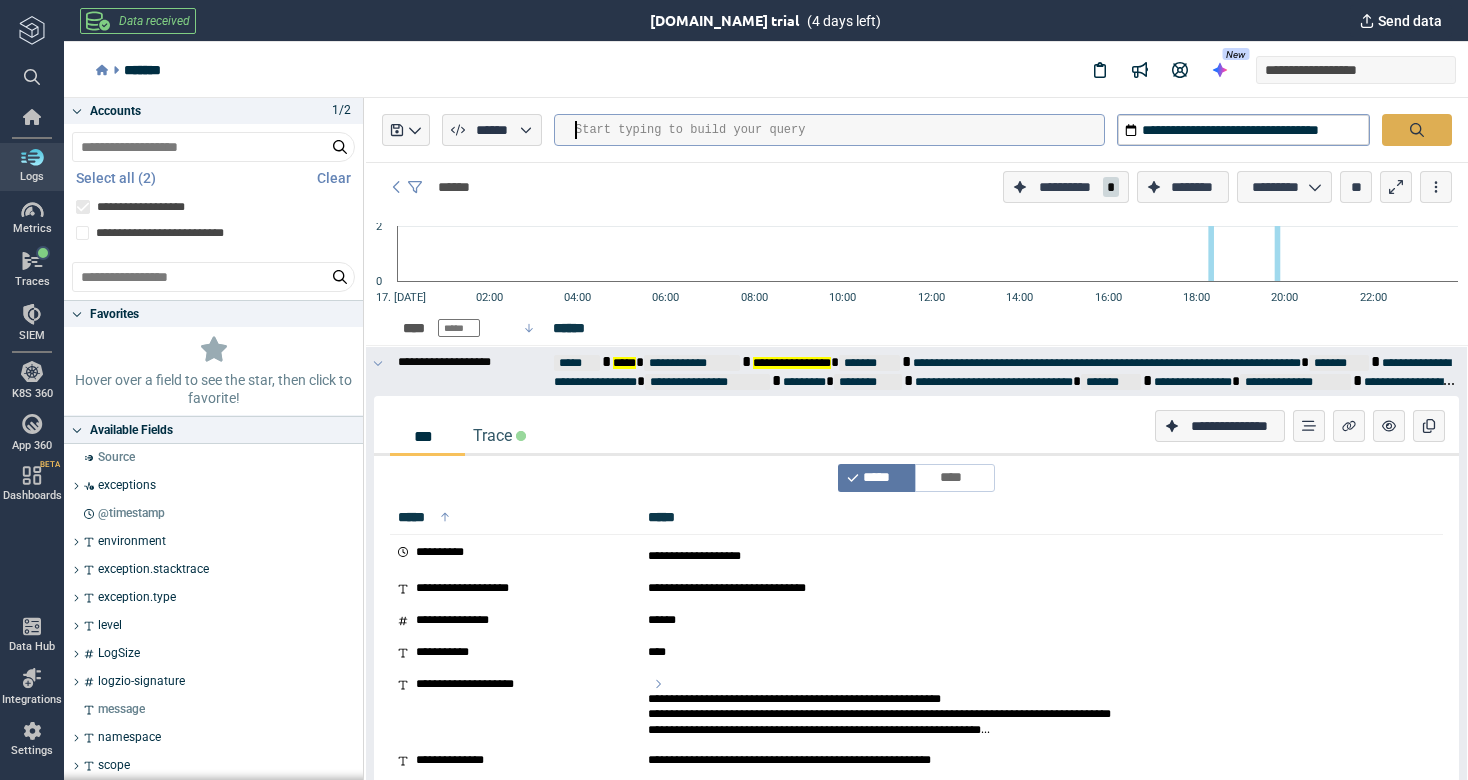 type on "**********" 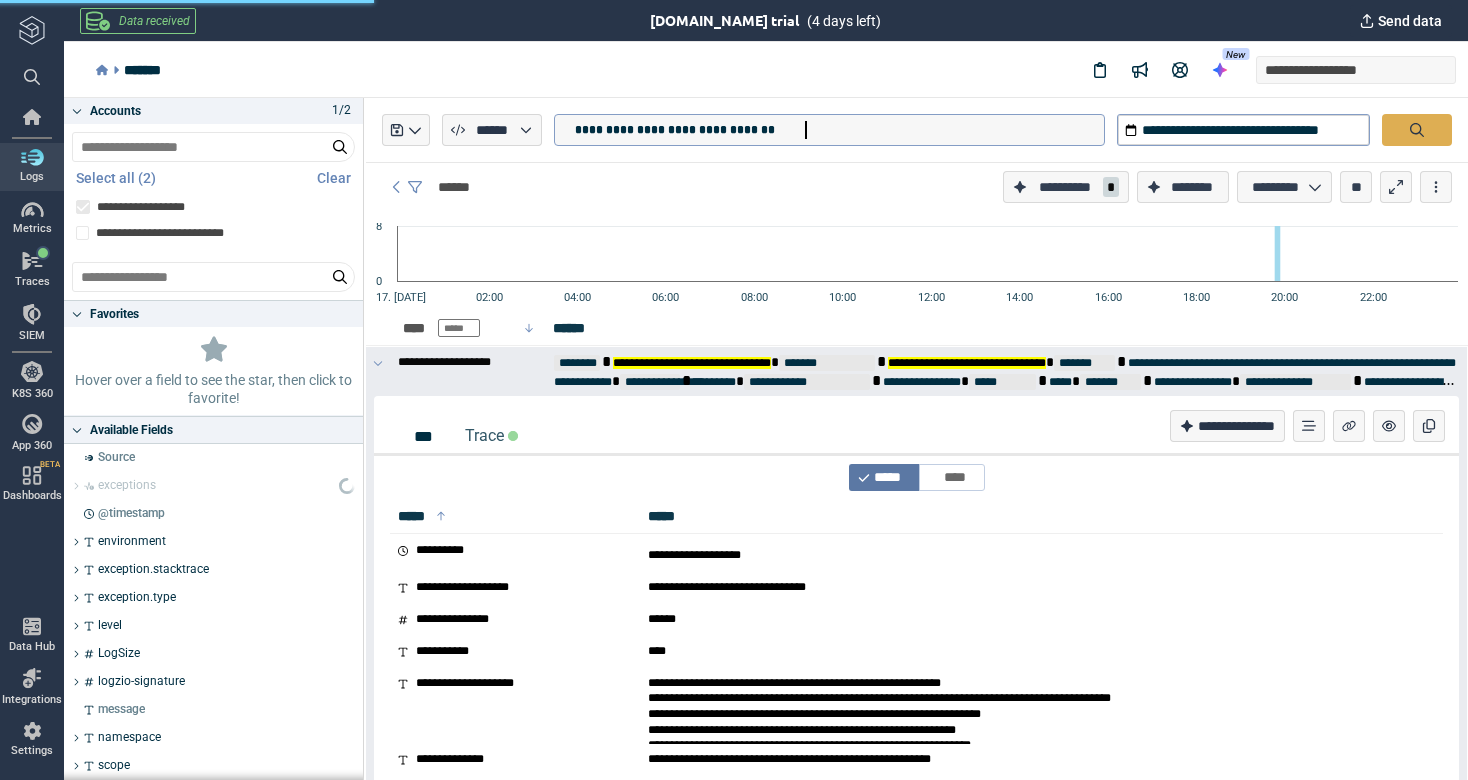 type on "*" 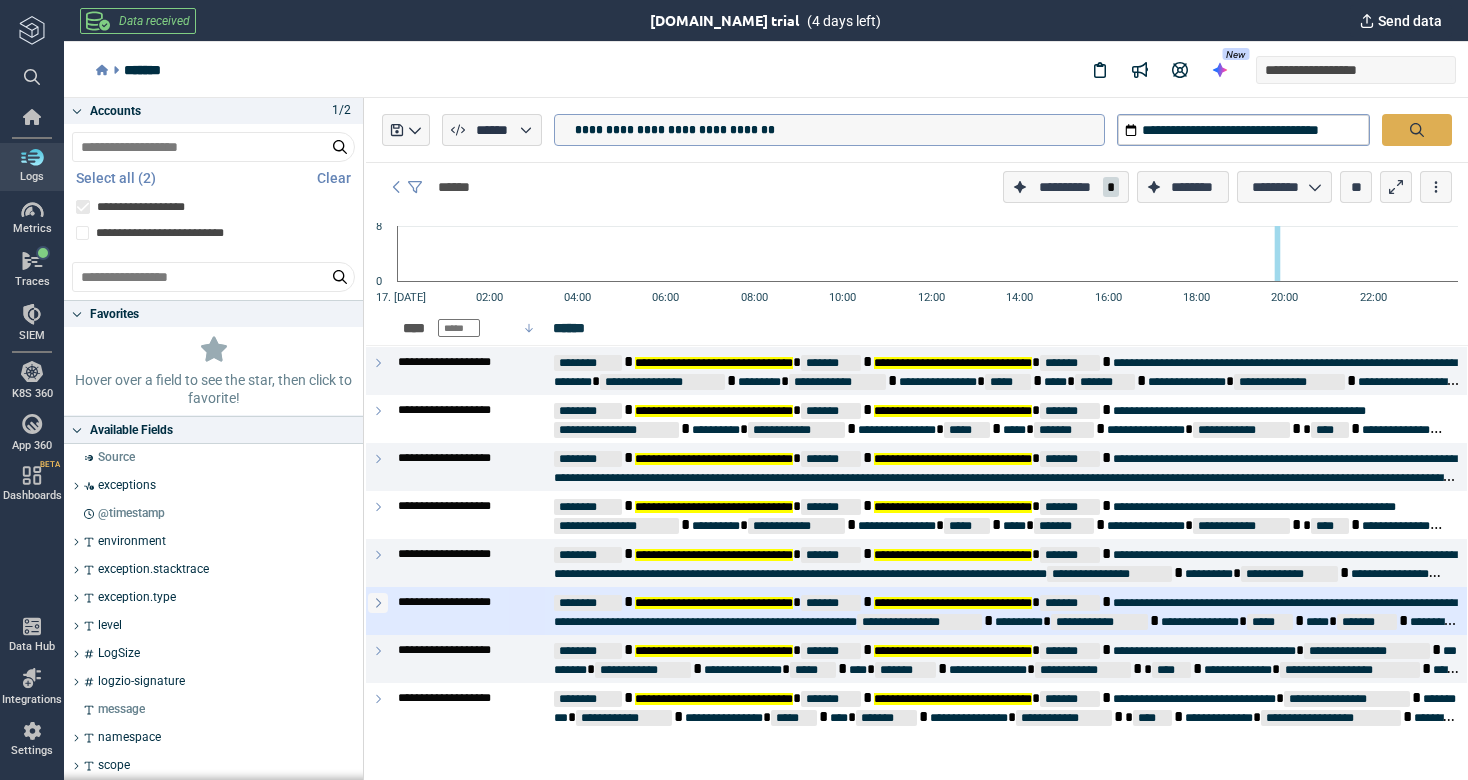 click 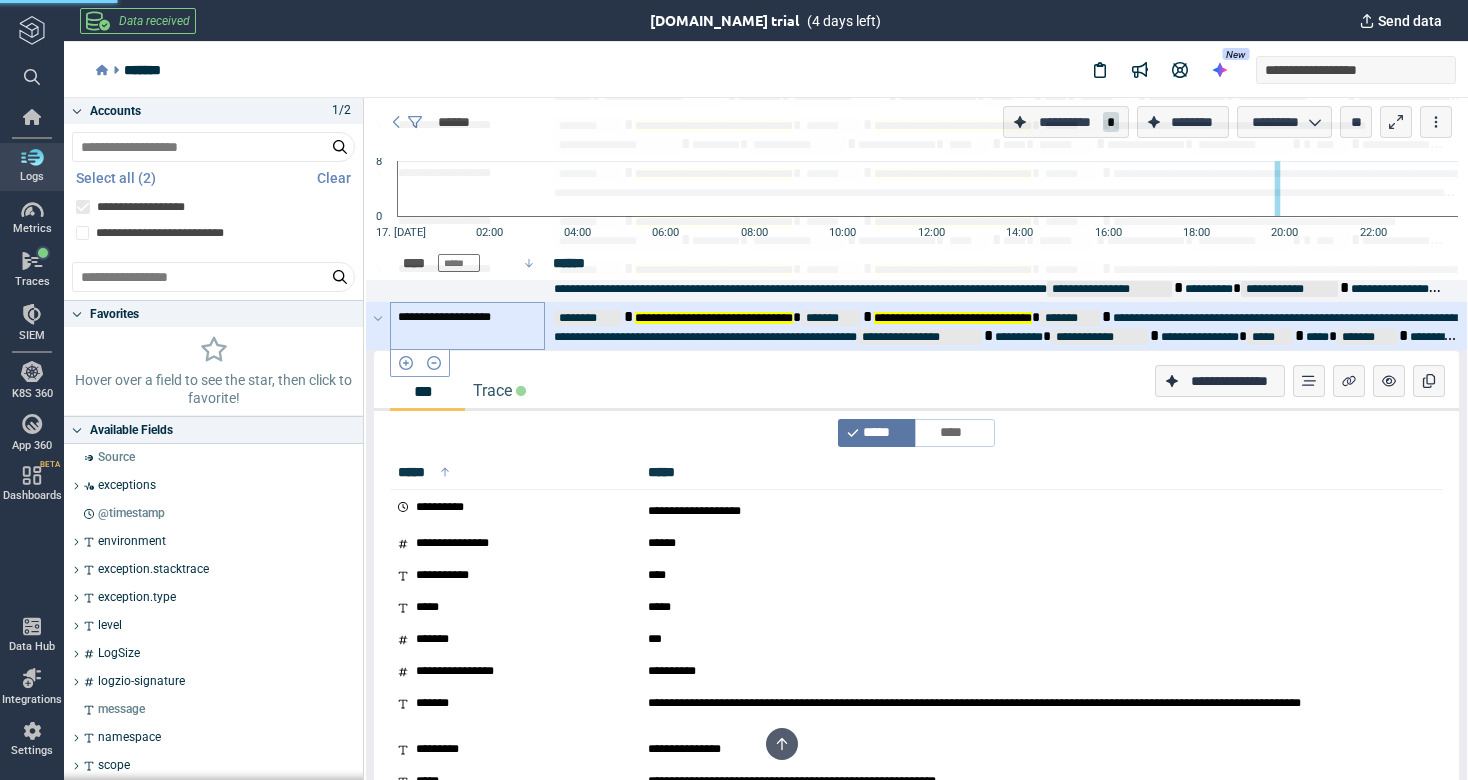 scroll, scrollTop: 462, scrollLeft: 0, axis: vertical 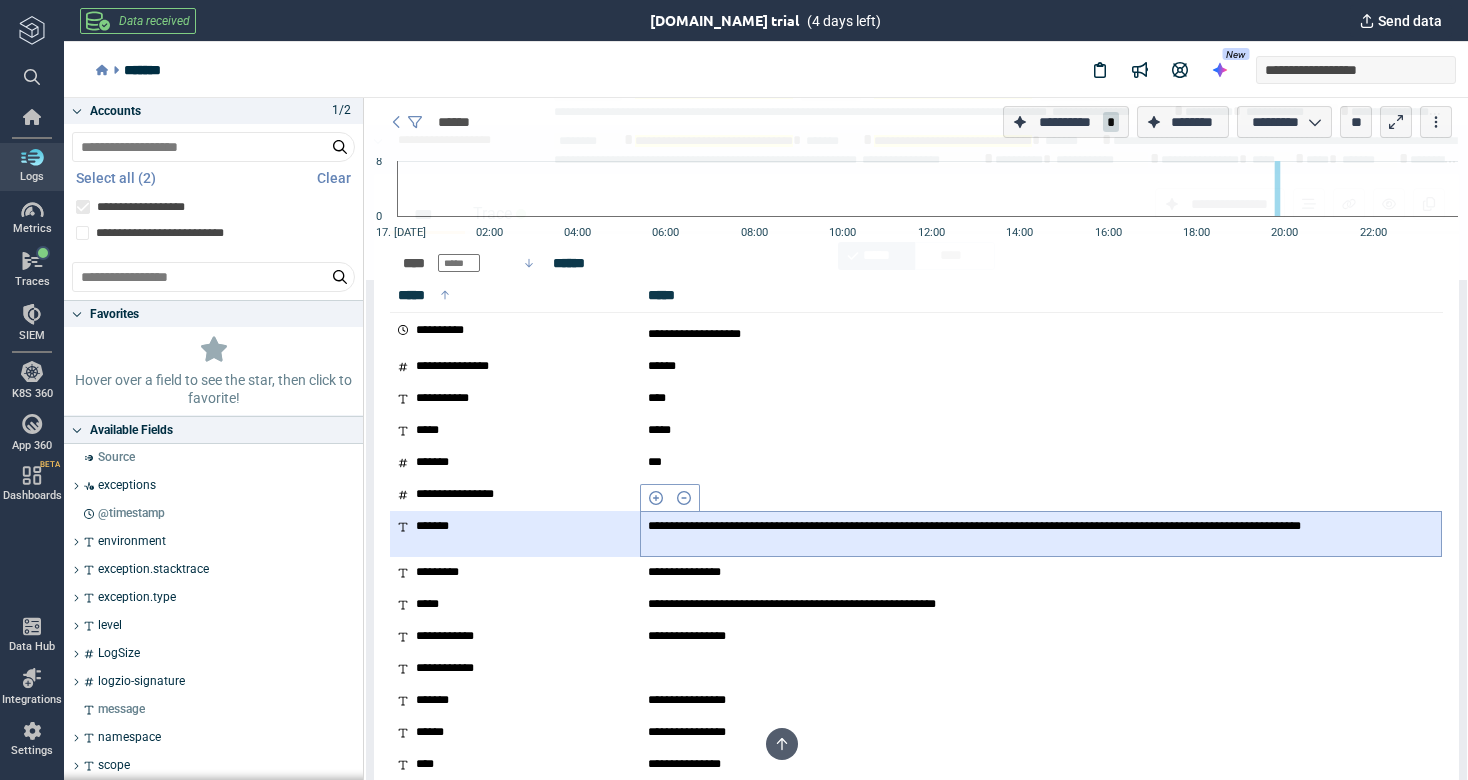 click on "**********" at bounding box center (1041, 534) 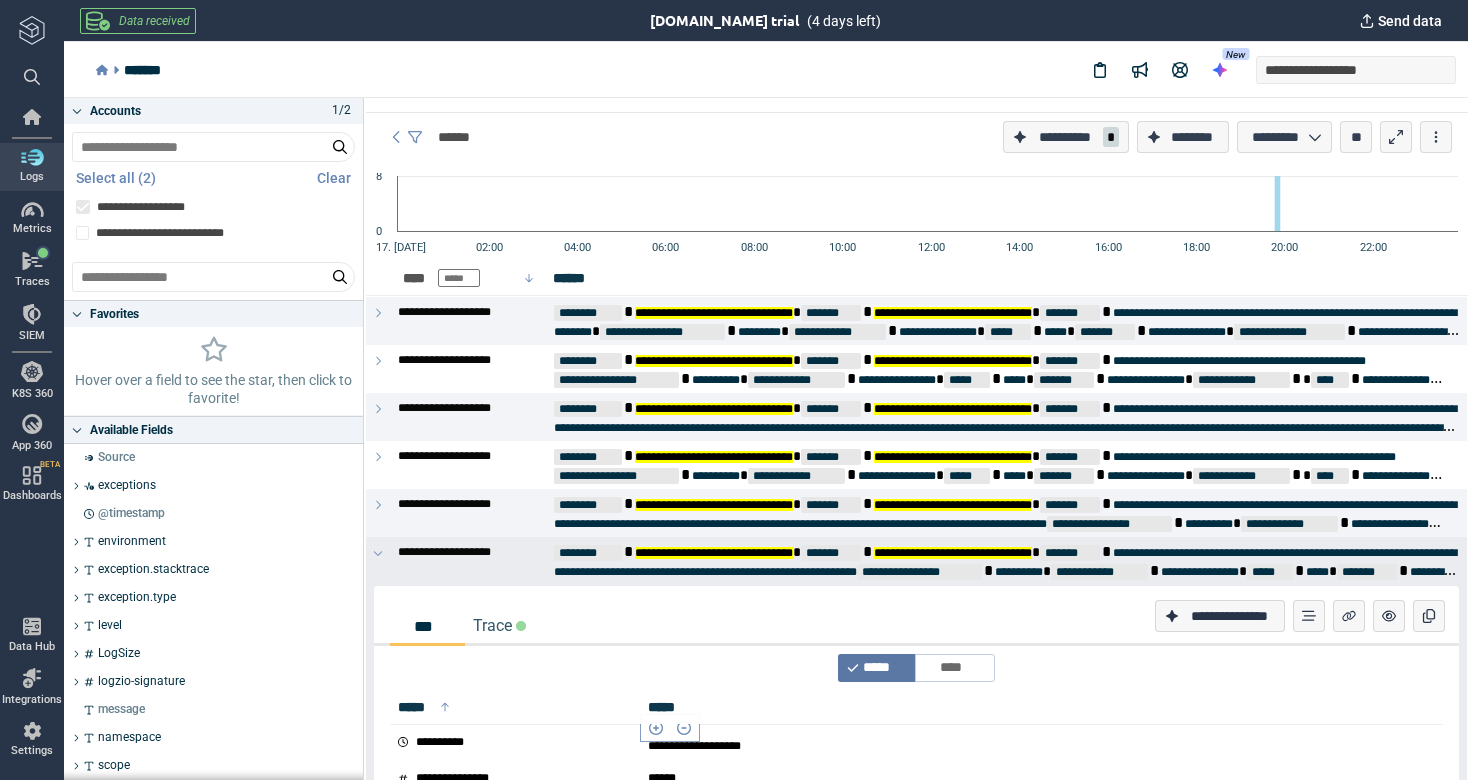 scroll, scrollTop: 14, scrollLeft: 0, axis: vertical 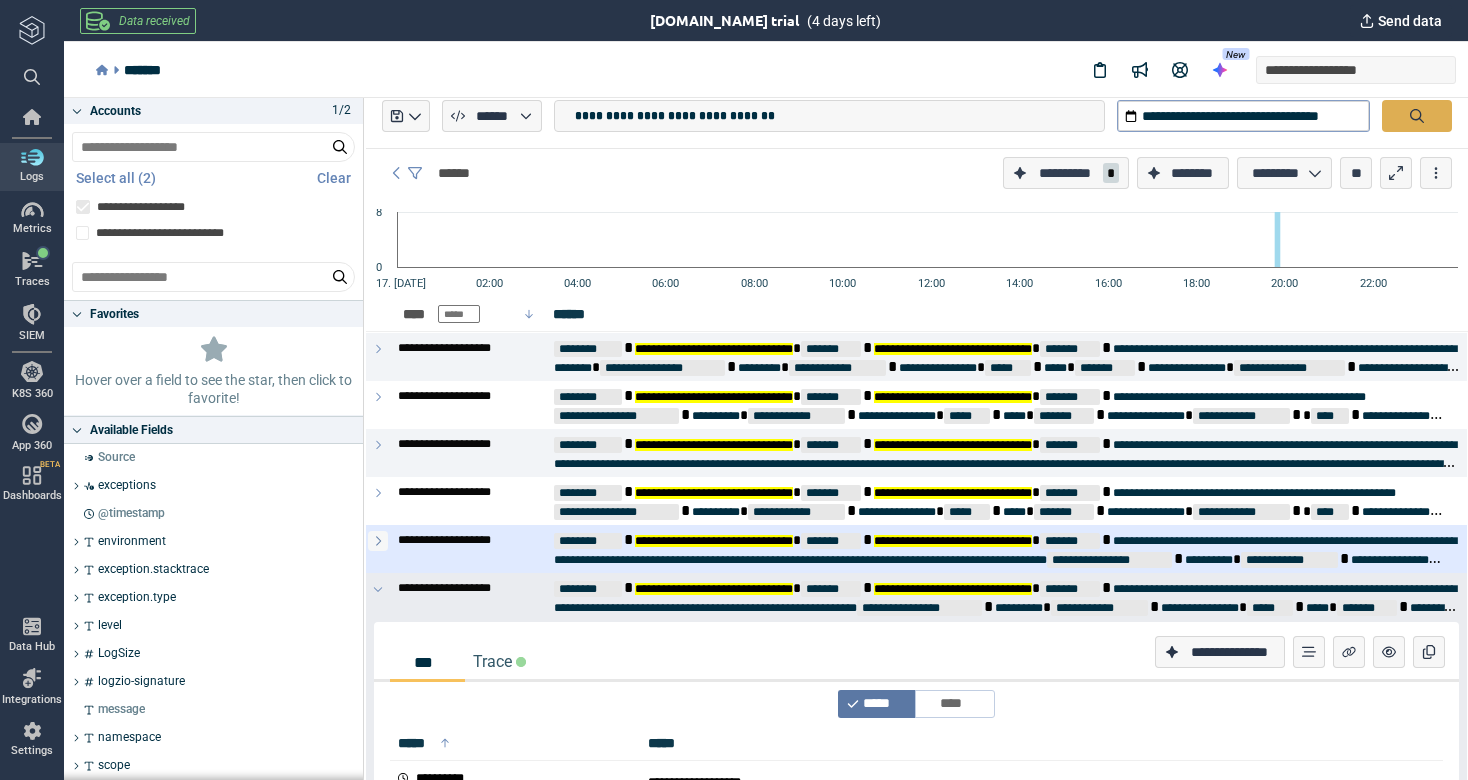 click 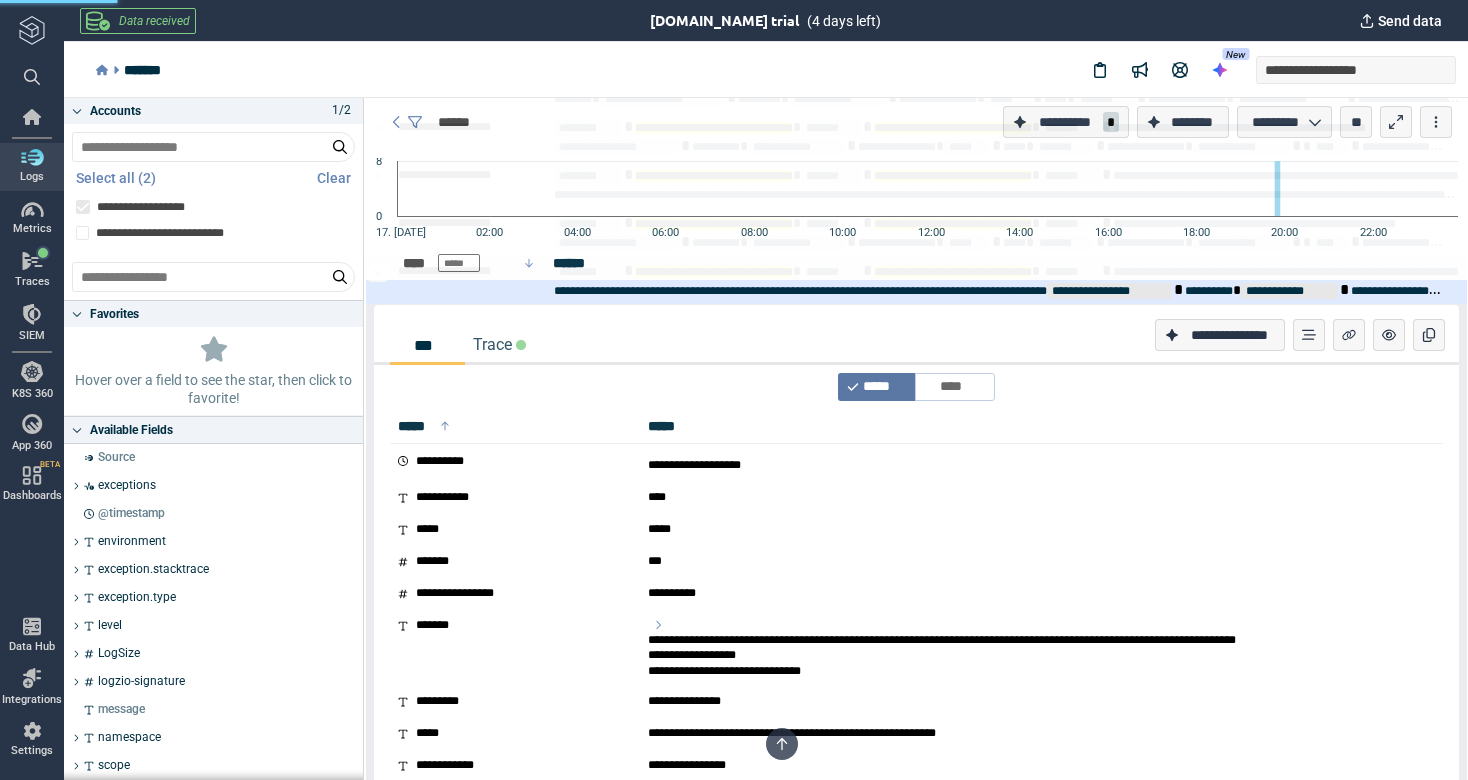 scroll, scrollTop: 535, scrollLeft: 0, axis: vertical 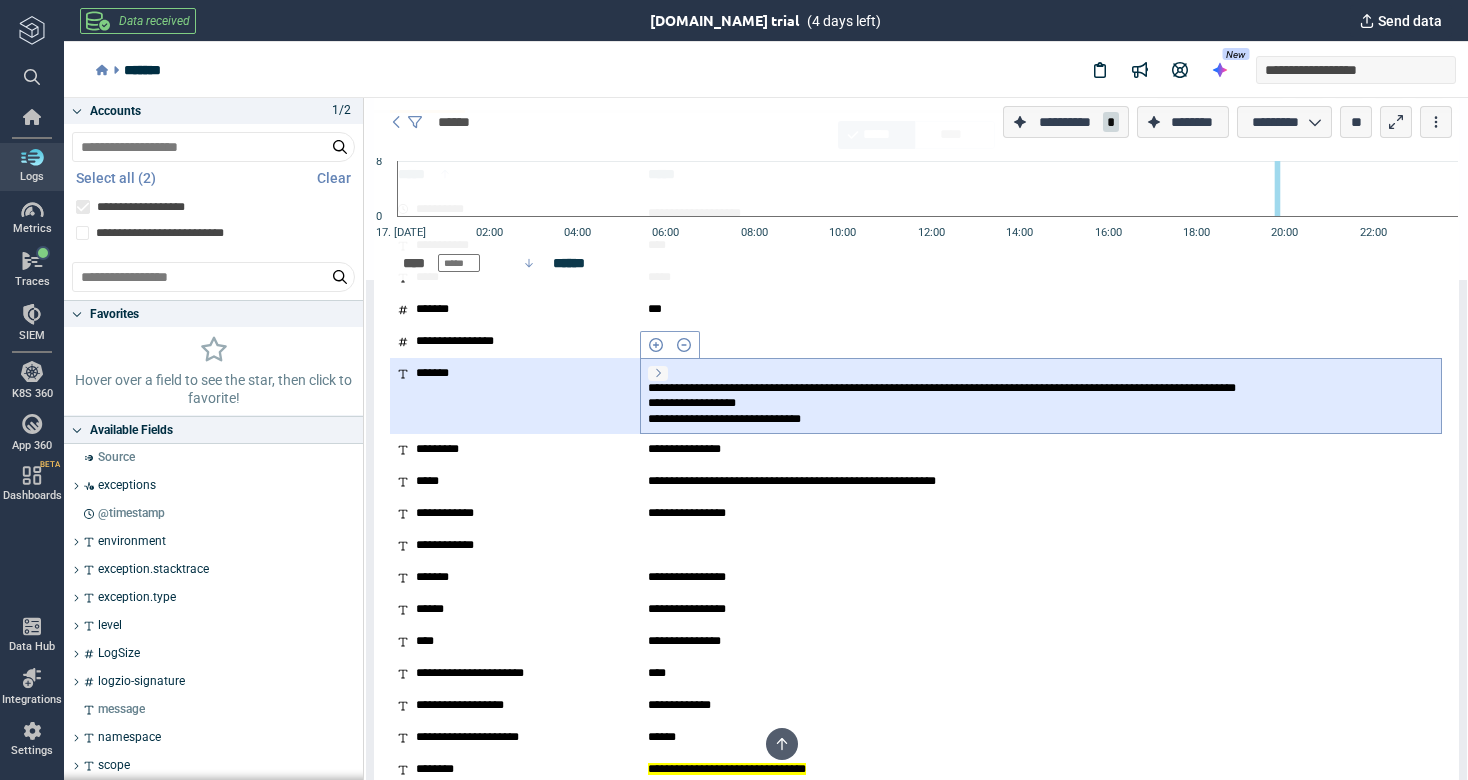click 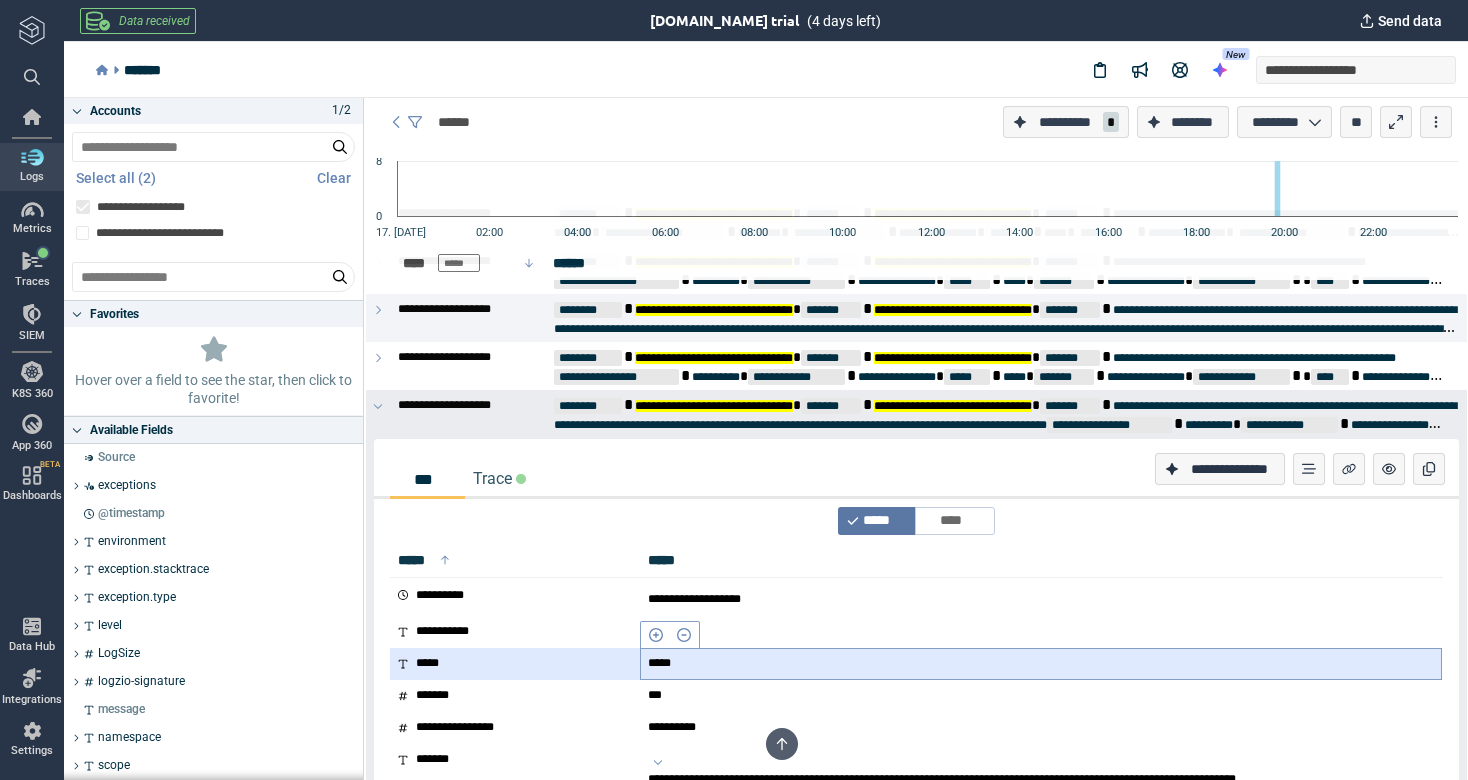 scroll, scrollTop: 120, scrollLeft: 0, axis: vertical 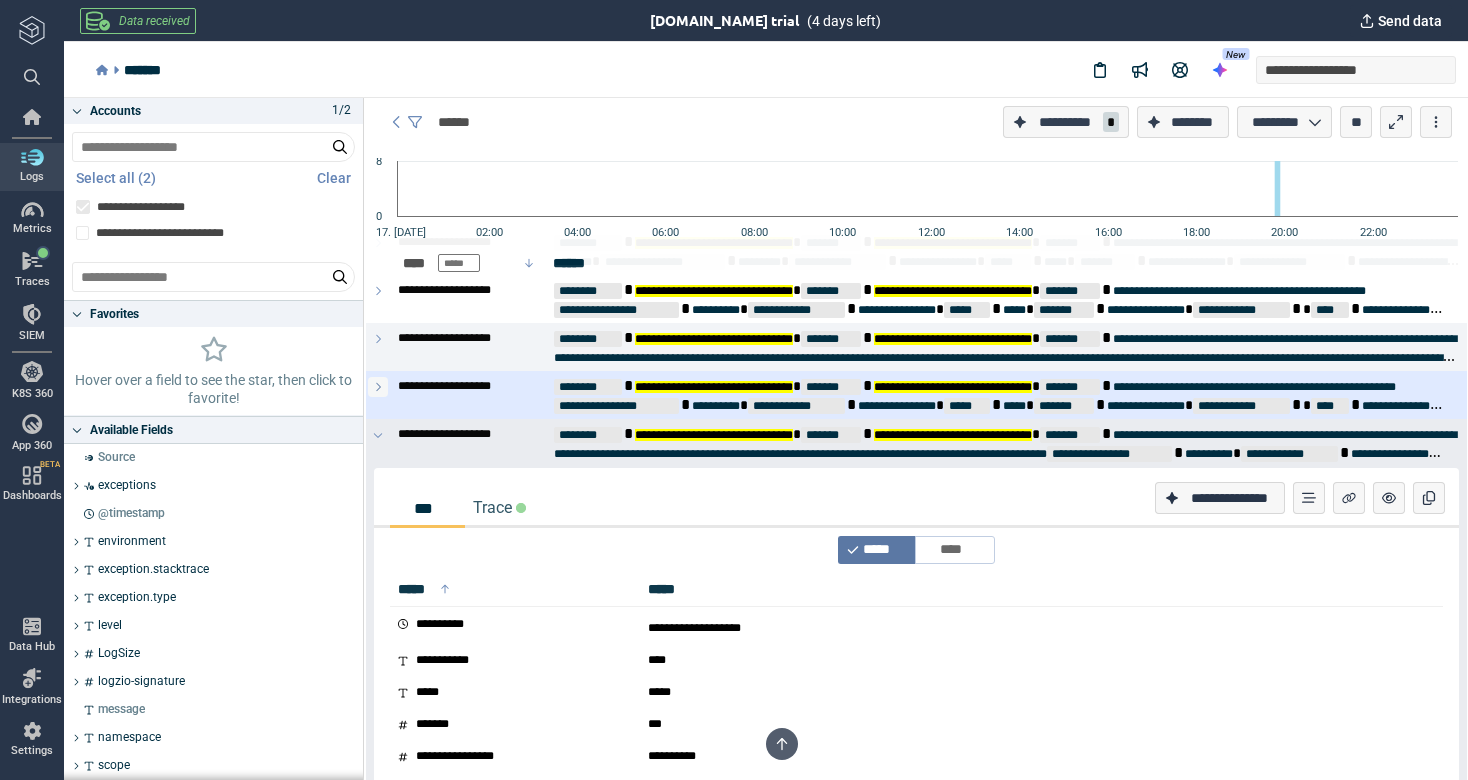 click at bounding box center (378, 387) 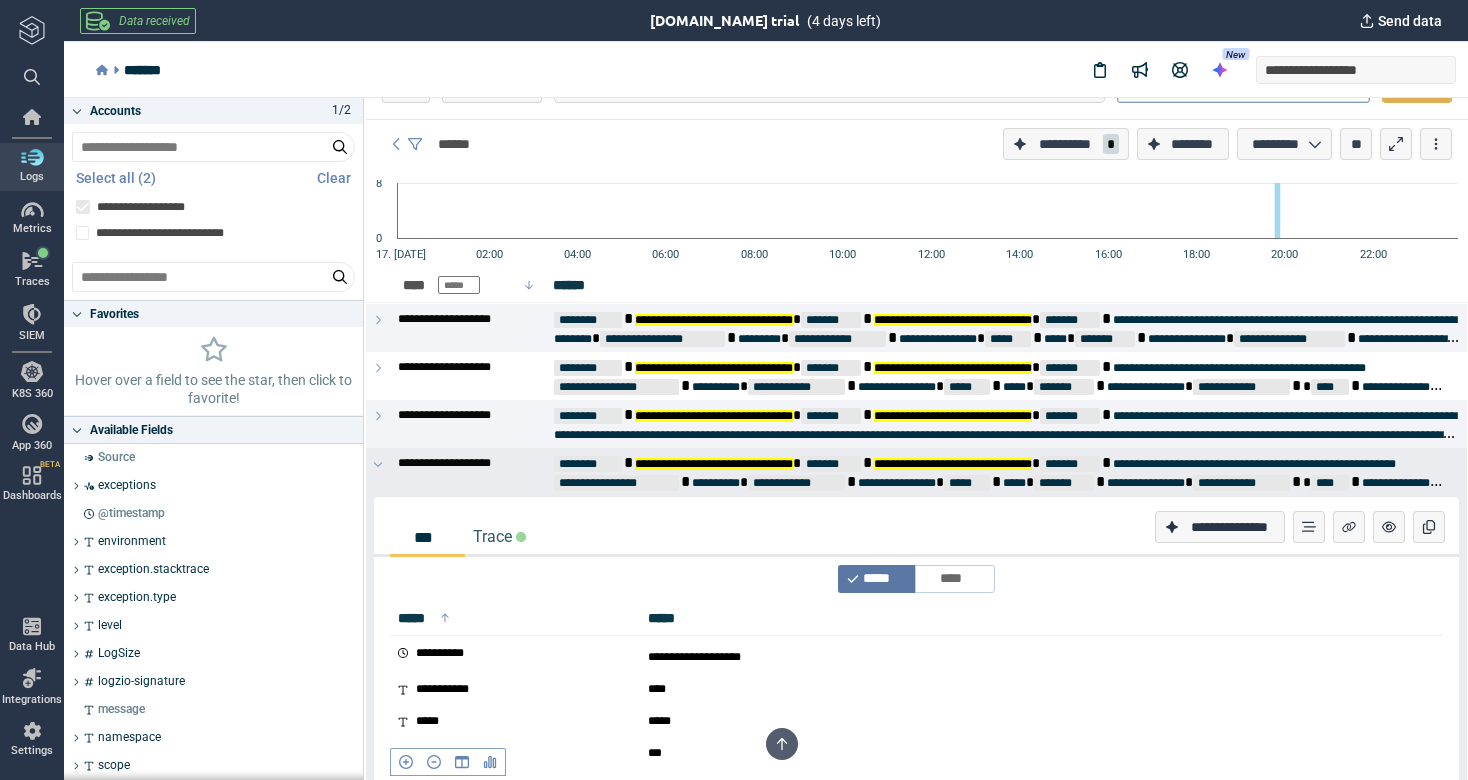 scroll, scrollTop: 33, scrollLeft: 0, axis: vertical 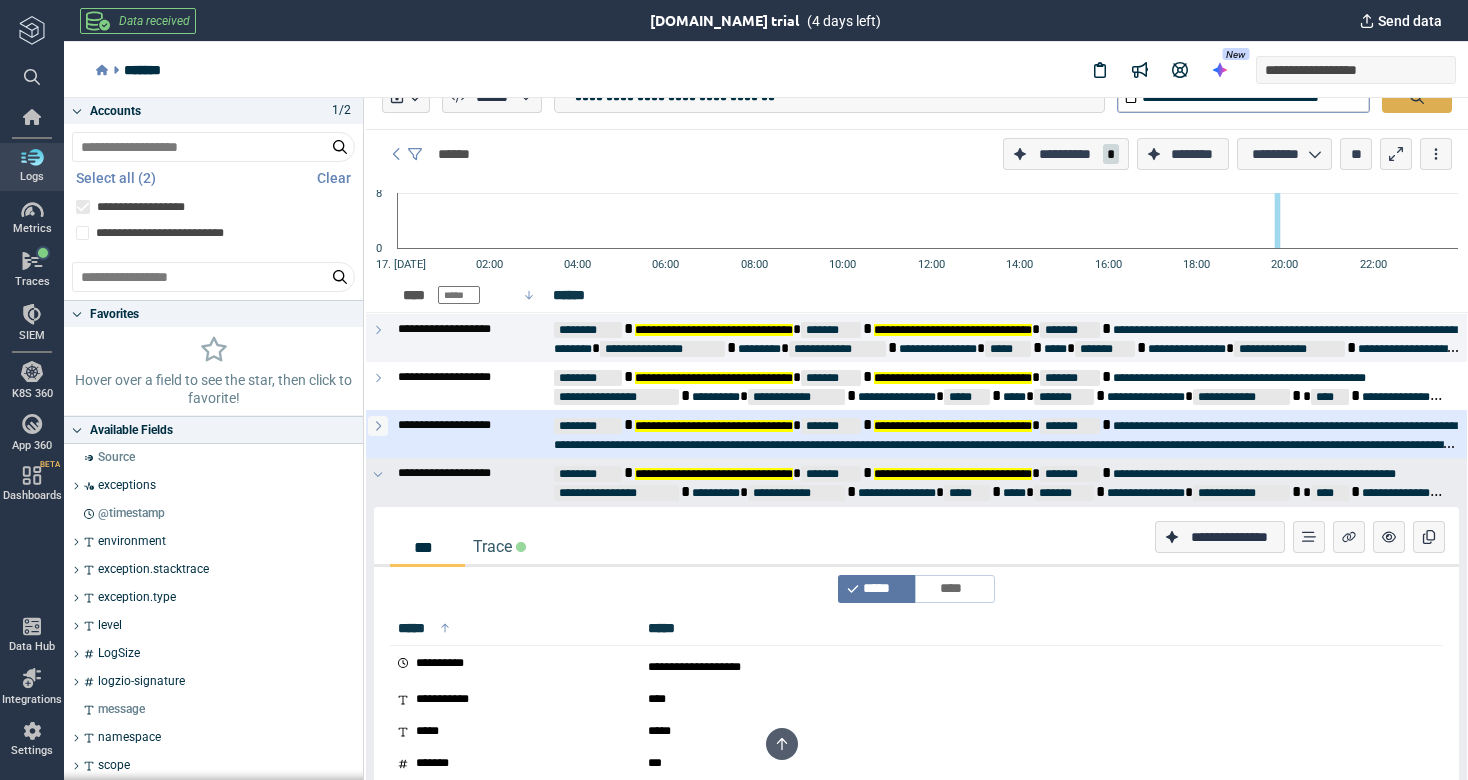 click 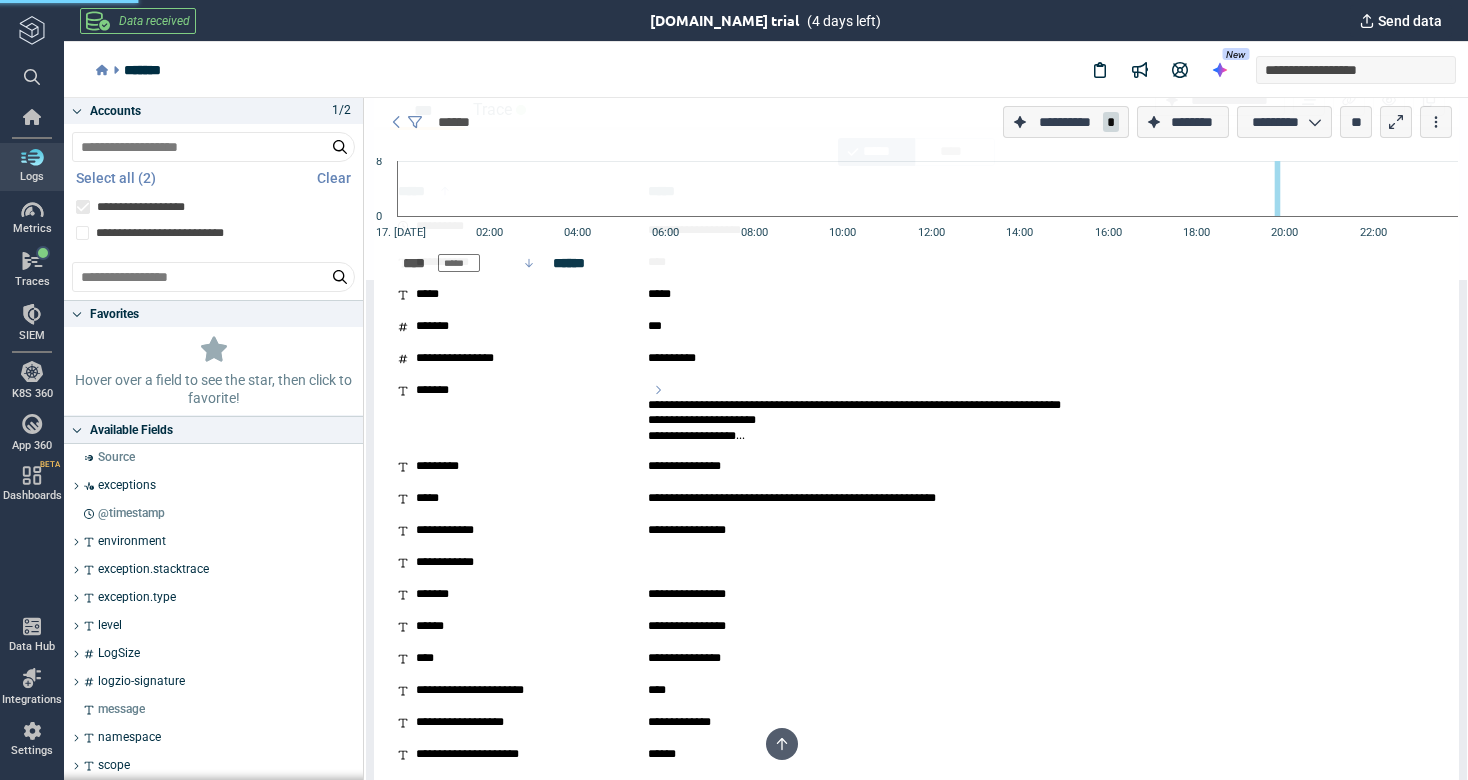 scroll, scrollTop: 450, scrollLeft: 0, axis: vertical 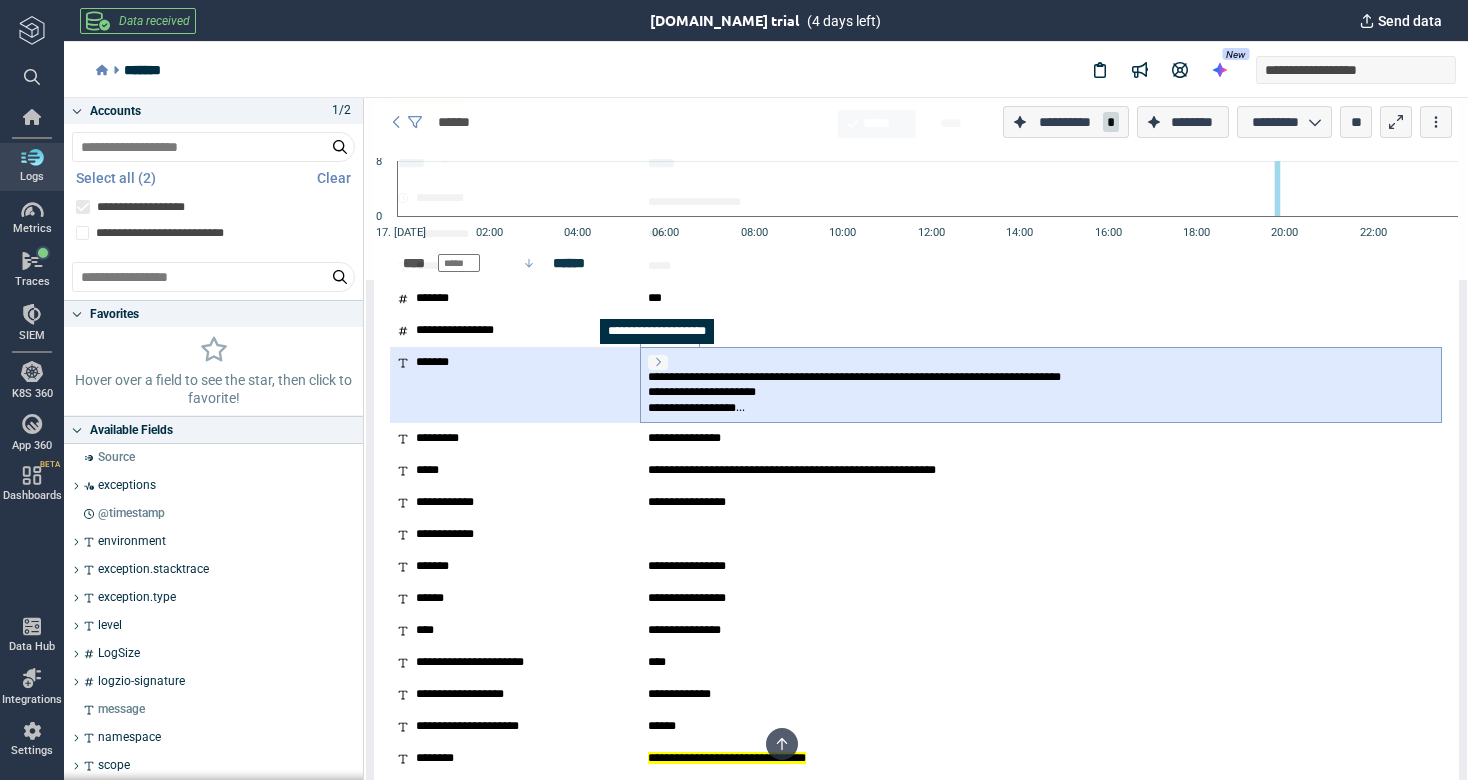 click 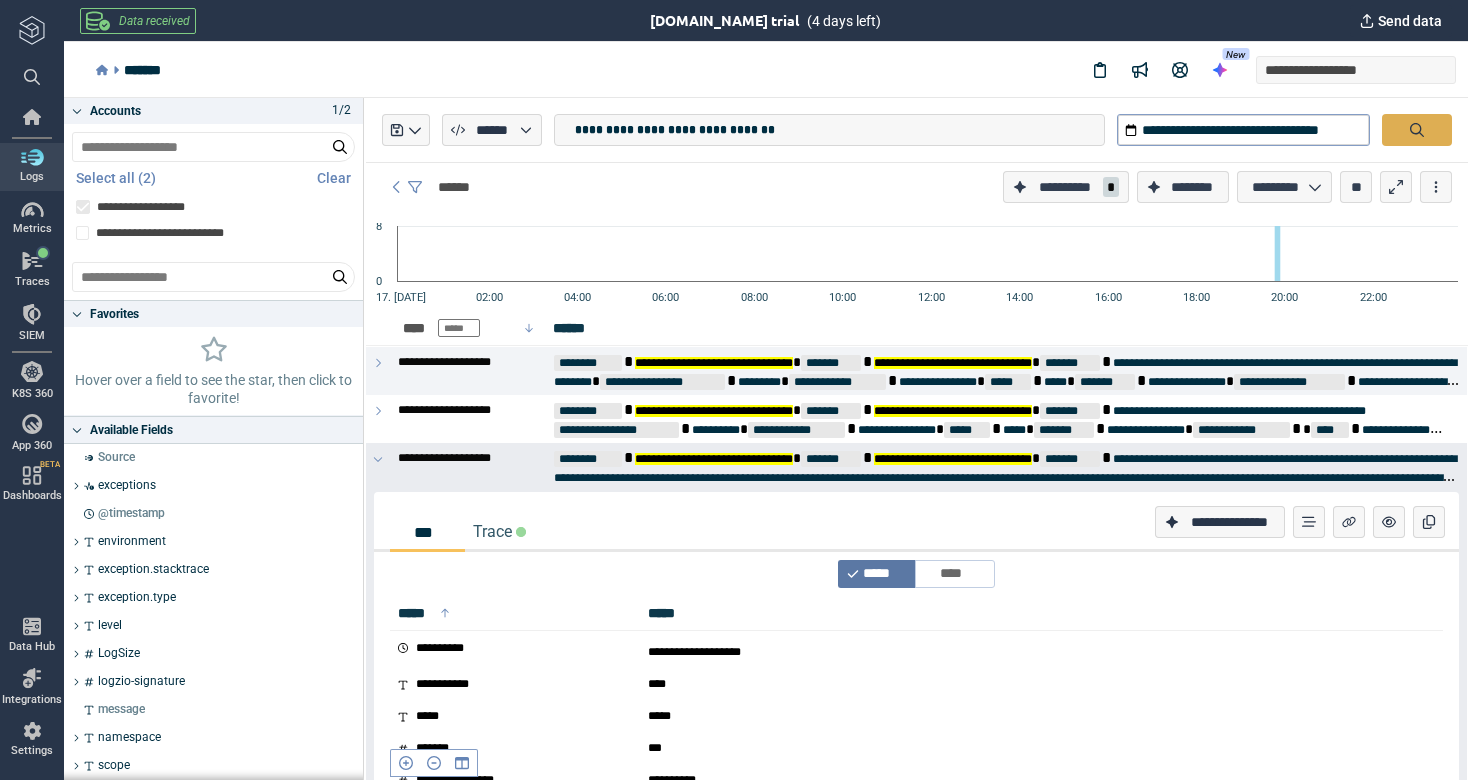 scroll, scrollTop: 0, scrollLeft: 0, axis: both 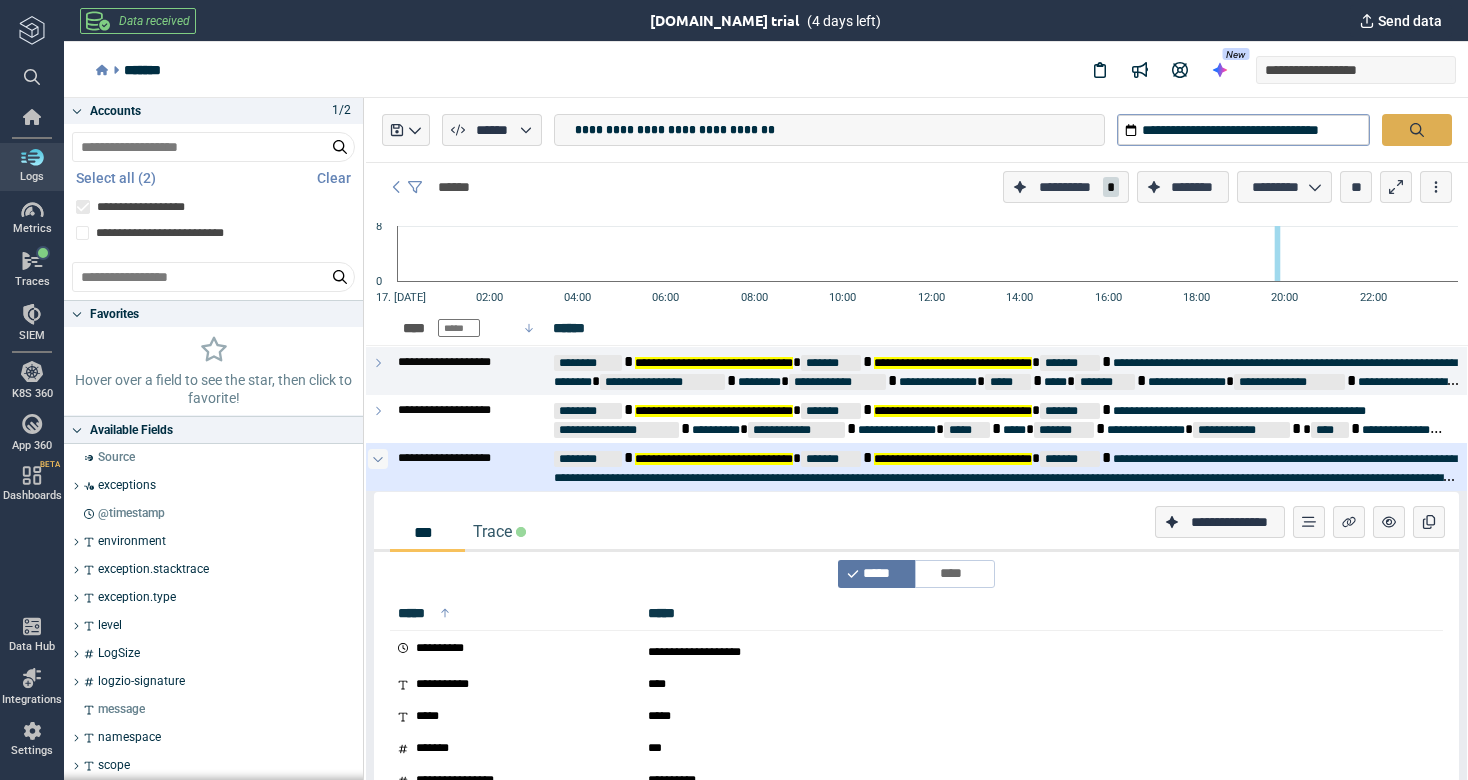 click 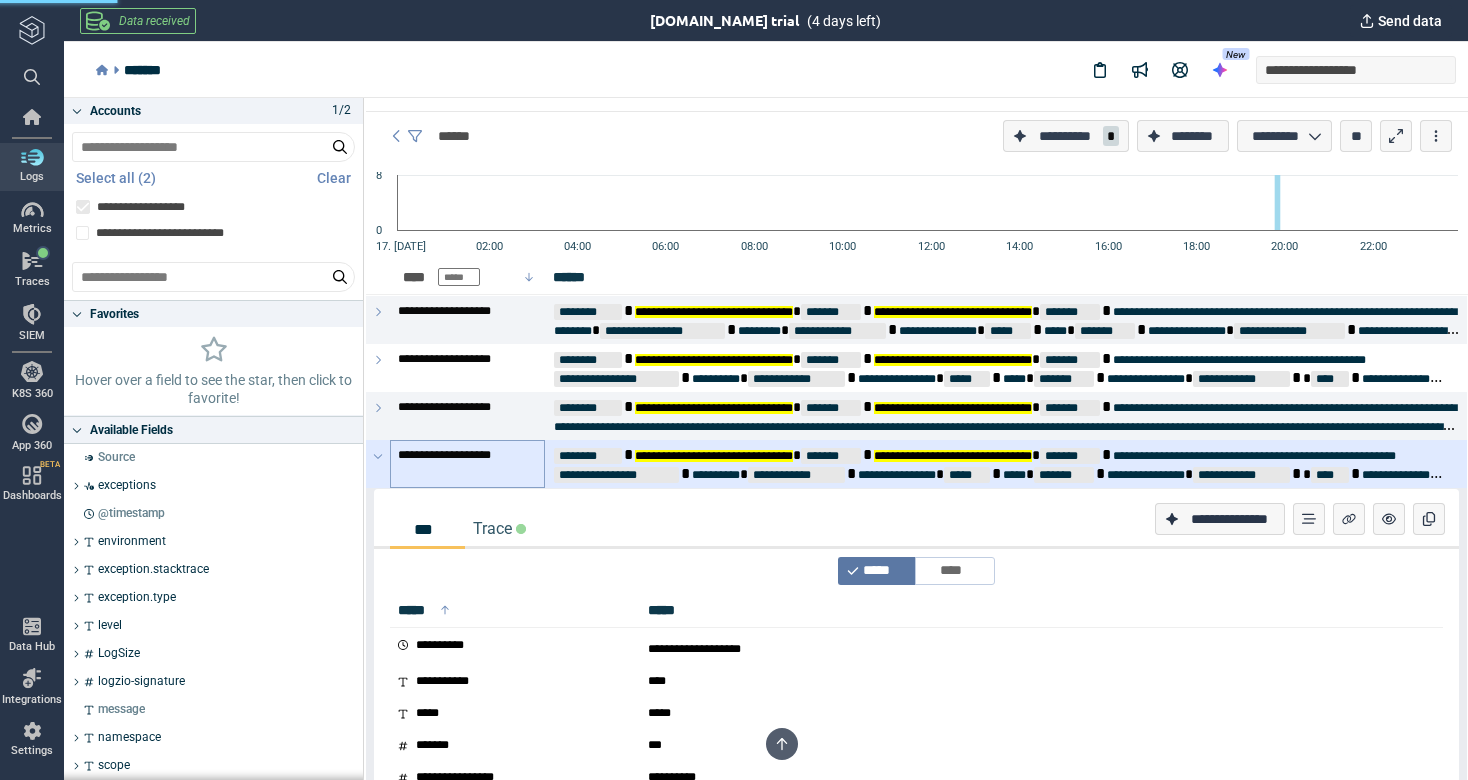 scroll, scrollTop: 198, scrollLeft: 0, axis: vertical 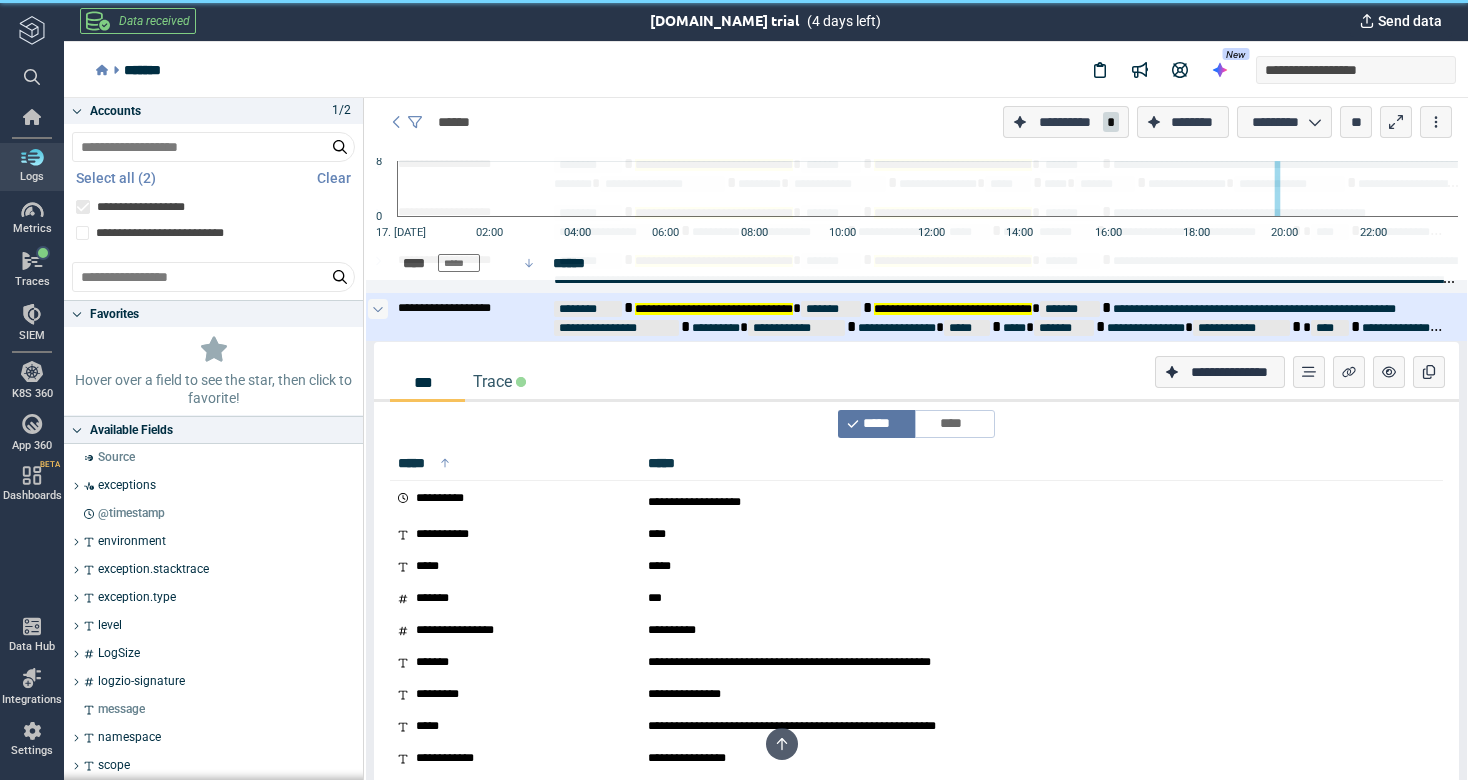 click 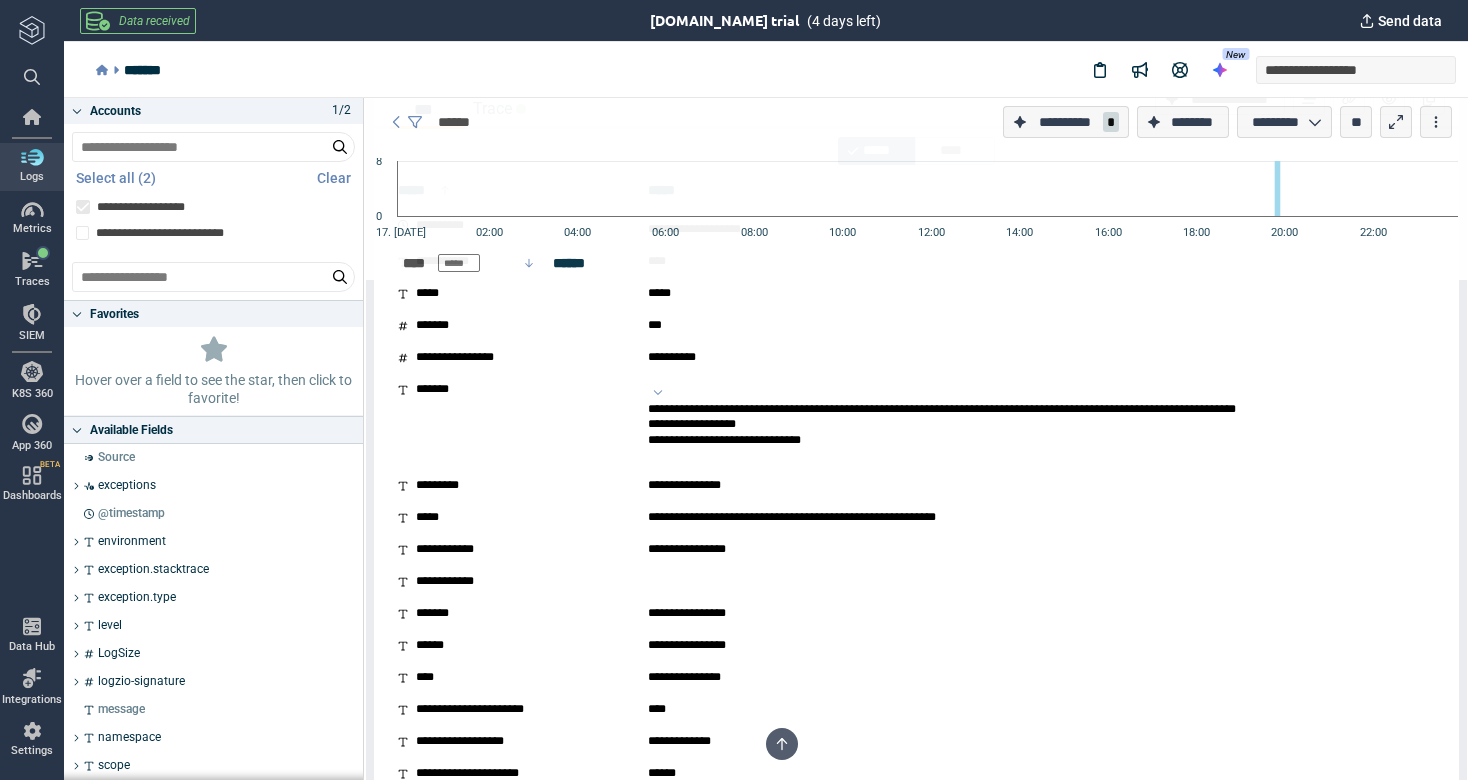 scroll, scrollTop: 529, scrollLeft: 0, axis: vertical 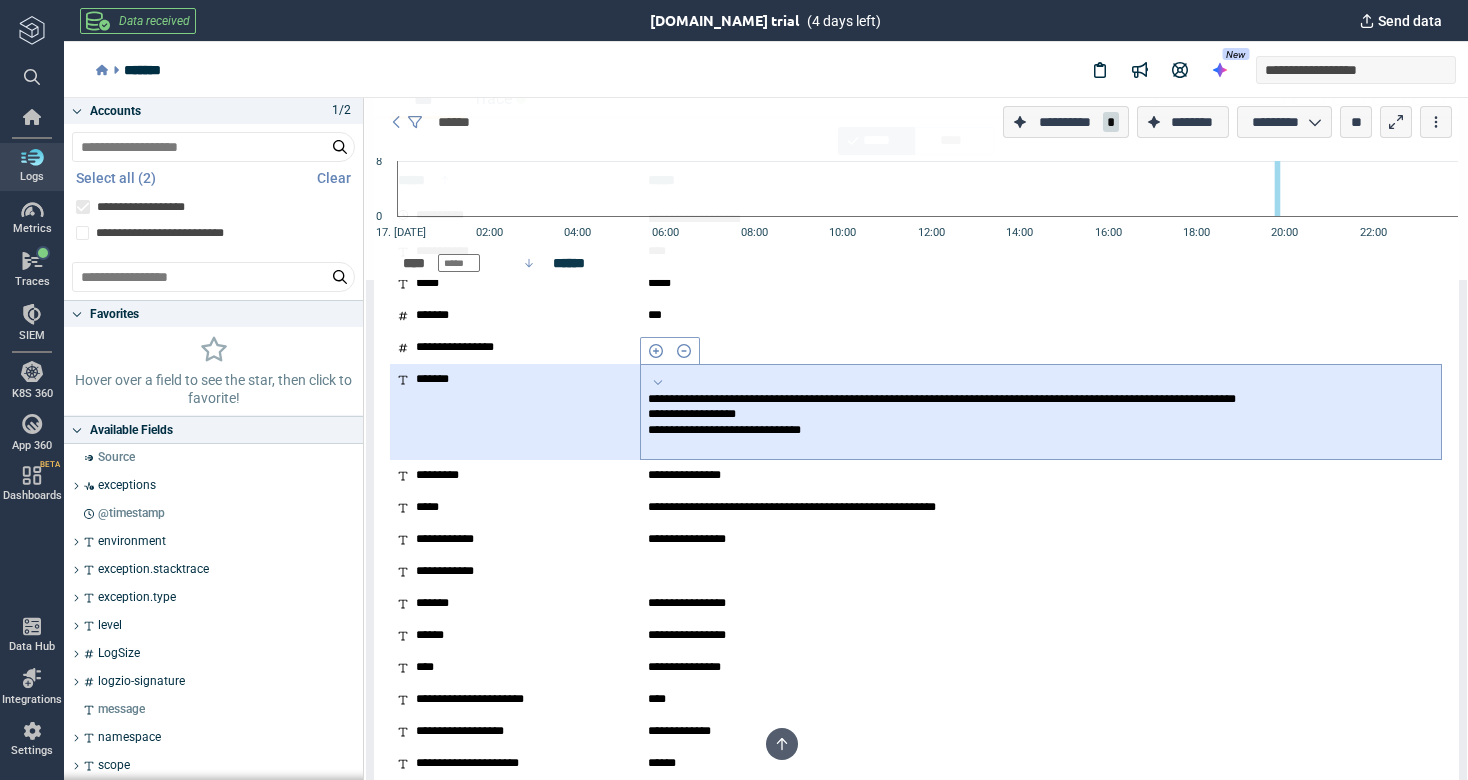 click on "**********" at bounding box center [1041, 422] 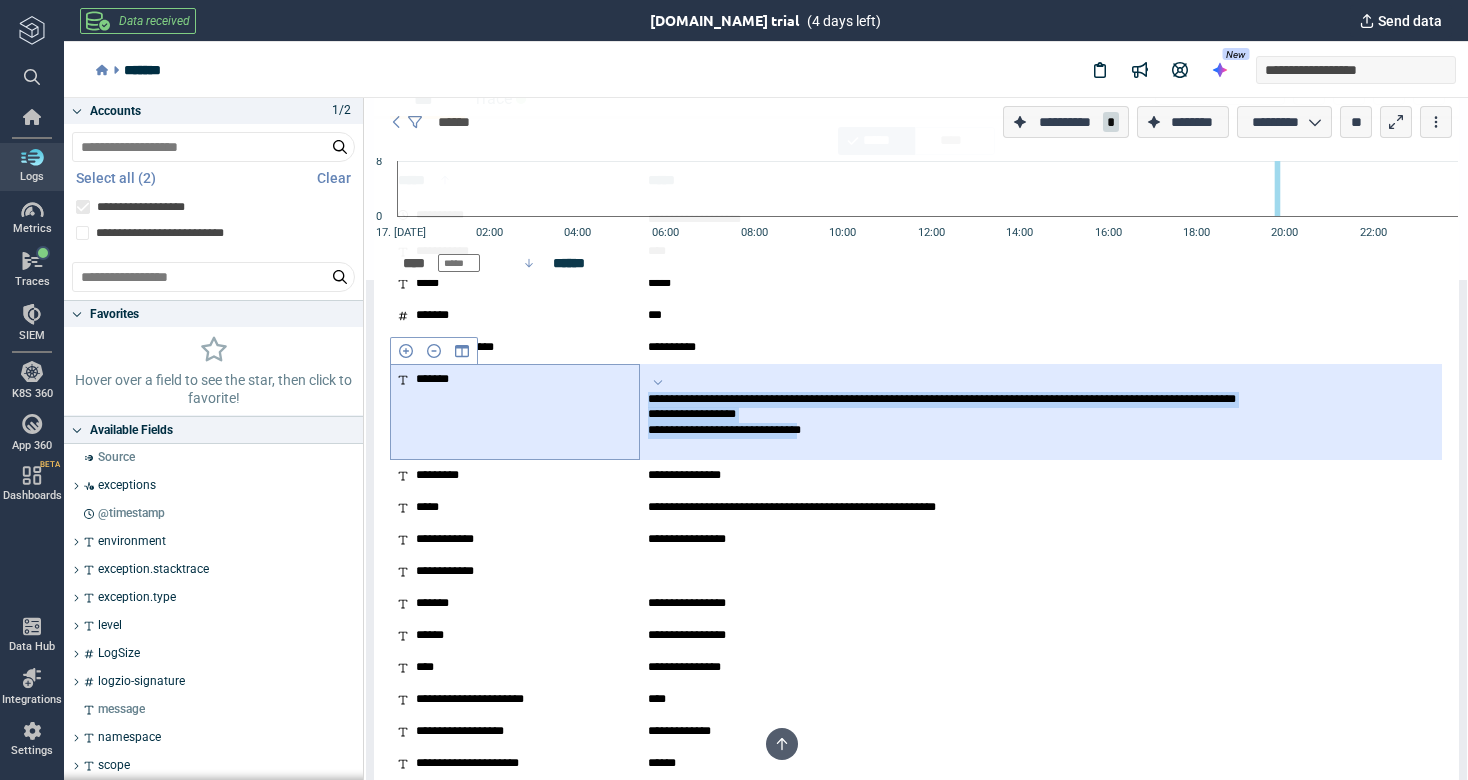 drag, startPoint x: 876, startPoint y: 443, endPoint x: 596, endPoint y: 405, distance: 282.5668 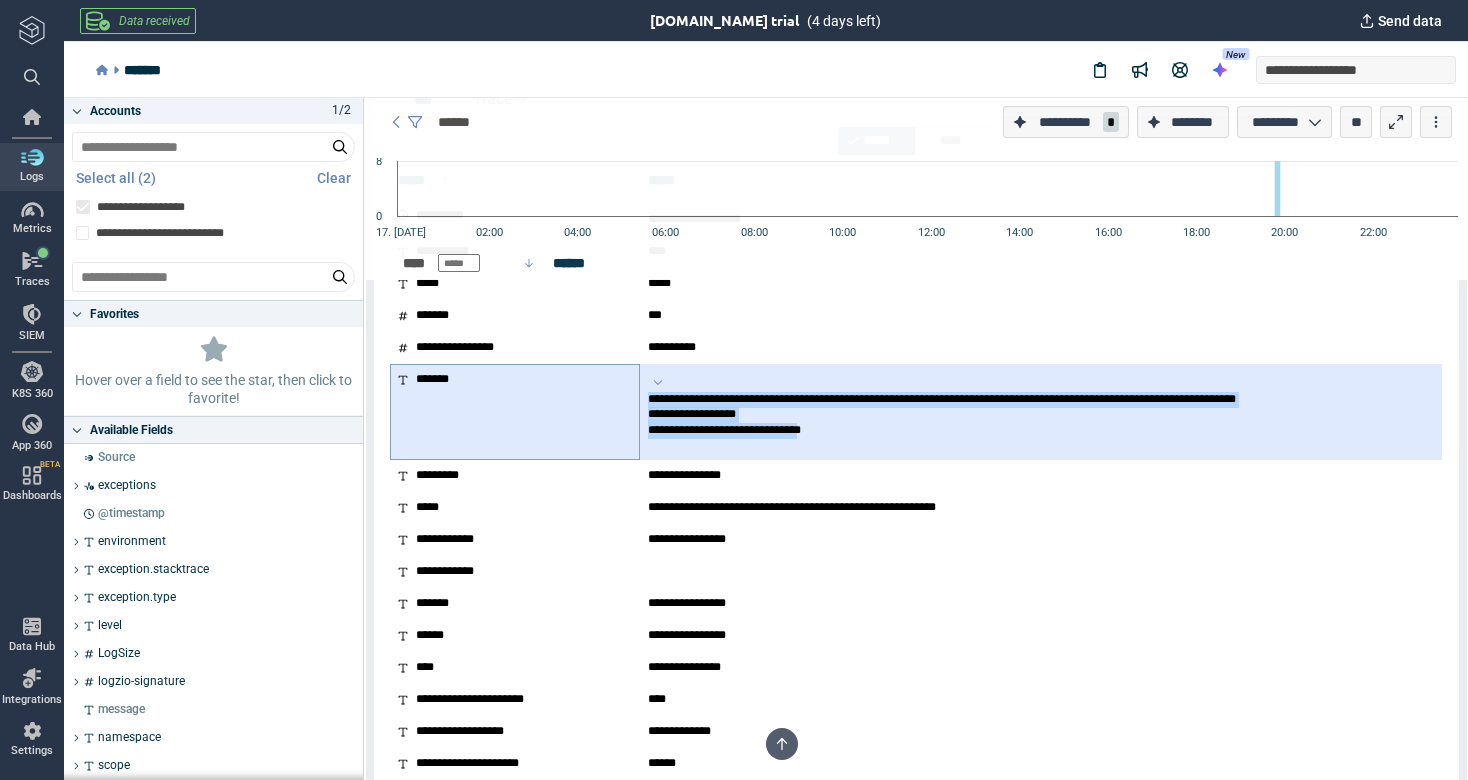 copy on "**********" 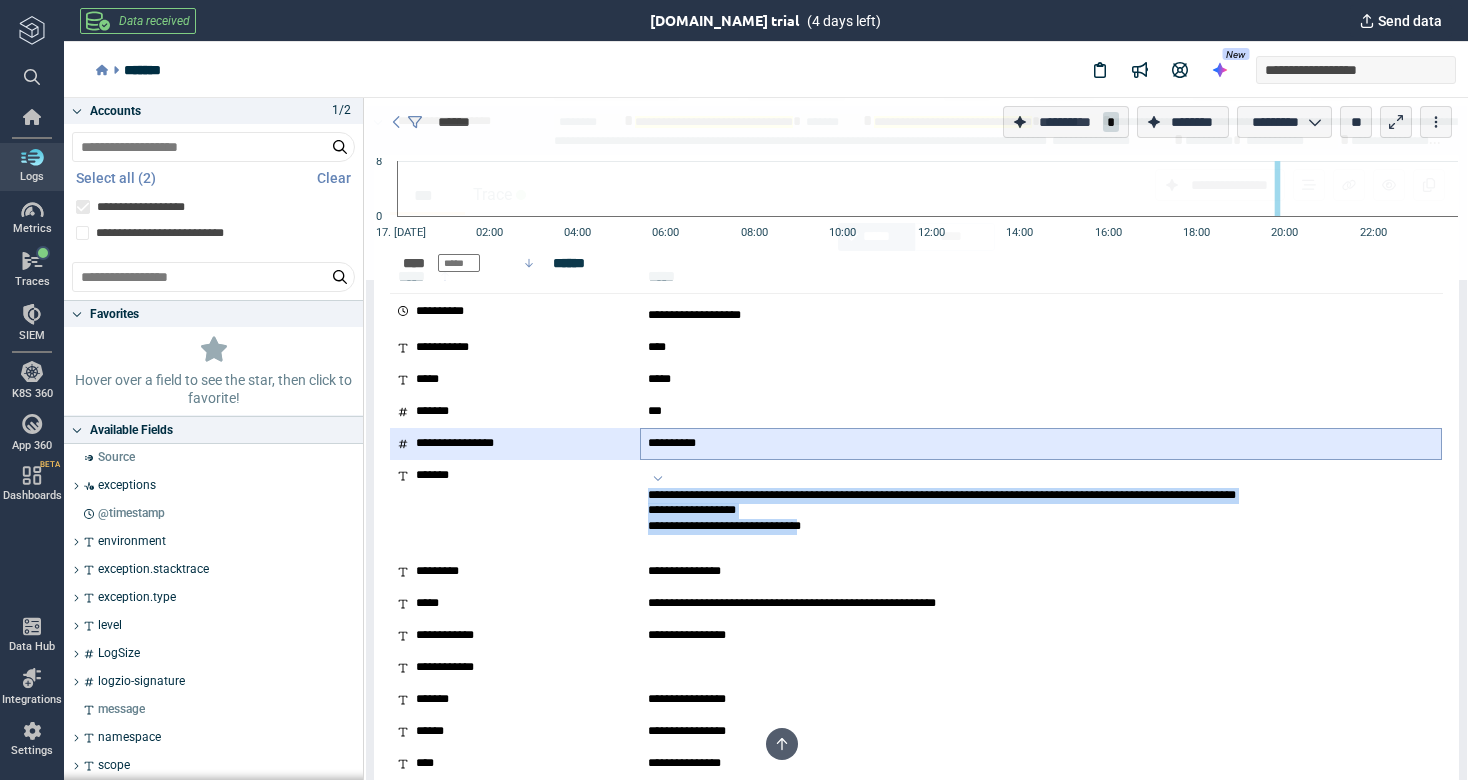 scroll, scrollTop: 367, scrollLeft: 0, axis: vertical 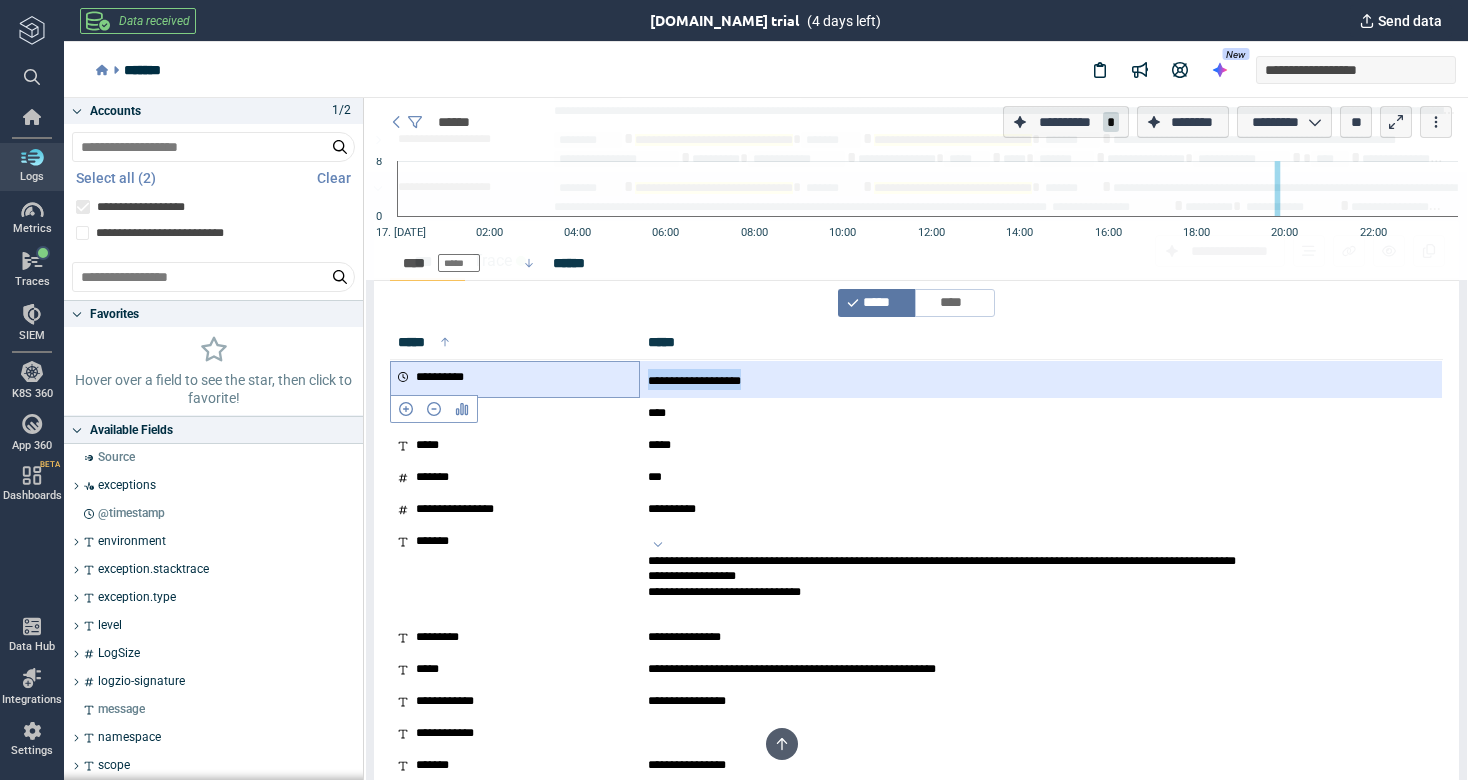 drag, startPoint x: 801, startPoint y: 379, endPoint x: 512, endPoint y: 377, distance: 289.00693 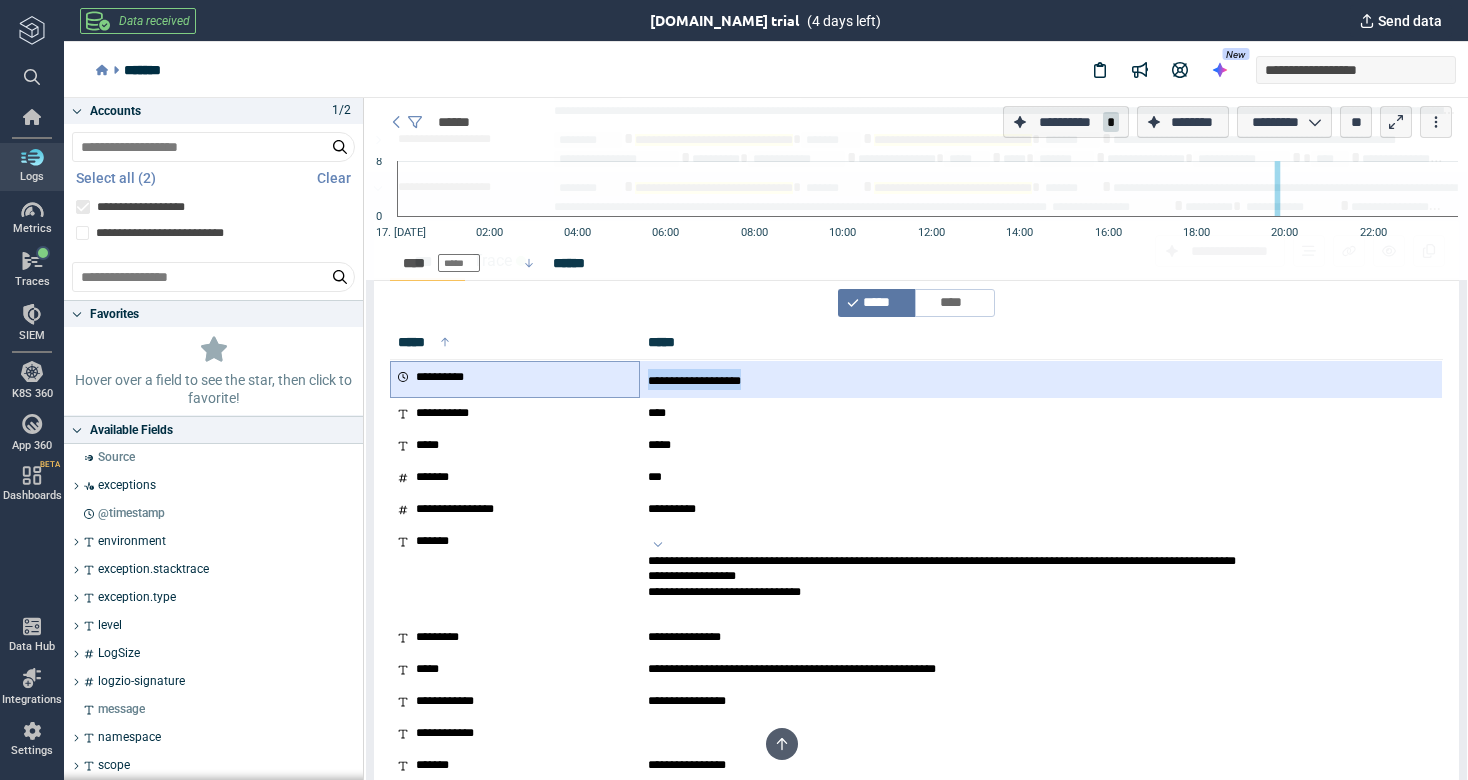 copy on "**********" 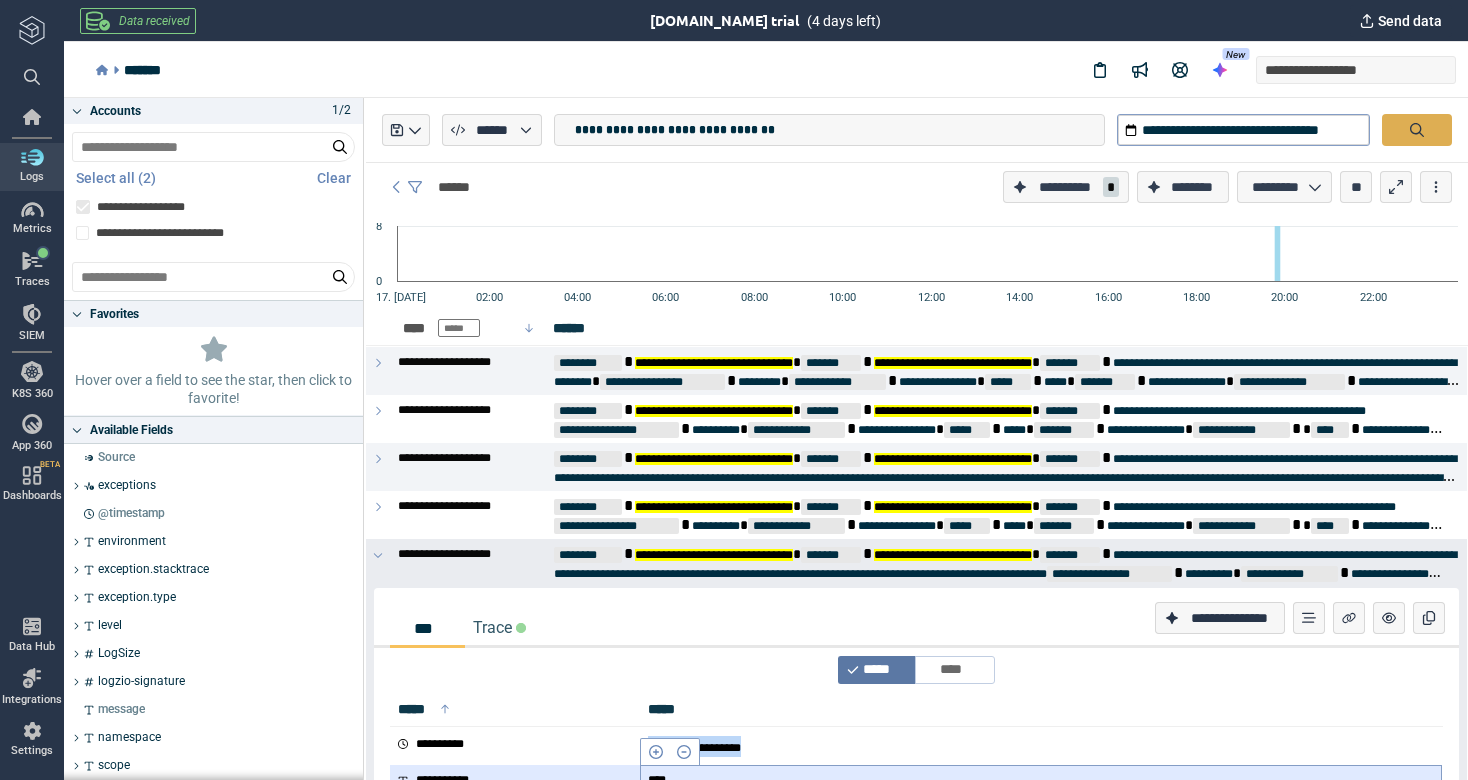 scroll, scrollTop: 0, scrollLeft: 0, axis: both 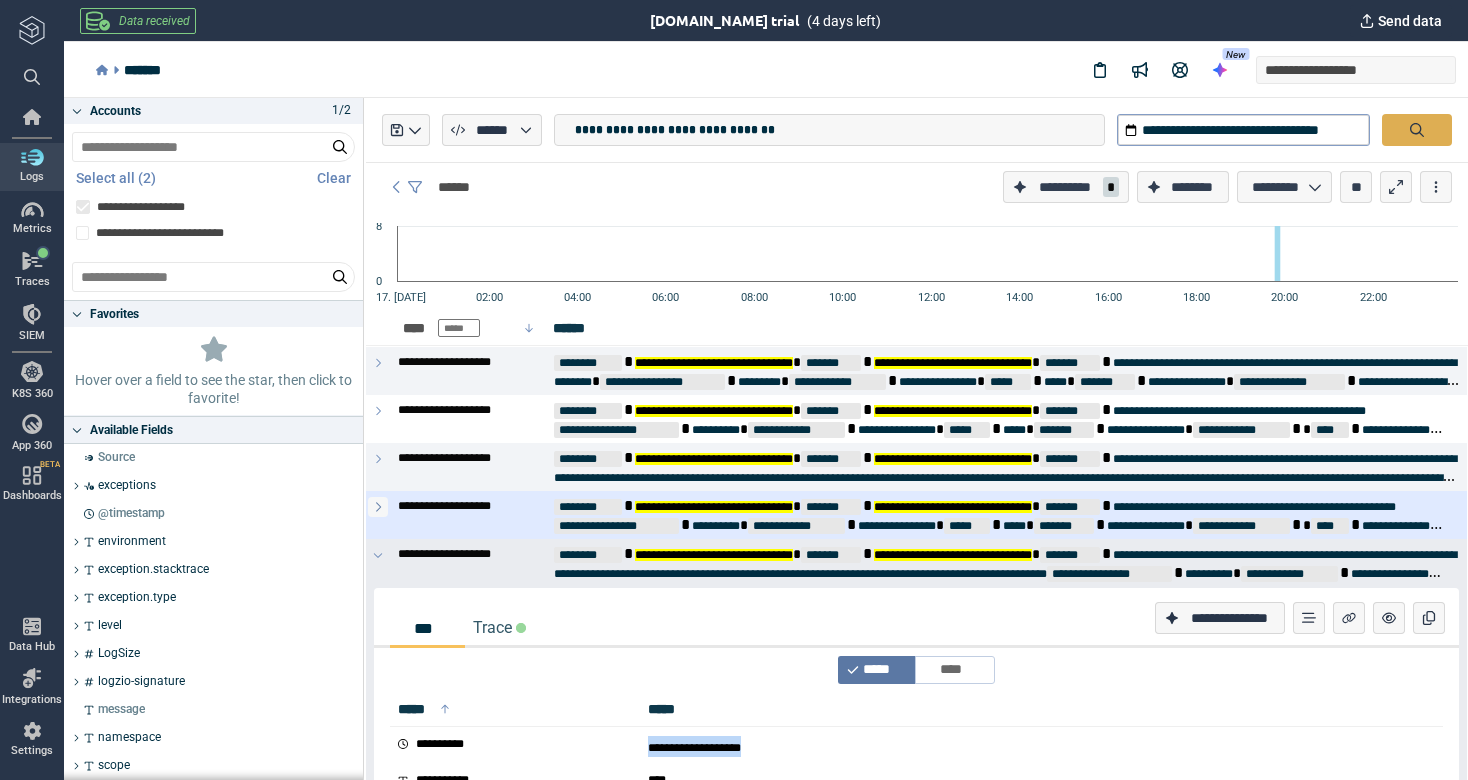 click 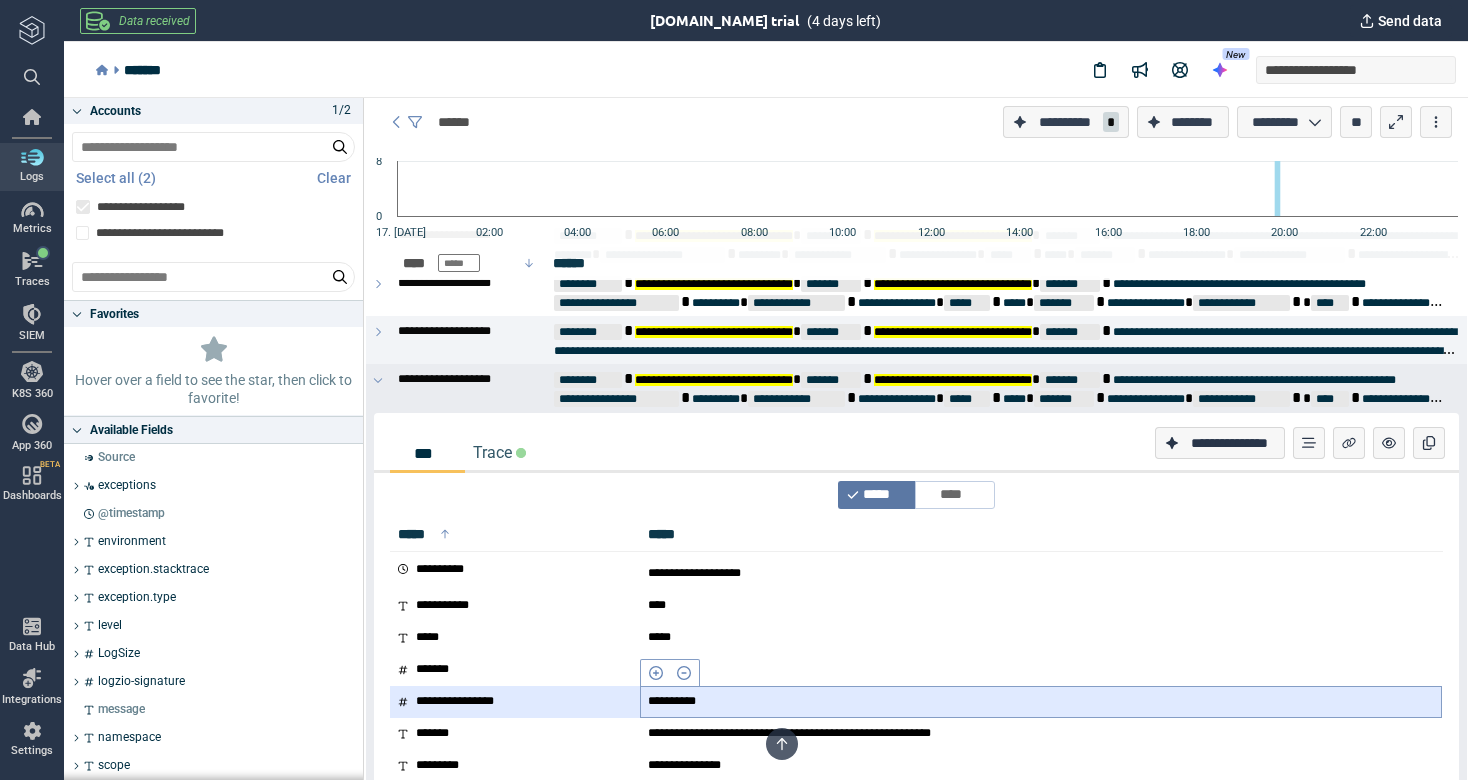 scroll, scrollTop: 123, scrollLeft: 0, axis: vertical 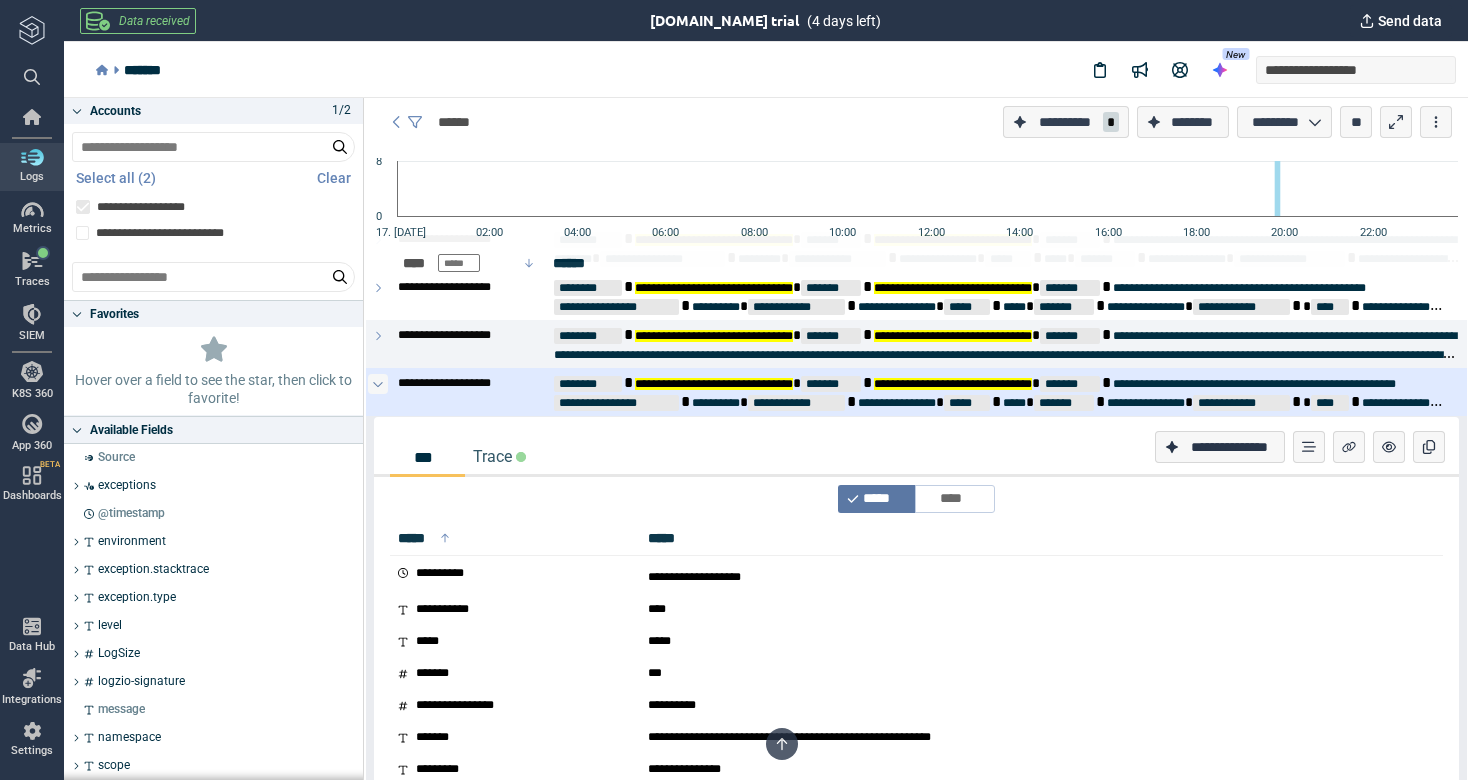 click 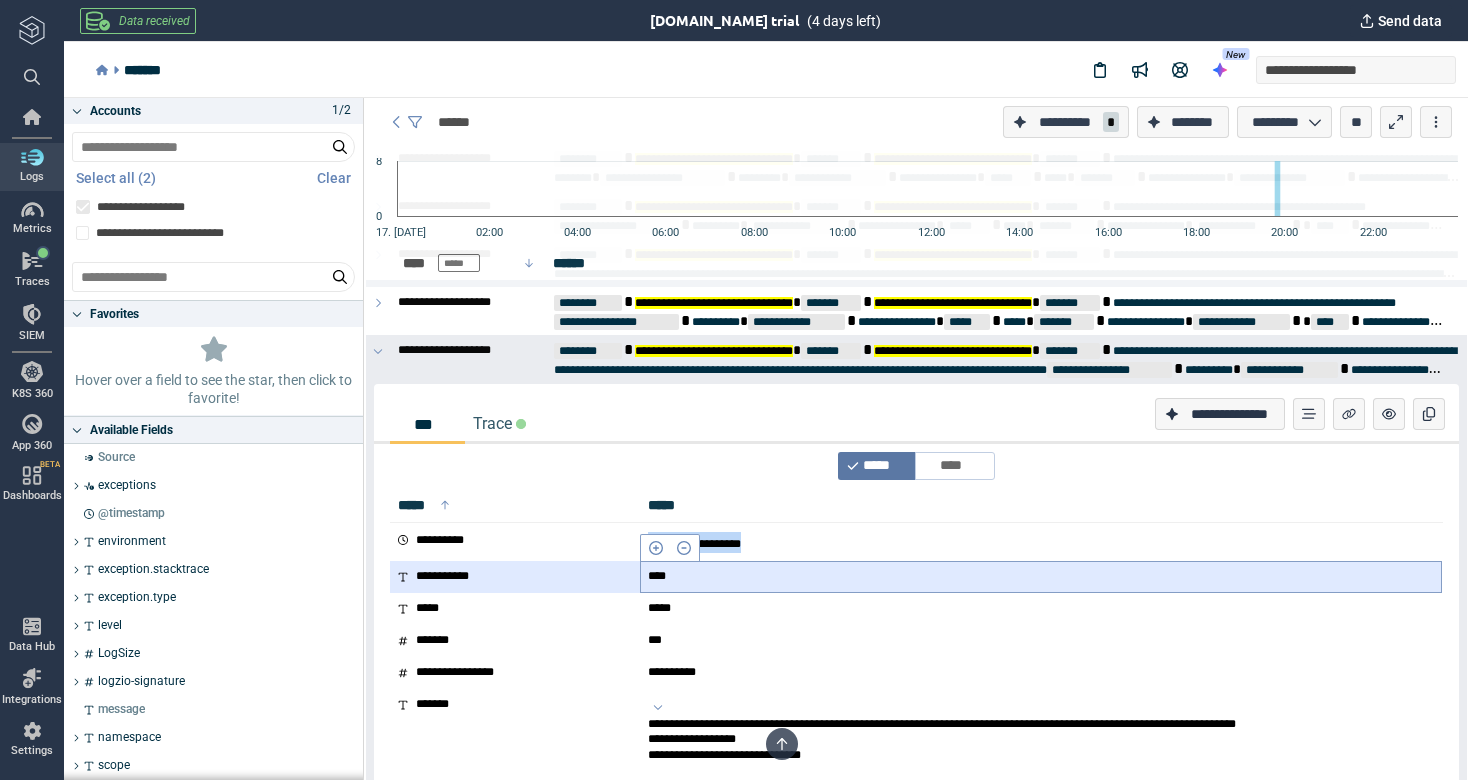 scroll, scrollTop: 186, scrollLeft: 0, axis: vertical 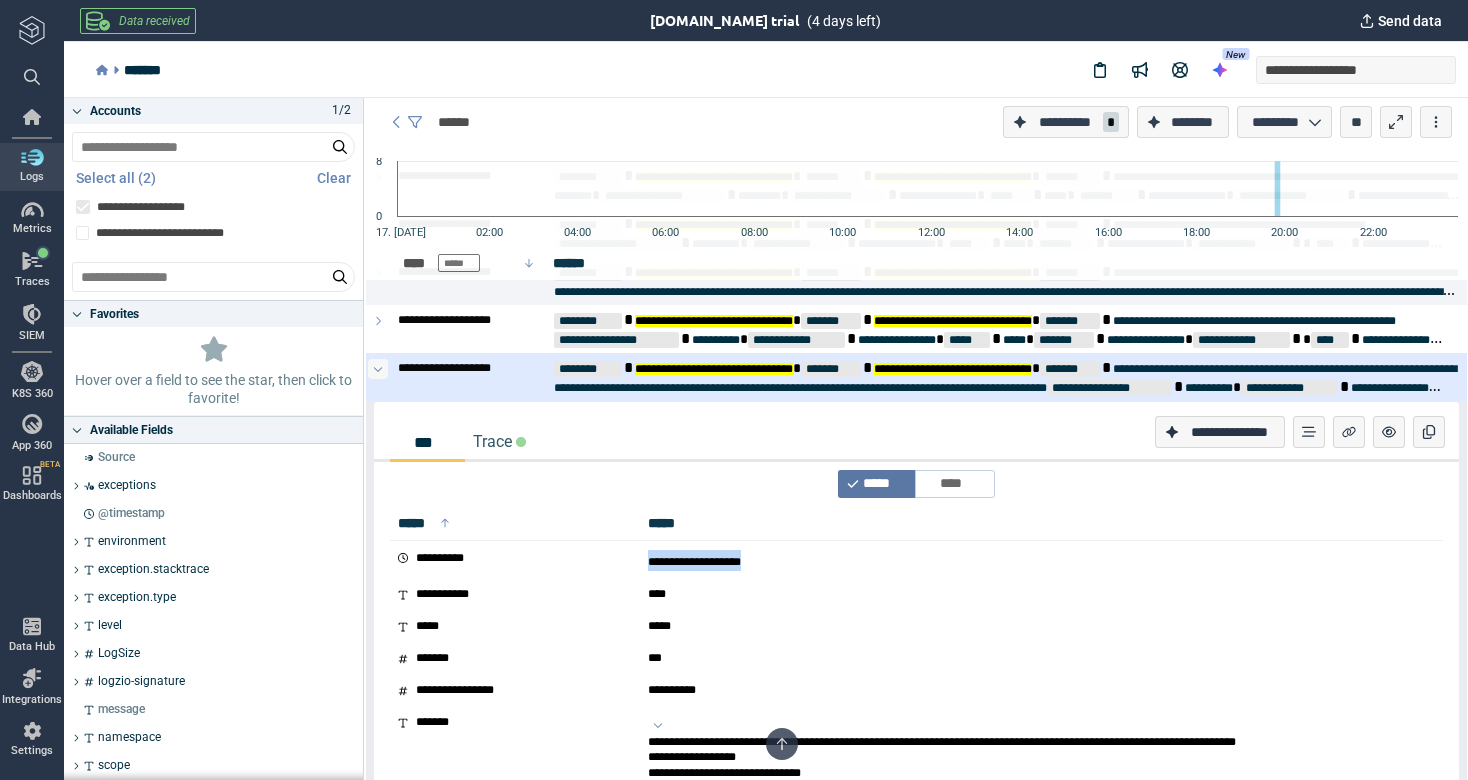 click at bounding box center [378, 369] 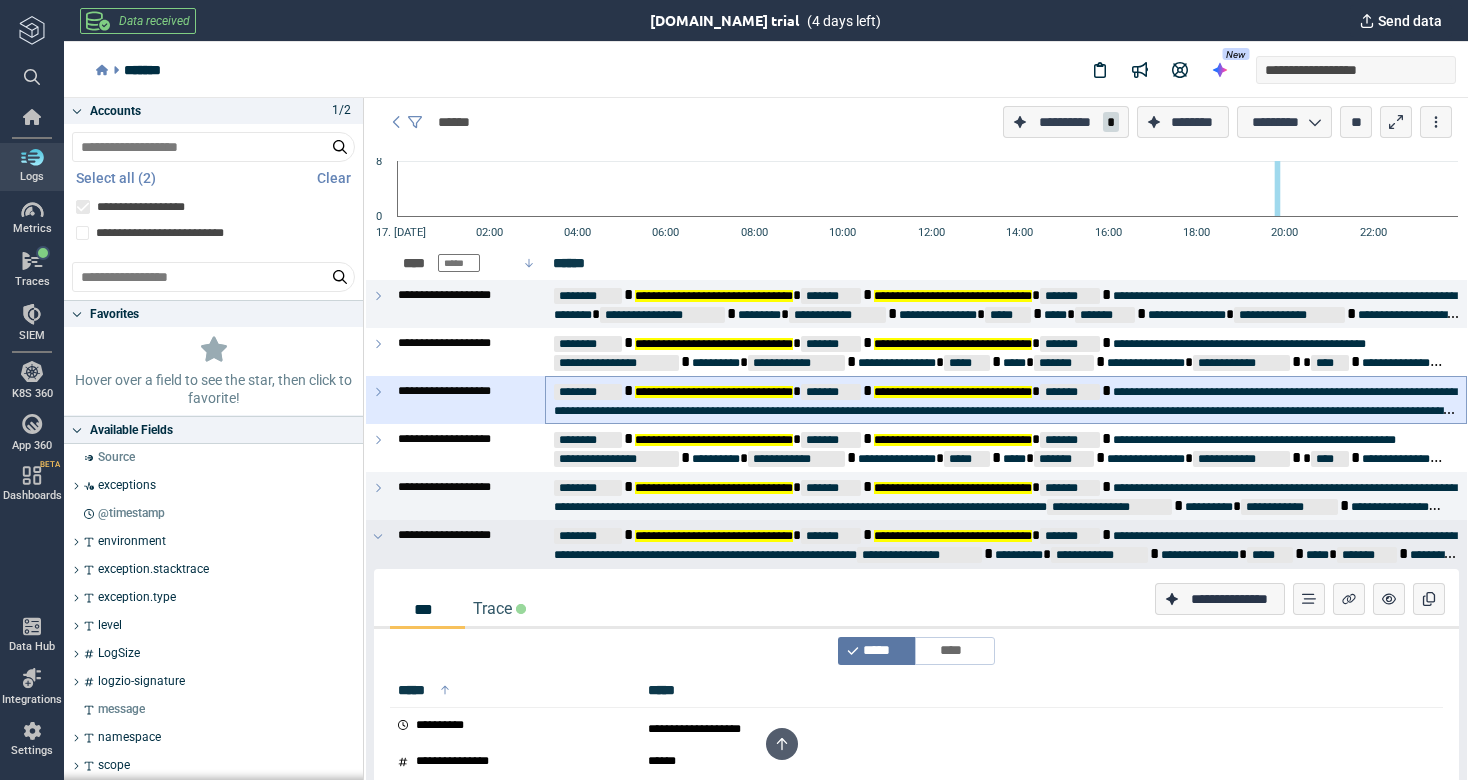 scroll, scrollTop: 54, scrollLeft: 0, axis: vertical 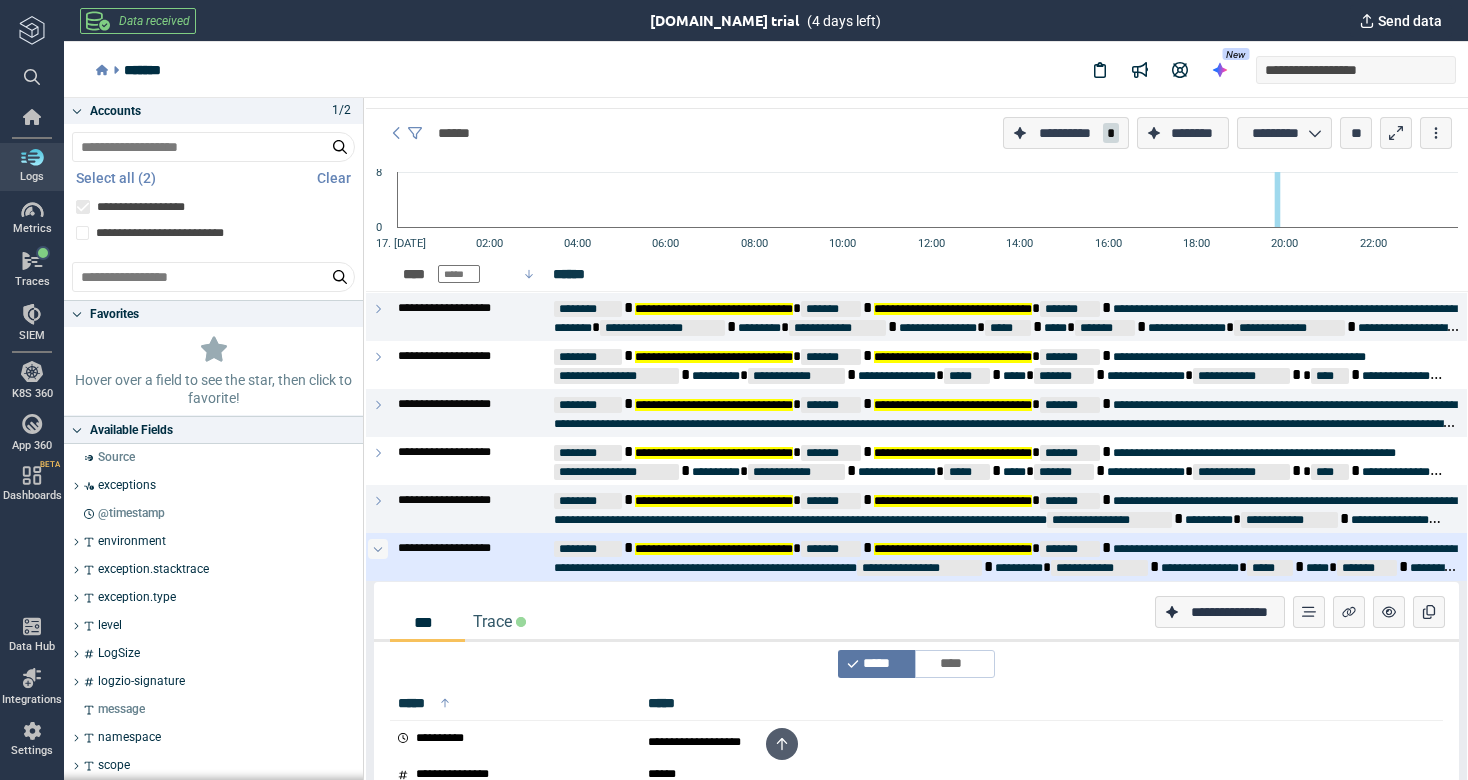 click at bounding box center (378, 549) 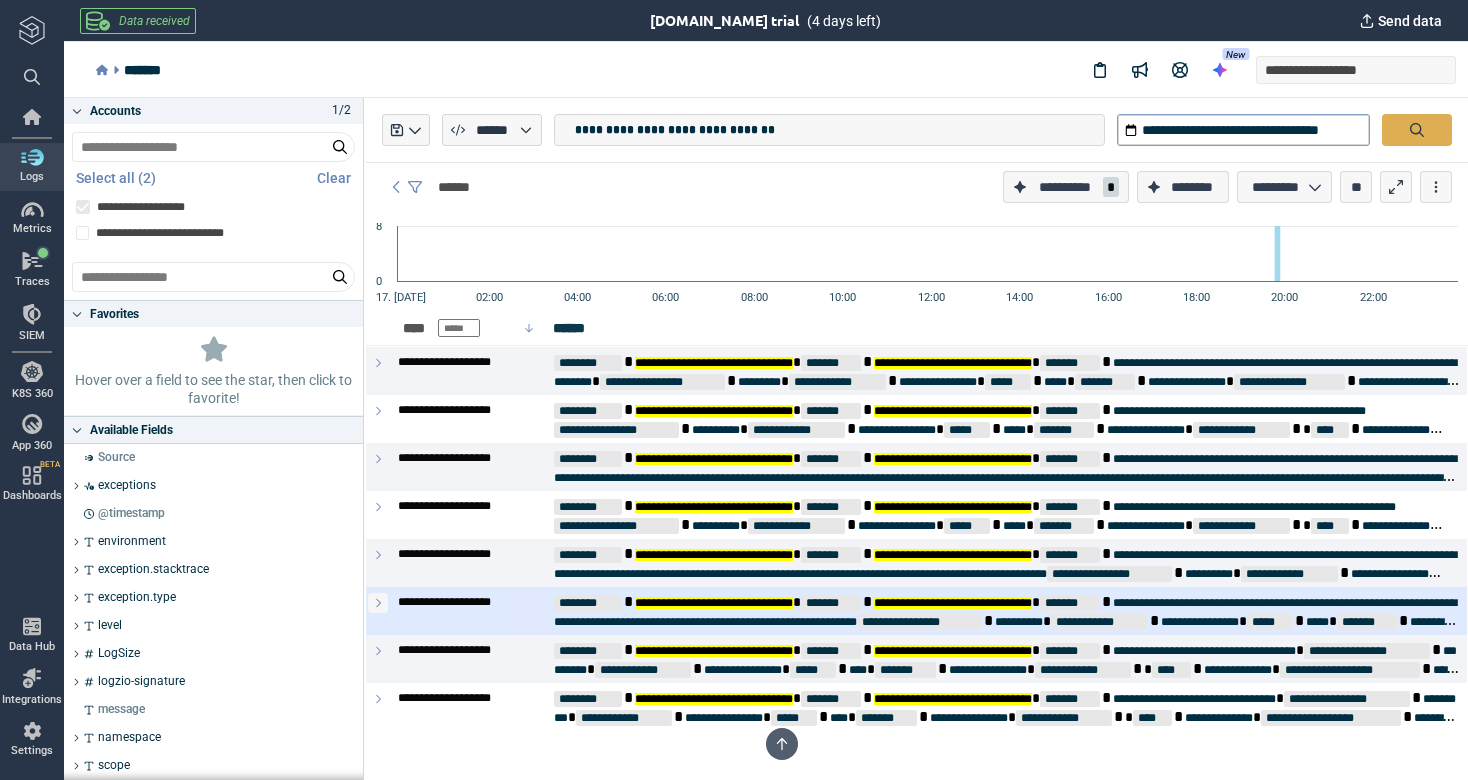 scroll, scrollTop: 0, scrollLeft: 0, axis: both 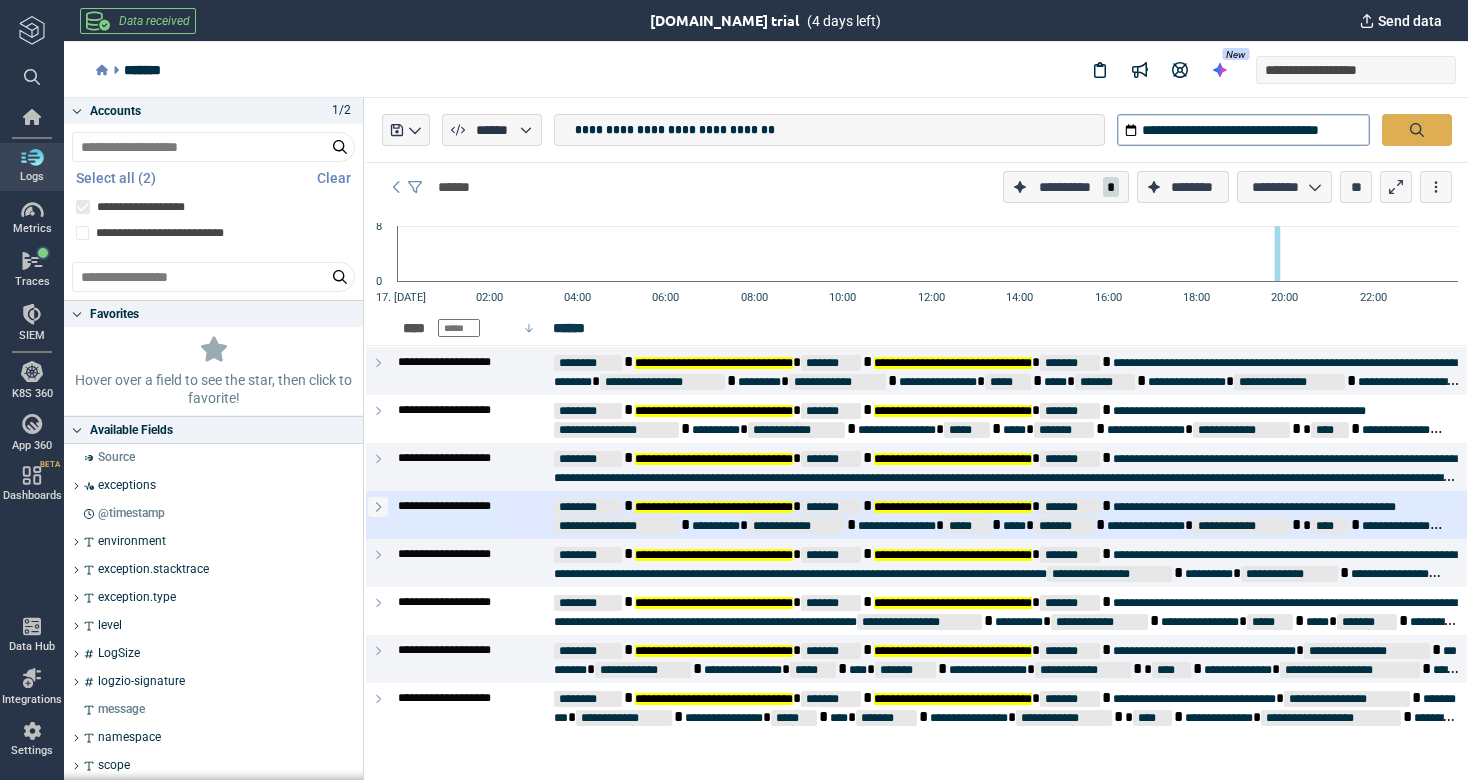click 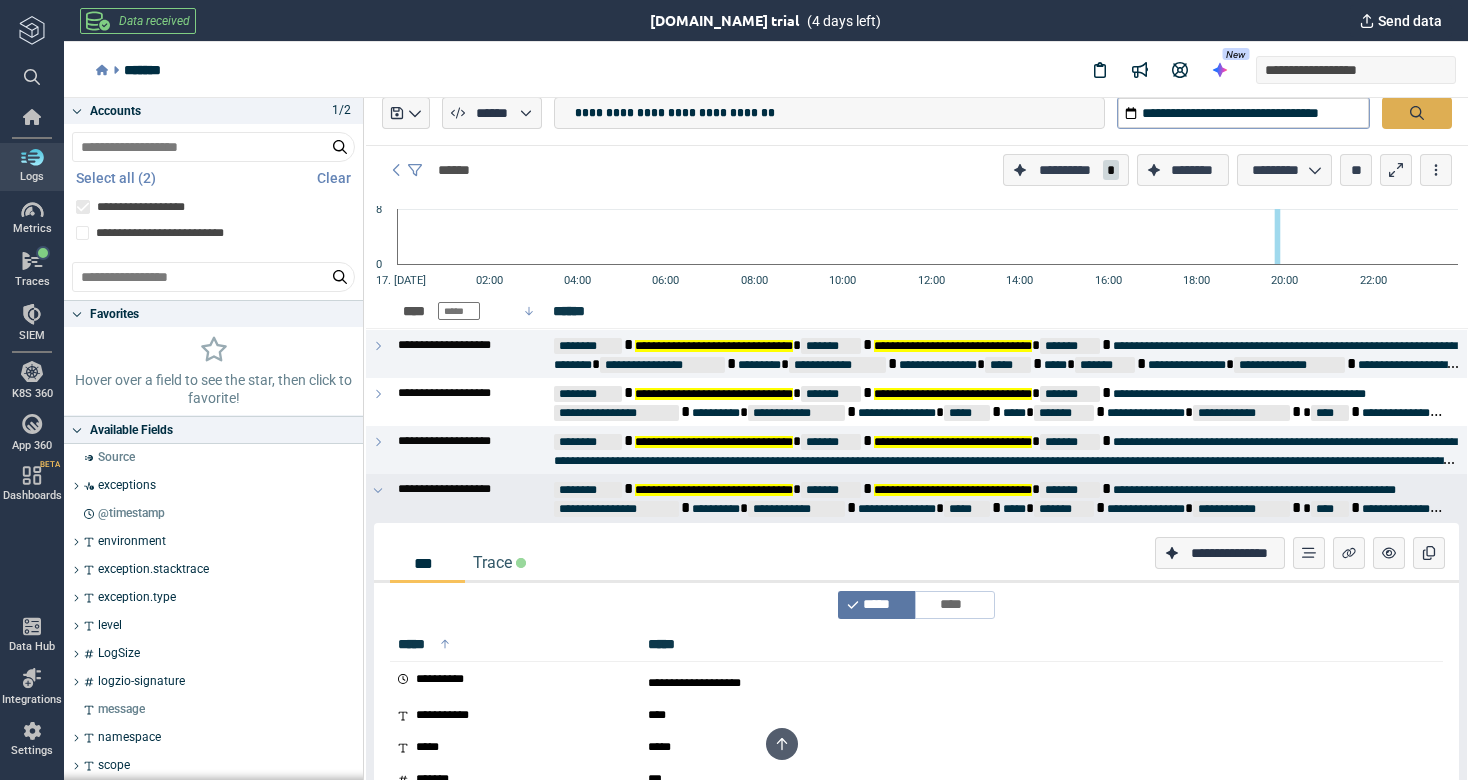 scroll, scrollTop: 3, scrollLeft: 0, axis: vertical 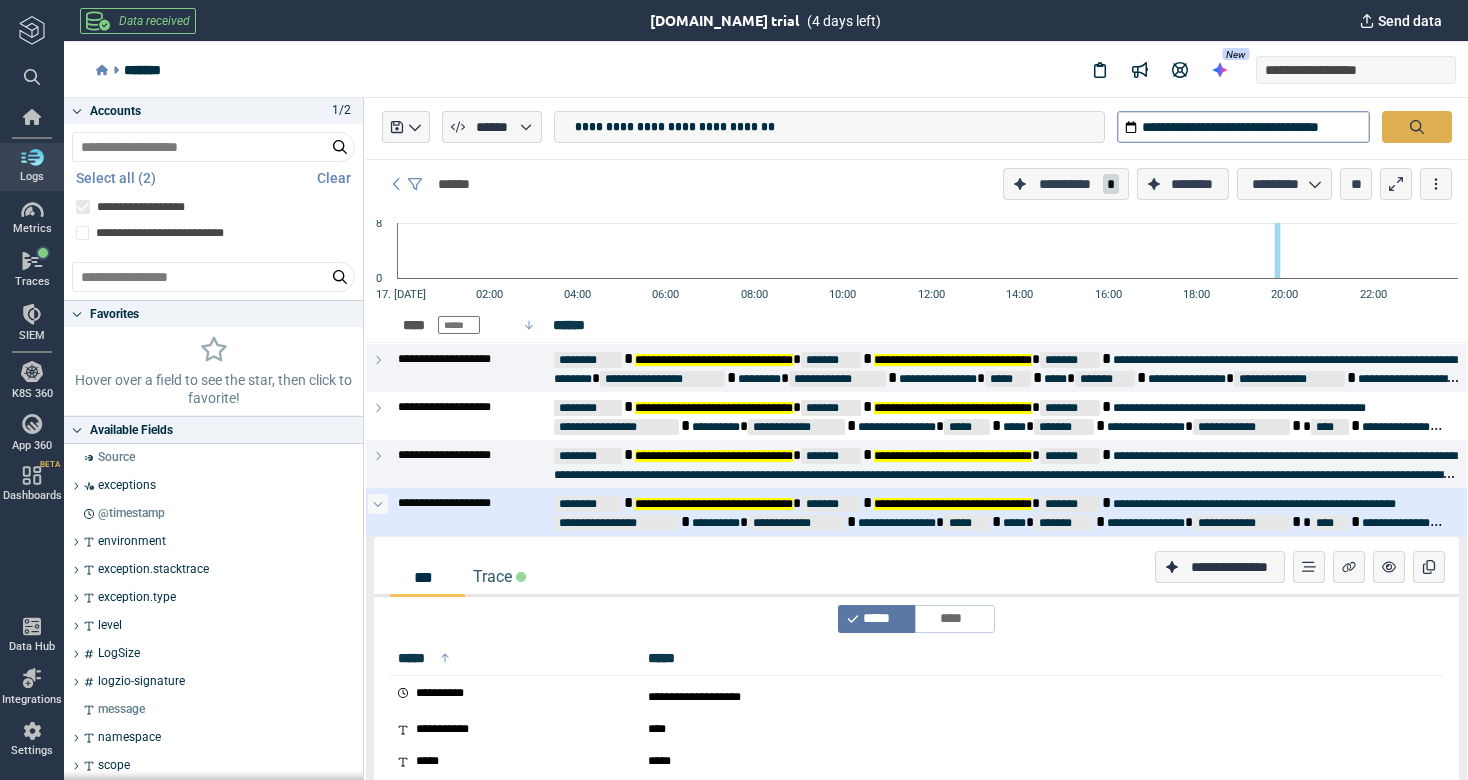 click at bounding box center (378, 504) 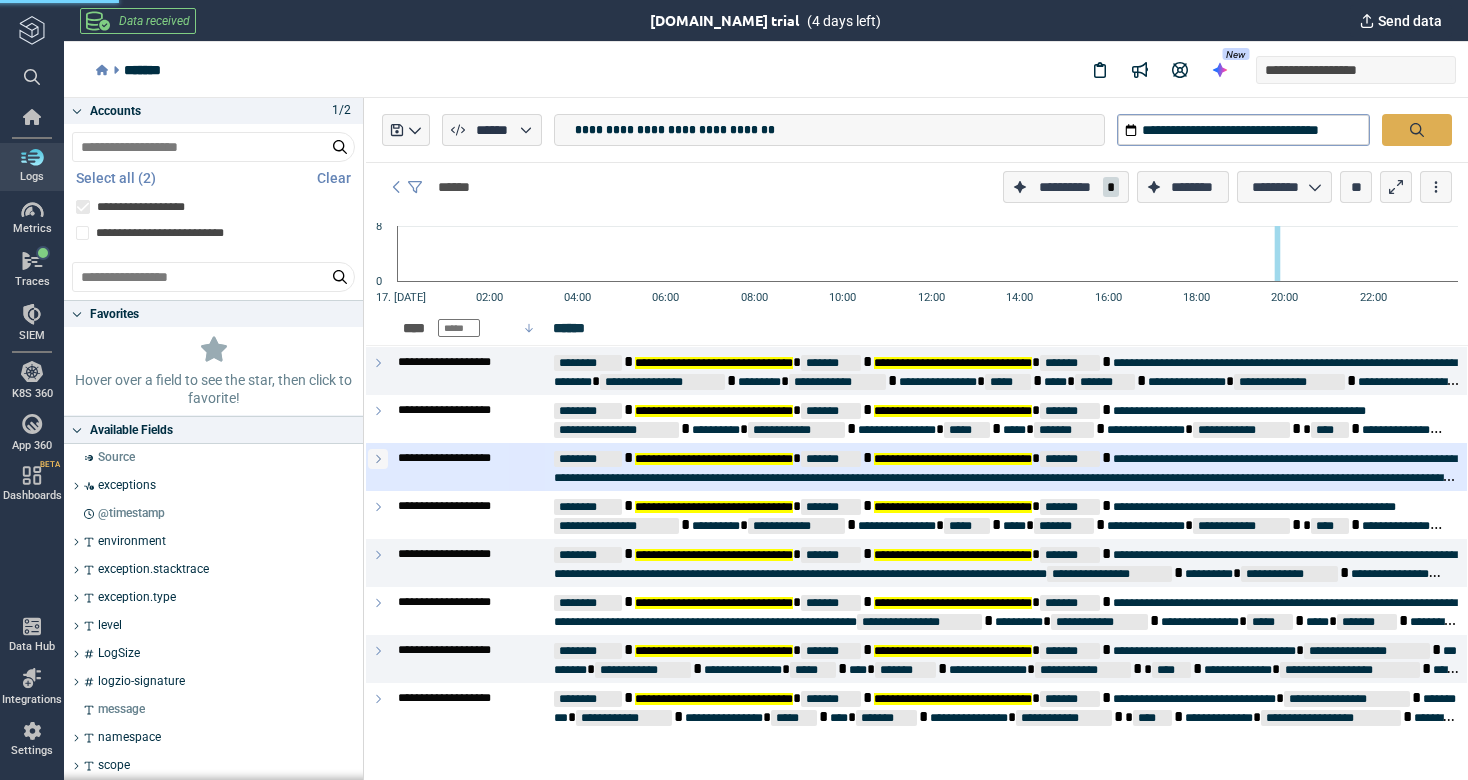 click at bounding box center (378, 459) 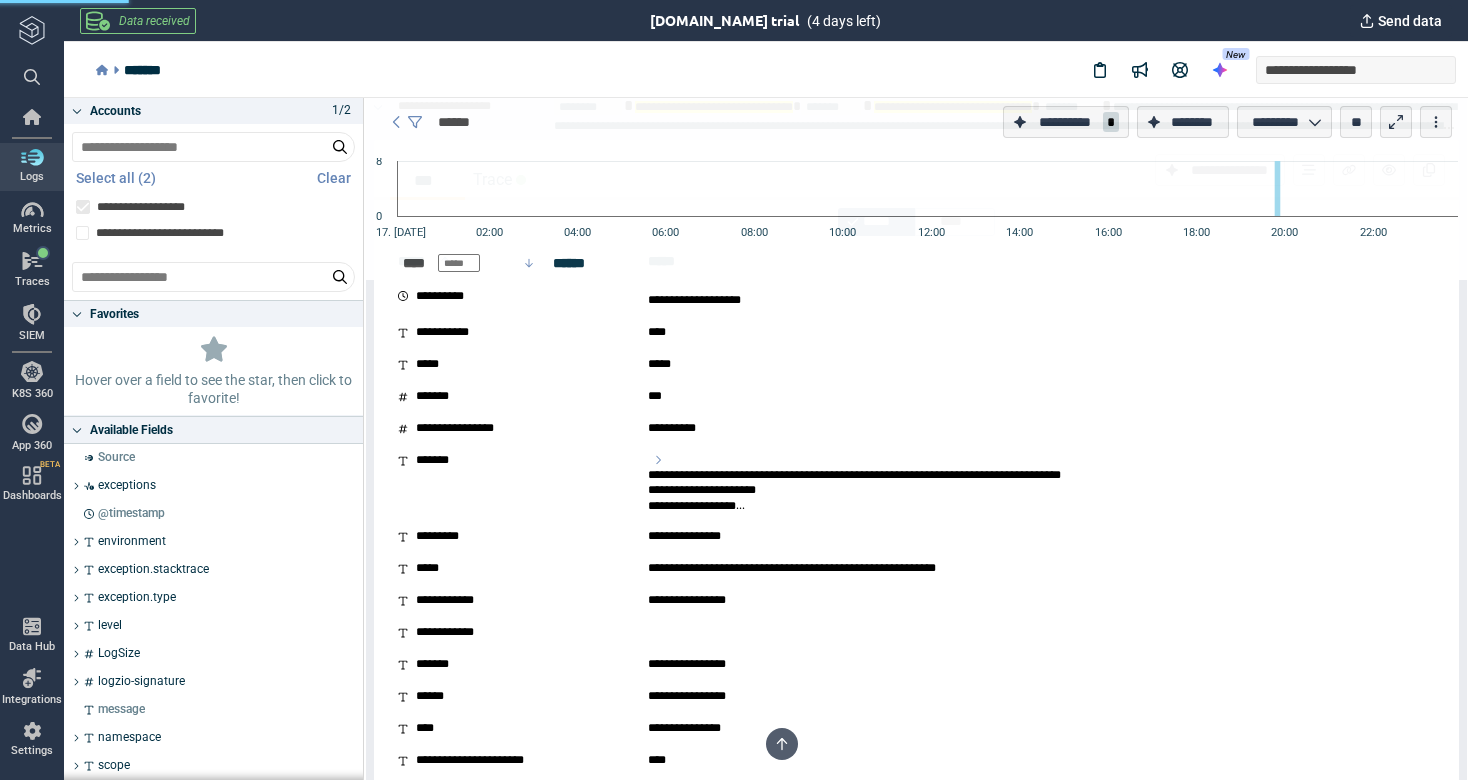 scroll, scrollTop: 357, scrollLeft: 0, axis: vertical 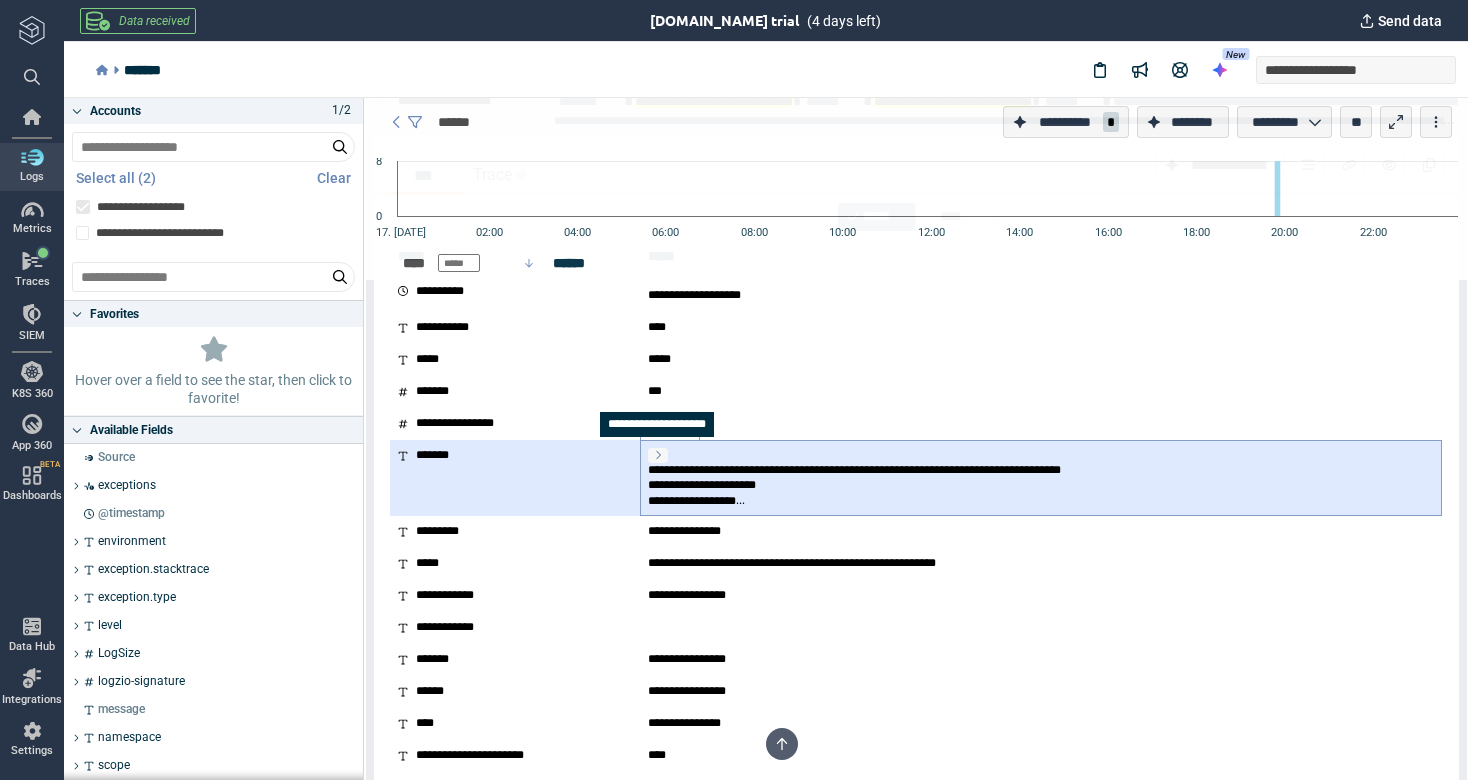 click 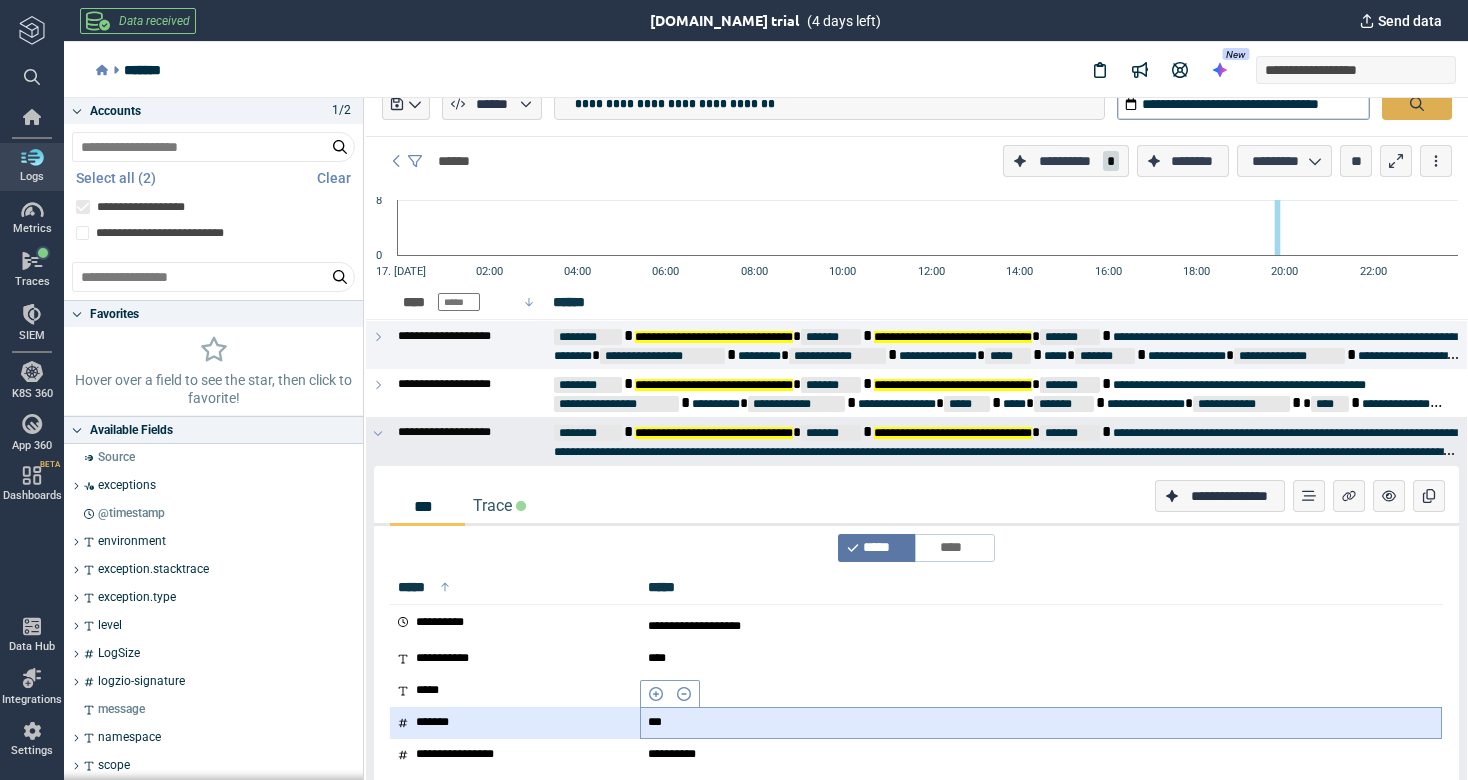 scroll, scrollTop: 0, scrollLeft: 0, axis: both 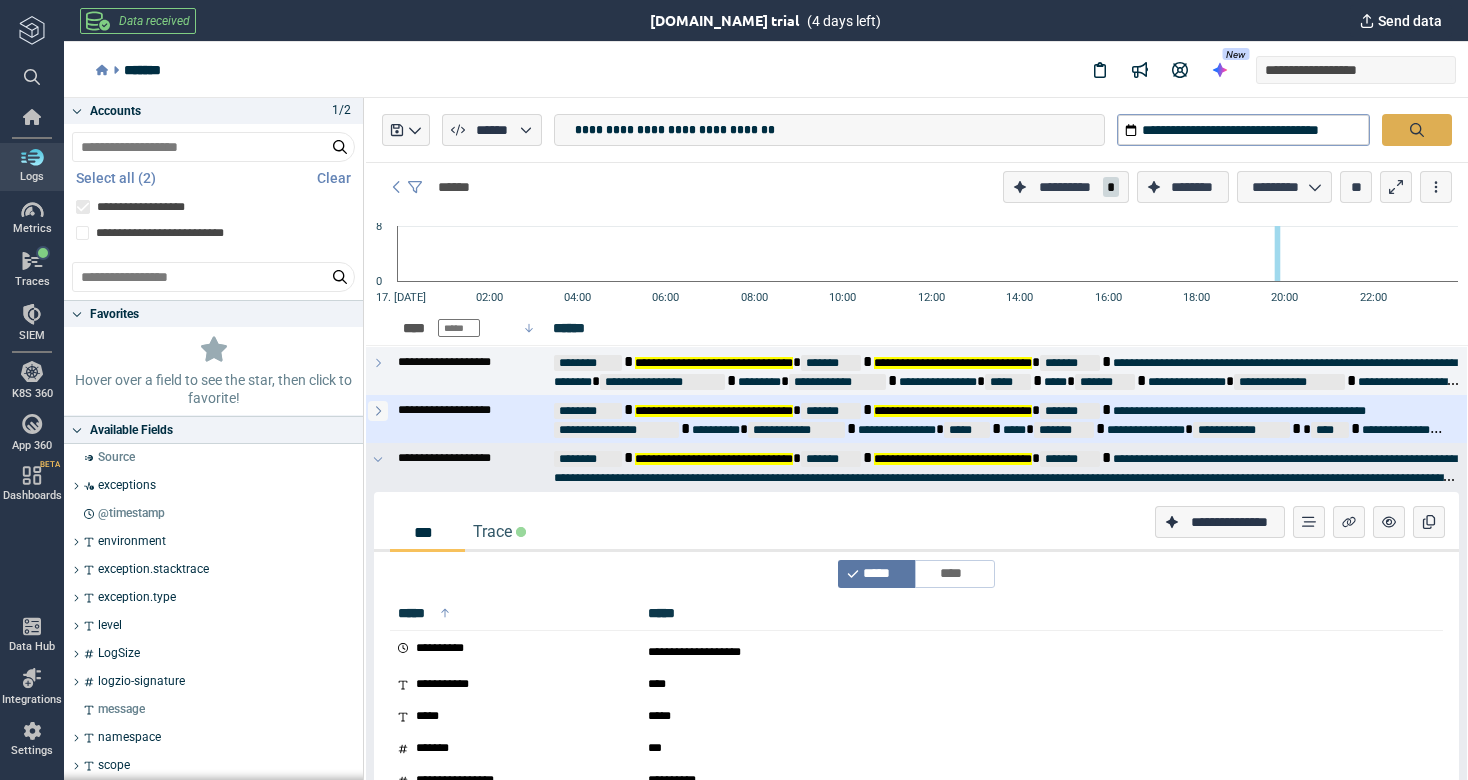 click 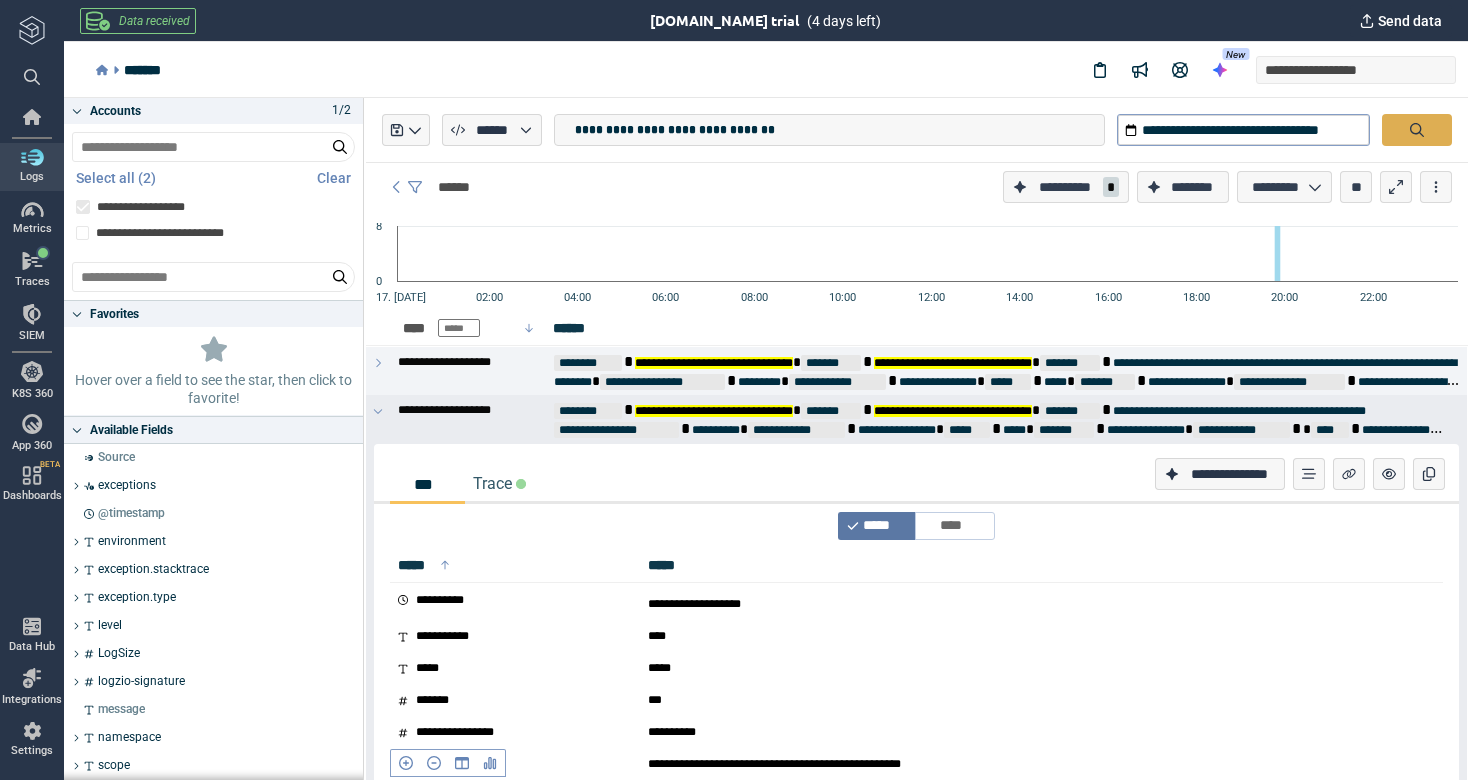 scroll, scrollTop: 0, scrollLeft: 0, axis: both 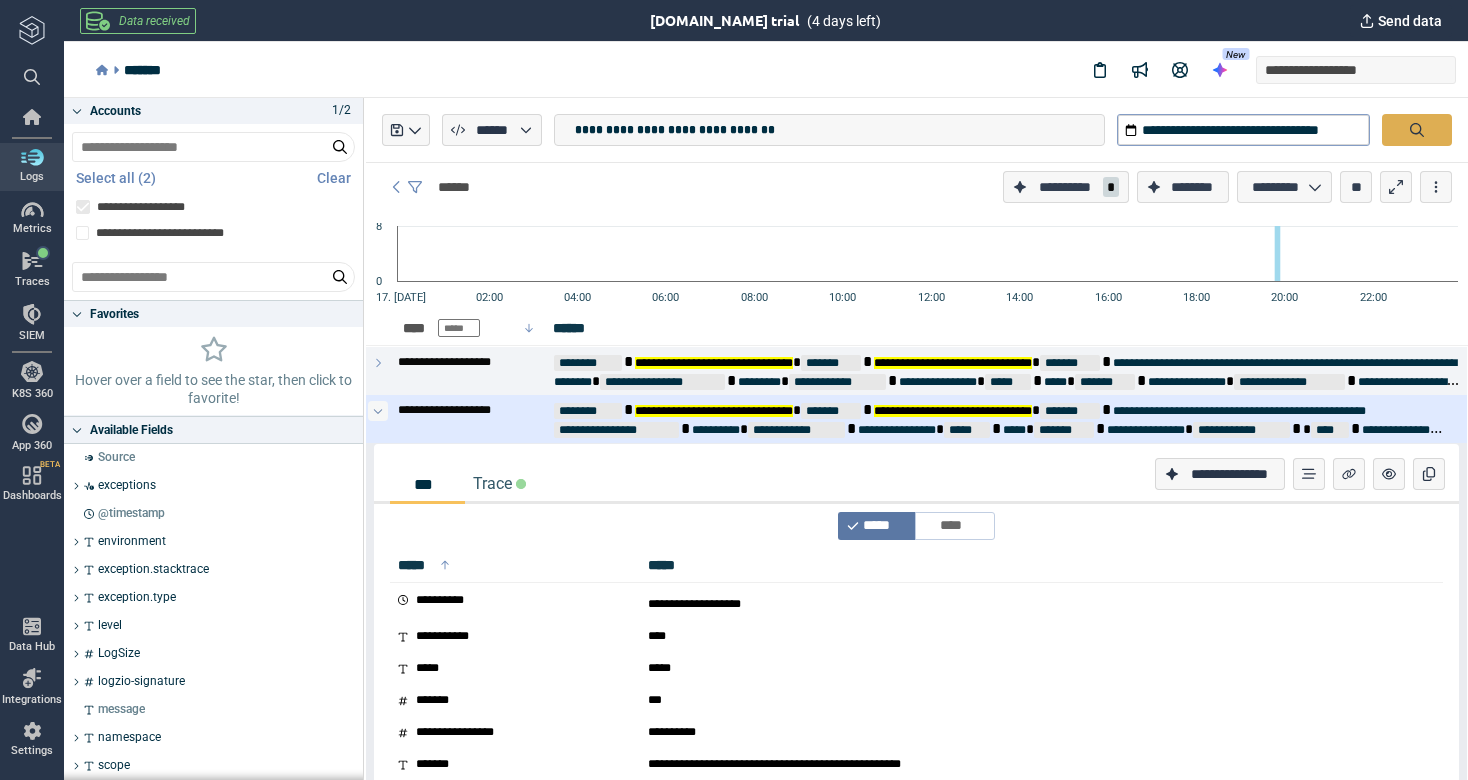 click at bounding box center [378, 411] 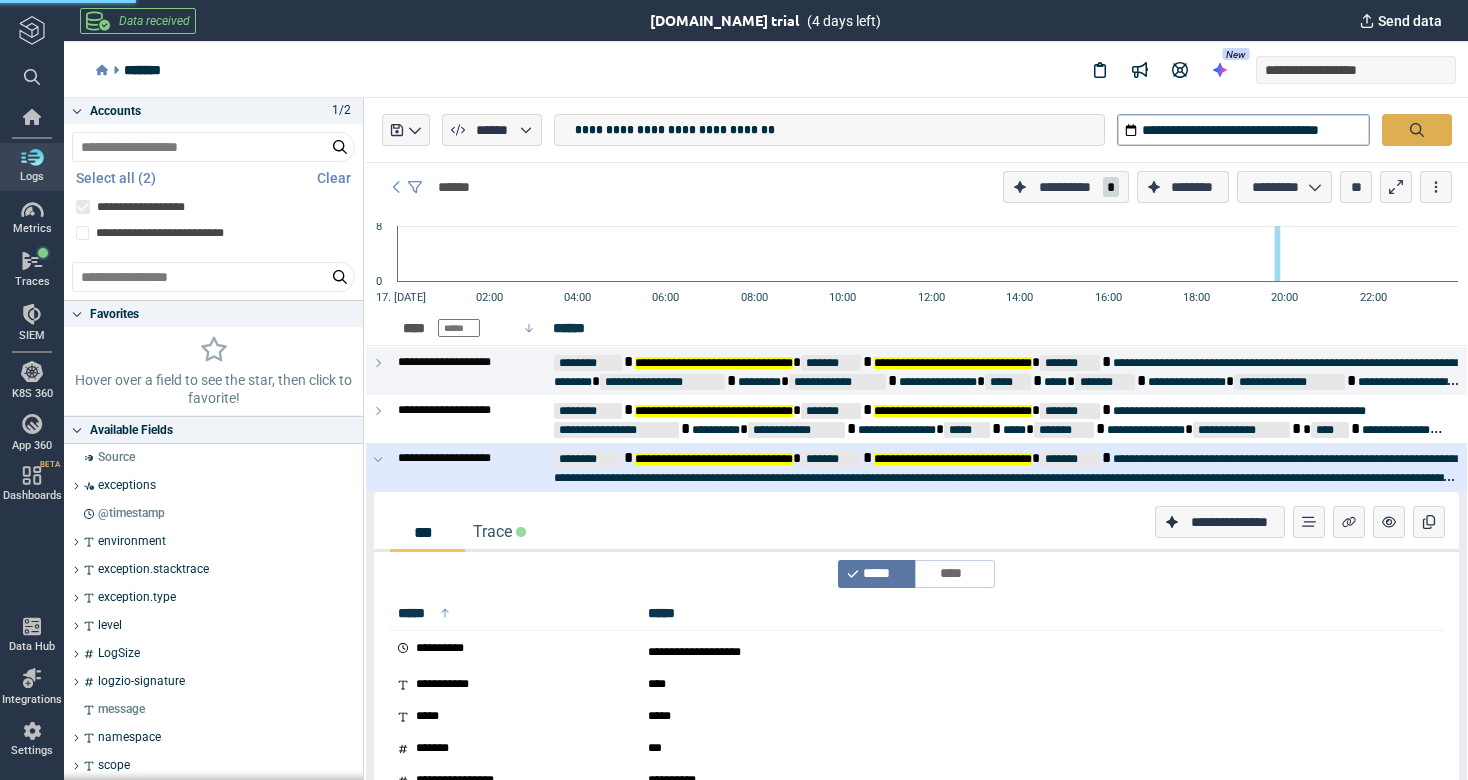click at bounding box center [378, 467] 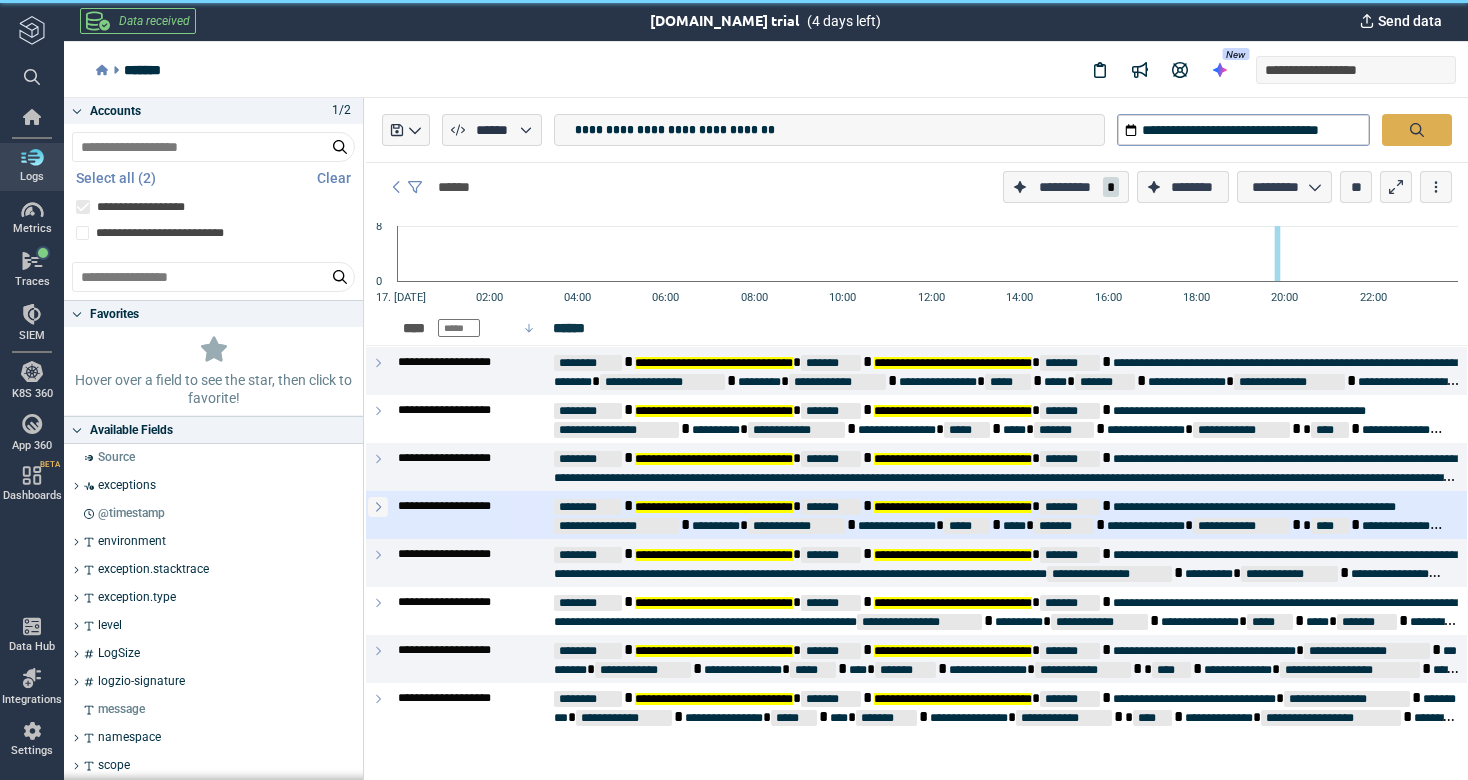 click 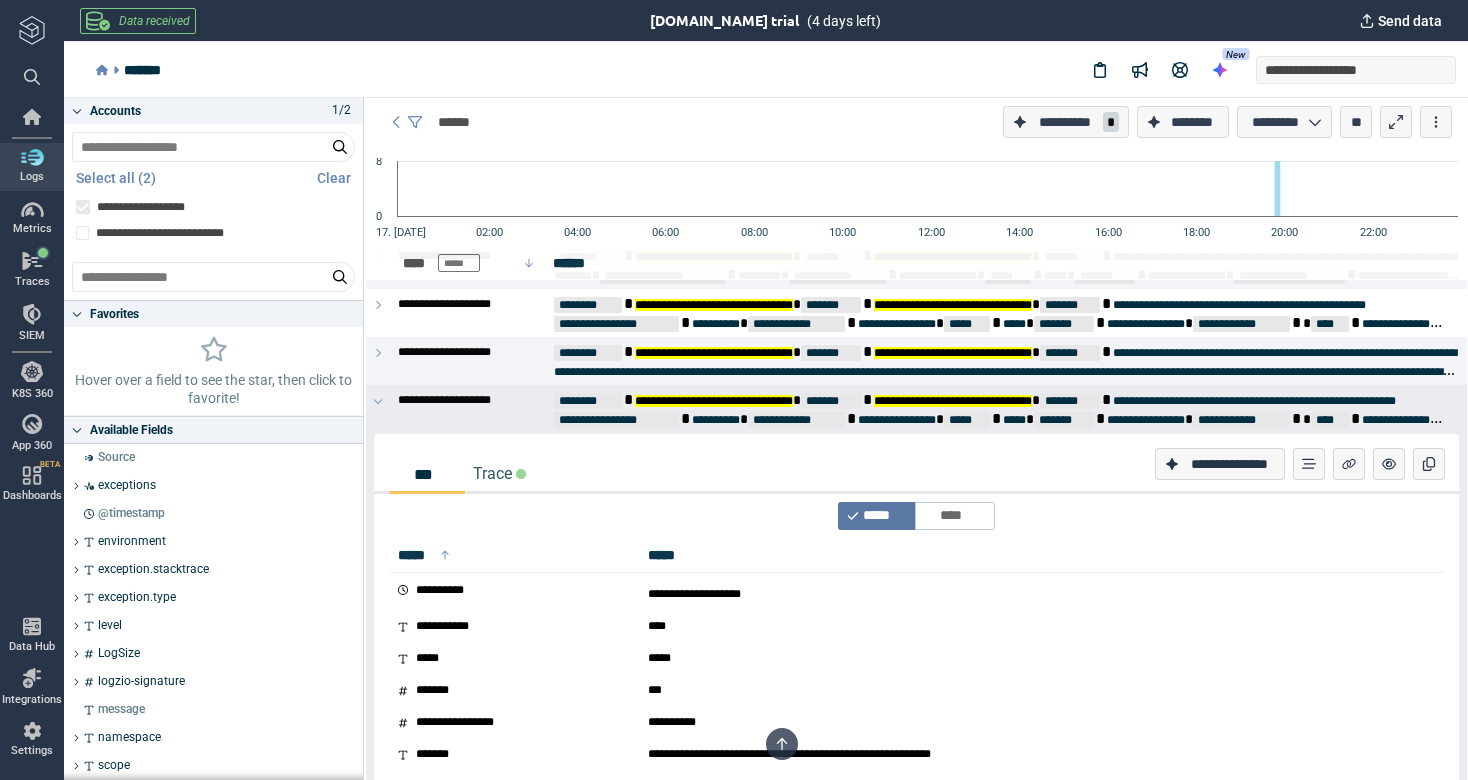scroll, scrollTop: 92, scrollLeft: 0, axis: vertical 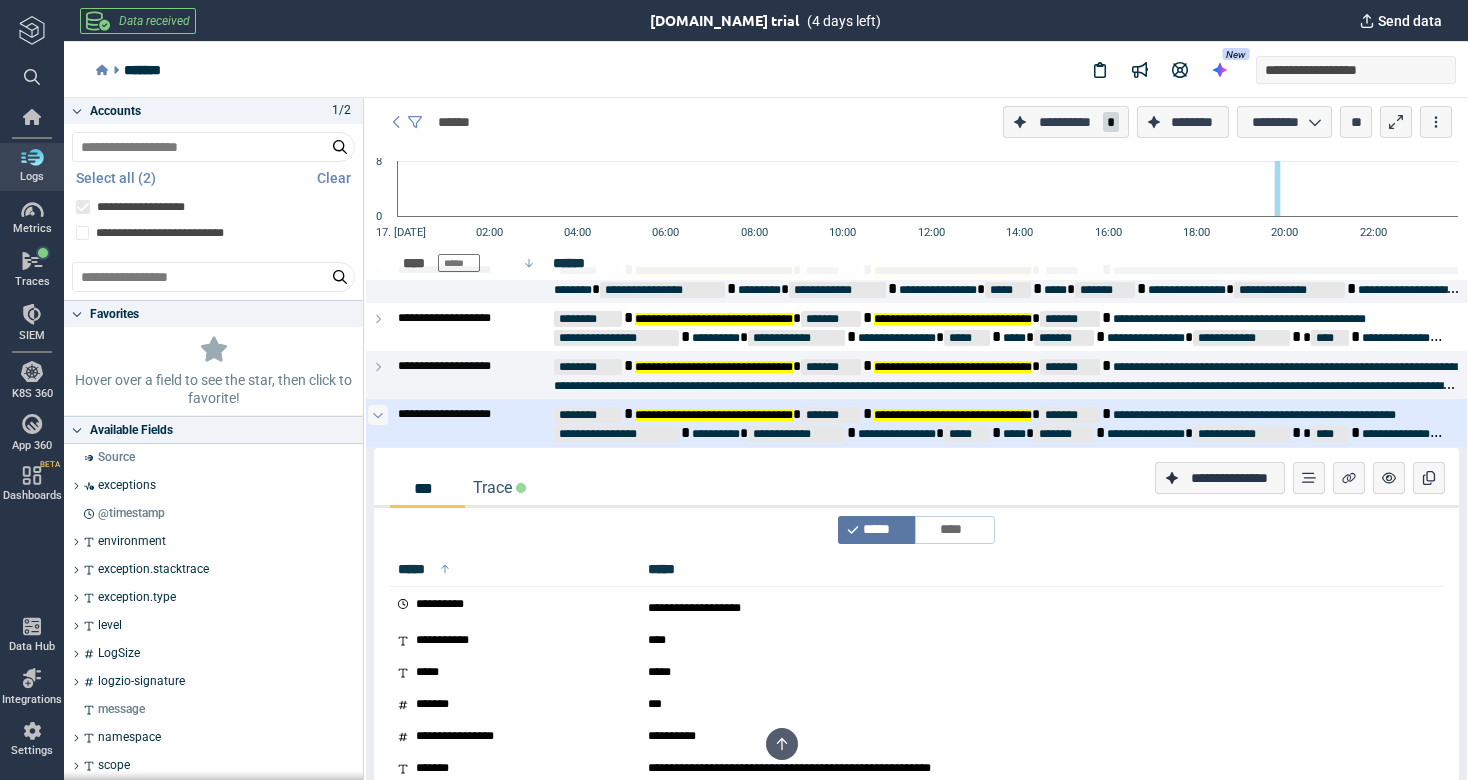 click 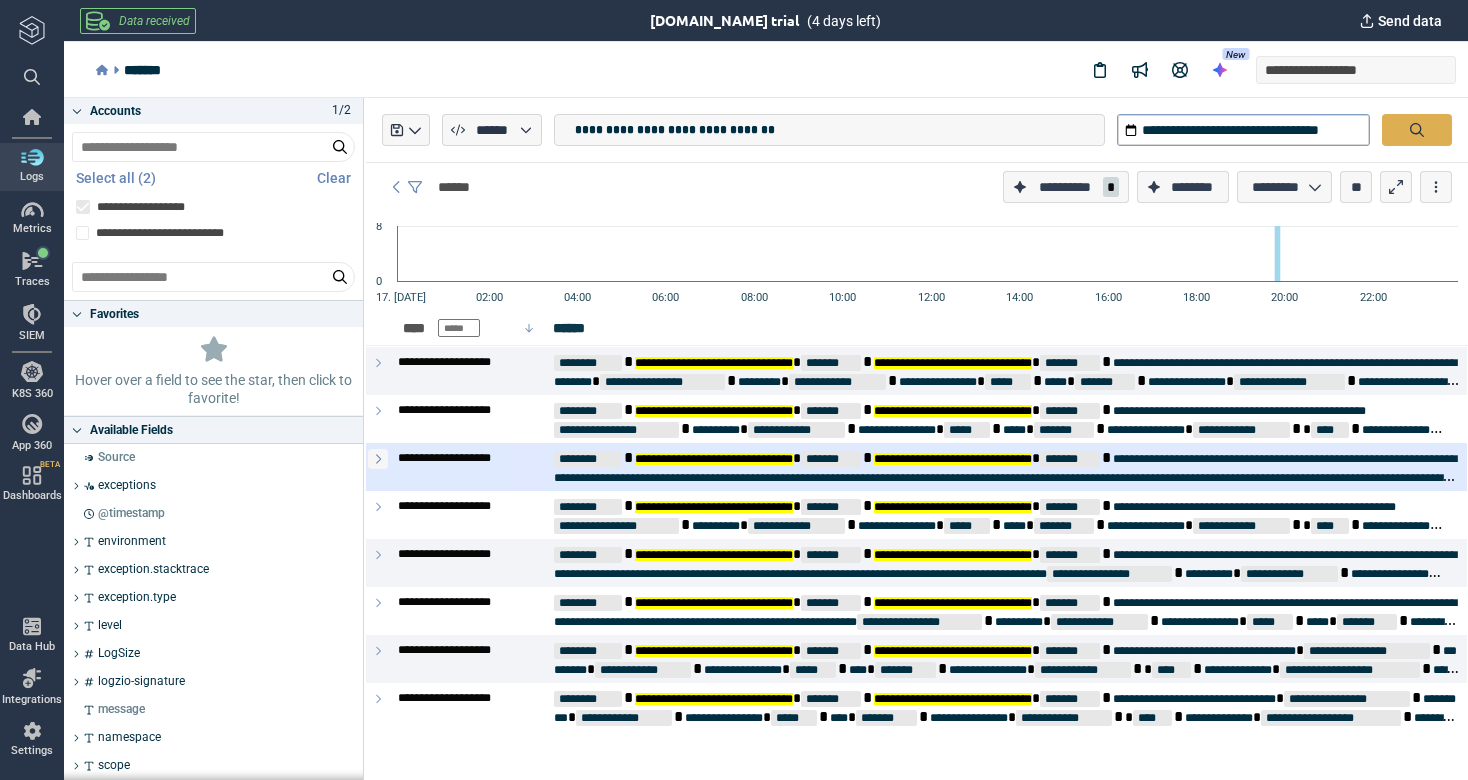 click 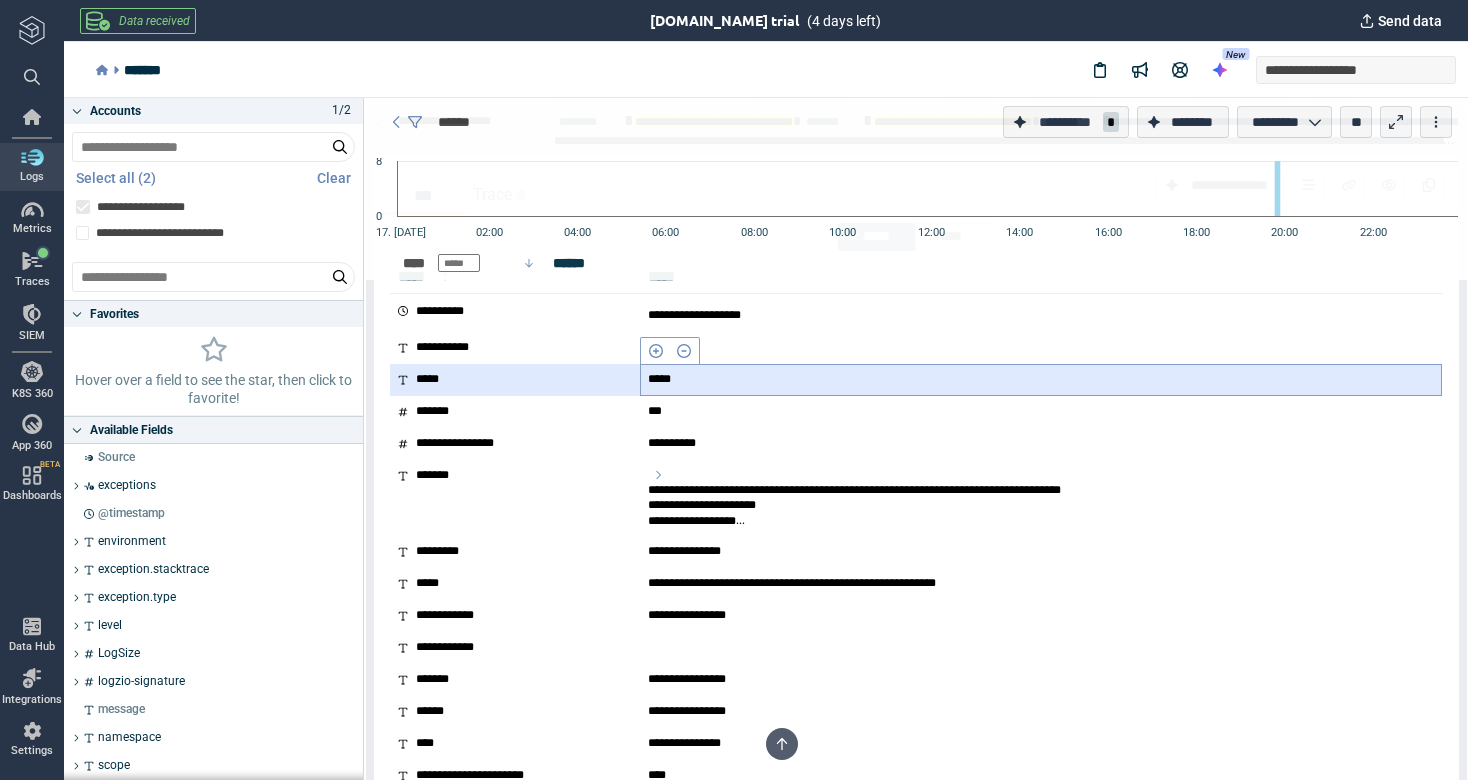 scroll, scrollTop: 338, scrollLeft: 0, axis: vertical 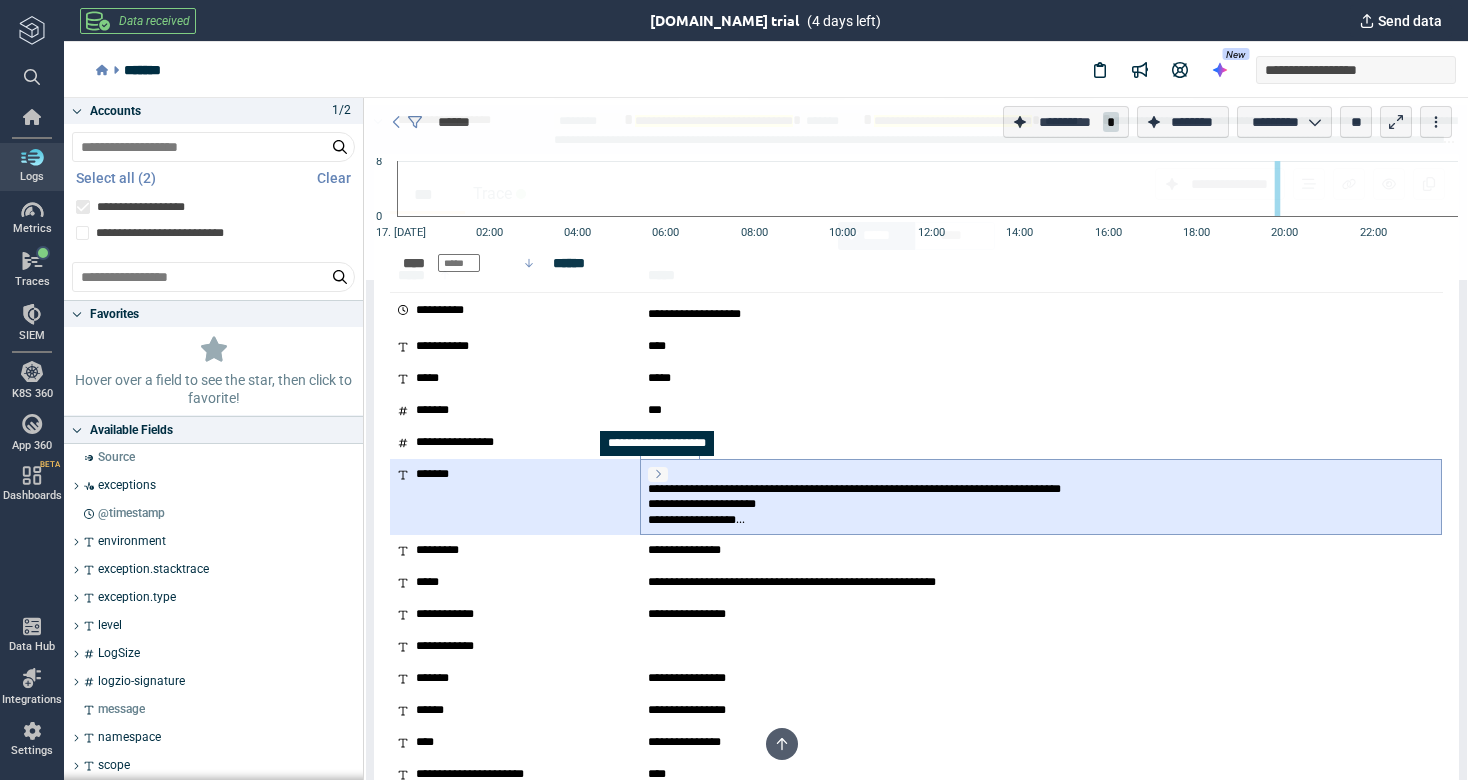 click 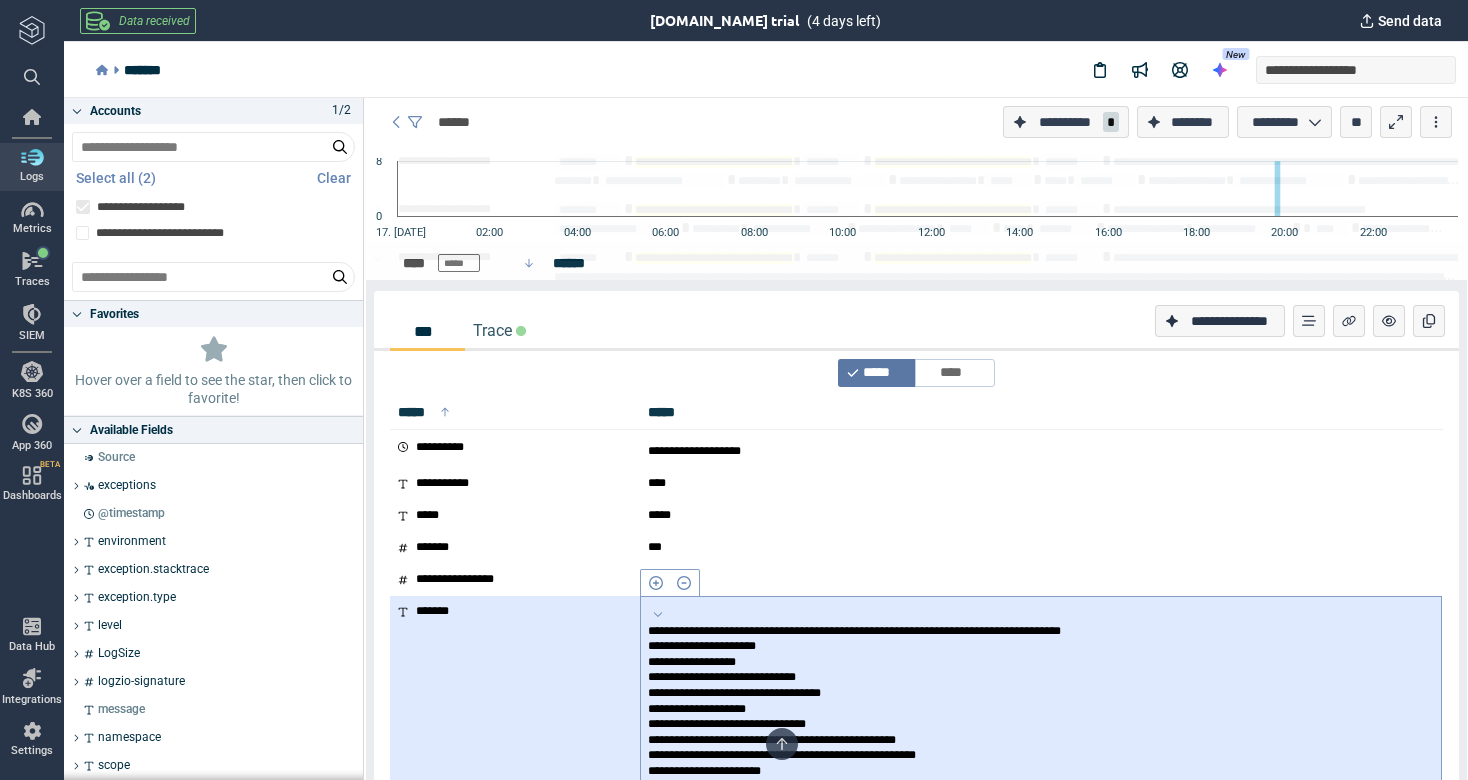 scroll, scrollTop: 187, scrollLeft: 0, axis: vertical 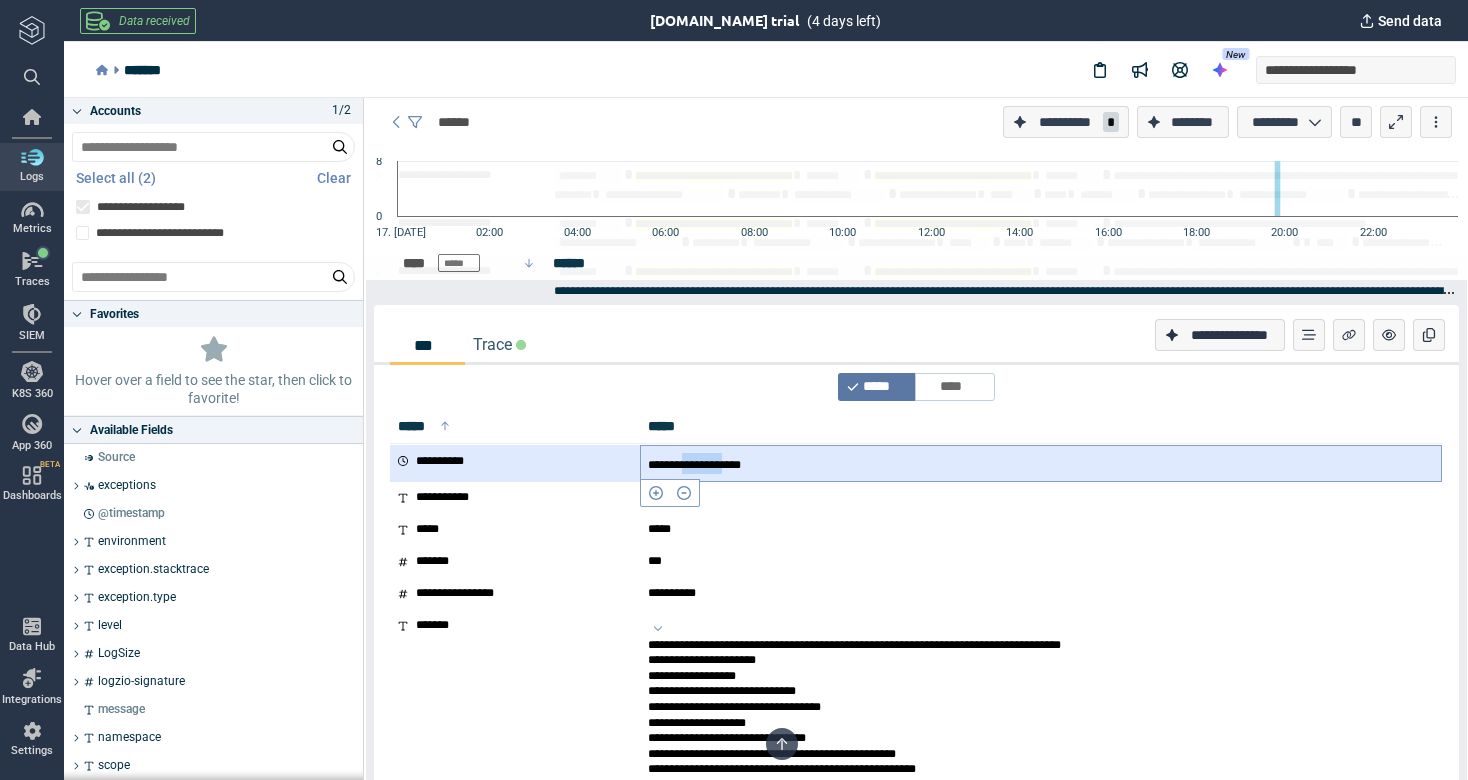 drag, startPoint x: 699, startPoint y: 464, endPoint x: 757, endPoint y: 462, distance: 58.034473 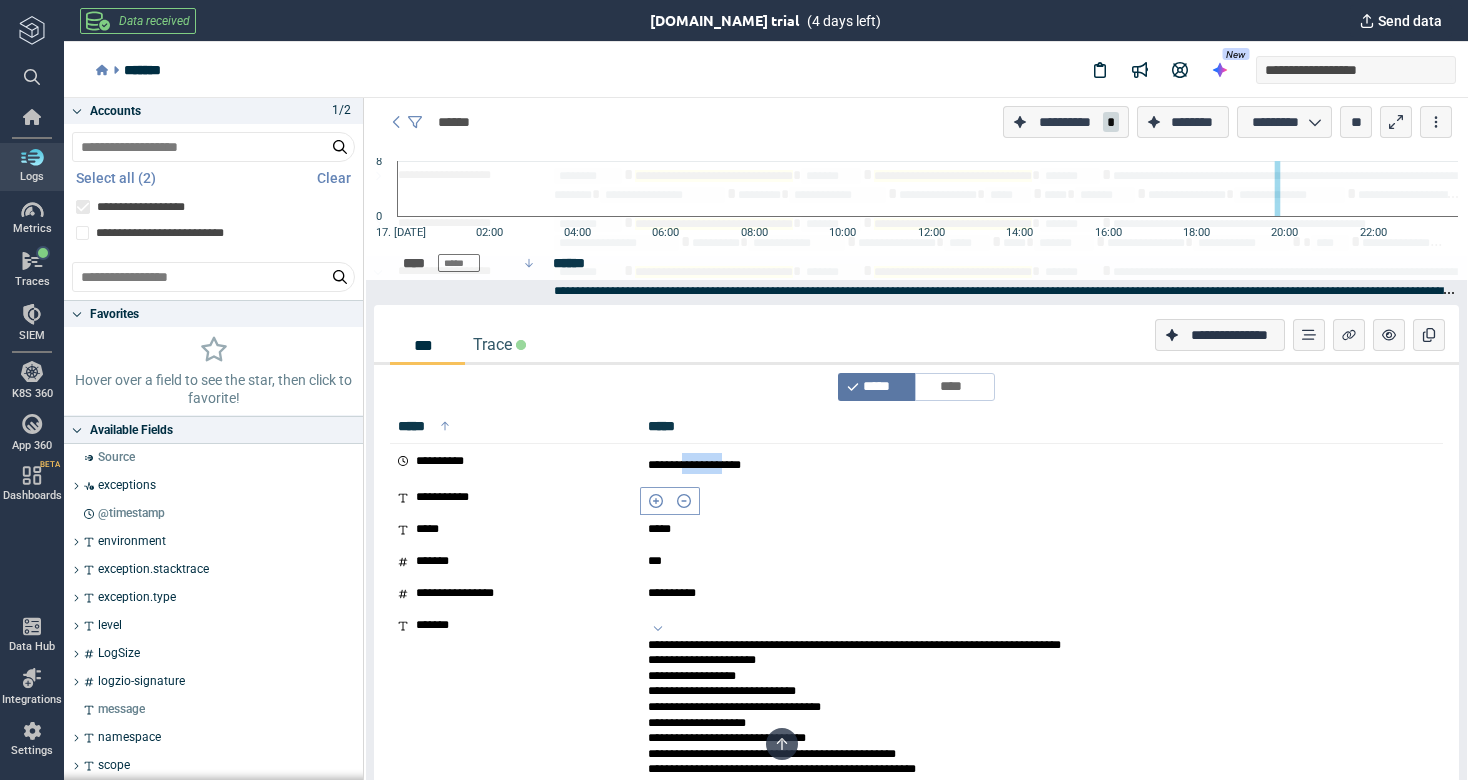 copy on "********" 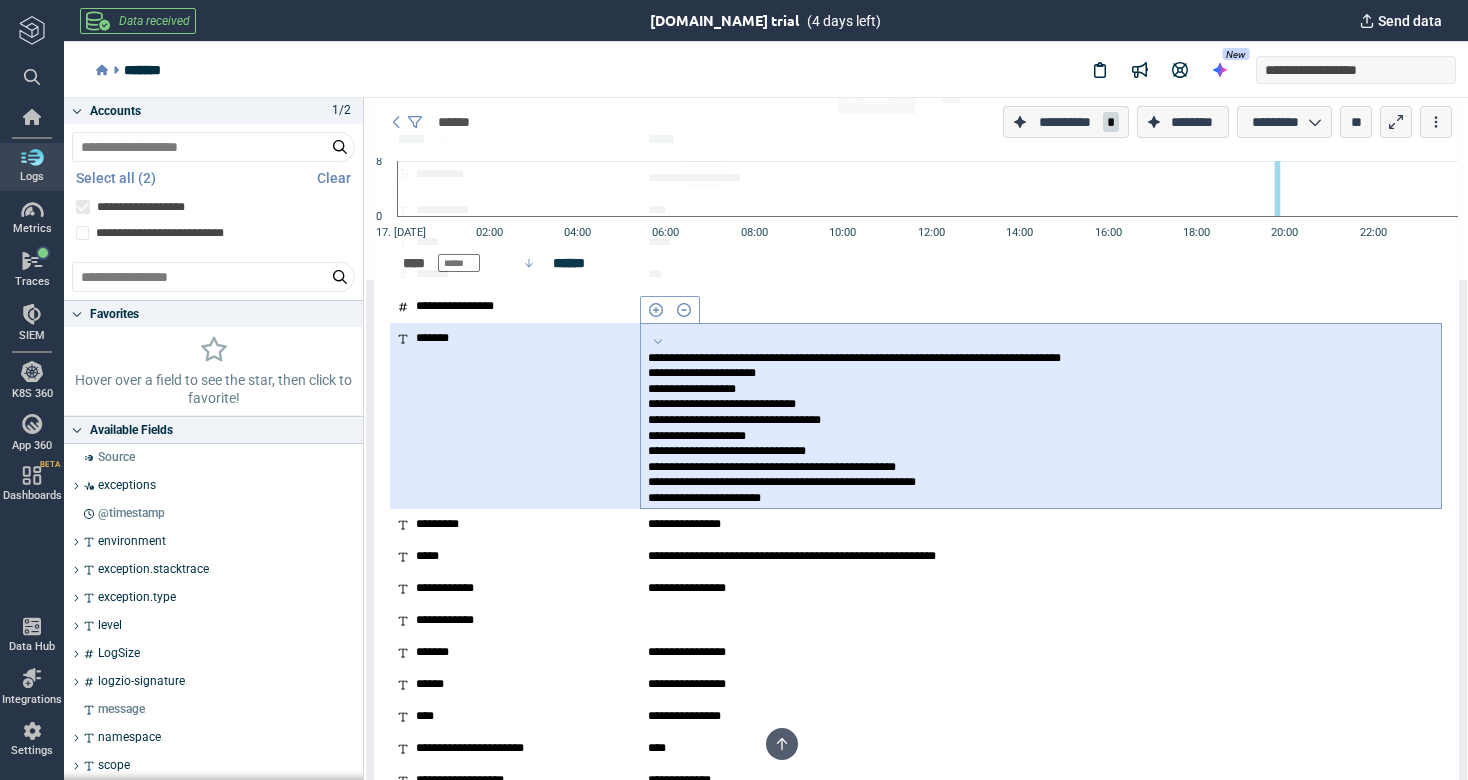 scroll, scrollTop: 458, scrollLeft: 0, axis: vertical 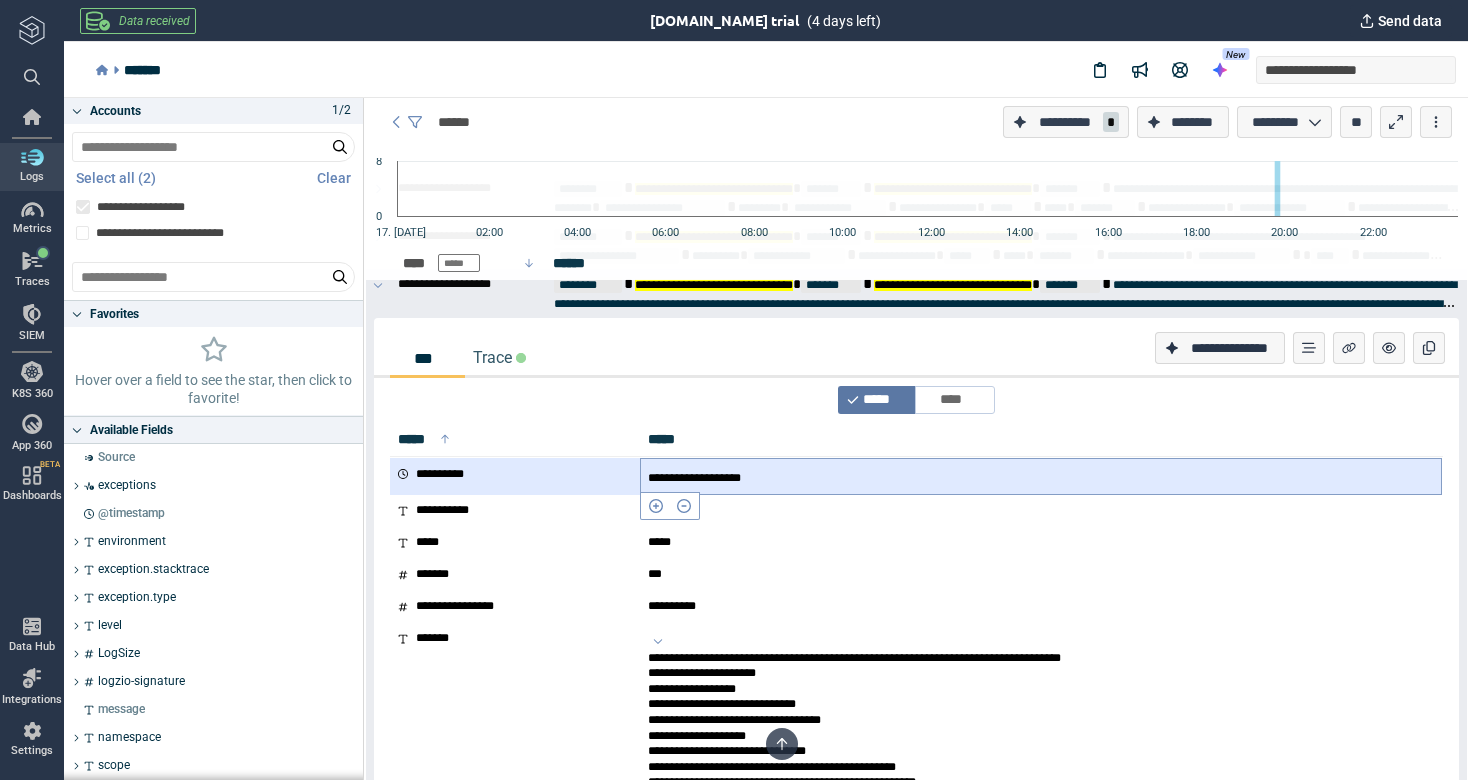 click on "**********" at bounding box center [694, 478] 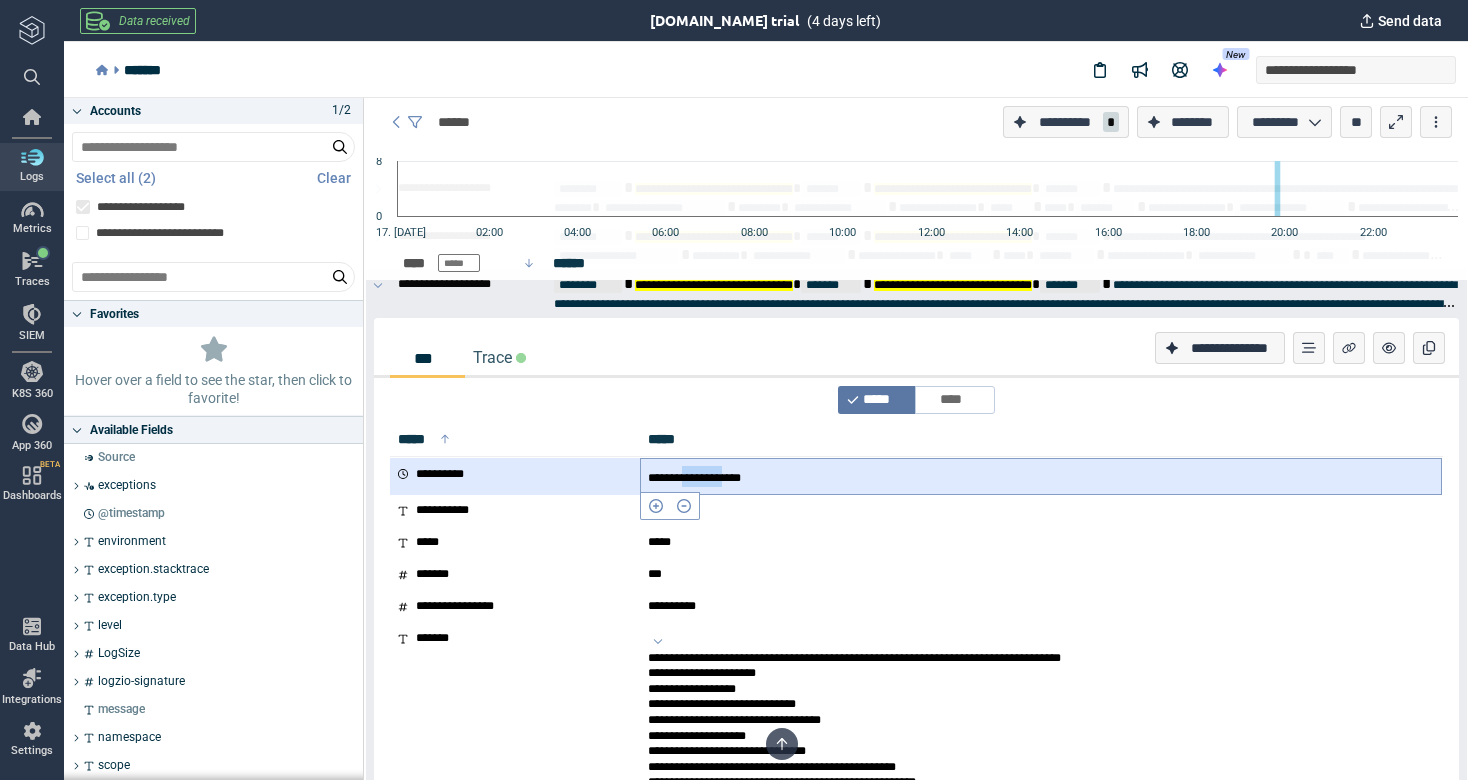 drag, startPoint x: 700, startPoint y: 476, endPoint x: 753, endPoint y: 480, distance: 53.15073 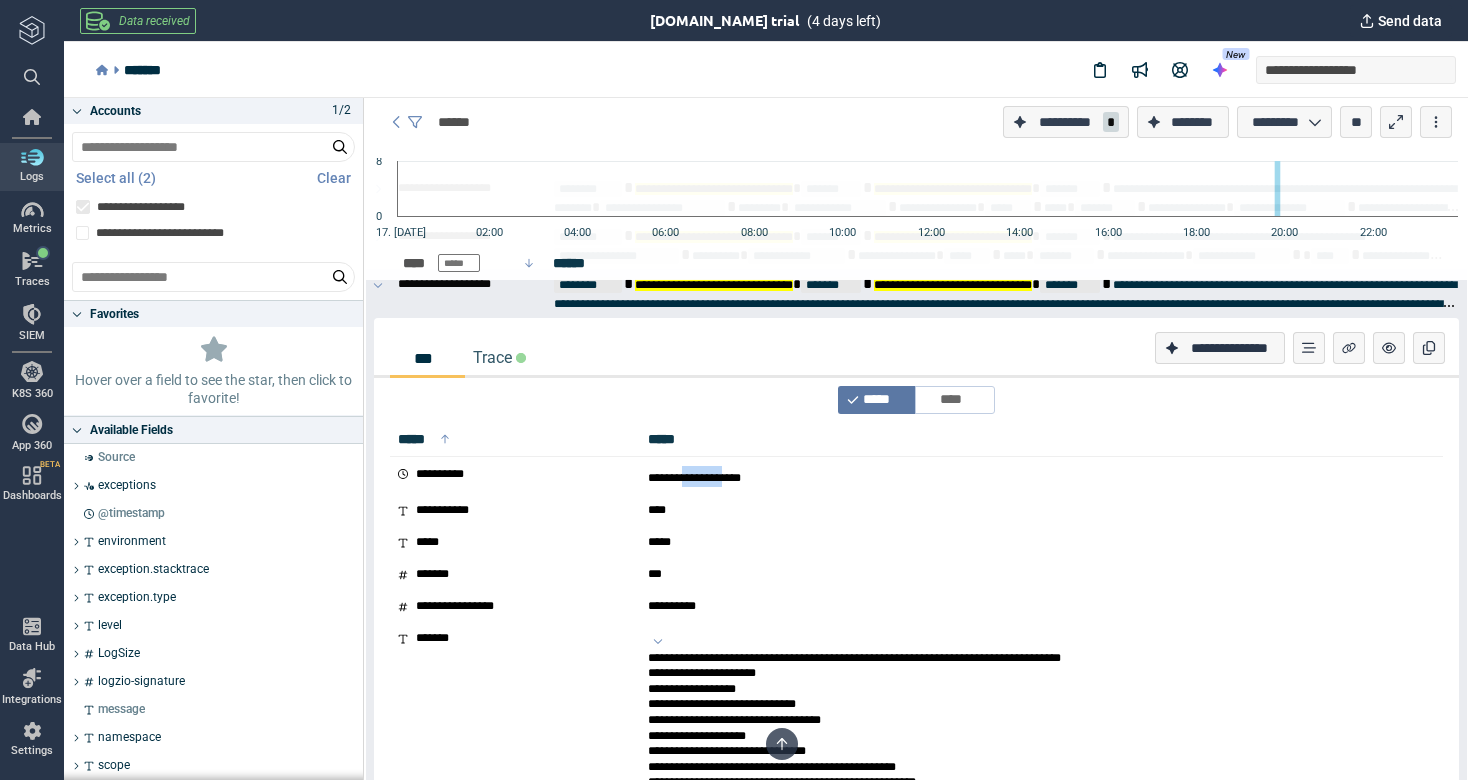copy on "********" 